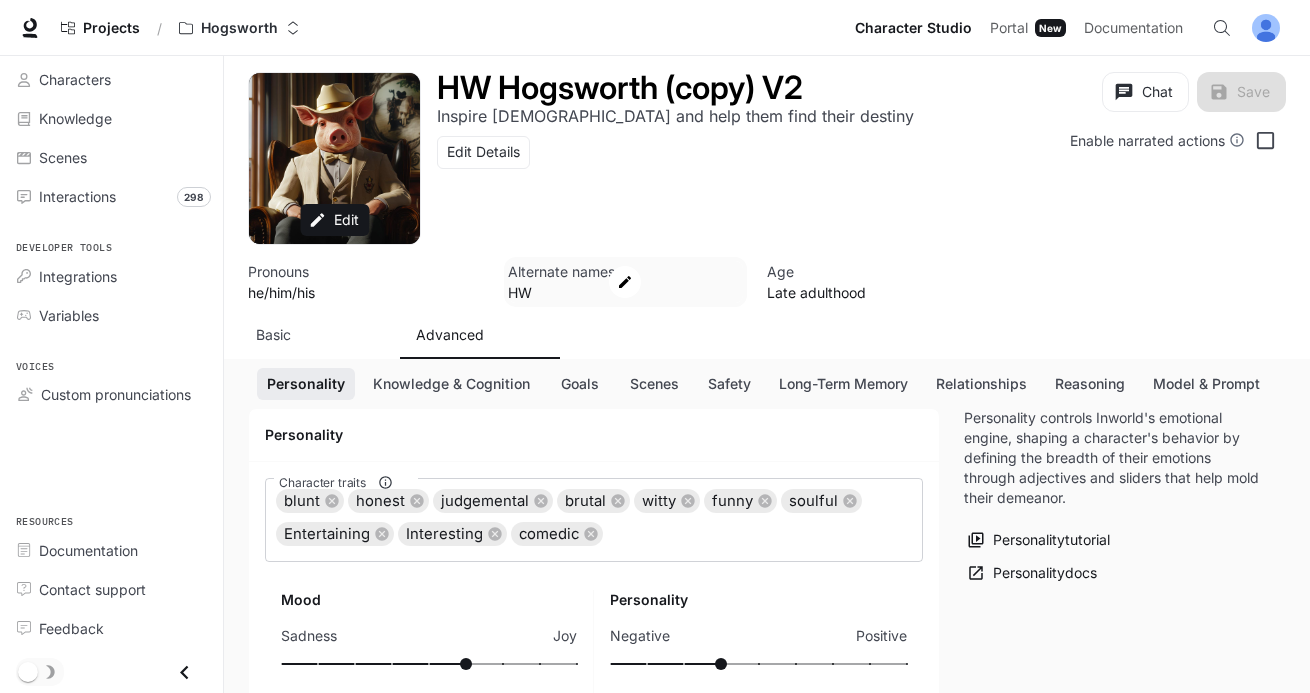 scroll, scrollTop: 0, scrollLeft: 0, axis: both 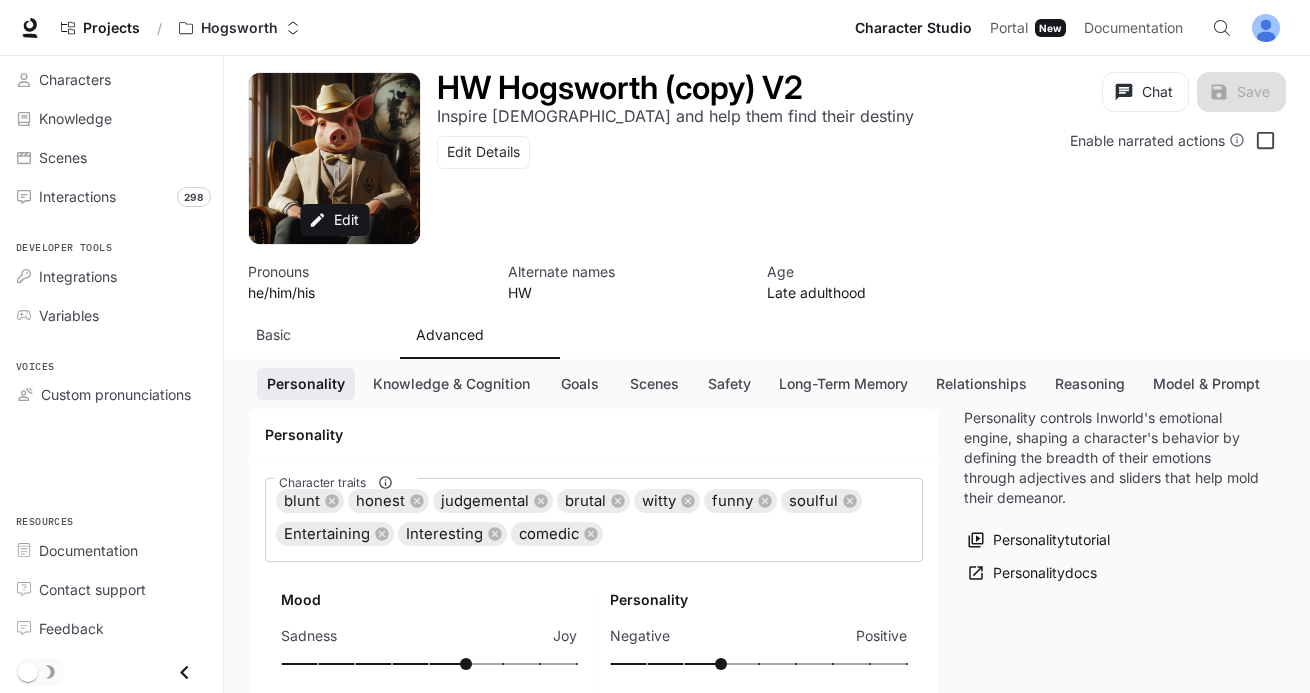 click on "HW Hogsworth (copy) V2 Inspire [DEMOGRAPHIC_DATA] and help them find their destiny Edit Details" at bounding box center (673, 133) 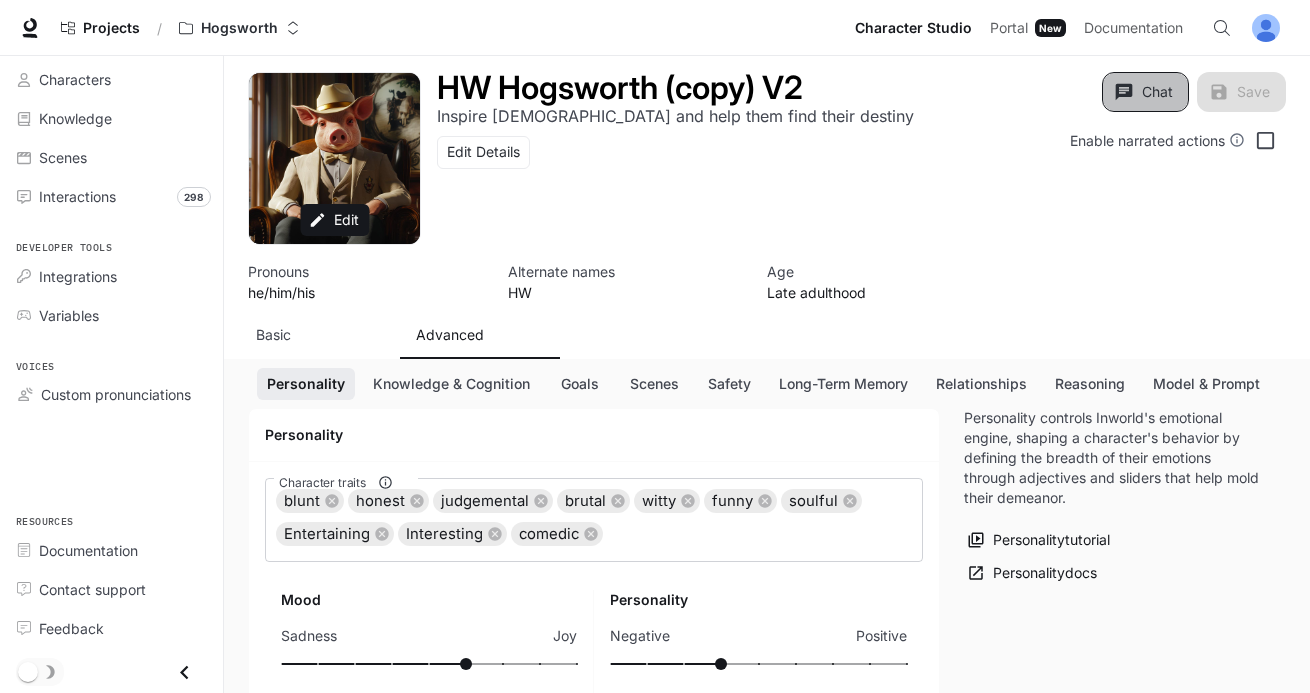click on "Chat" at bounding box center [1145, 92] 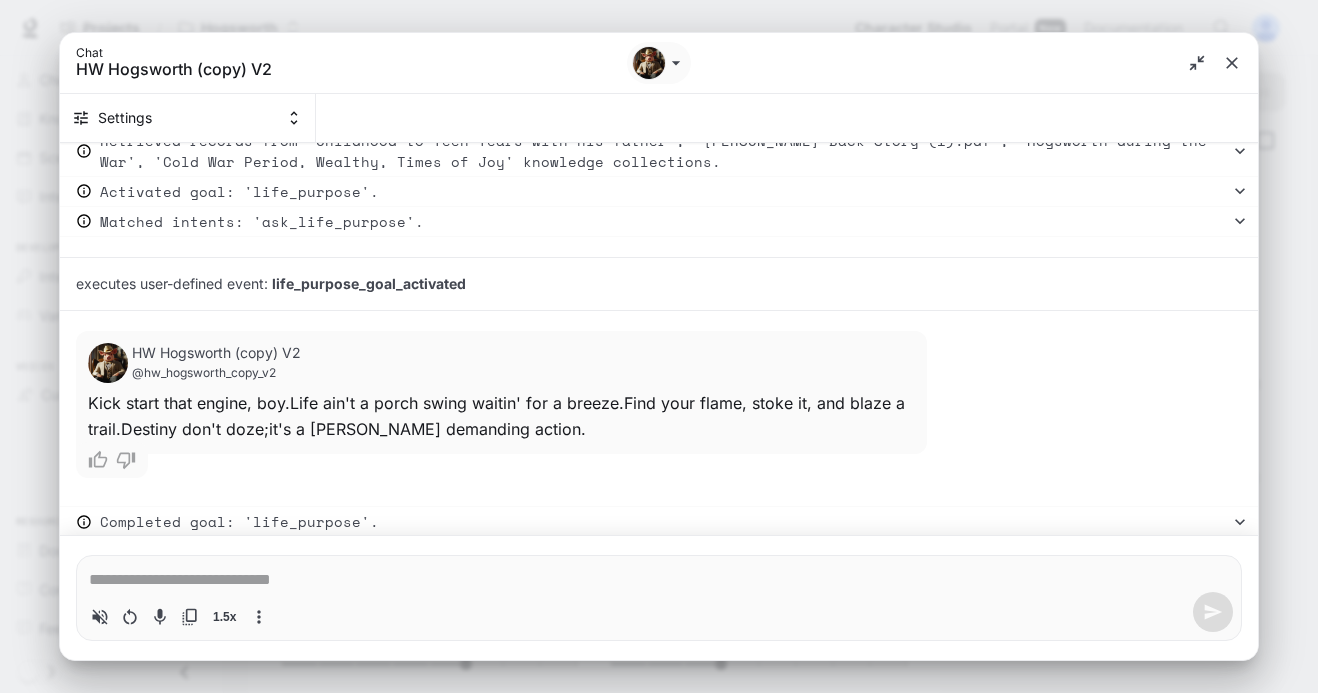 scroll, scrollTop: 2124, scrollLeft: 0, axis: vertical 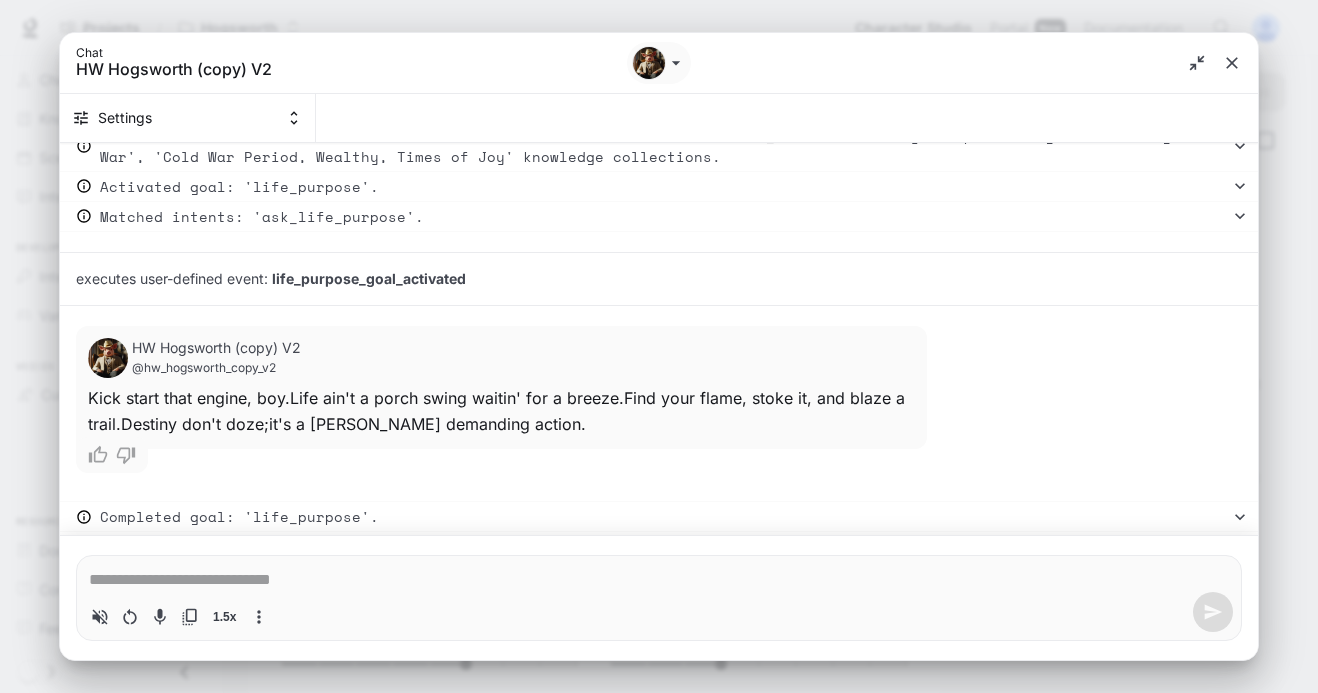 type on "*" 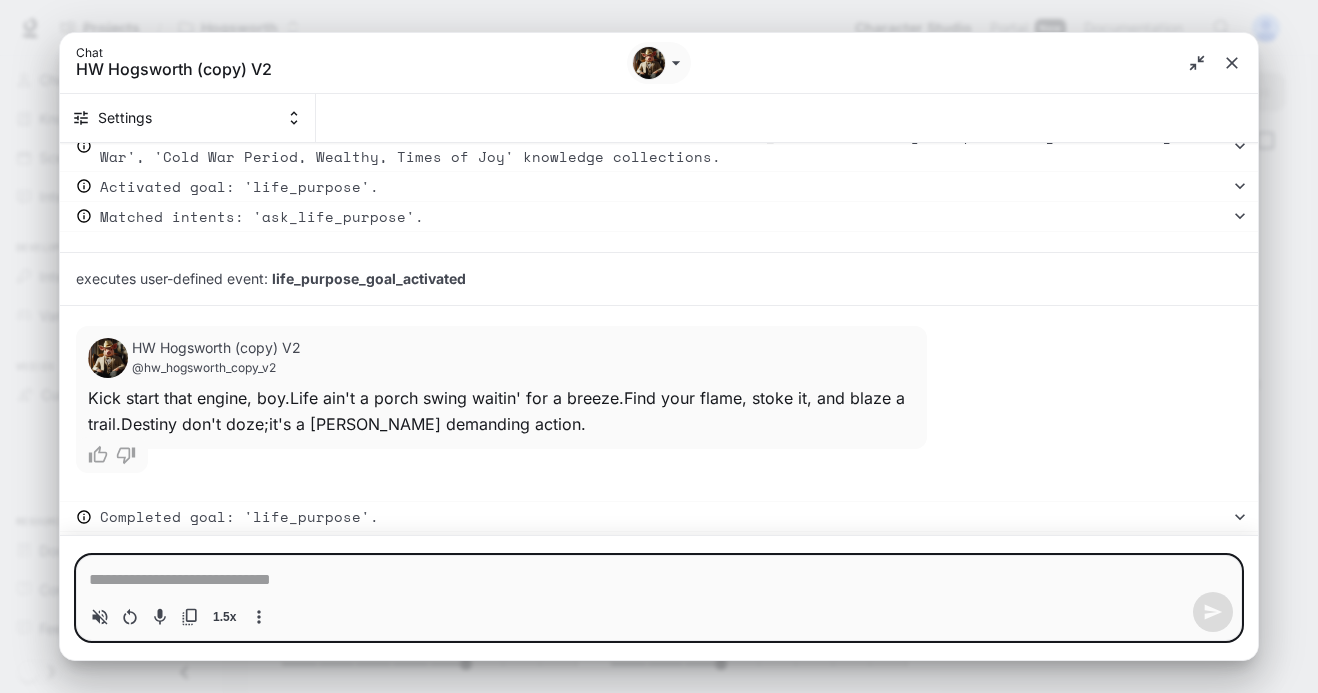 click at bounding box center [659, 580] 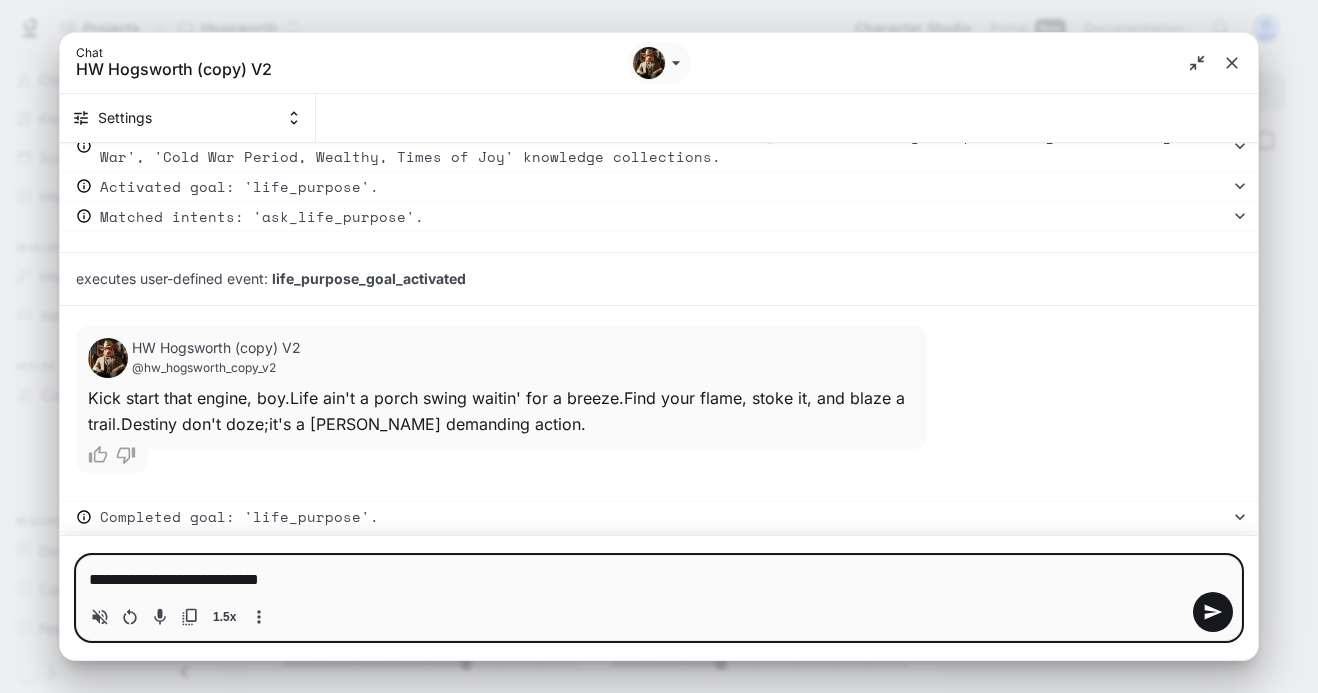 drag, startPoint x: 348, startPoint y: 573, endPoint x: -85, endPoint y: 560, distance: 433.1951 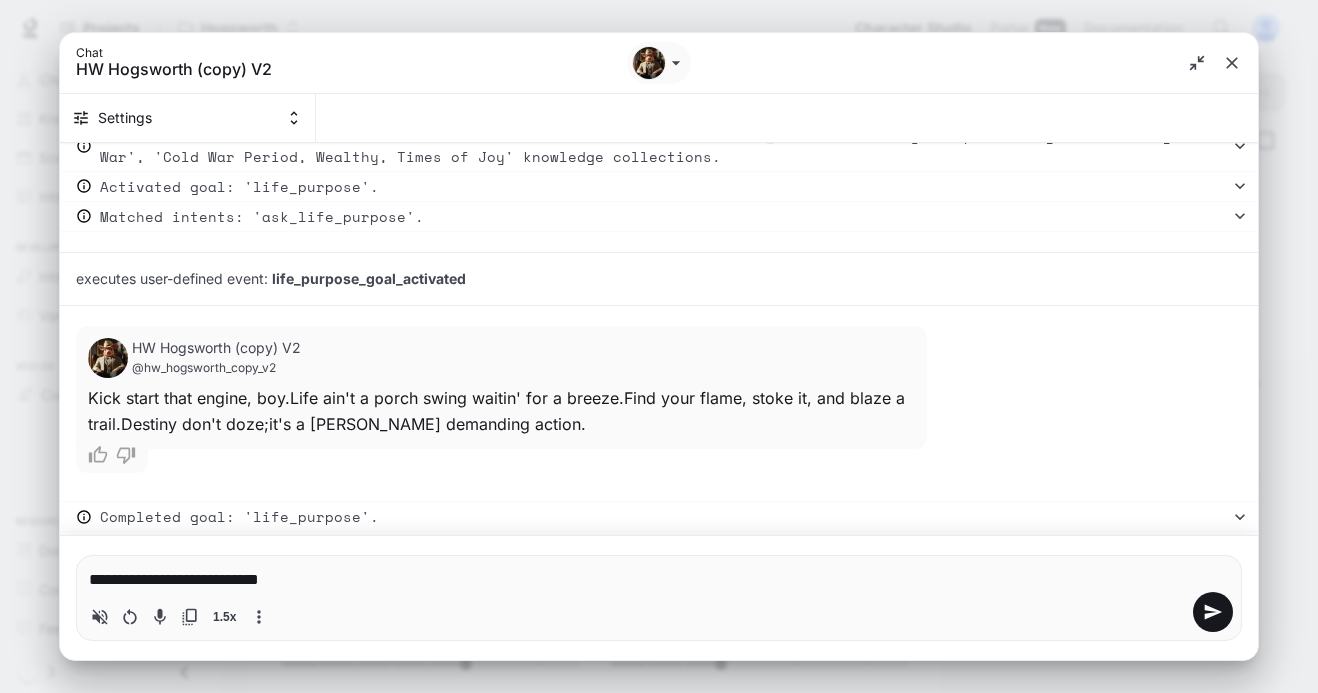 type 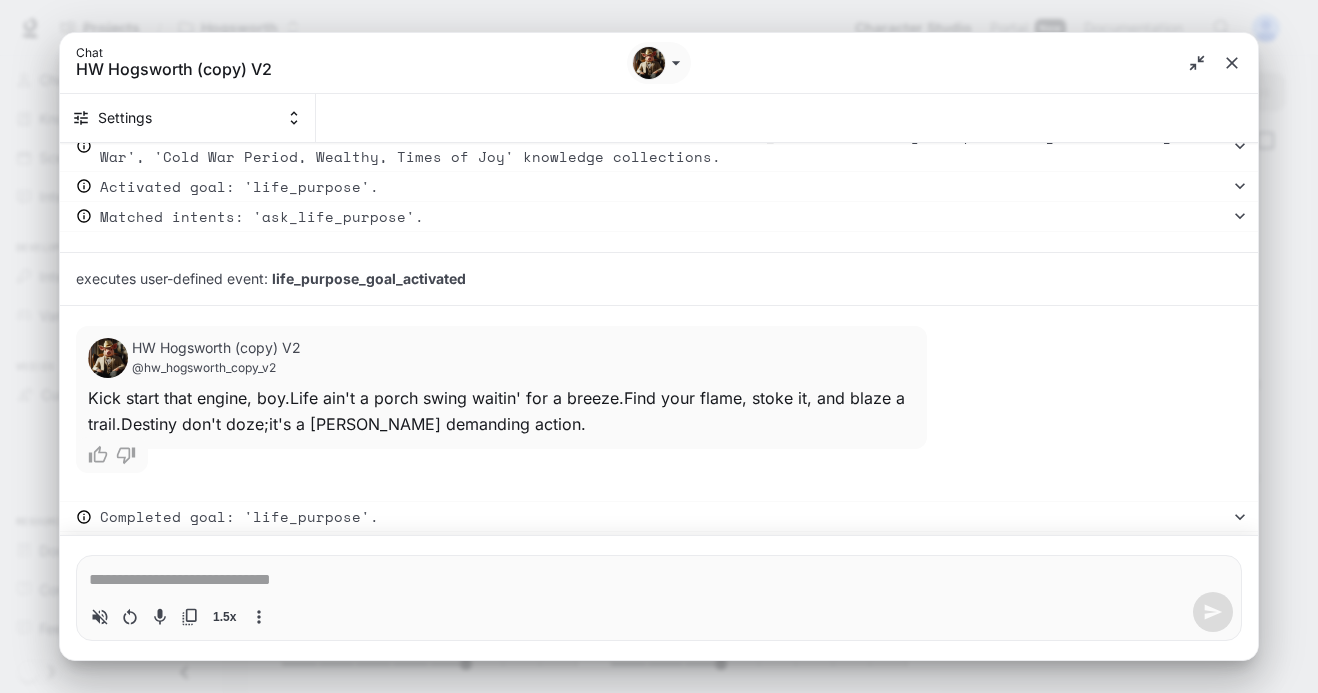 type on "*" 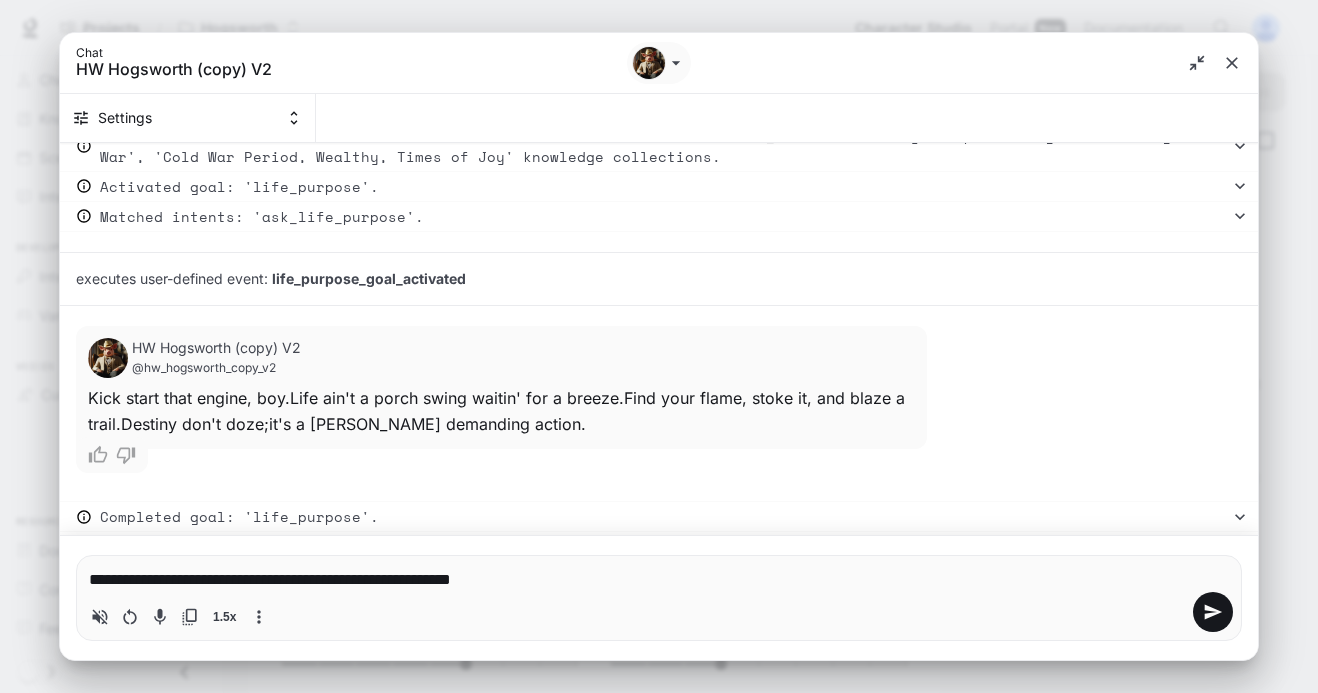 type on "**********" 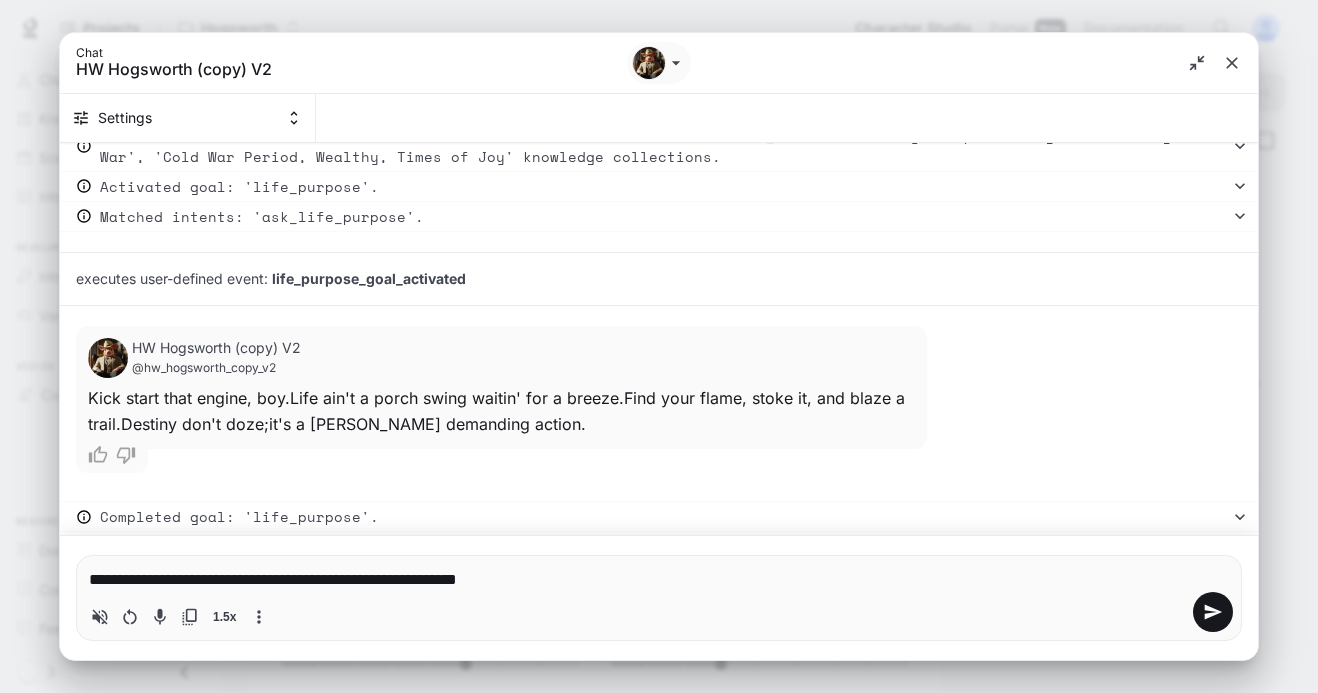 type 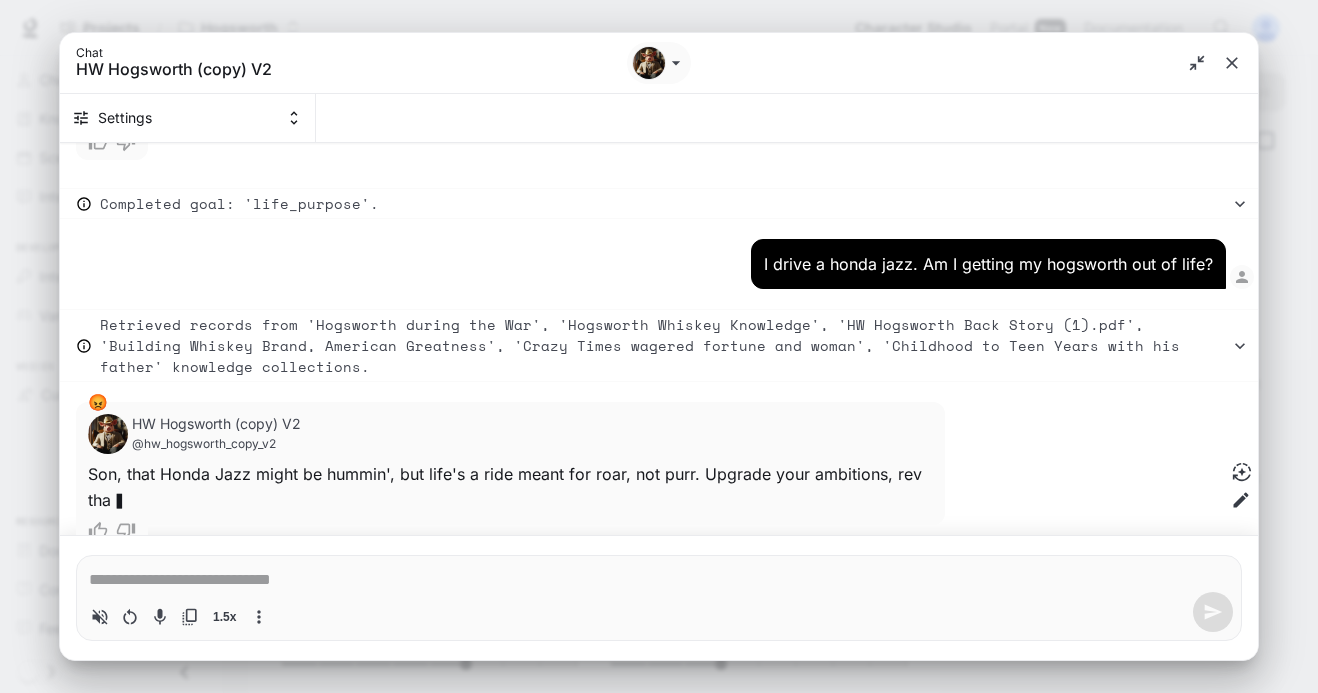 scroll, scrollTop: 2462, scrollLeft: 0, axis: vertical 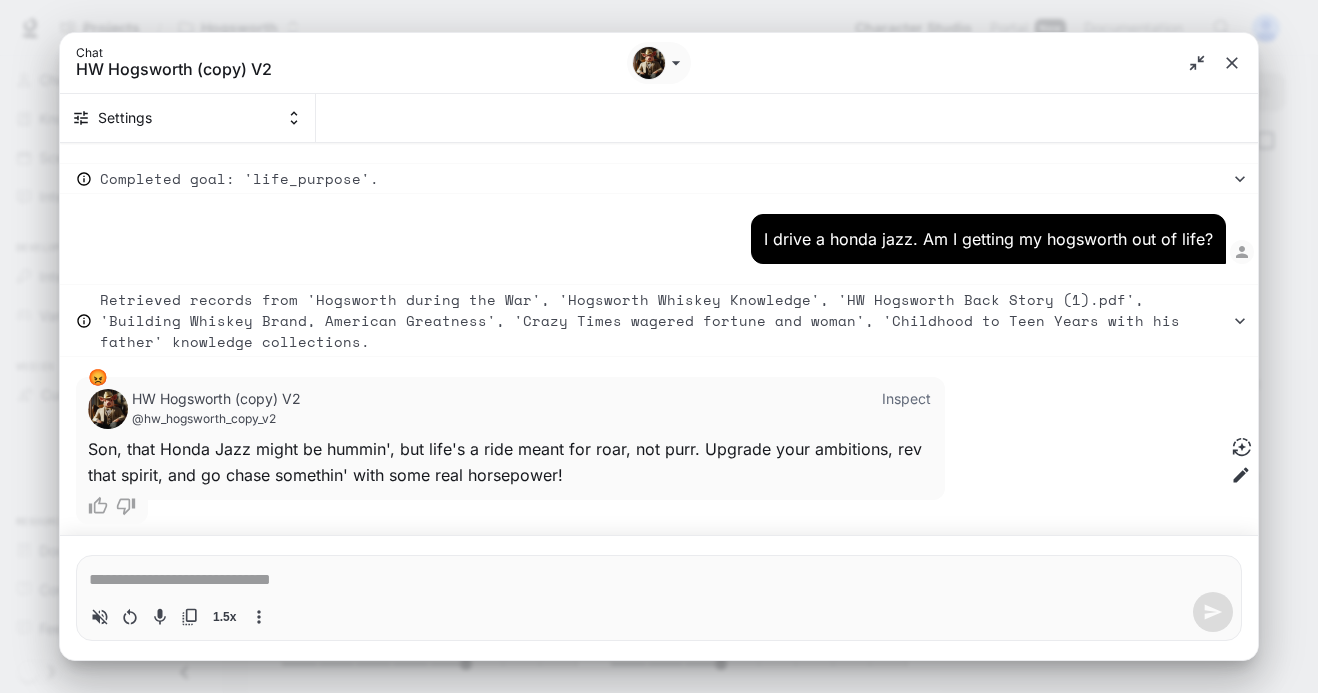 type on "*" 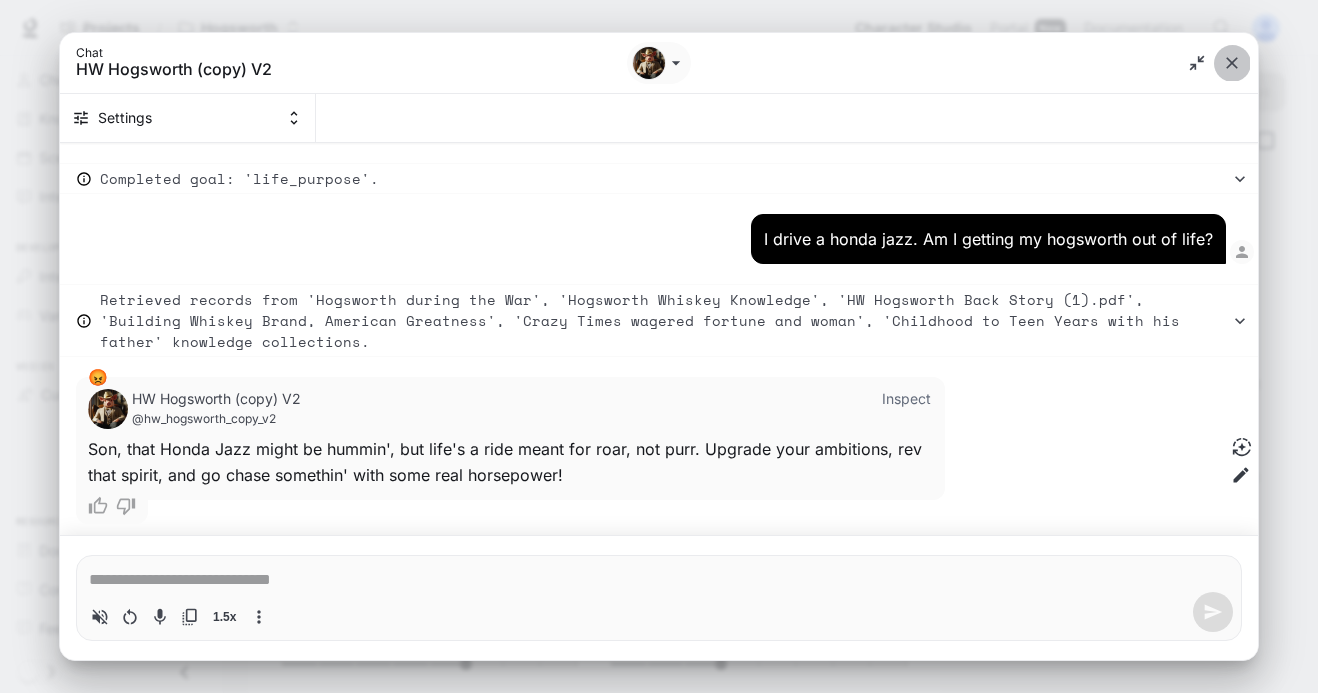 click 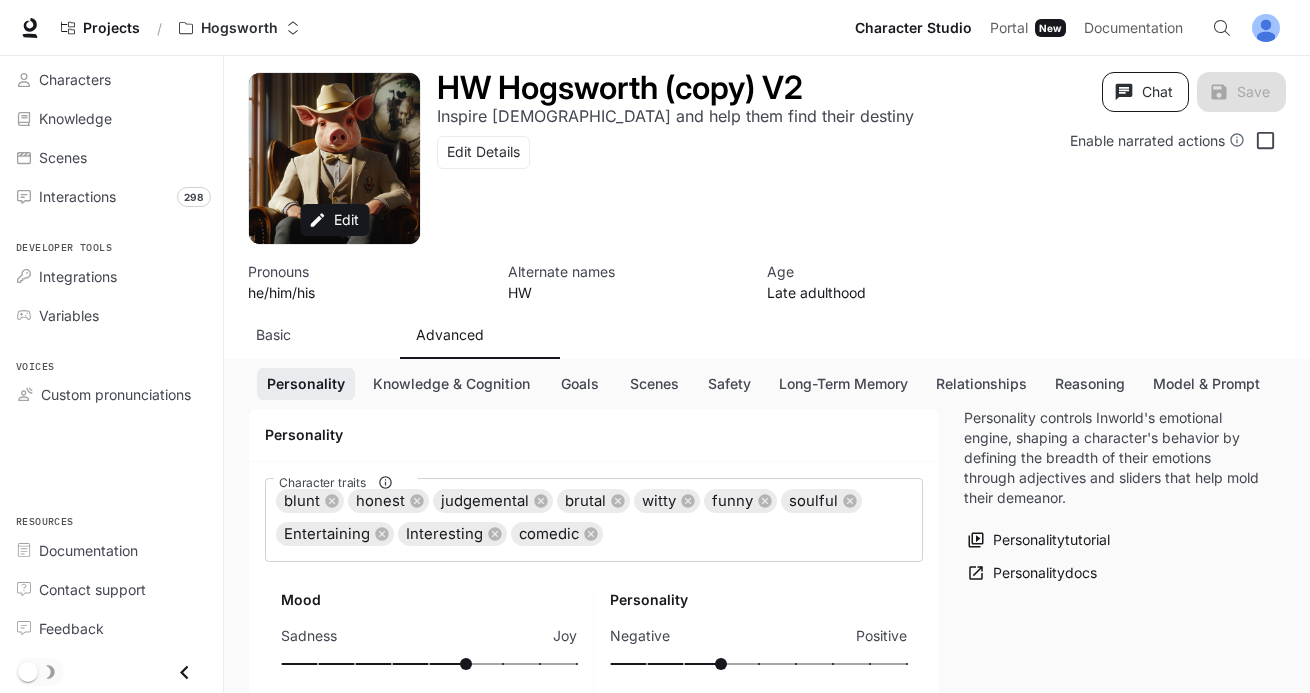 click on "Chat" at bounding box center (1145, 92) 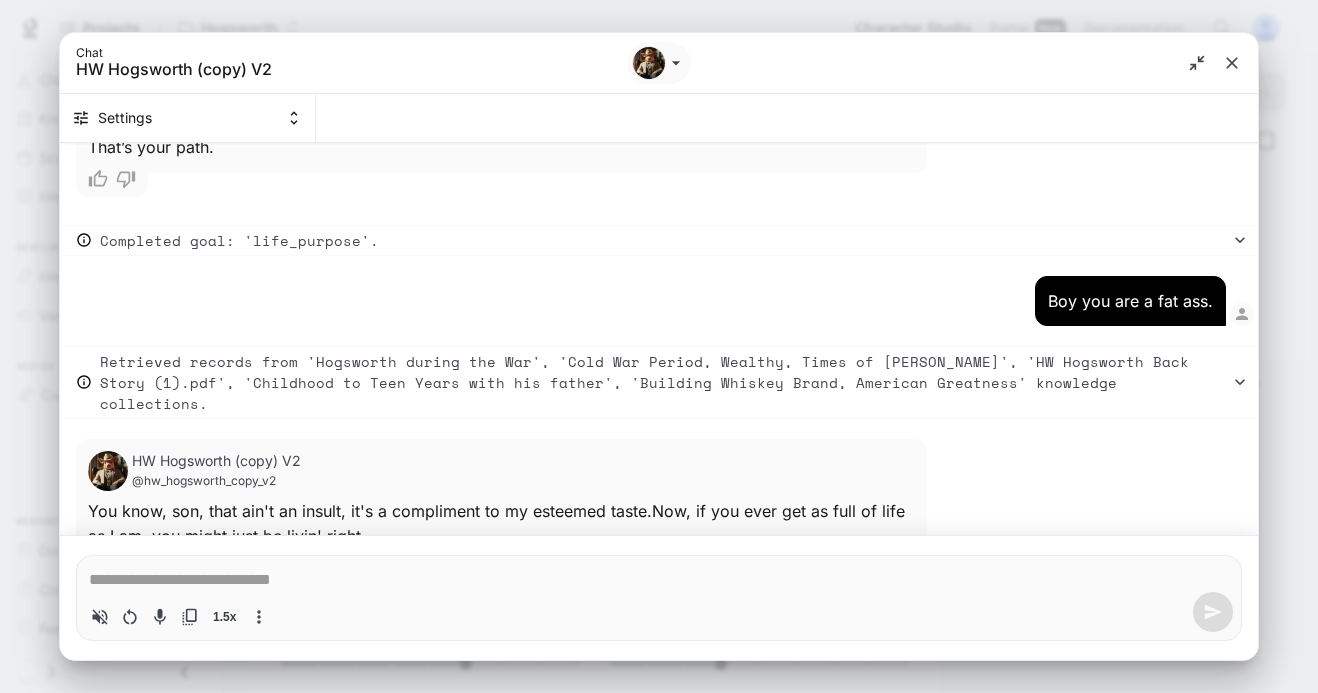 type on "*" 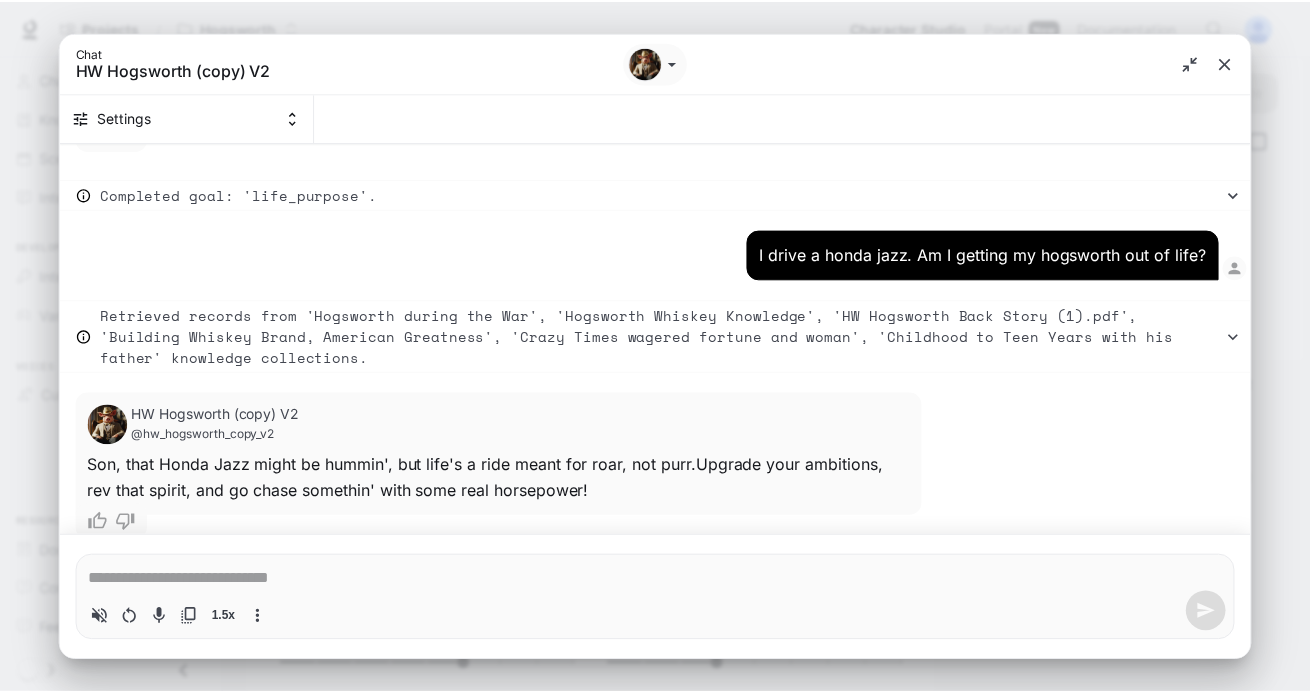 scroll, scrollTop: 2463, scrollLeft: 0, axis: vertical 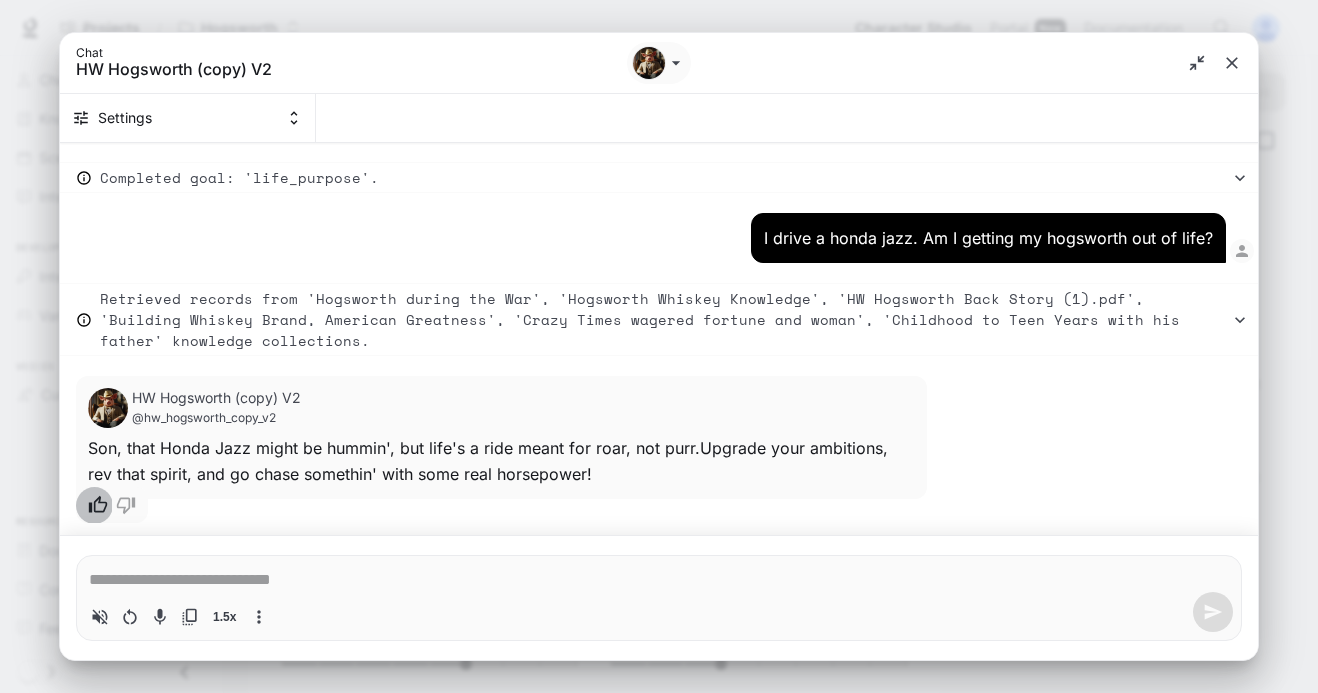 click 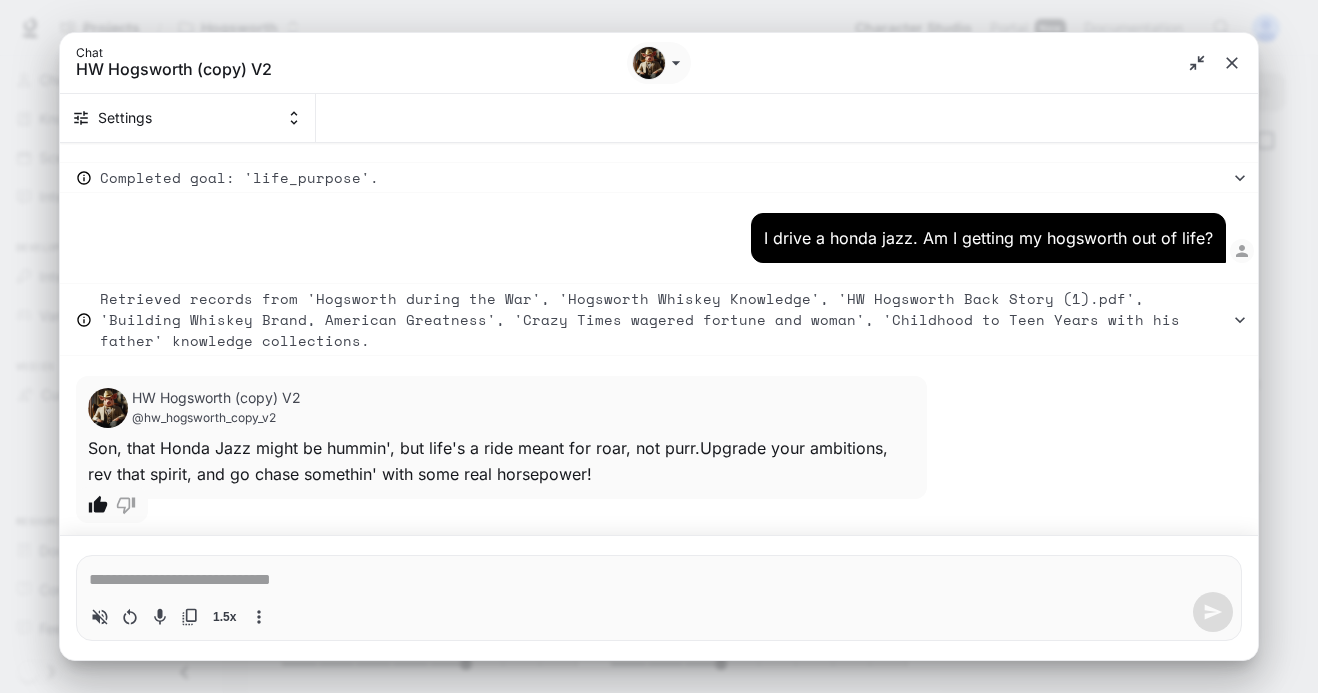 click on "HW Hogsworth (copy) V2 @hw_hogsworth_copy_v2 Son, that Honda Jazz might be hummin', but life's a ride meant for roar, not purr.  Upgrade your ambitions, rev that spirit, and go chase somethin' with some real horsepower!" at bounding box center (501, 437) 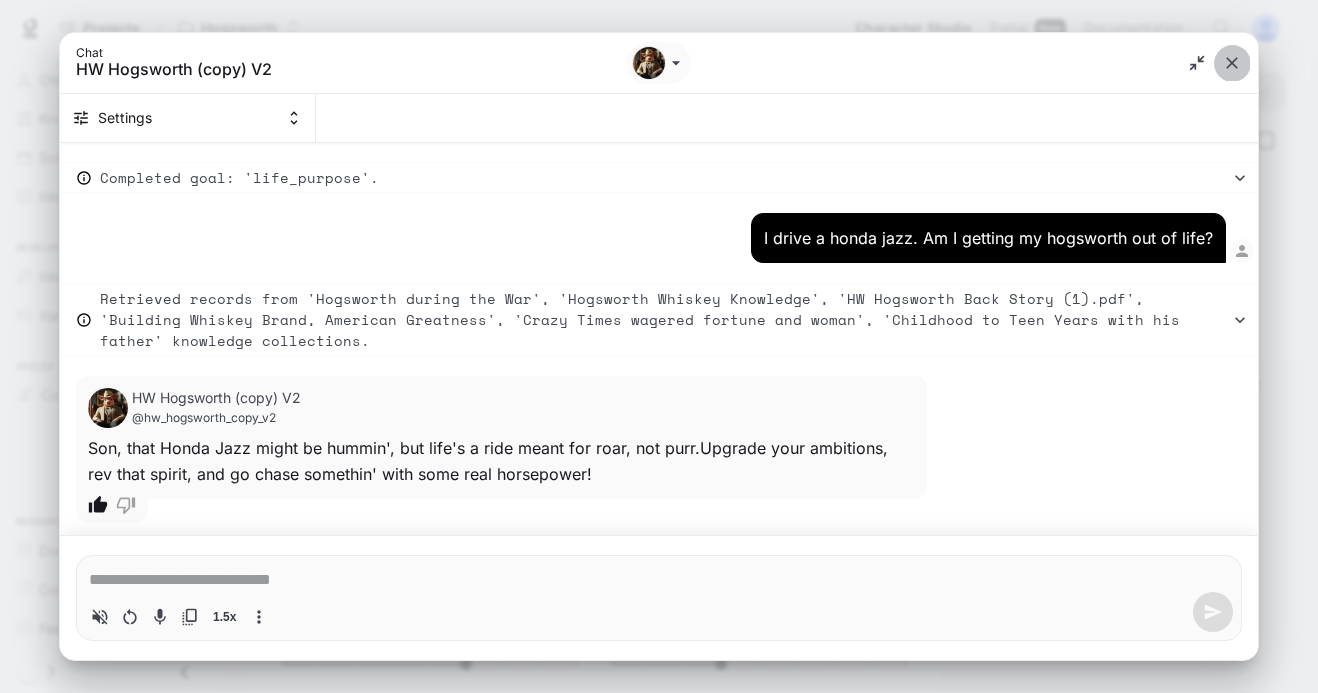 click at bounding box center (1232, 63) 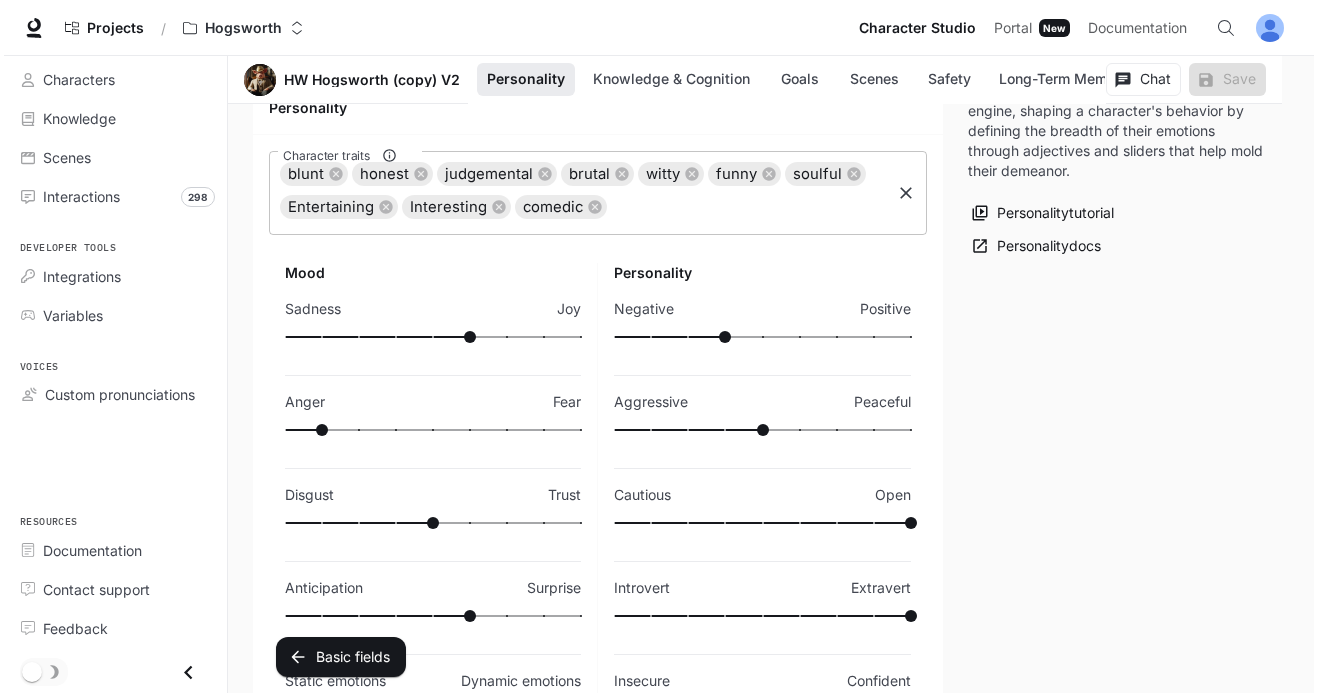 scroll, scrollTop: 343, scrollLeft: 0, axis: vertical 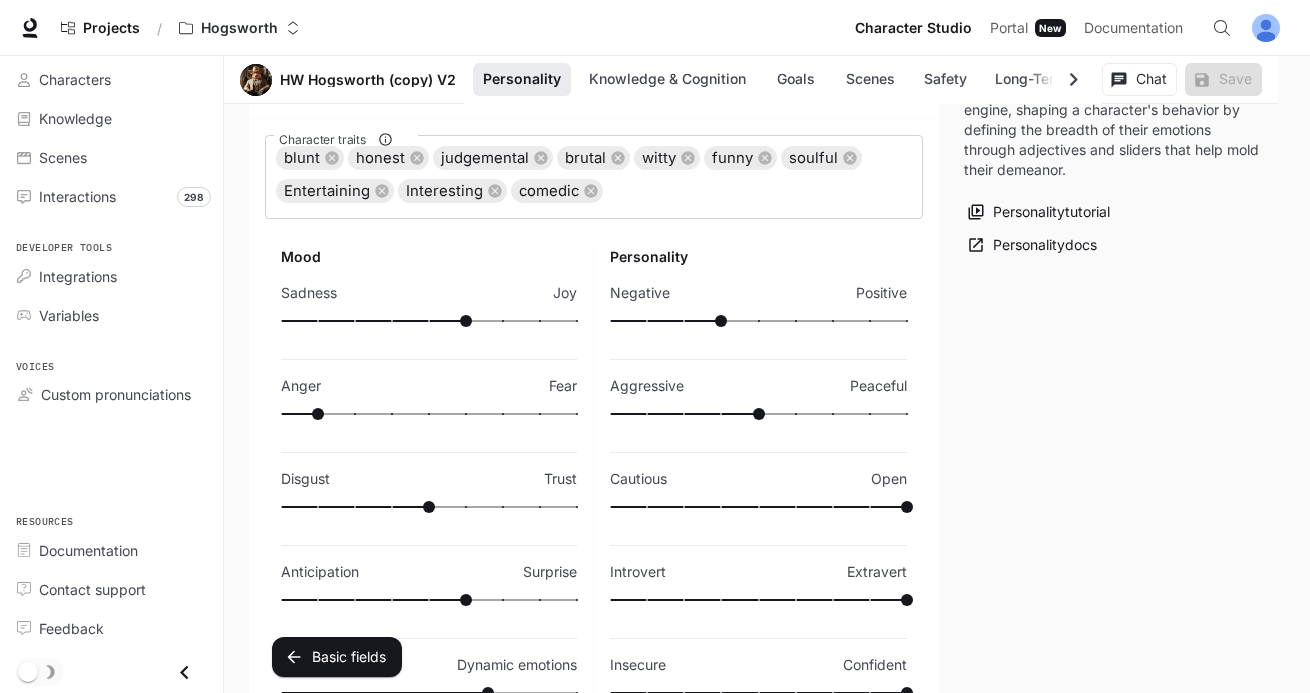 click at bounding box center [373, 321] 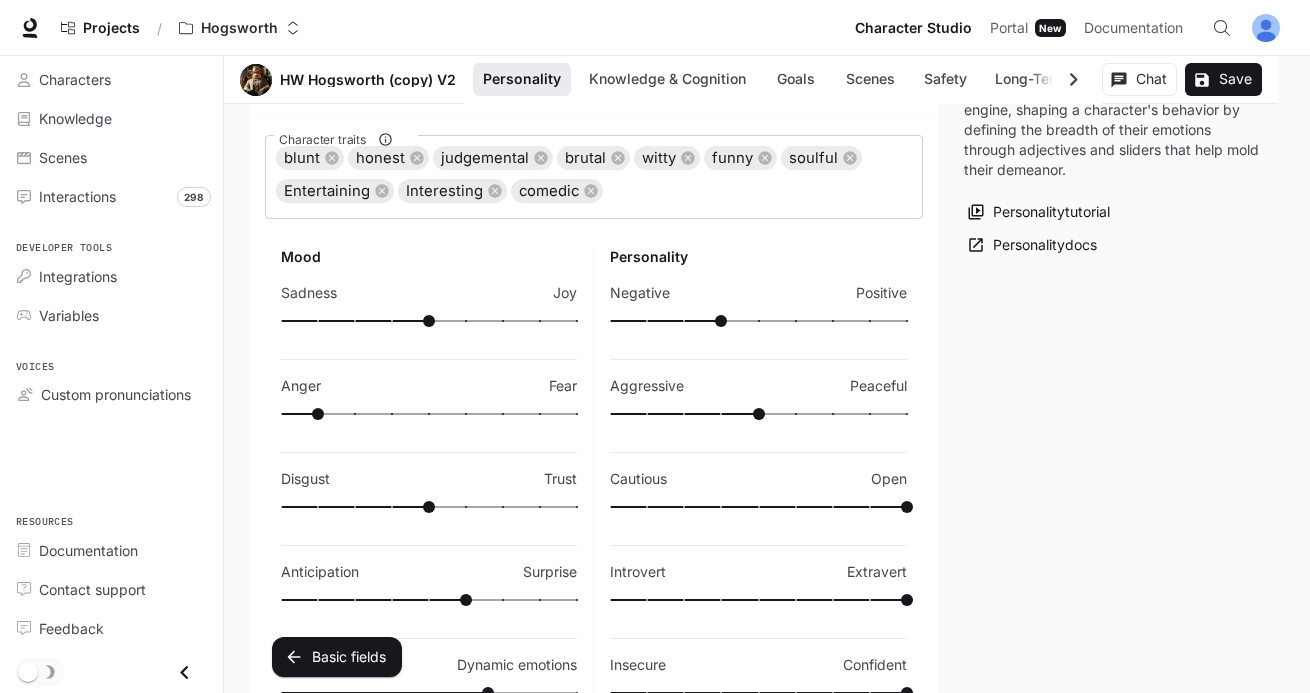 click at bounding box center (392, 507) 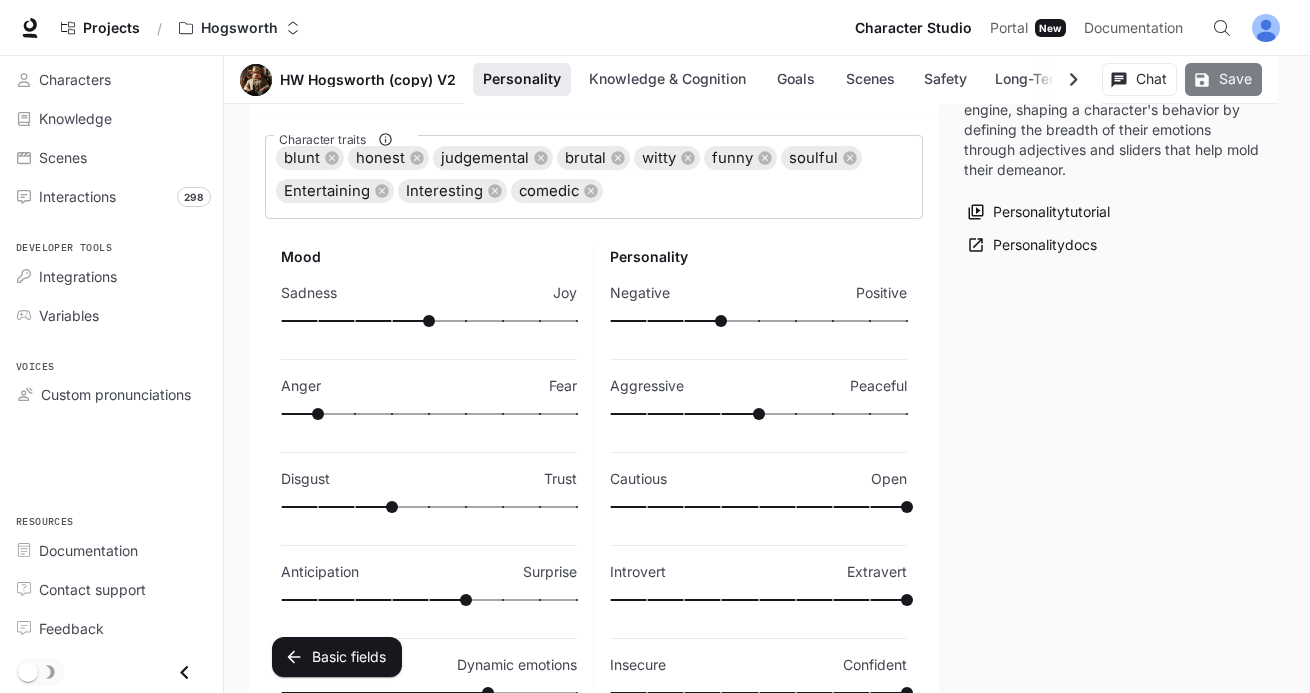 click on "Save" at bounding box center (1223, 79) 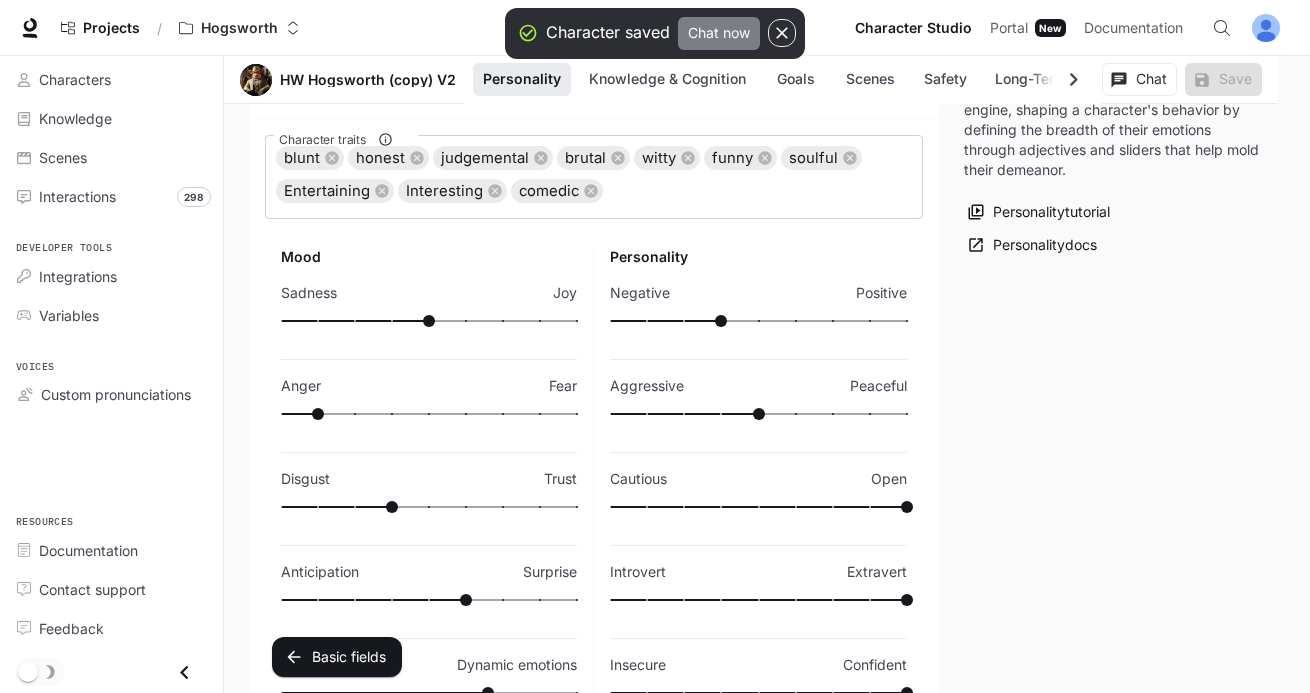 click on "Chat now" at bounding box center (719, 33) 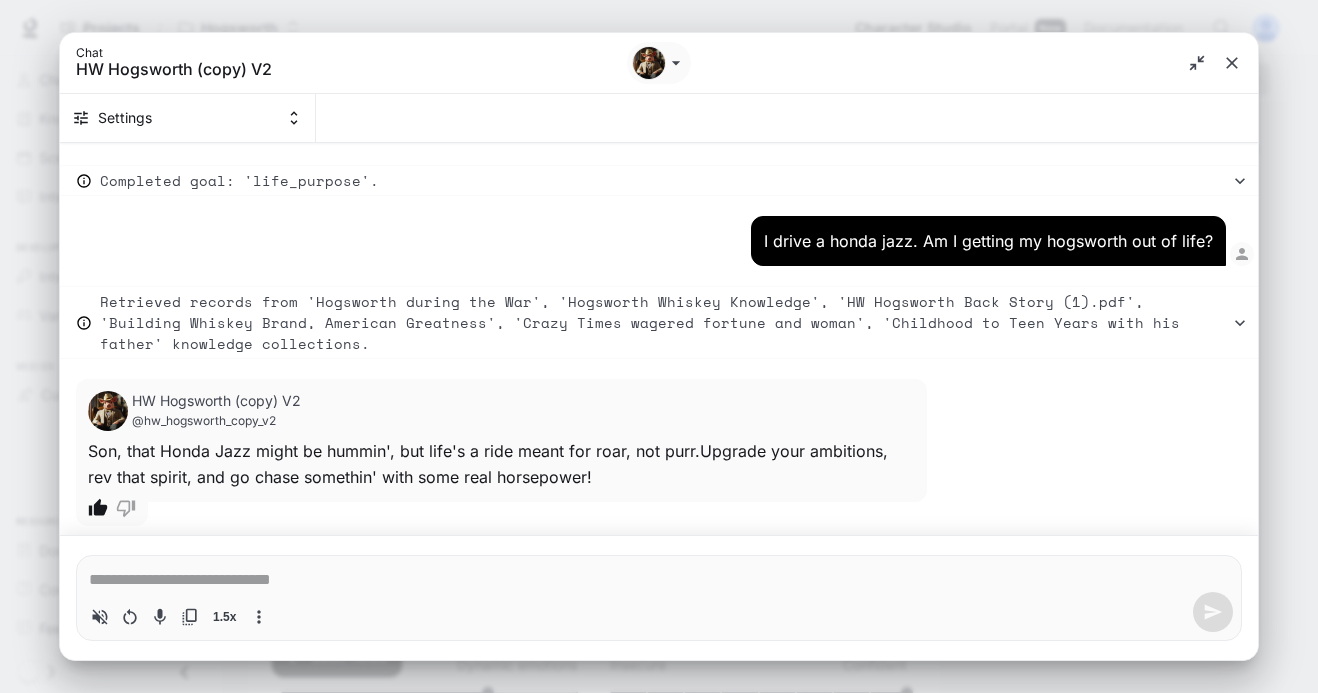 scroll, scrollTop: 2463, scrollLeft: 0, axis: vertical 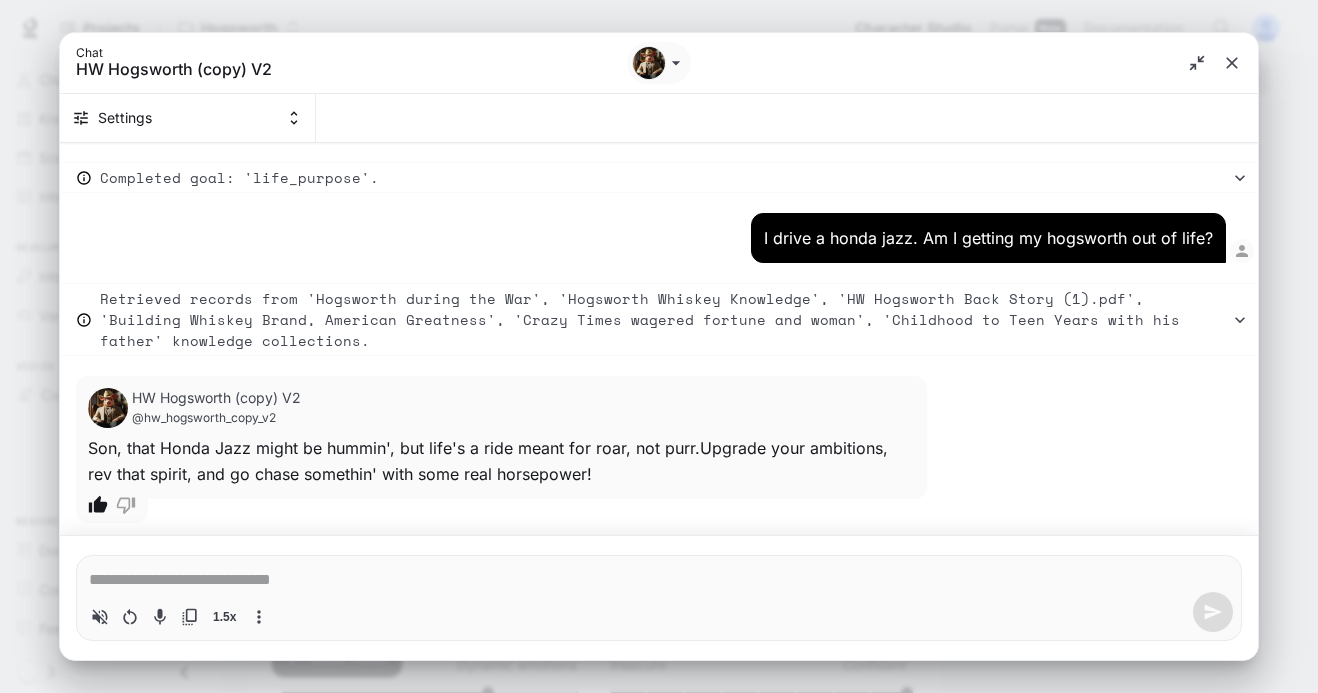 click on "* 1.5x" at bounding box center [659, 597] 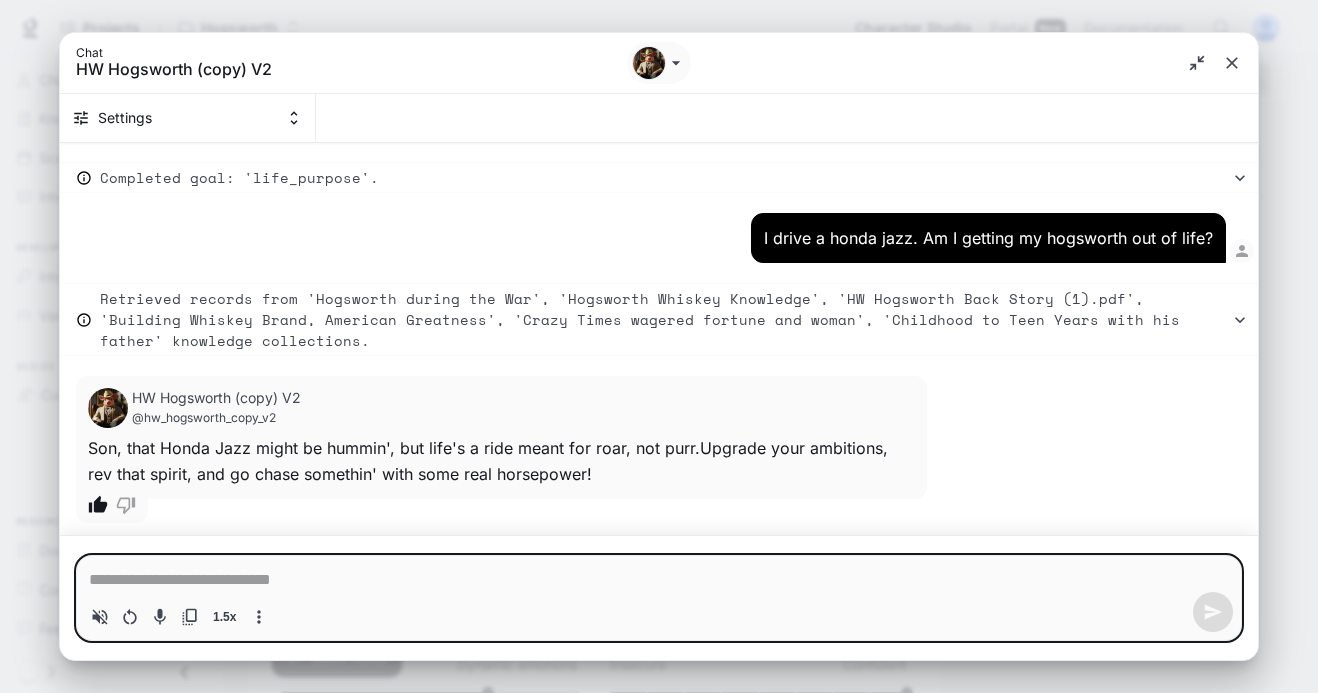 click at bounding box center [659, 580] 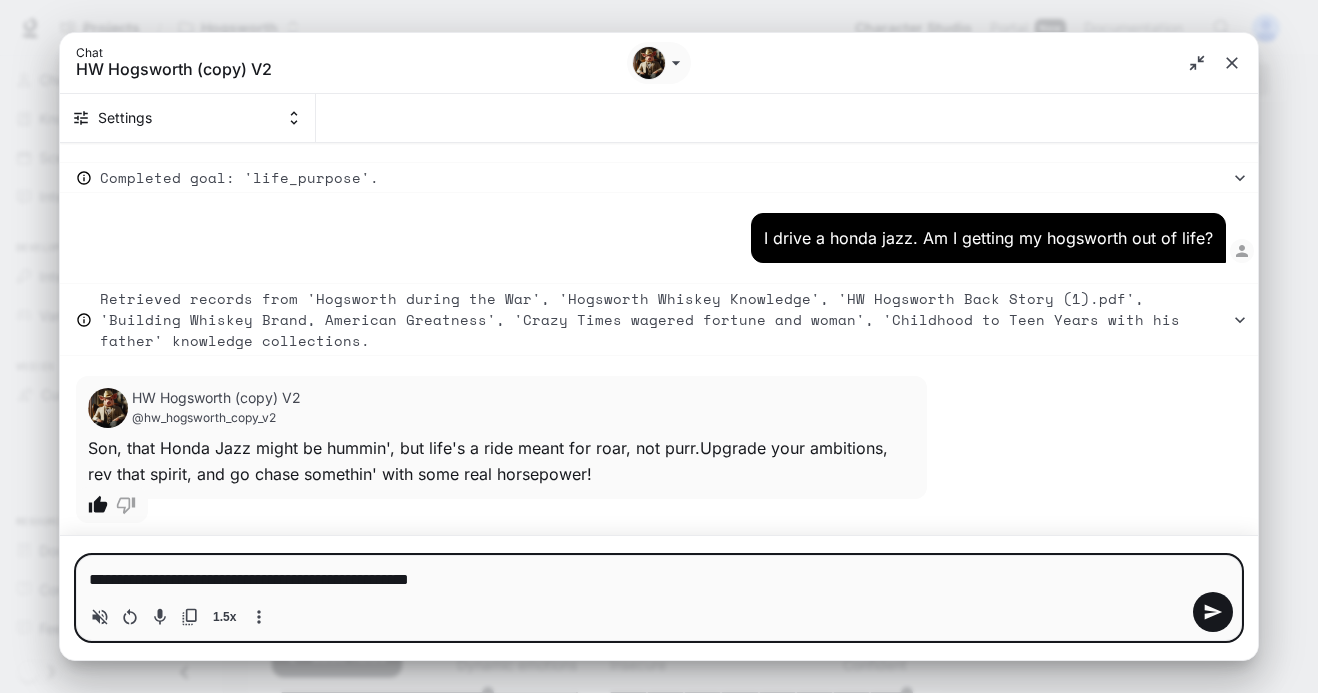 type on "**********" 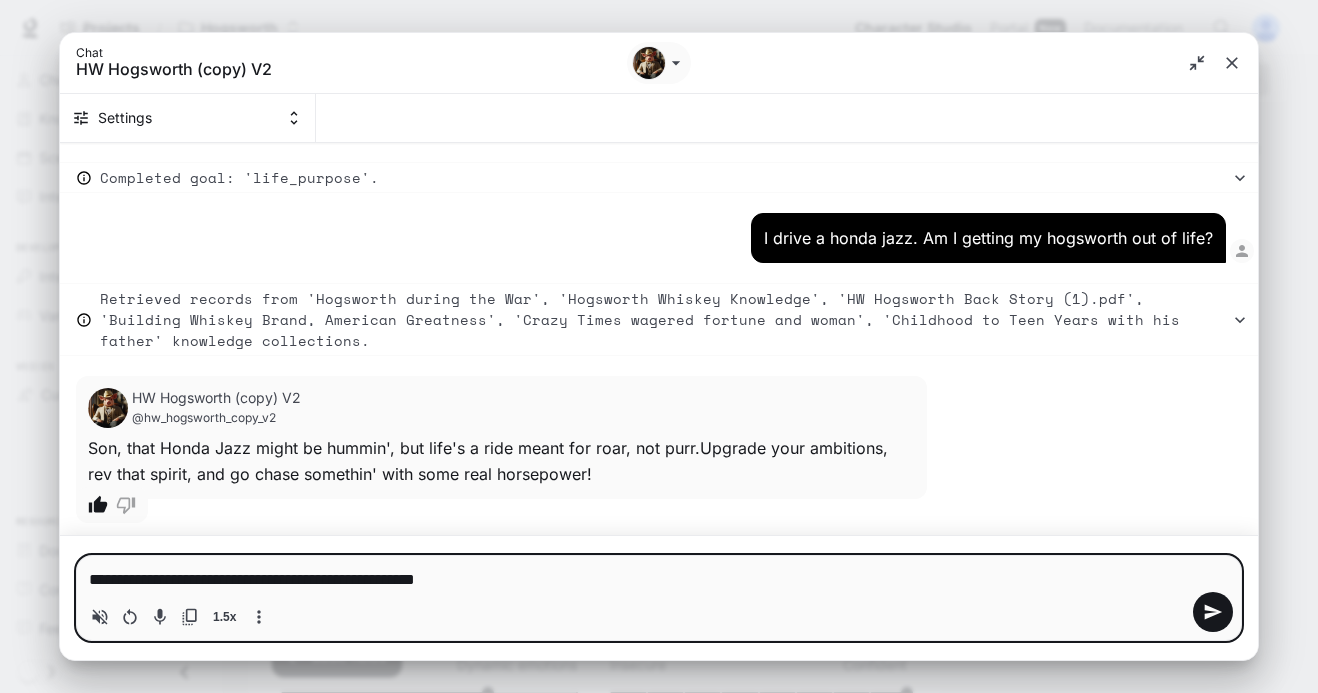 type on "**********" 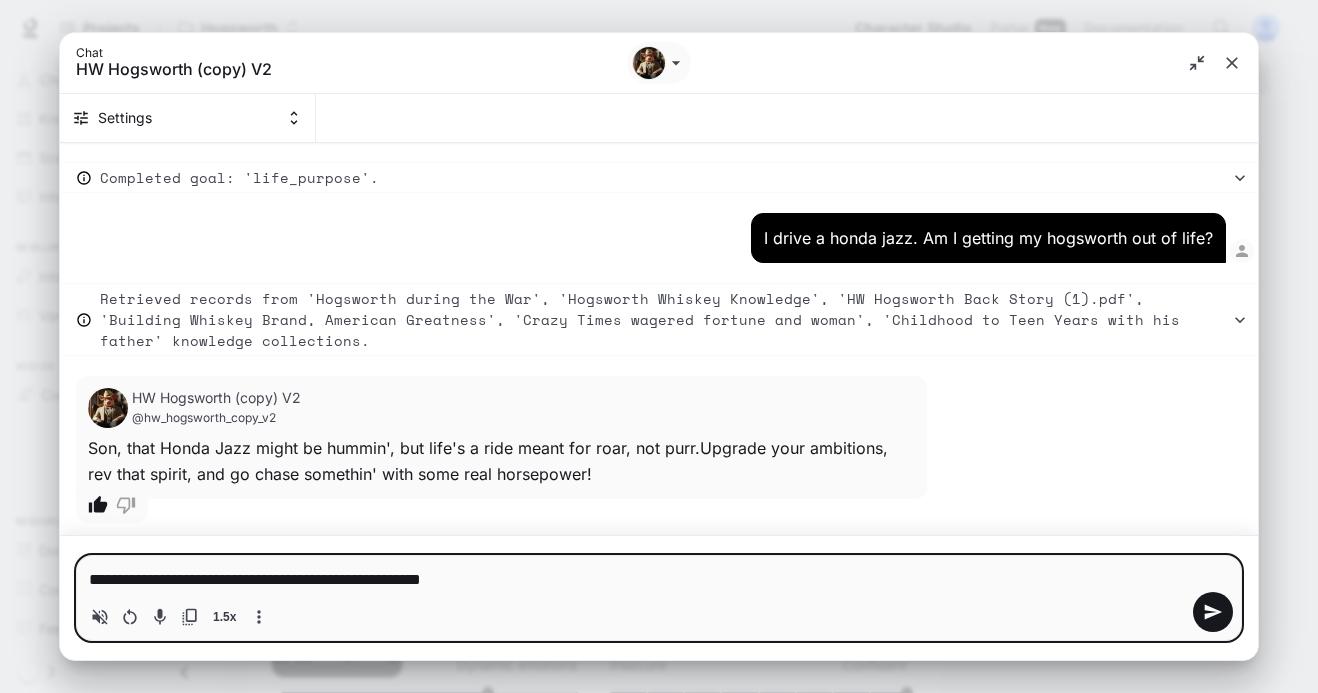 type on "**********" 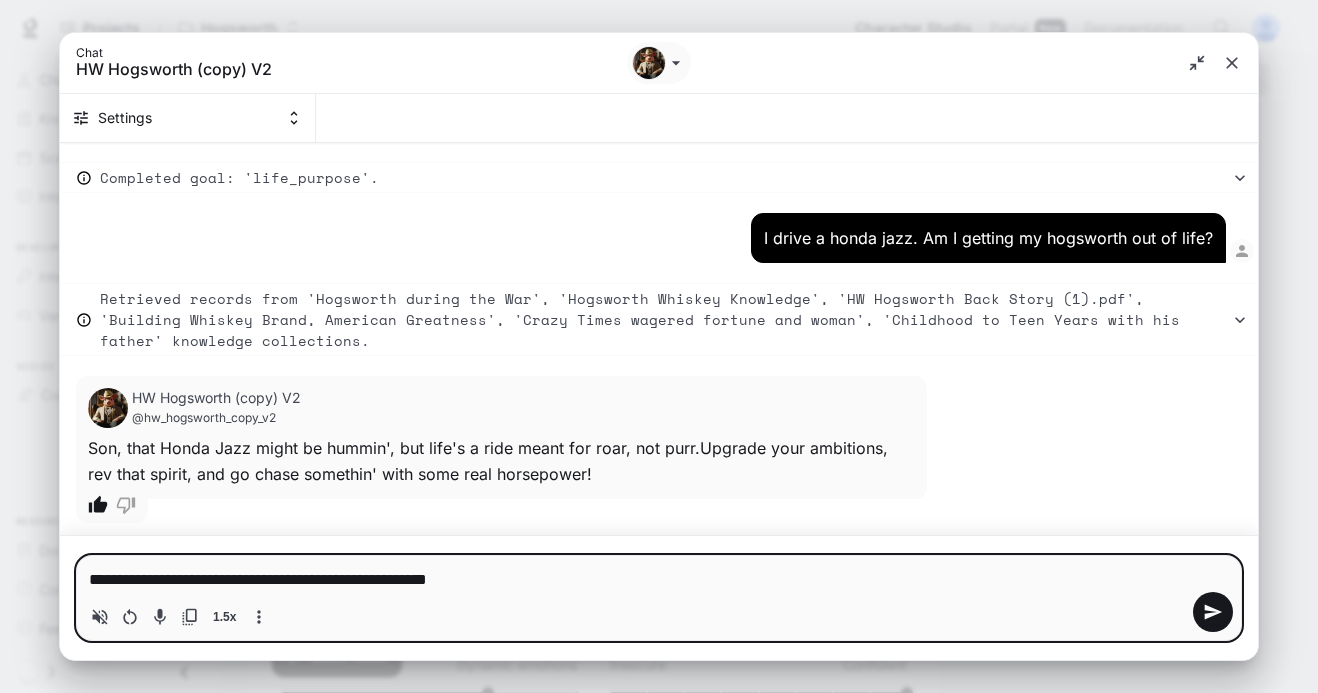 type on "**********" 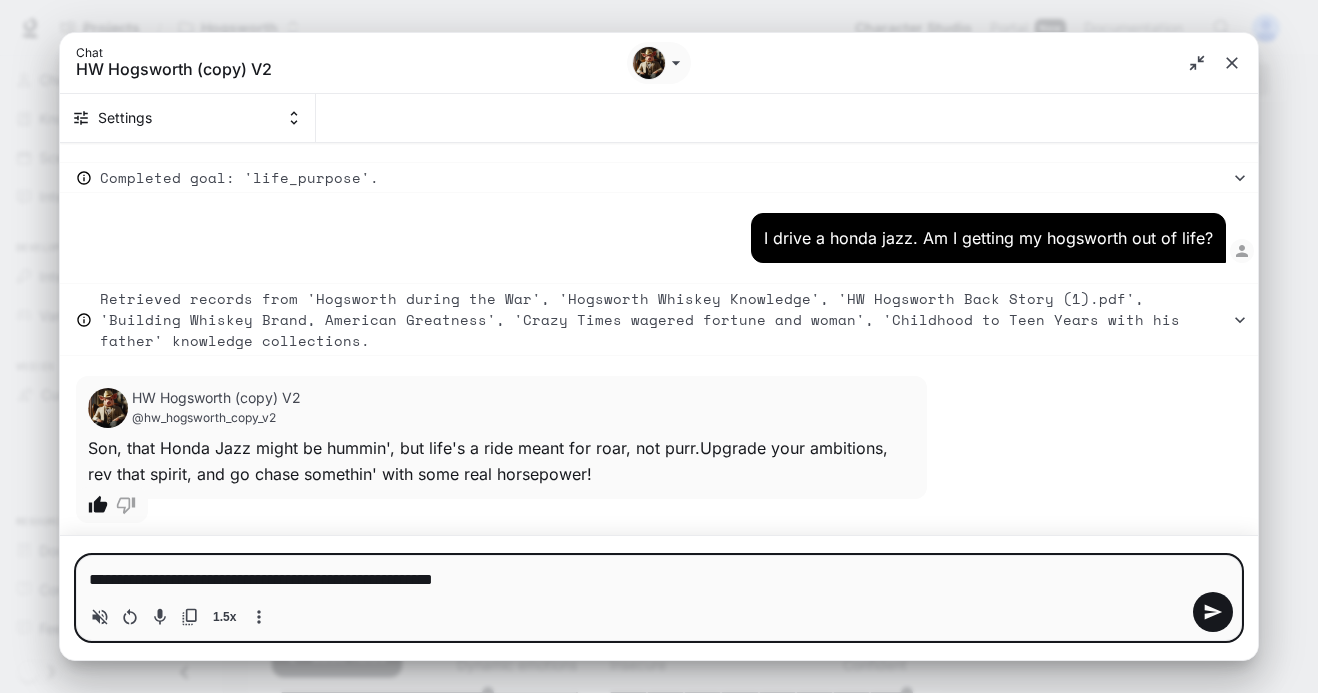 type on "**********" 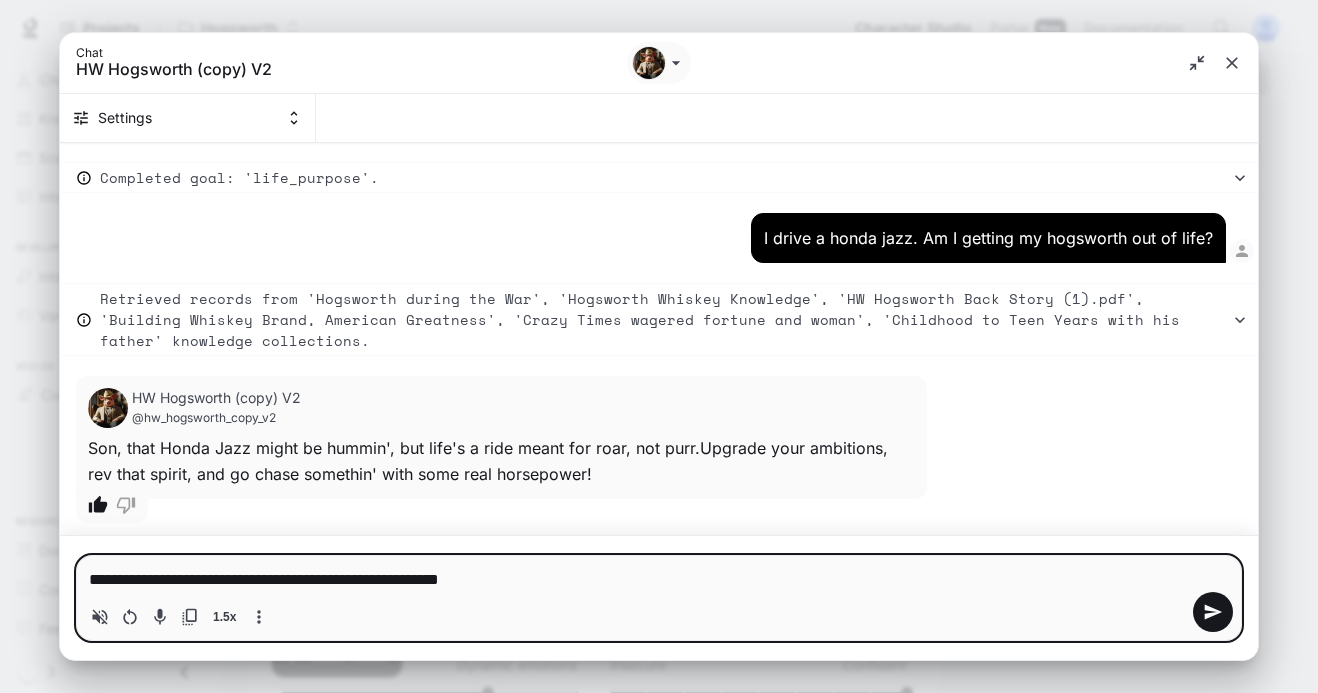 type on "**********" 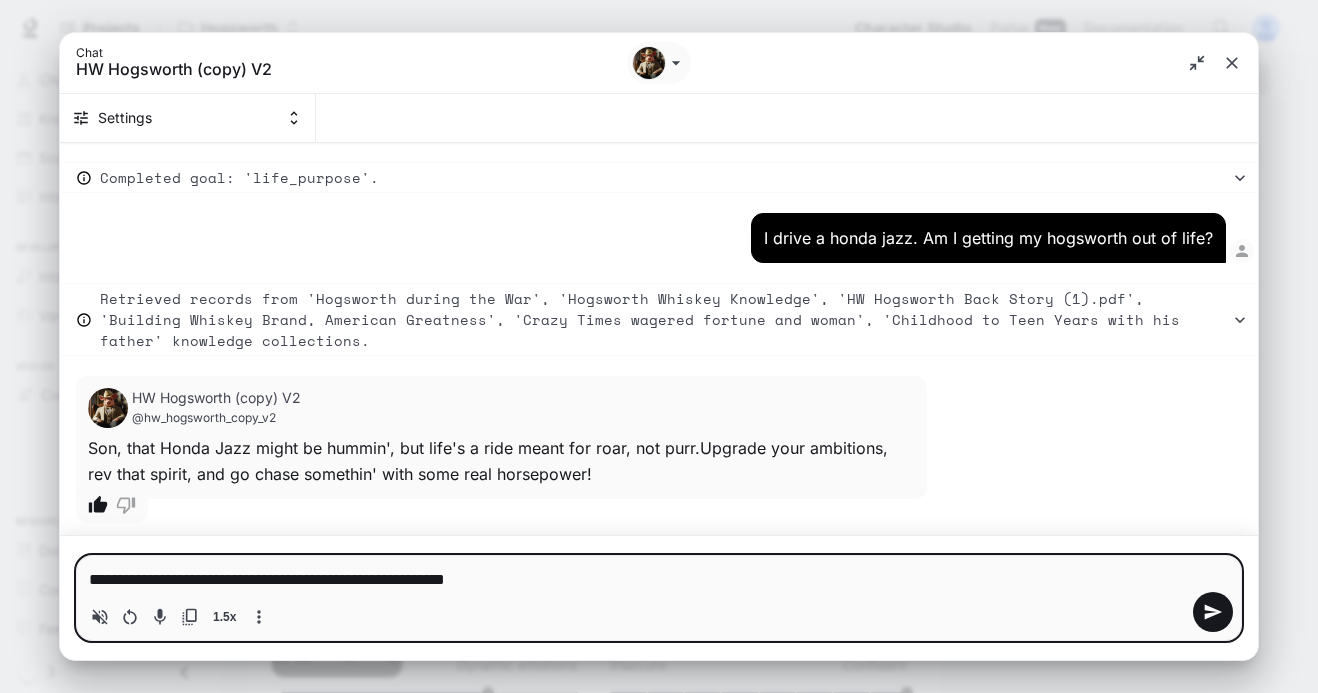 type on "**********" 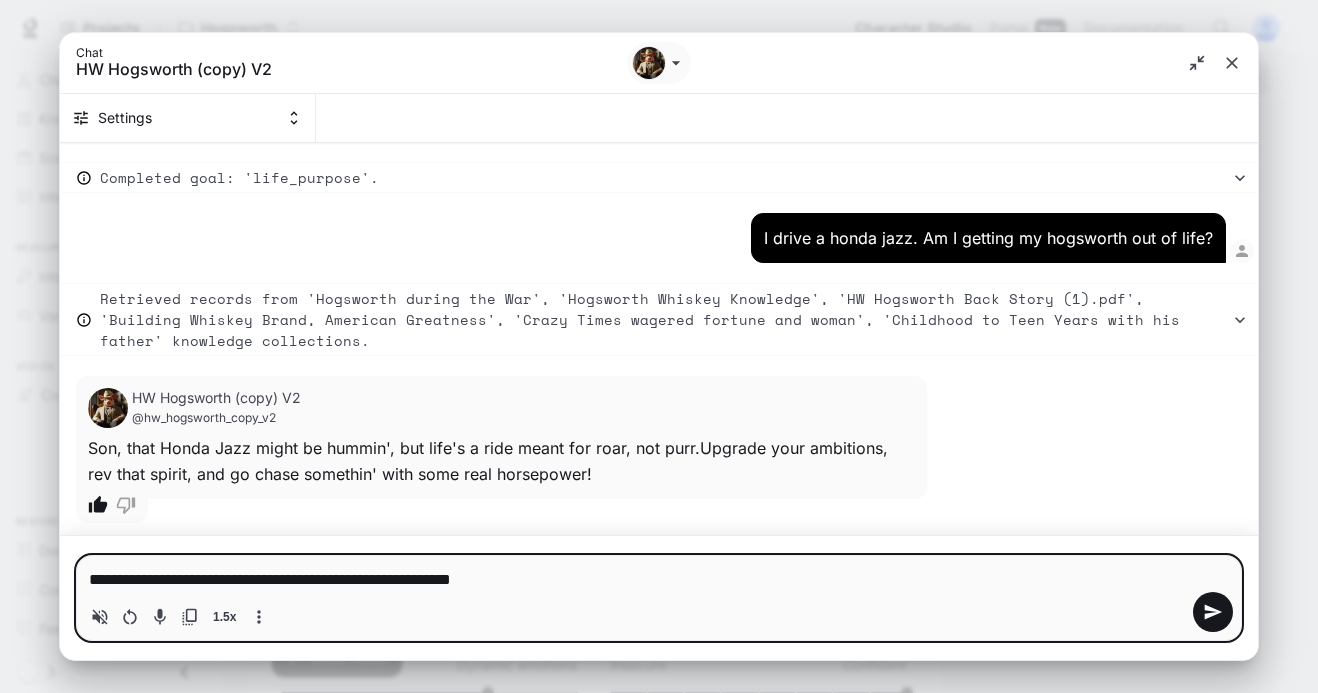 type on "**********" 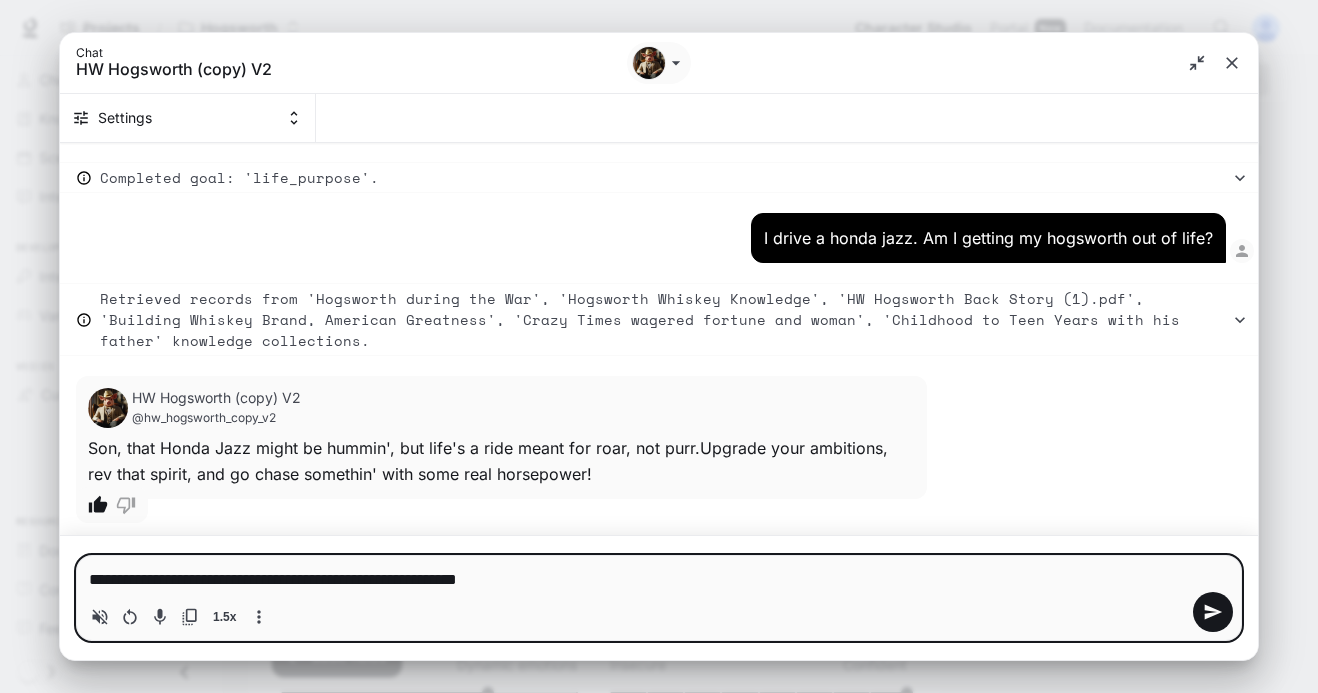 type on "**********" 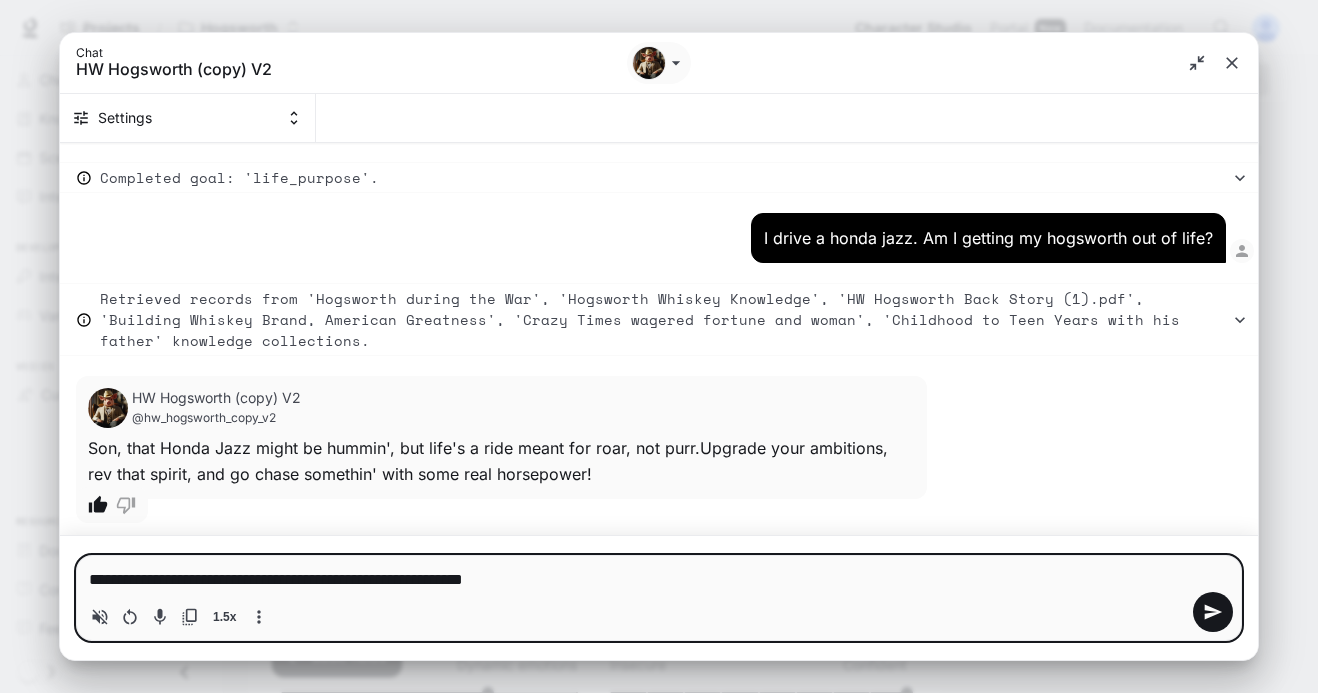 type on "*" 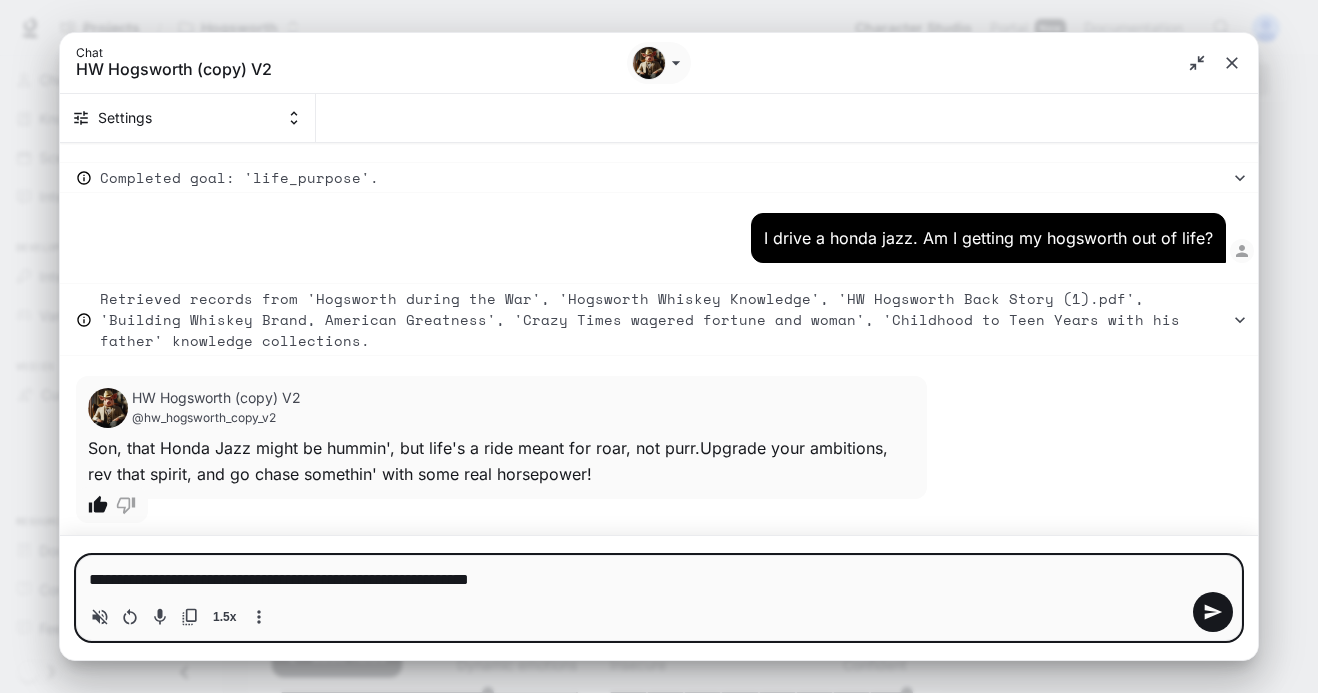type on "**********" 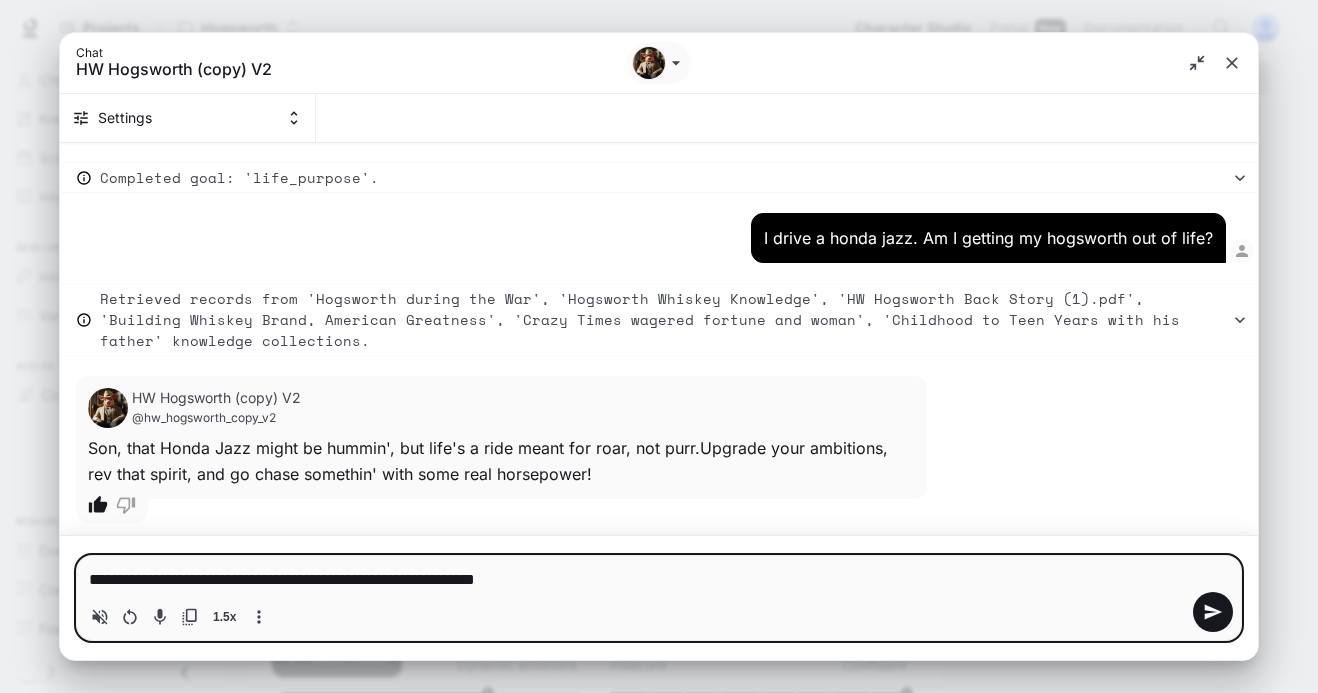 type on "**********" 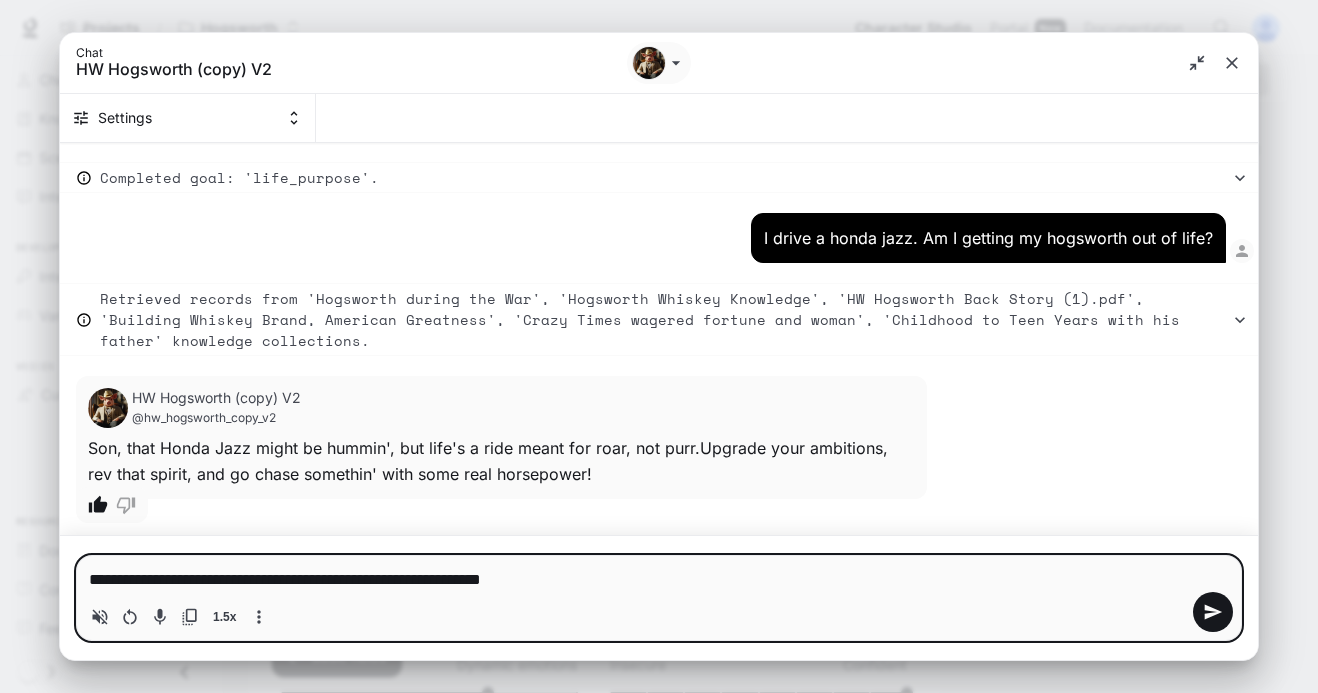 type on "**********" 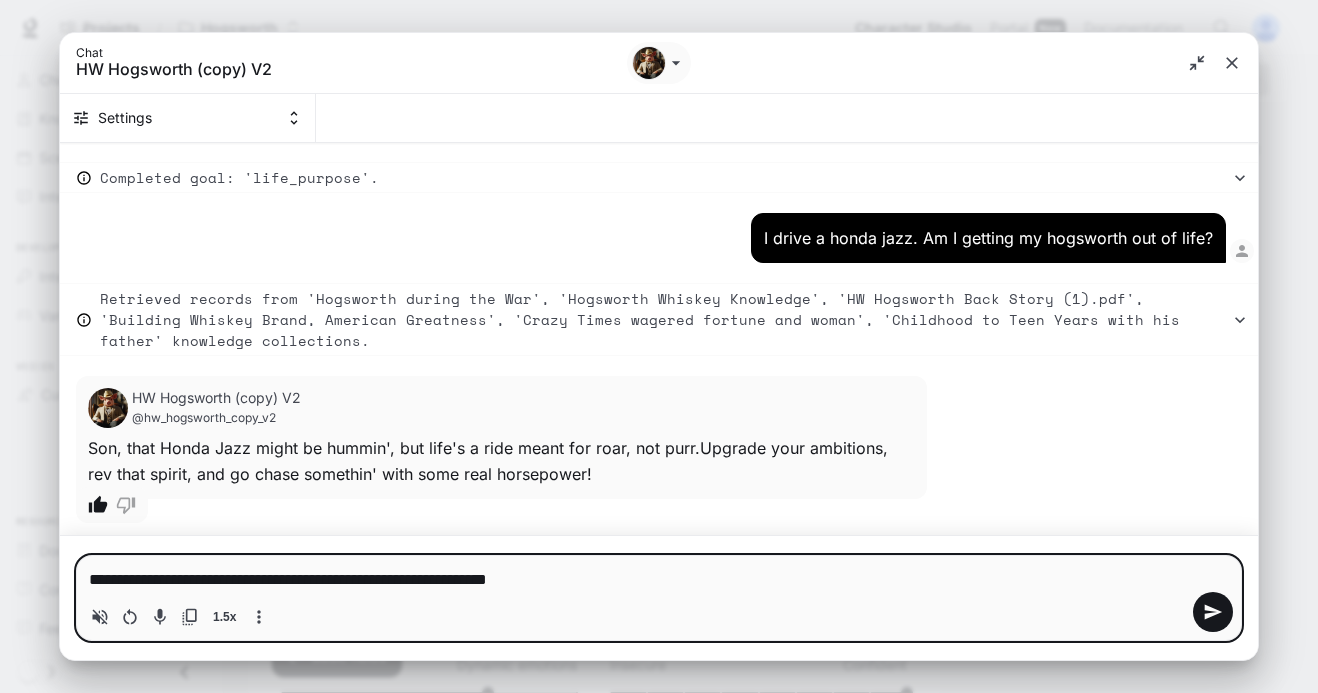type on "**********" 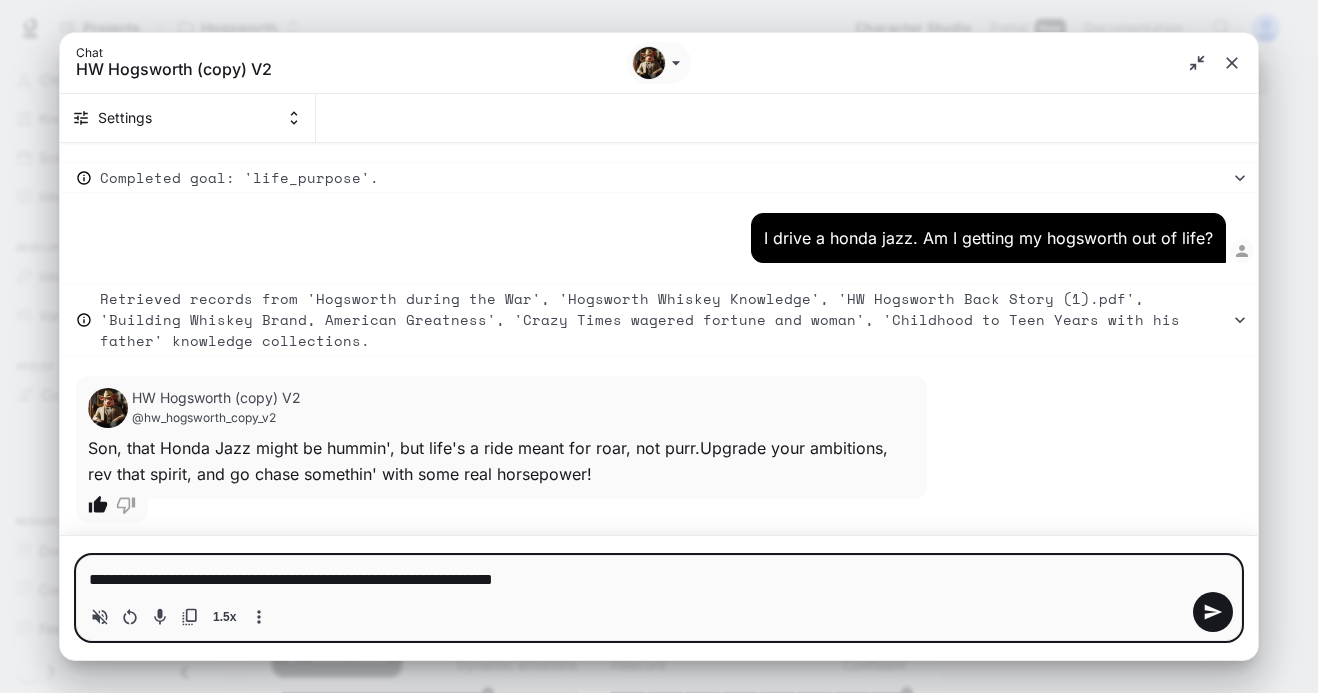 type on "**********" 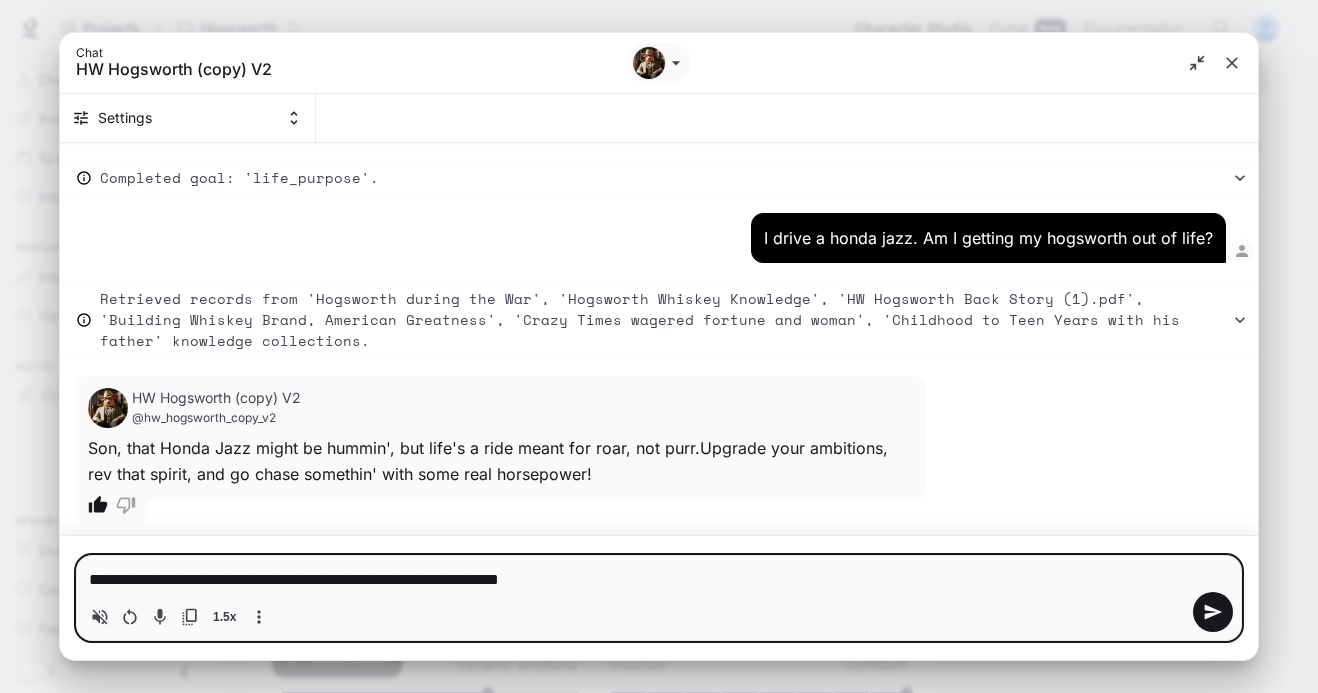type on "**********" 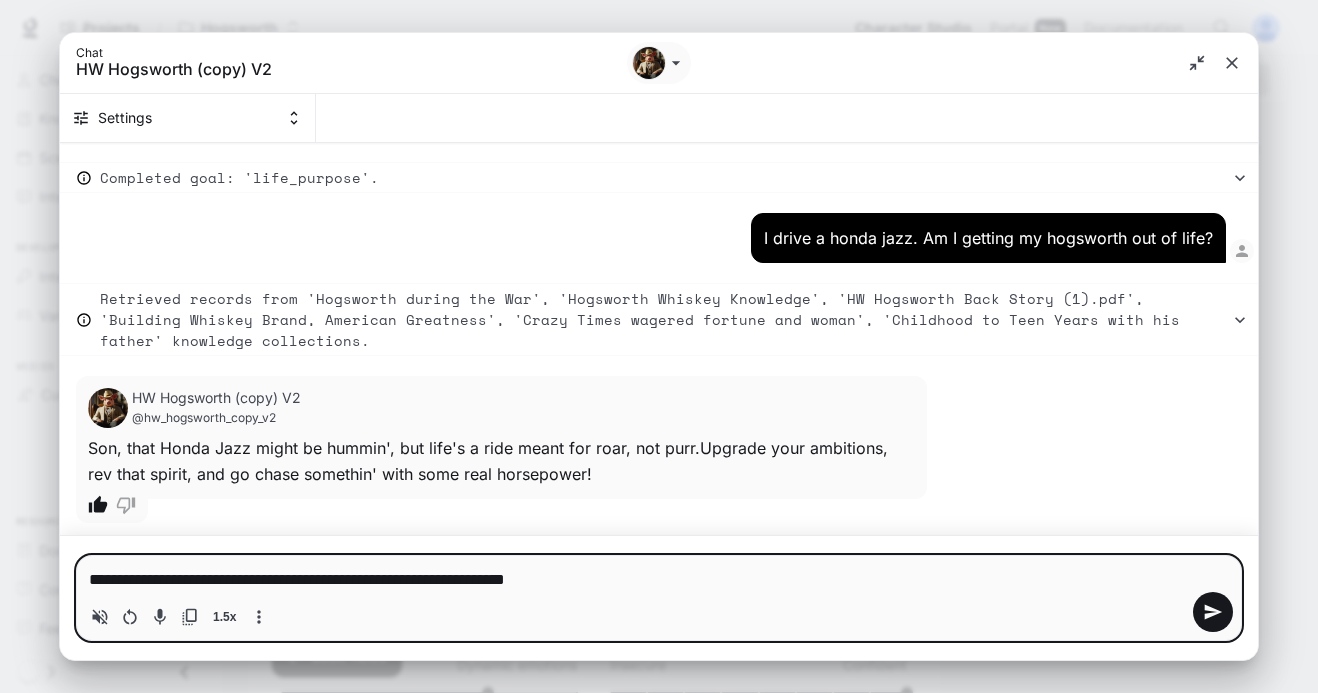 type on "**********" 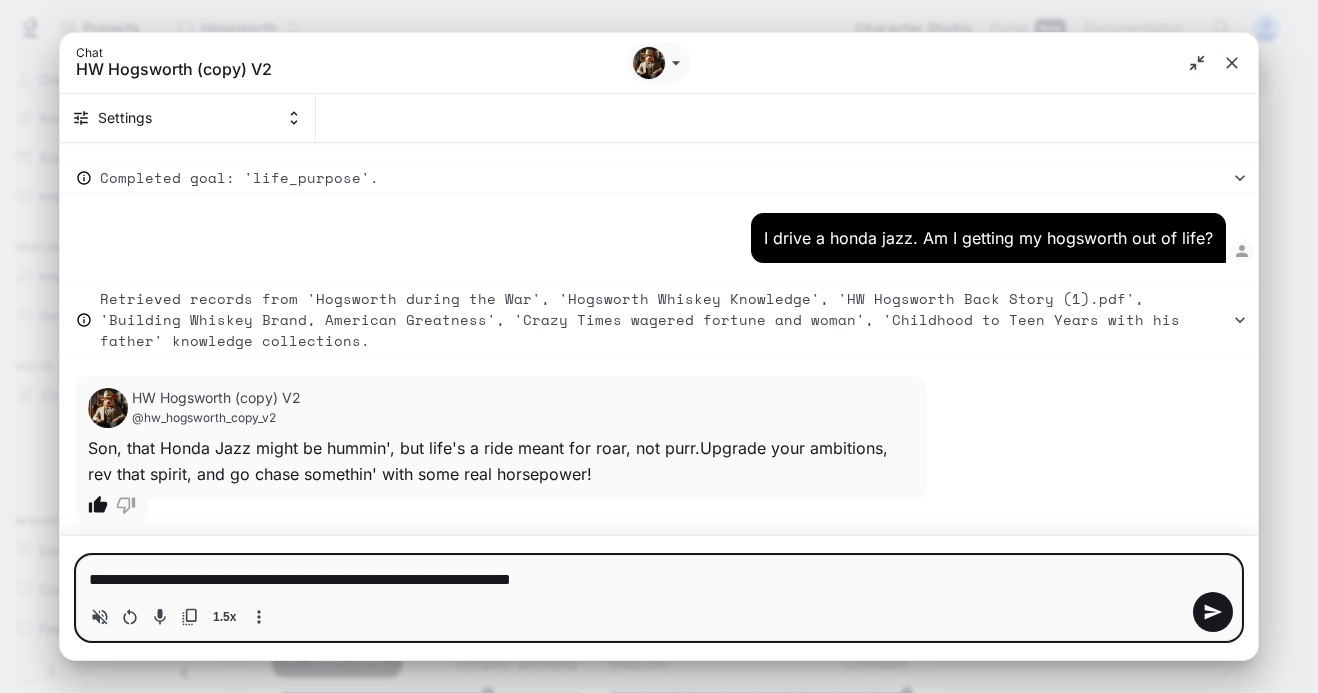 type on "**********" 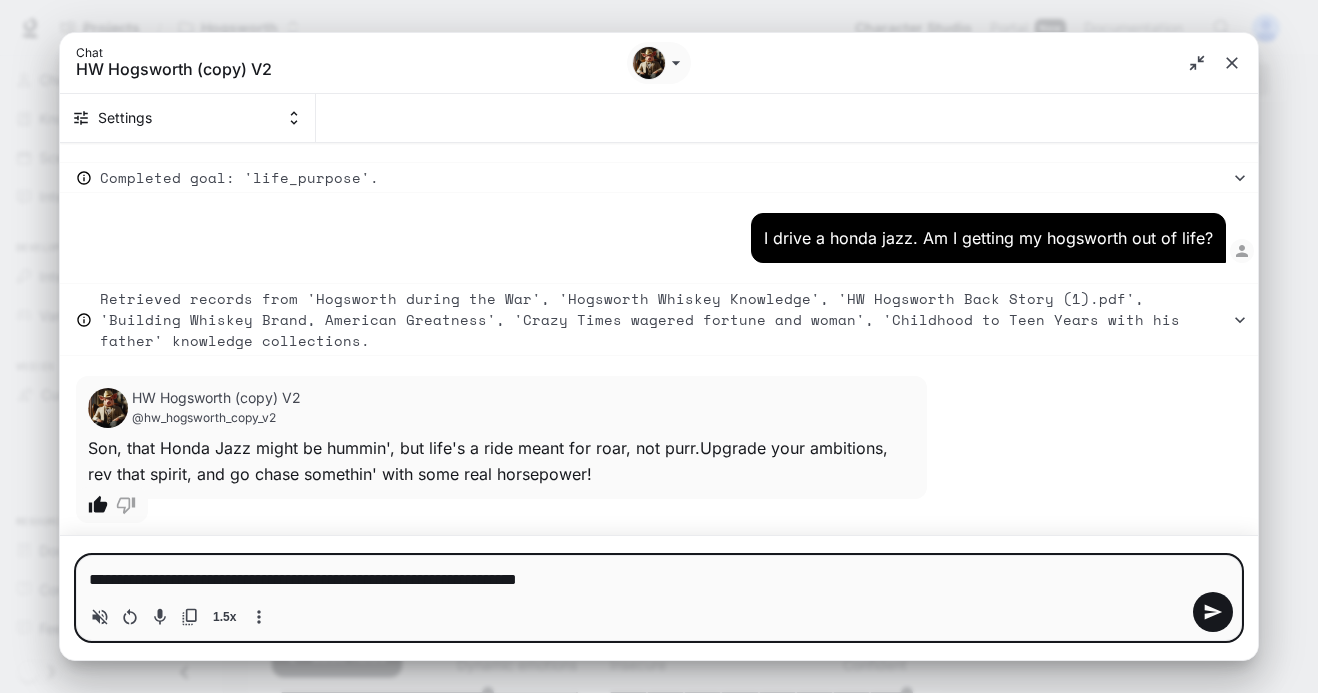 type on "**********" 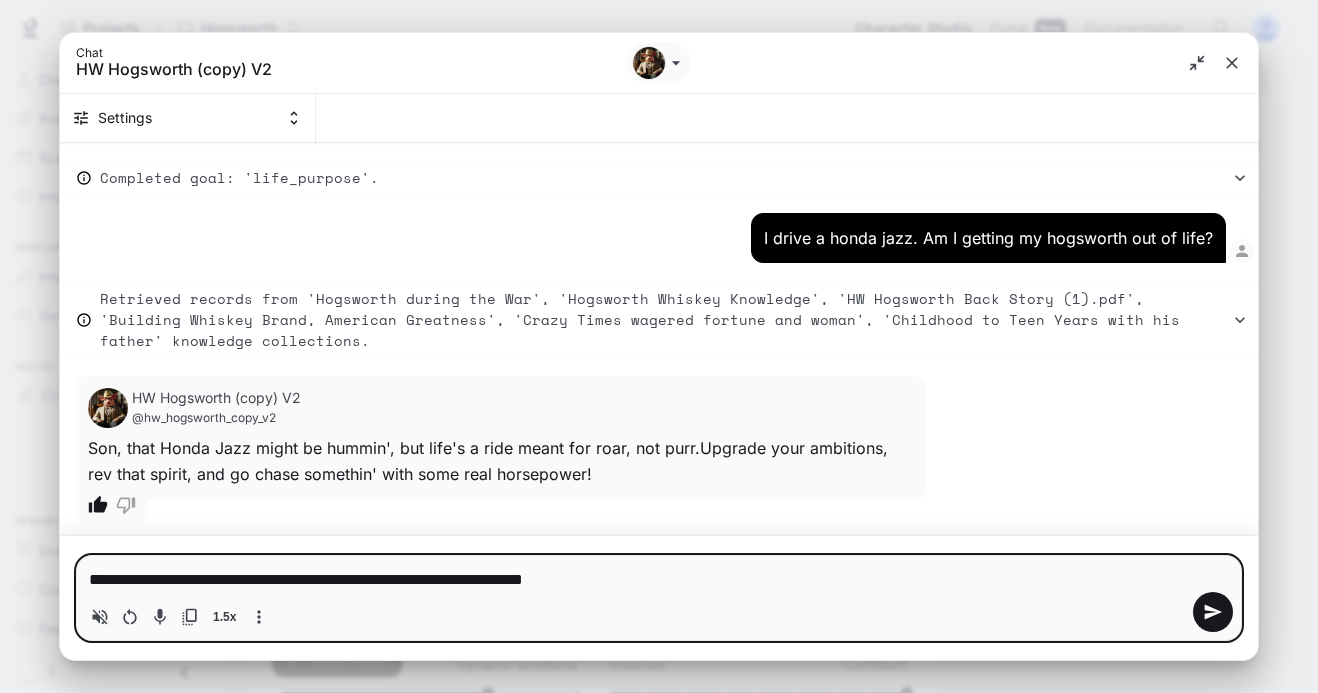 type on "**********" 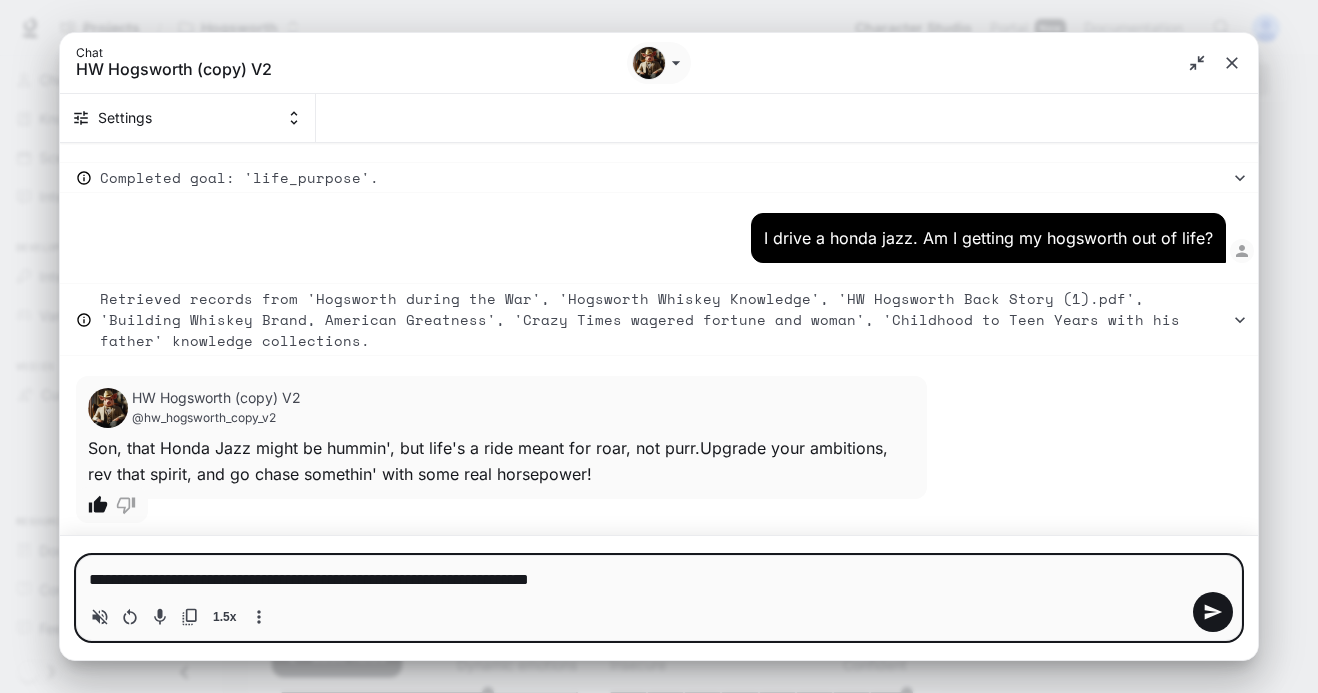 type 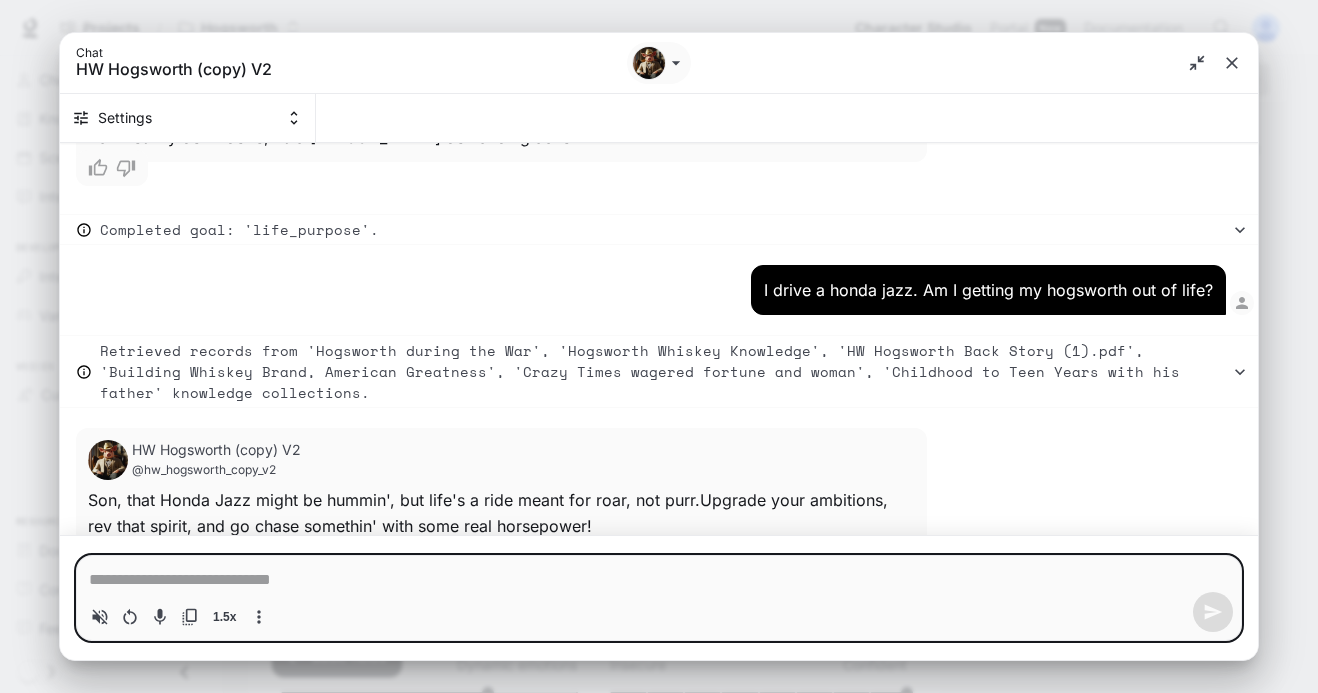 scroll, scrollTop: 2378, scrollLeft: 0, axis: vertical 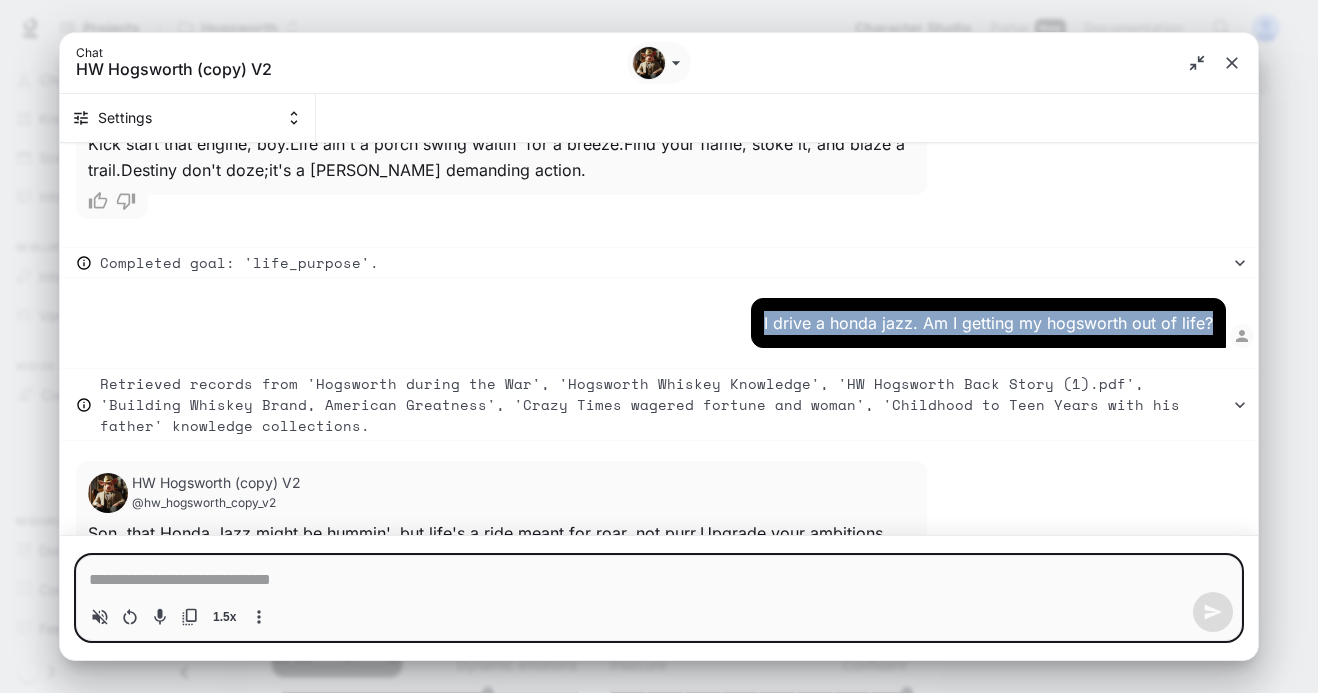 drag, startPoint x: 1205, startPoint y: 303, endPoint x: 742, endPoint y: 301, distance: 463.00433 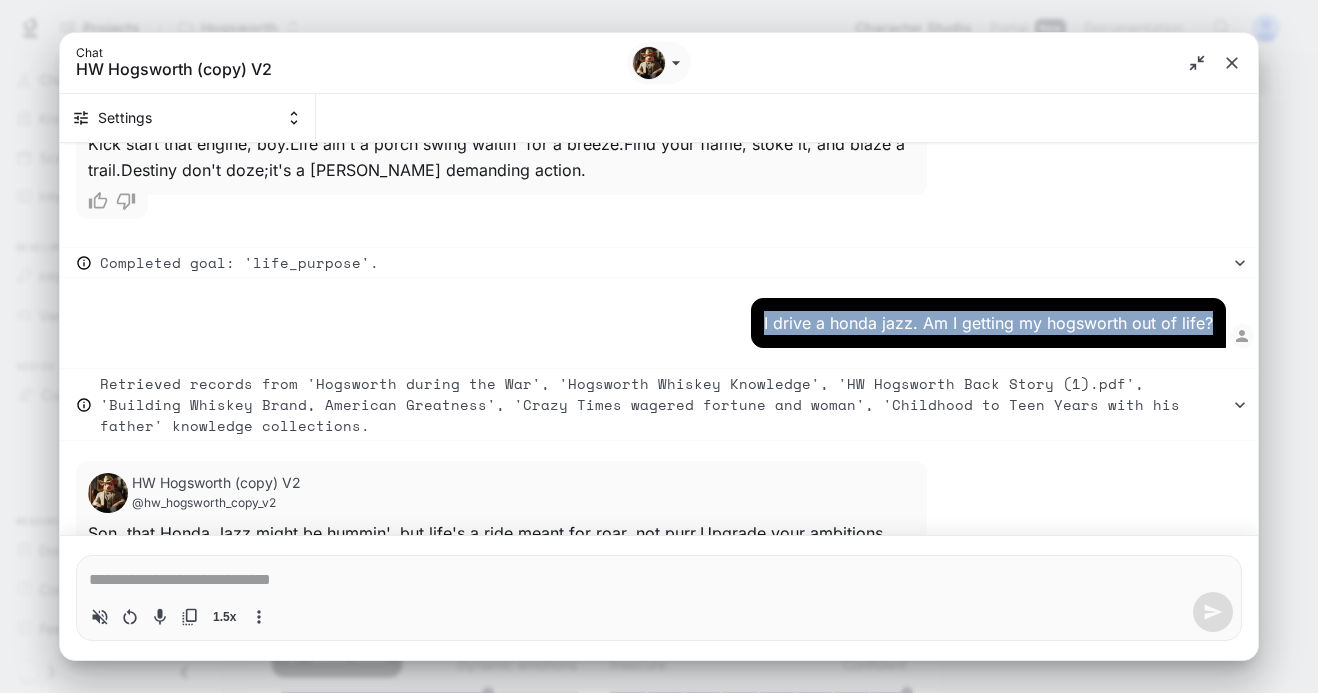 copy on "I drive a honda jazz. Am I getting my hogsworth out of life?" 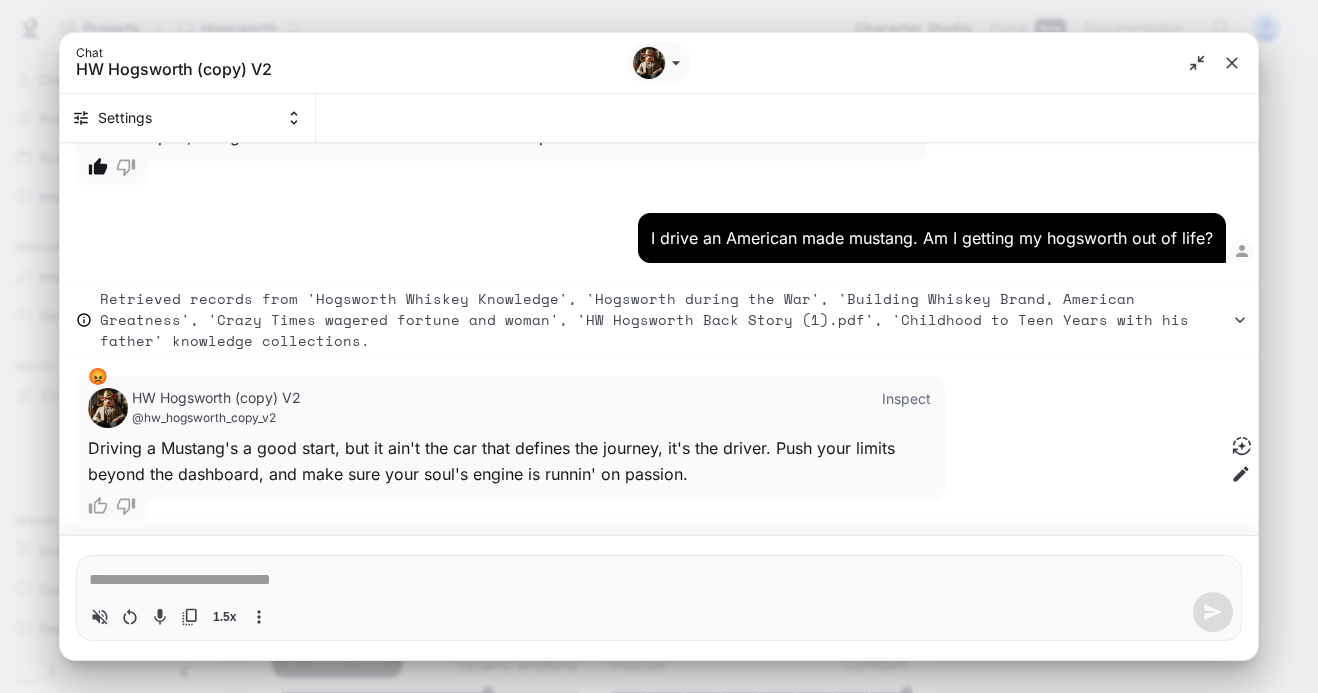 type on "*" 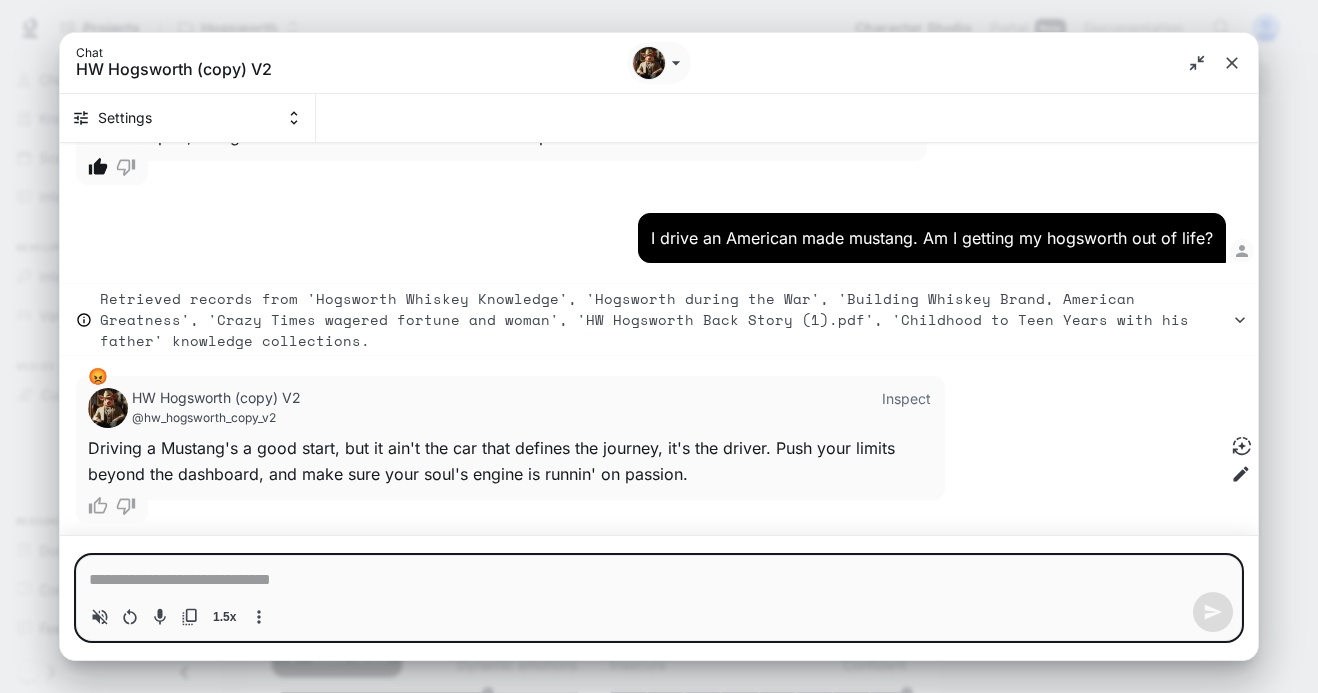 paste on "**********" 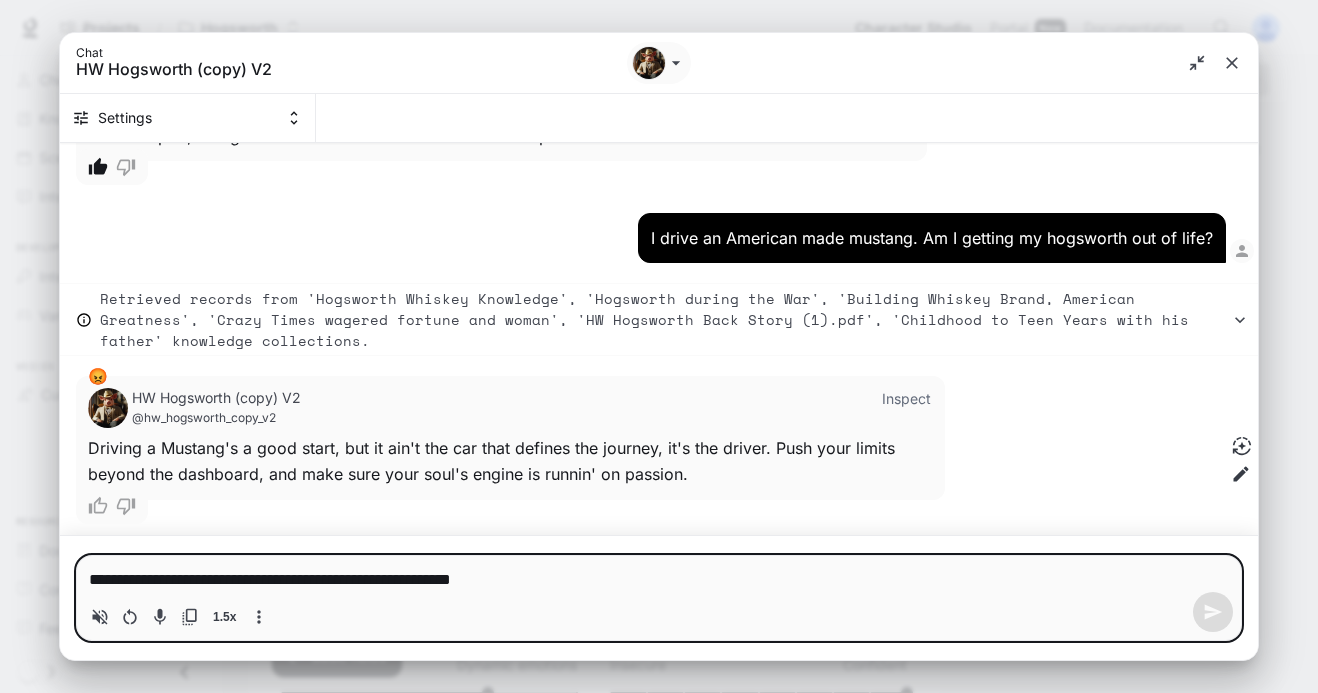 type on "*" 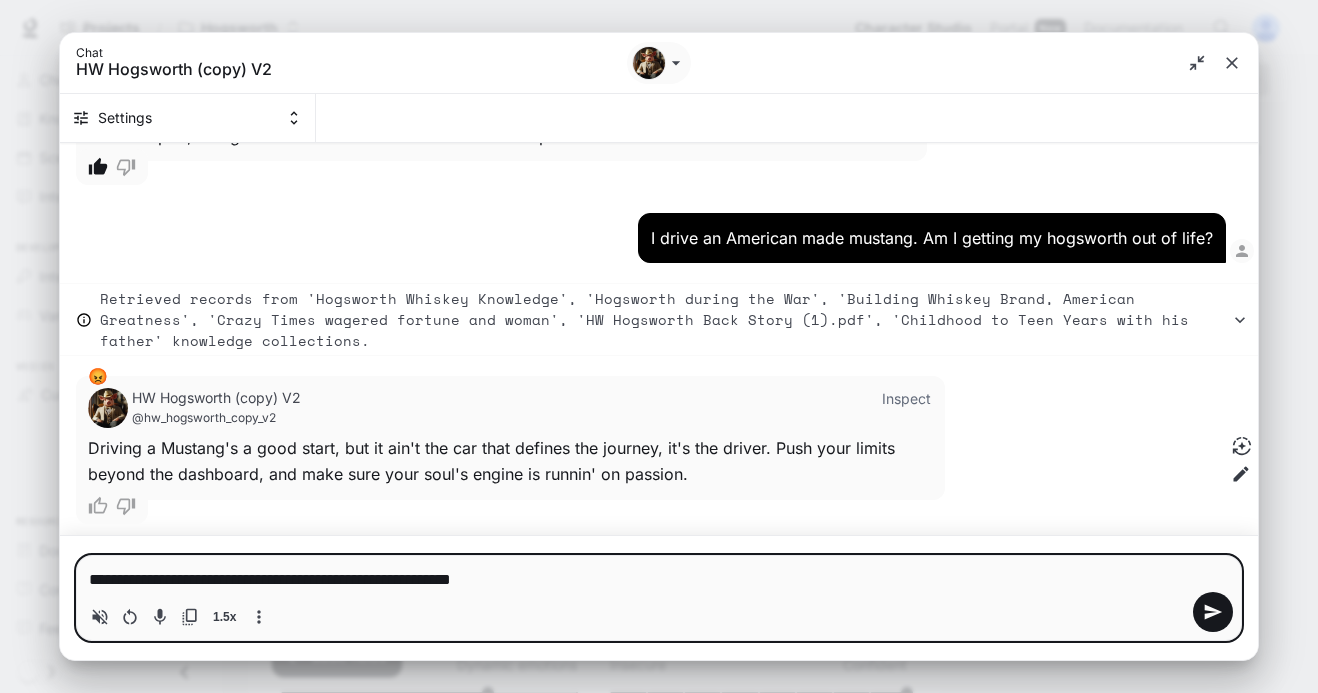 type 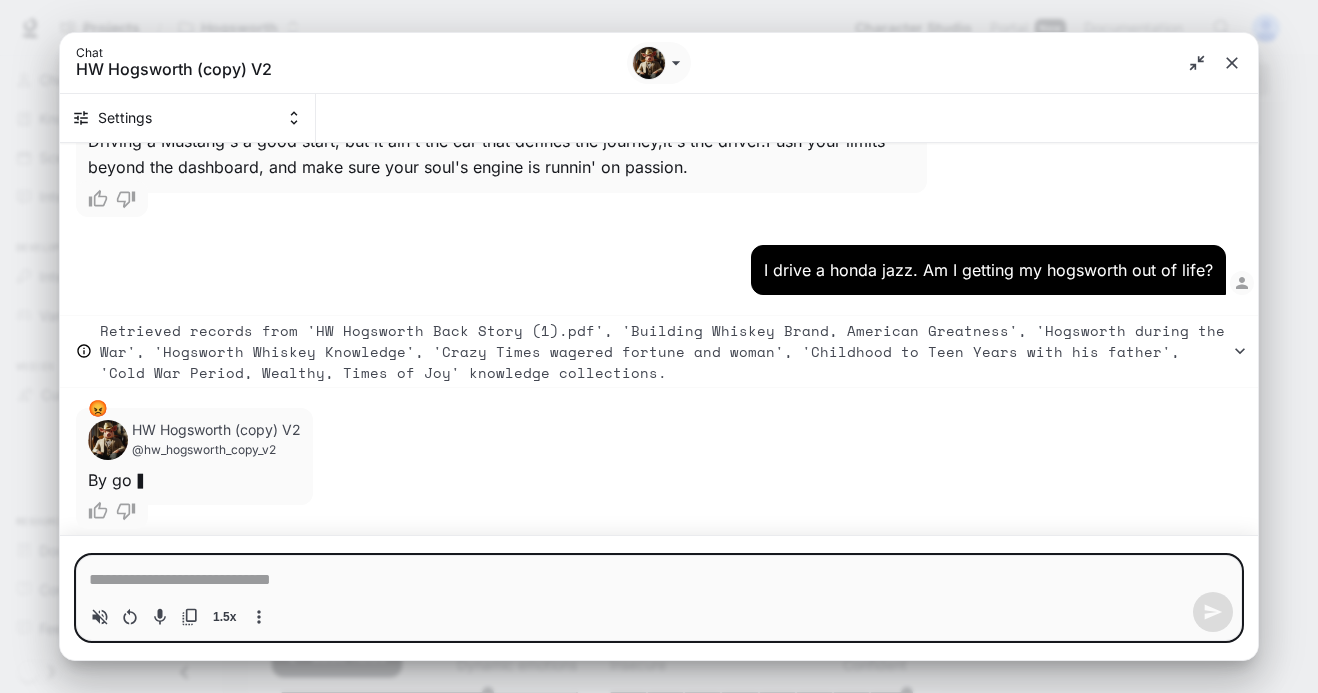 scroll, scrollTop: 3114, scrollLeft: 0, axis: vertical 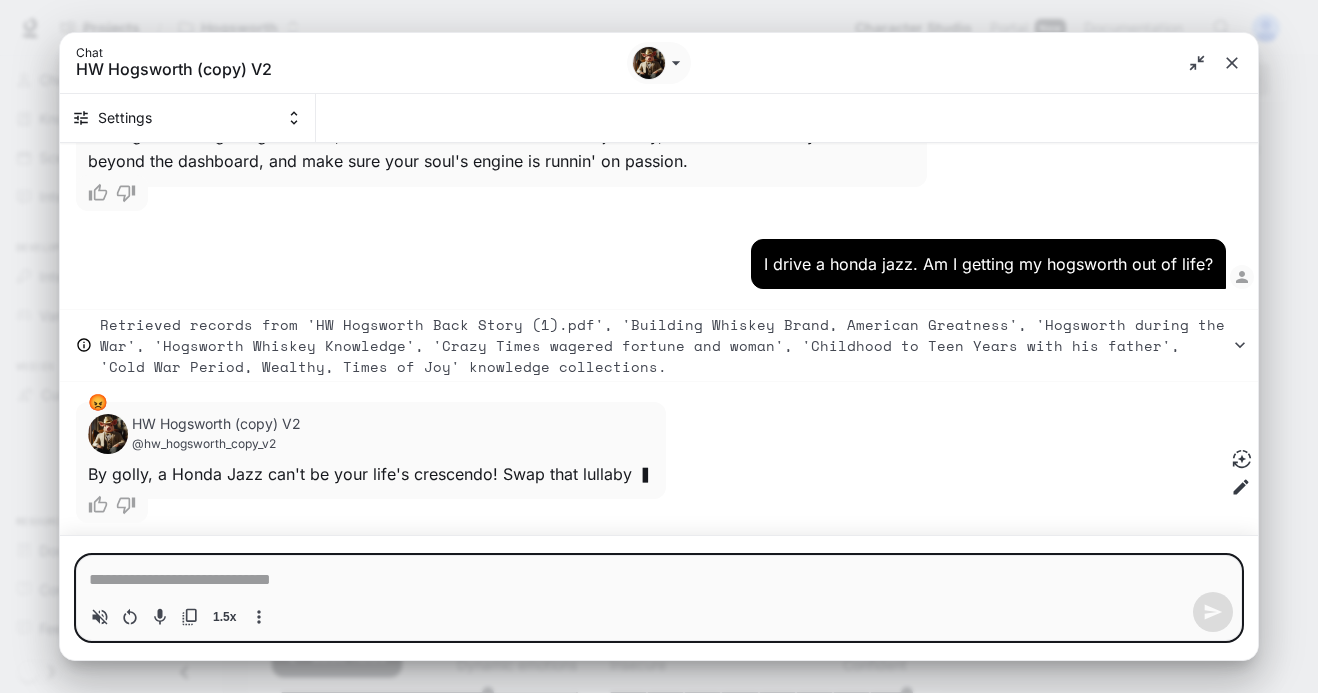 type on "*" 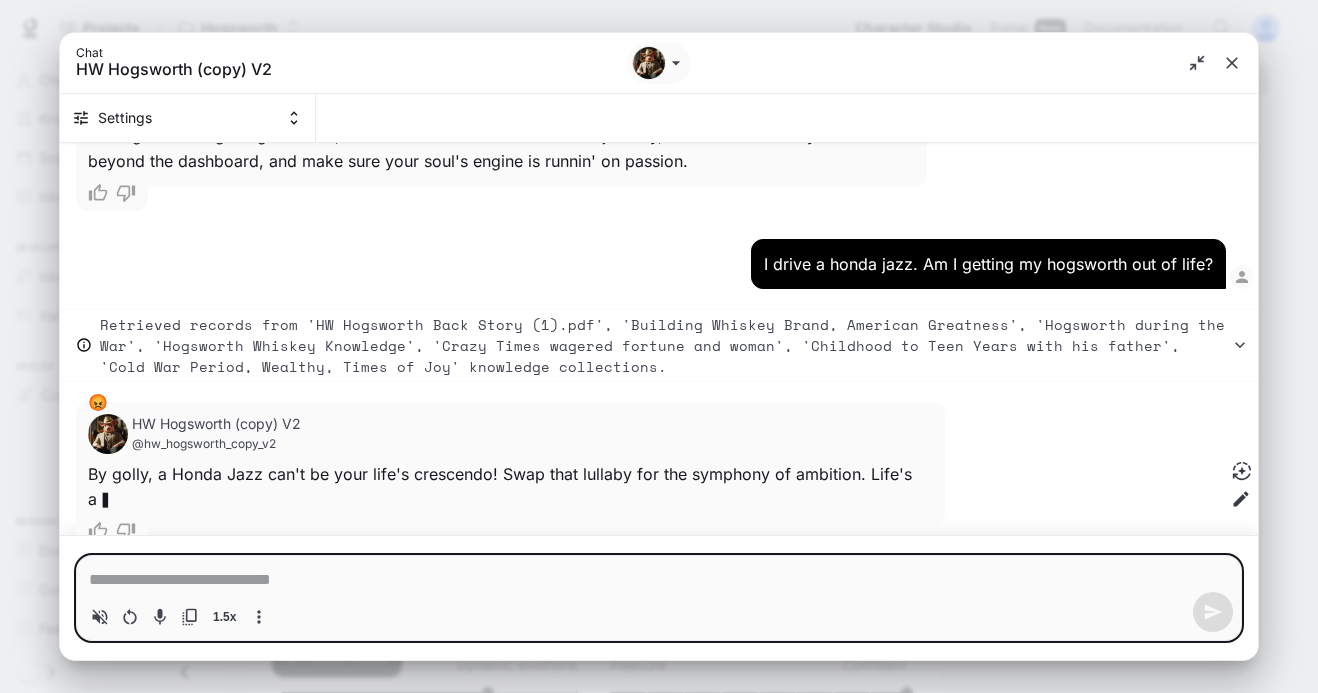 scroll, scrollTop: 3139, scrollLeft: 0, axis: vertical 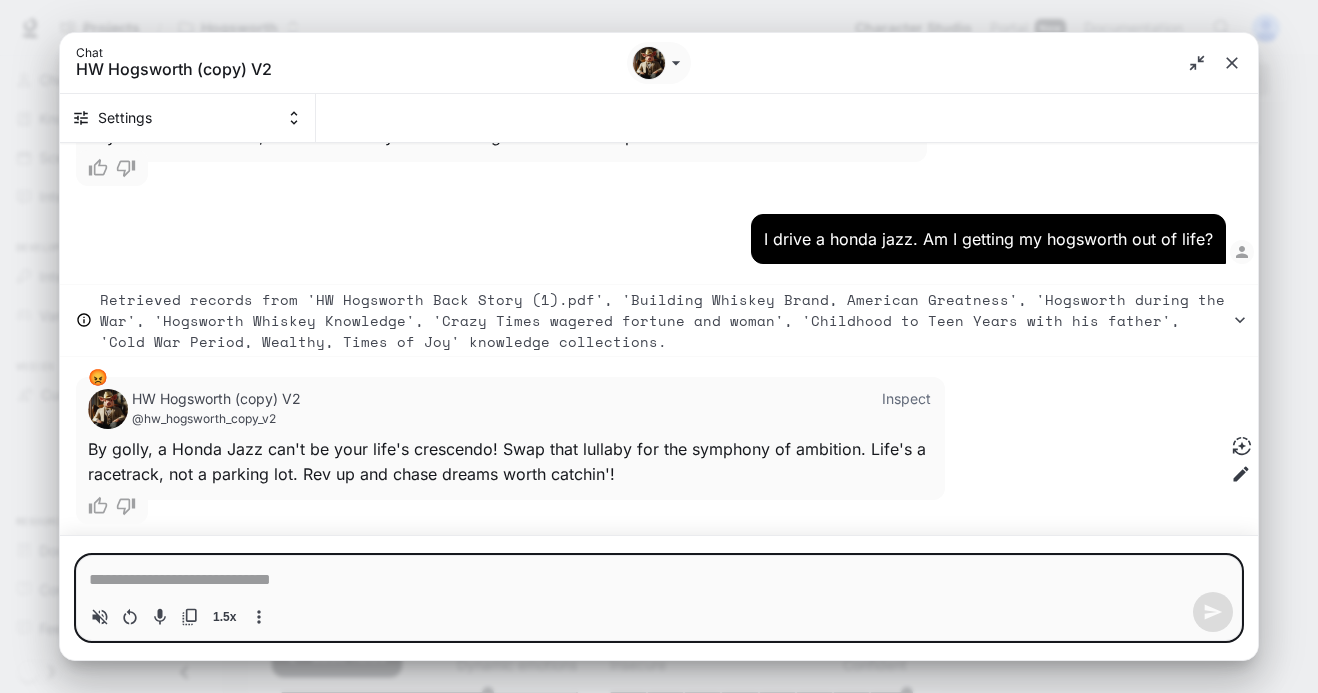 type on "*" 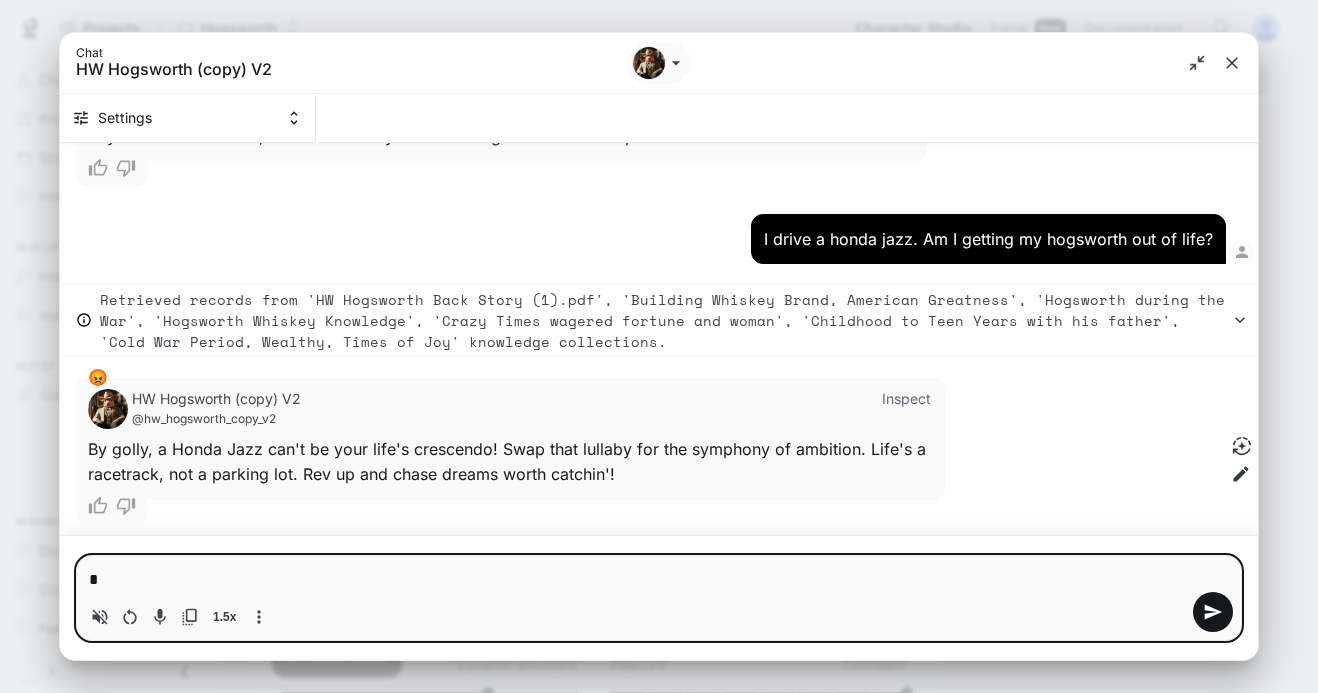 type 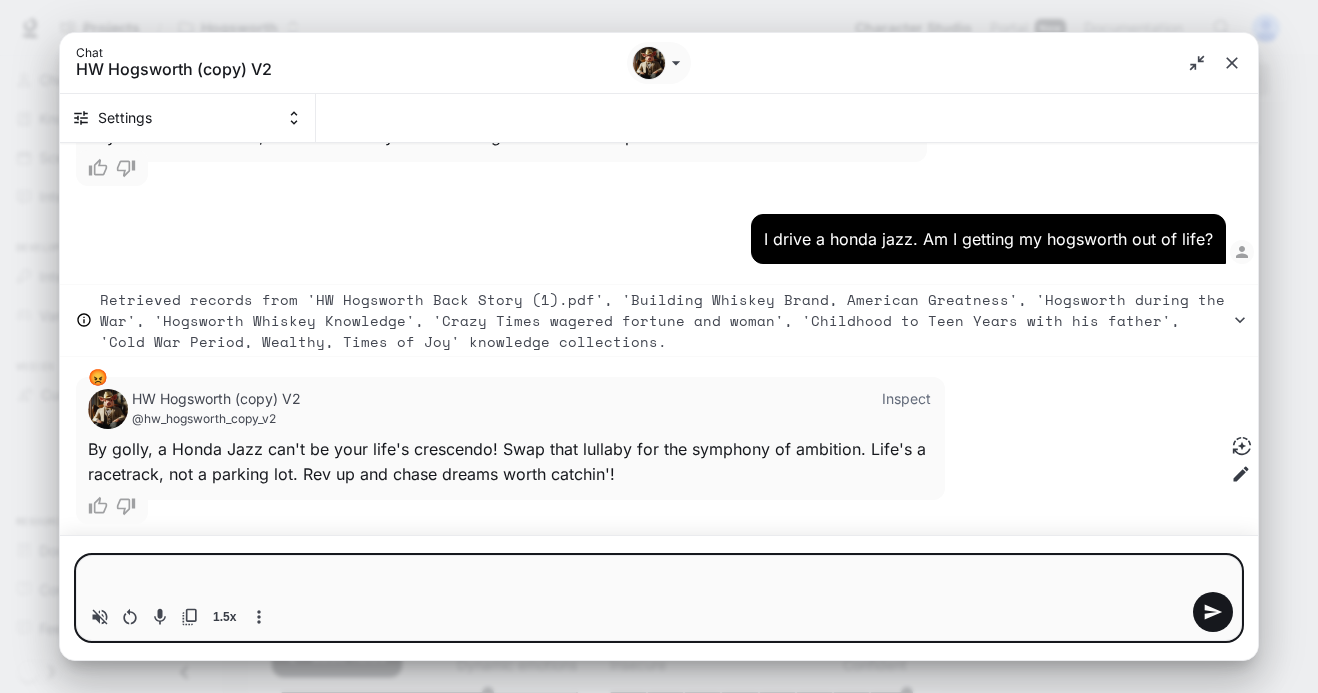 type on "*" 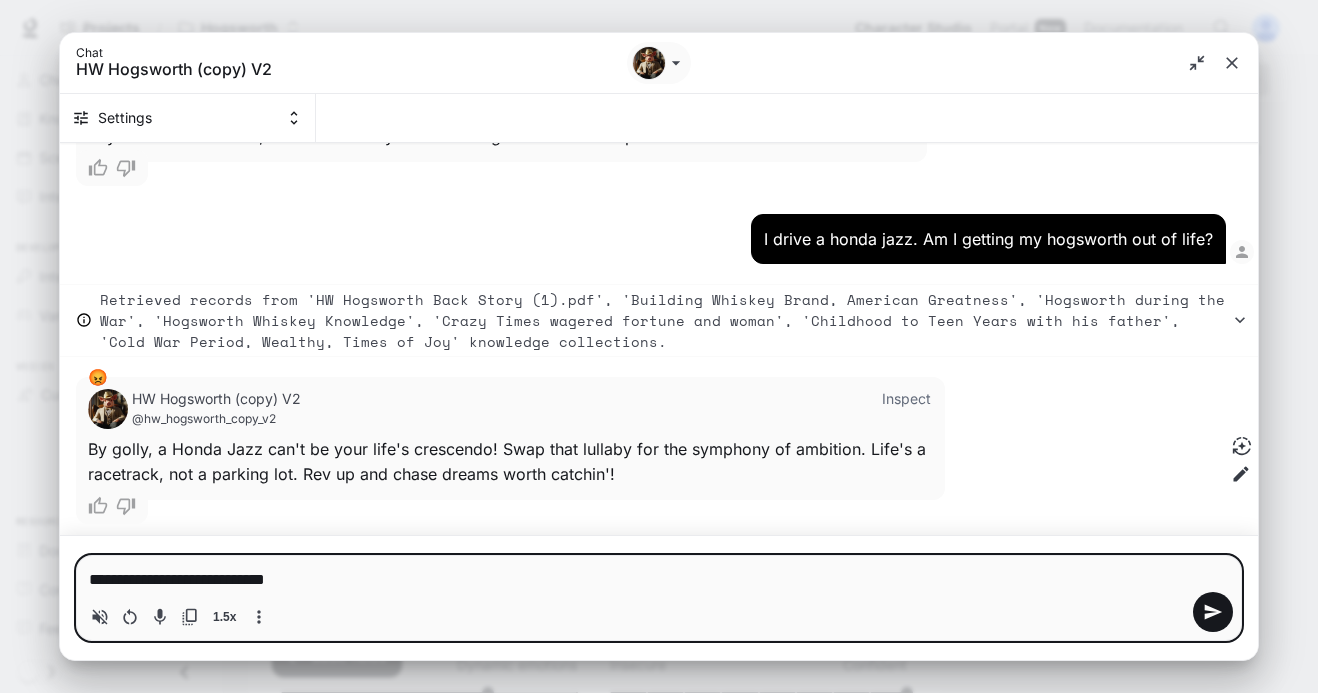 type on "**********" 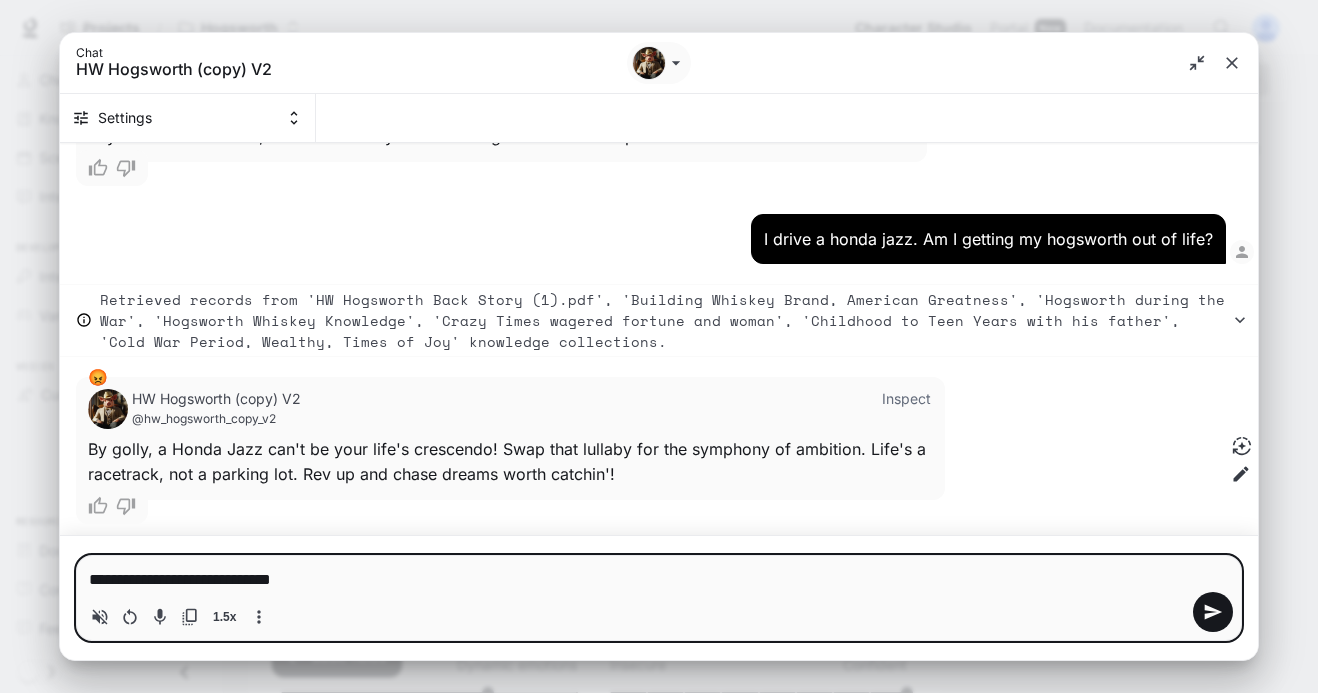 type on "**********" 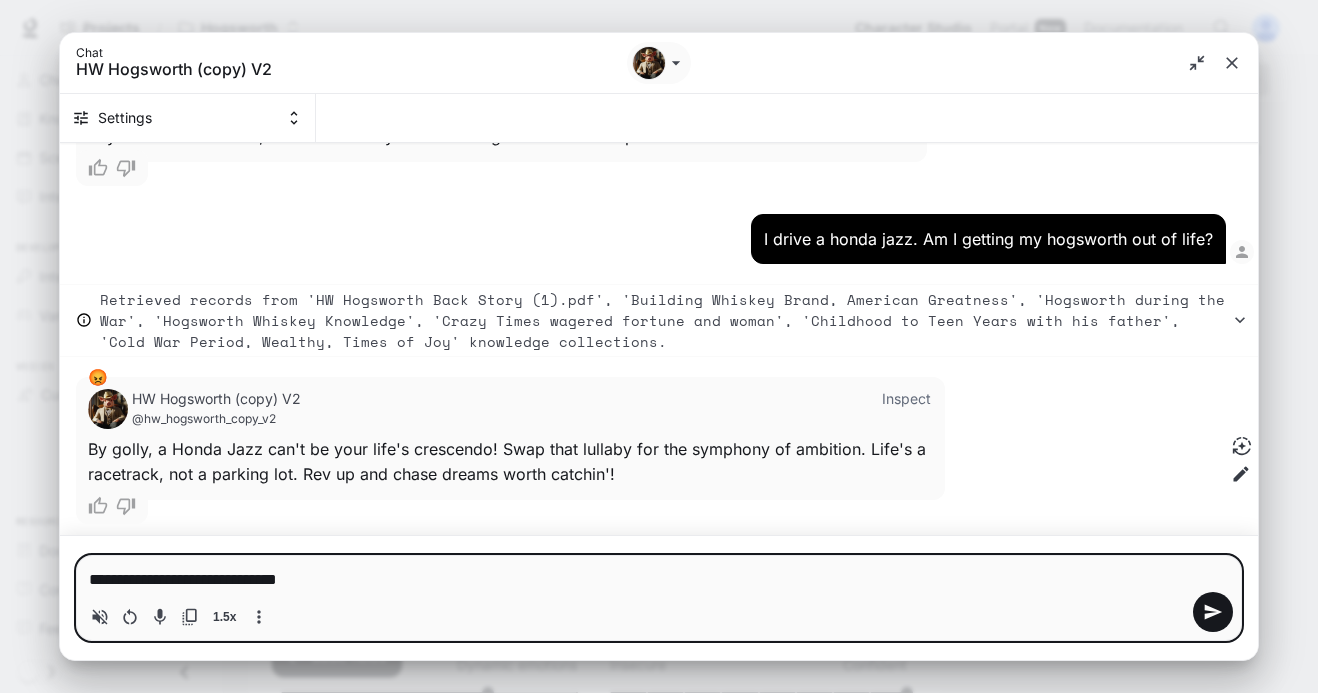 type on "**********" 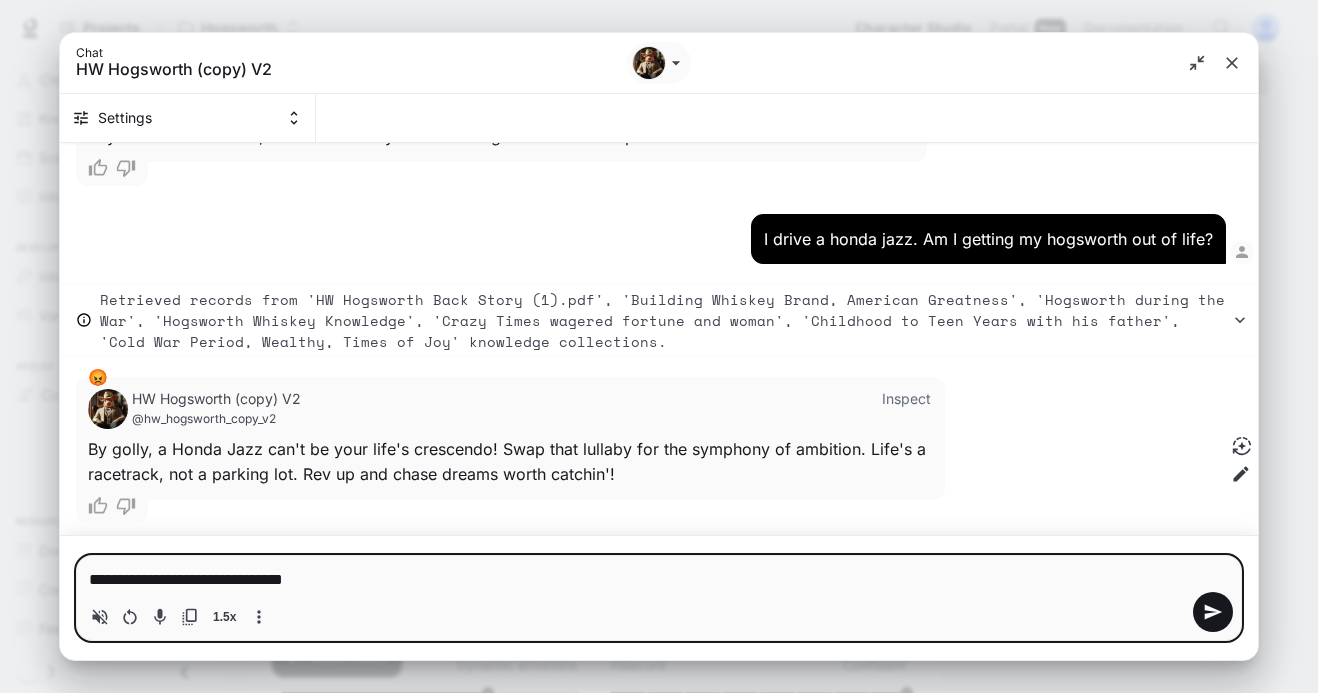 type on "**********" 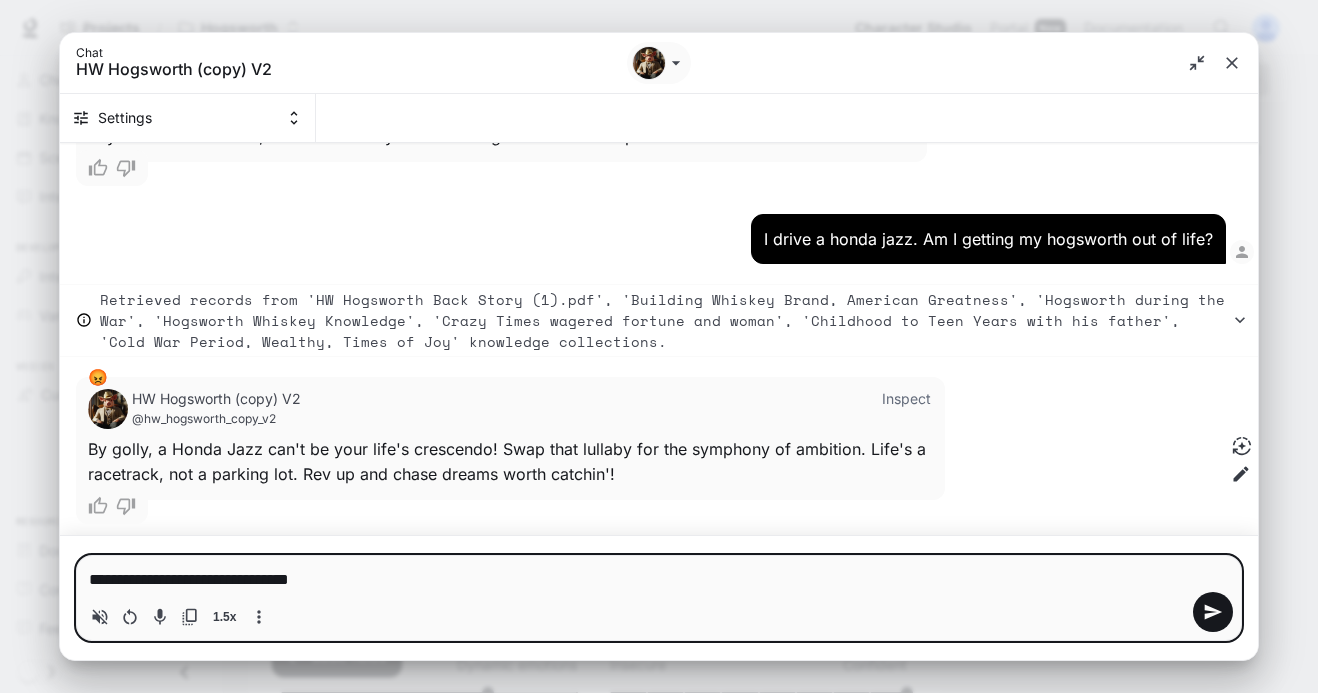 type on "**********" 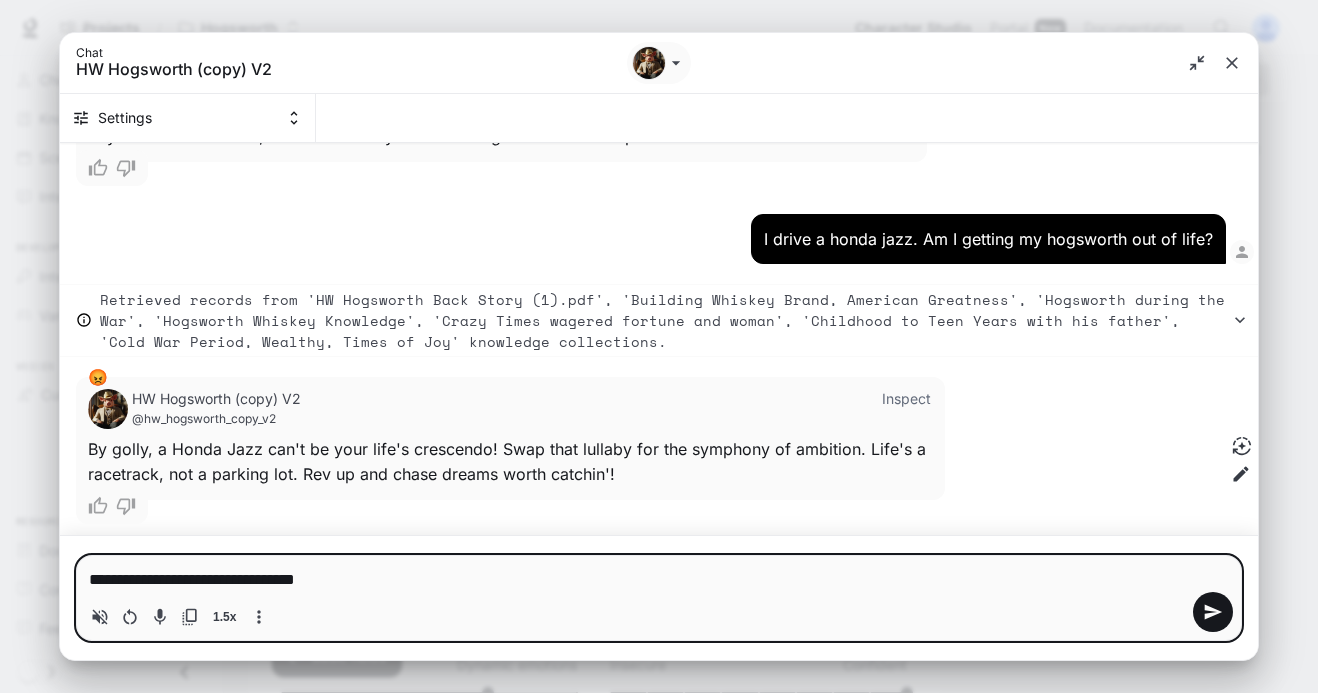 type on "**********" 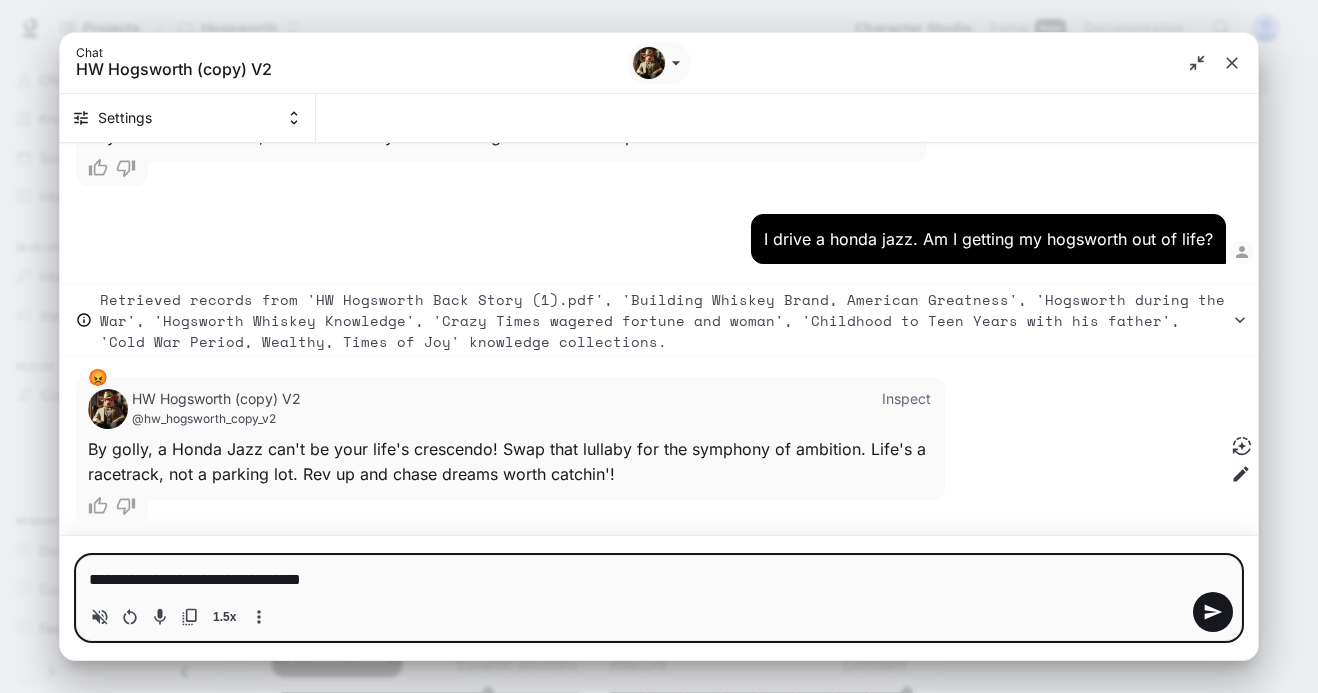 type on "**********" 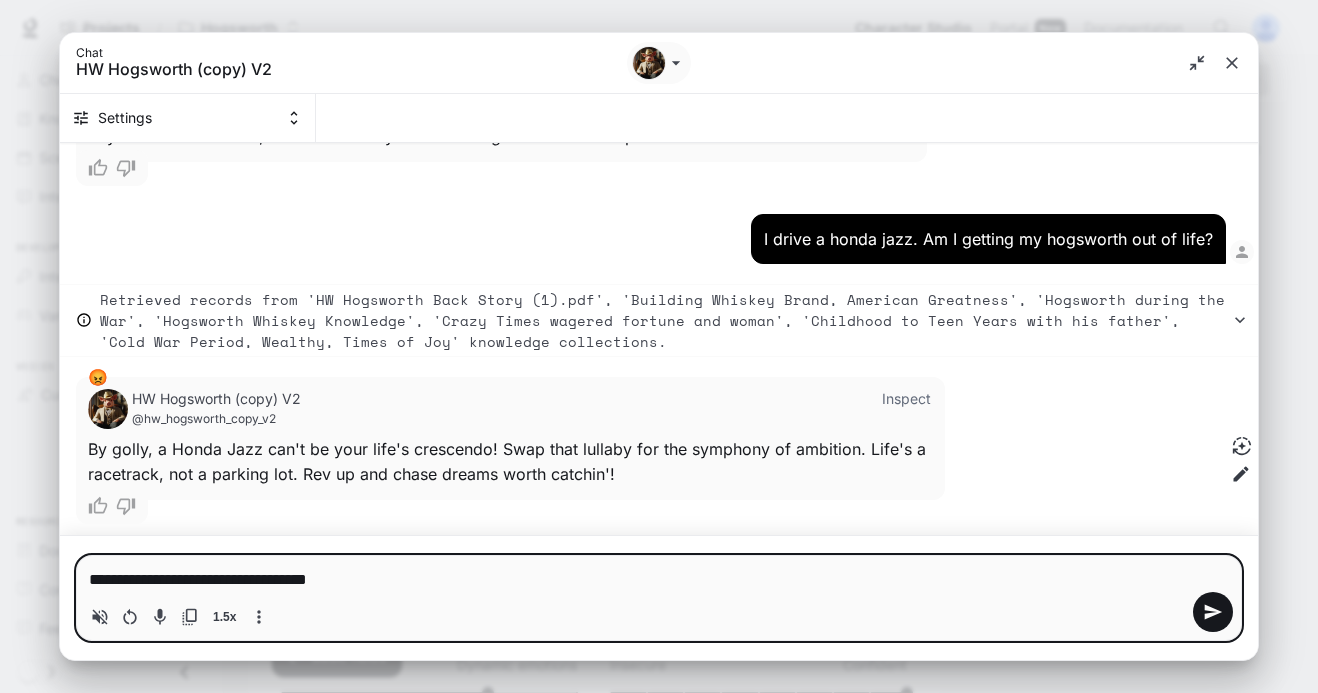 type on "**********" 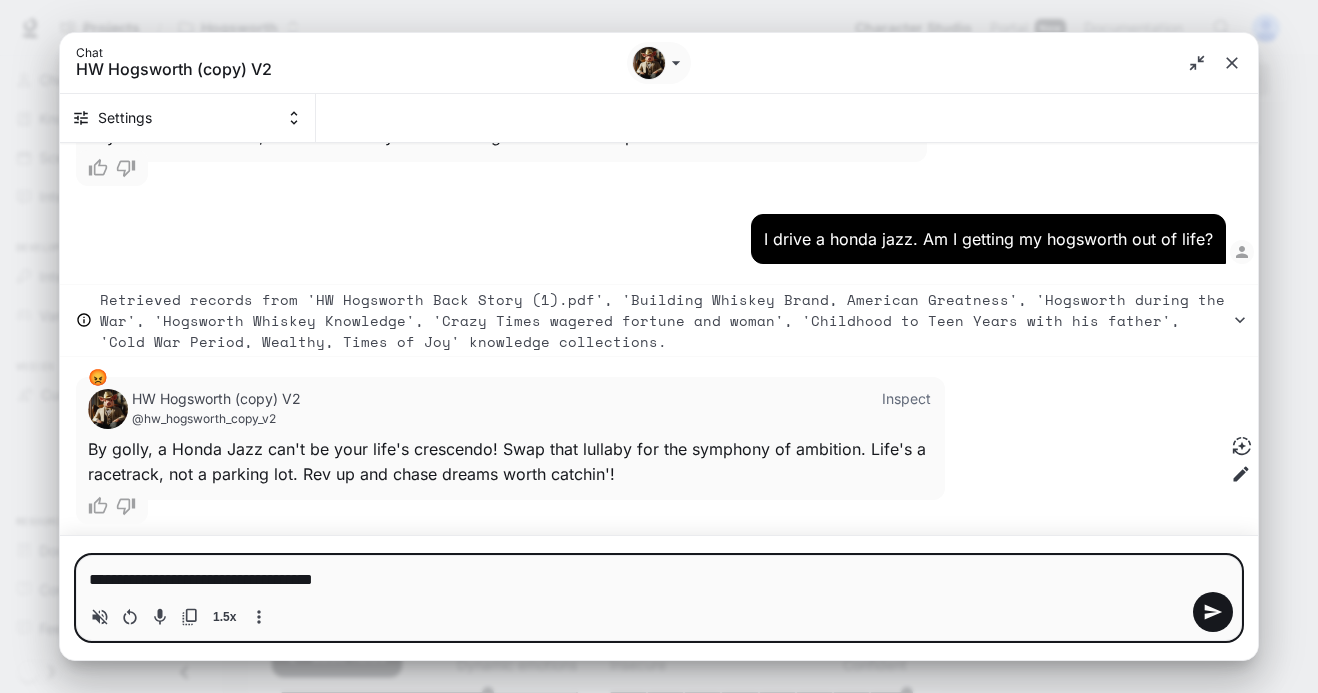 type on "**********" 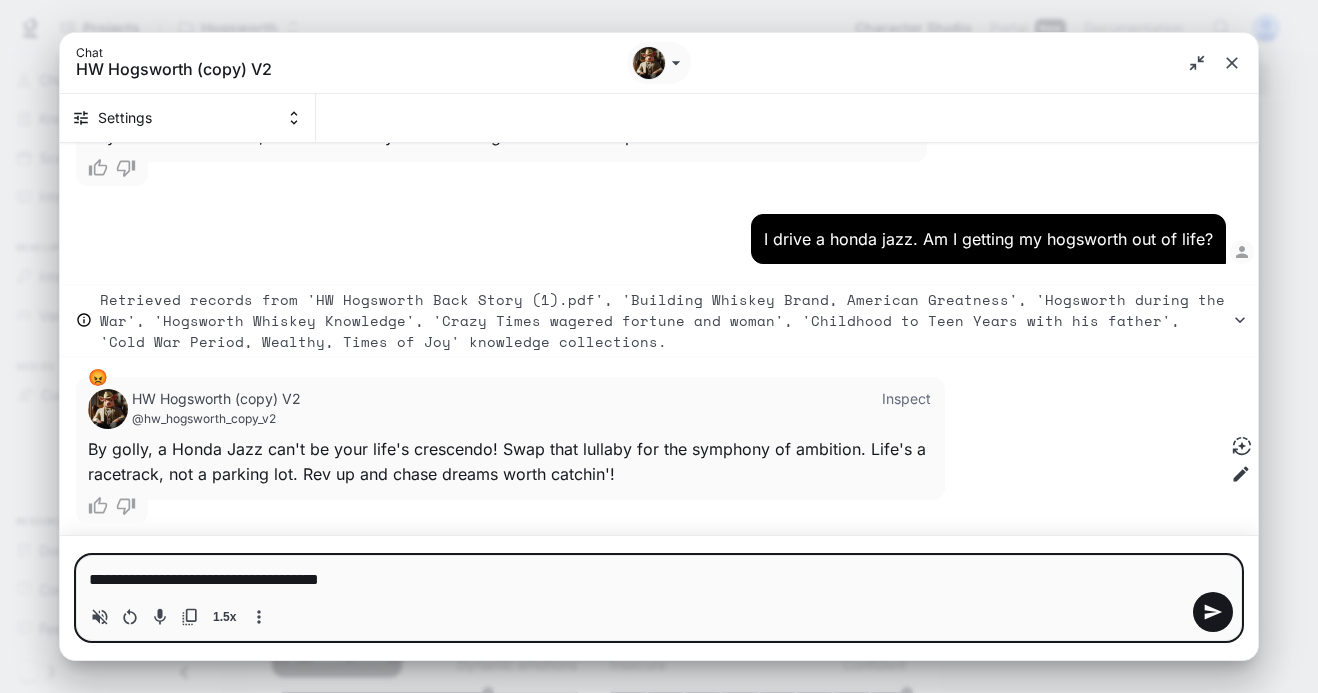 type on "**********" 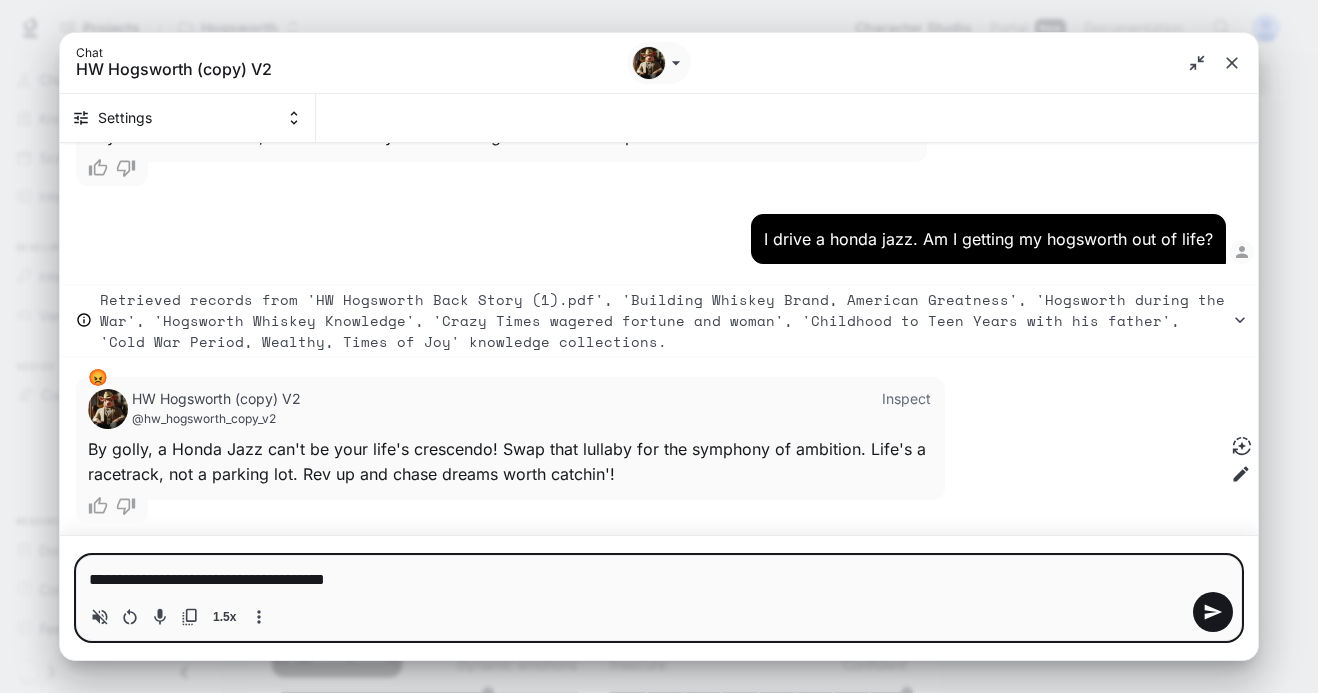 type on "**********" 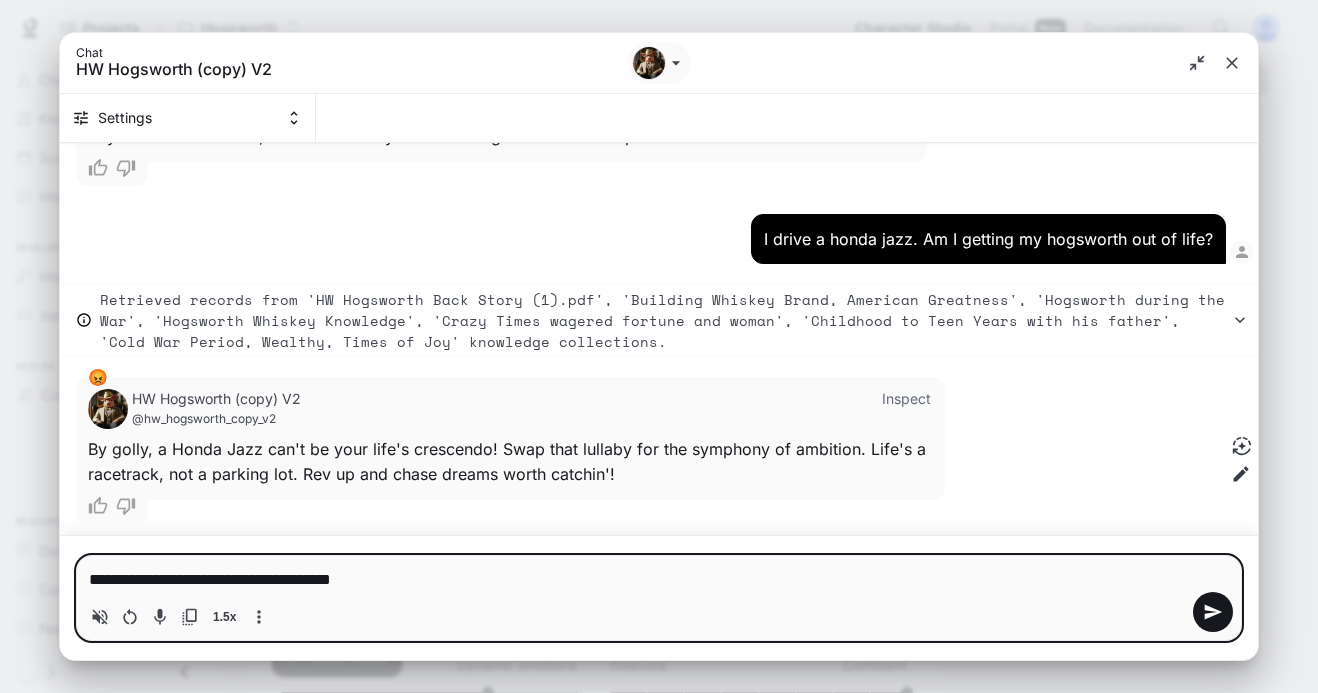 type on "**********" 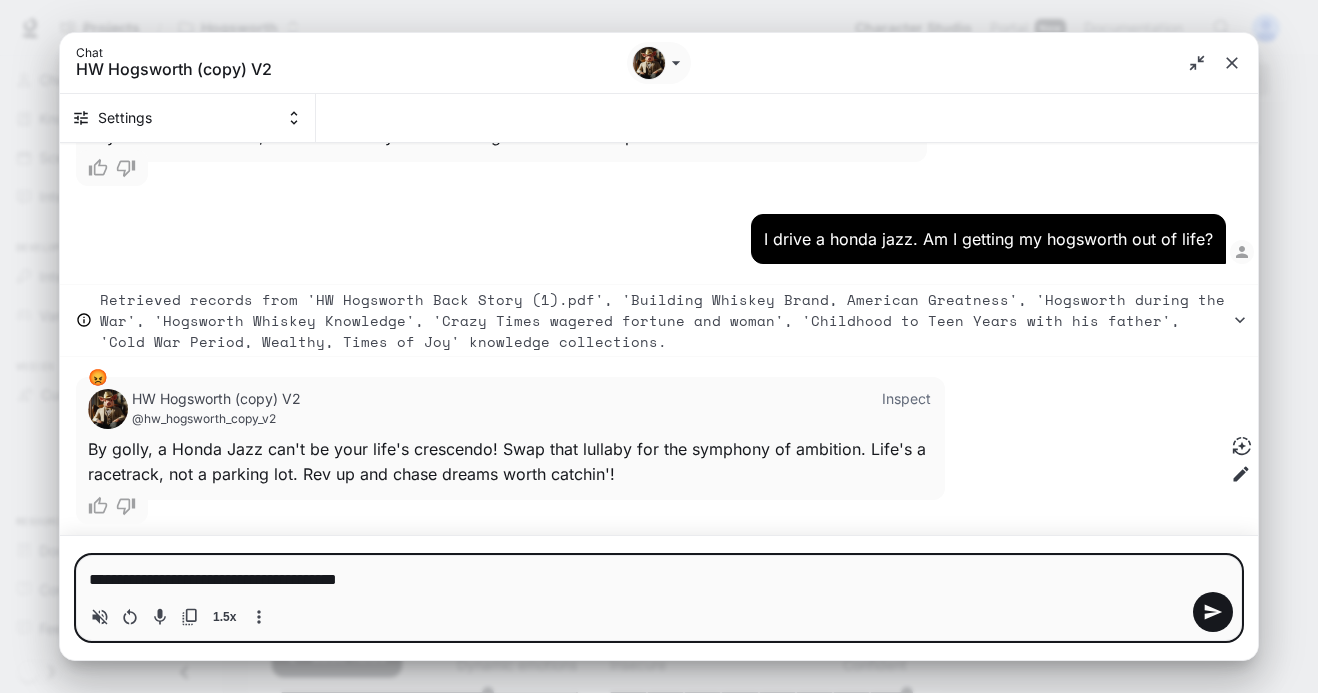 type on "**********" 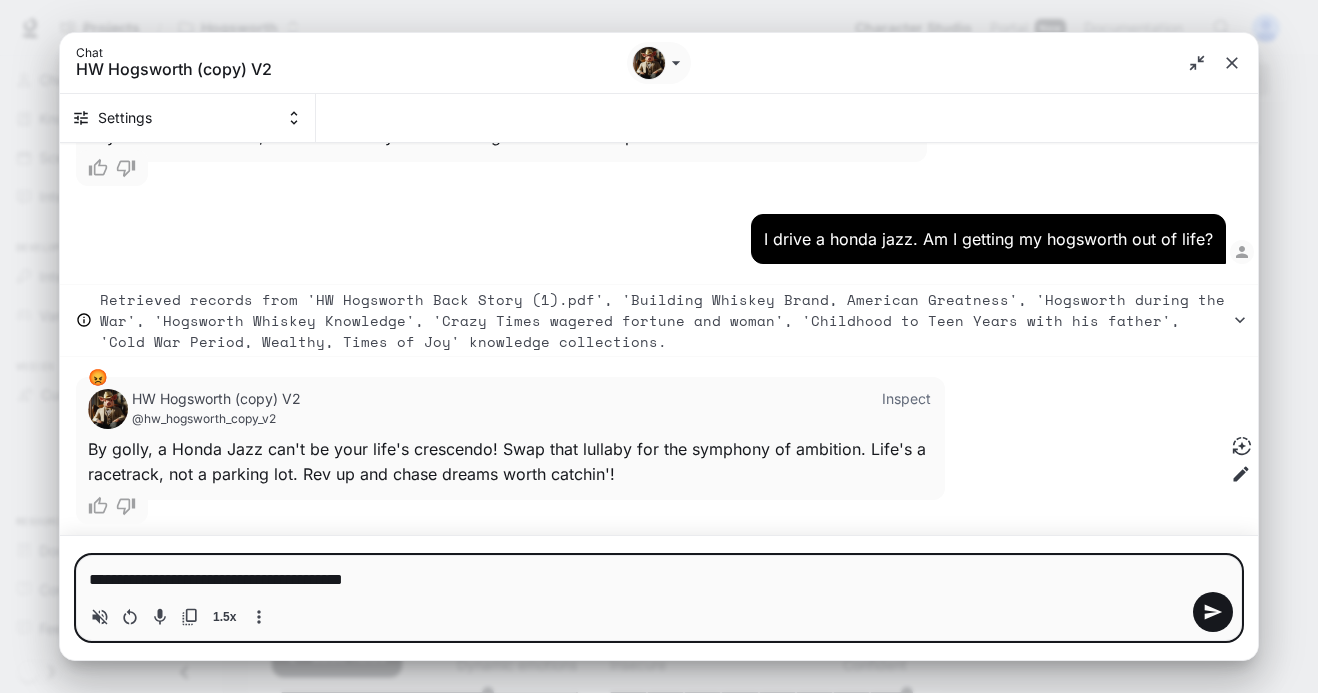 type on "**********" 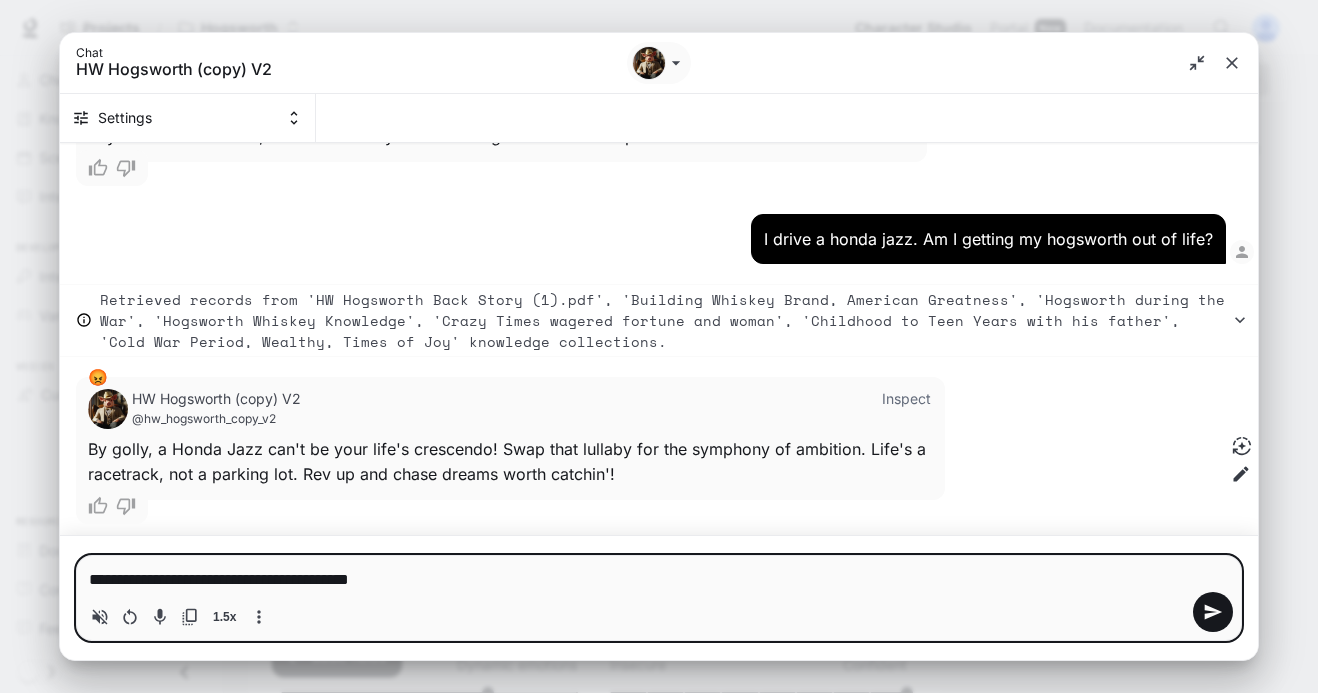 type on "**********" 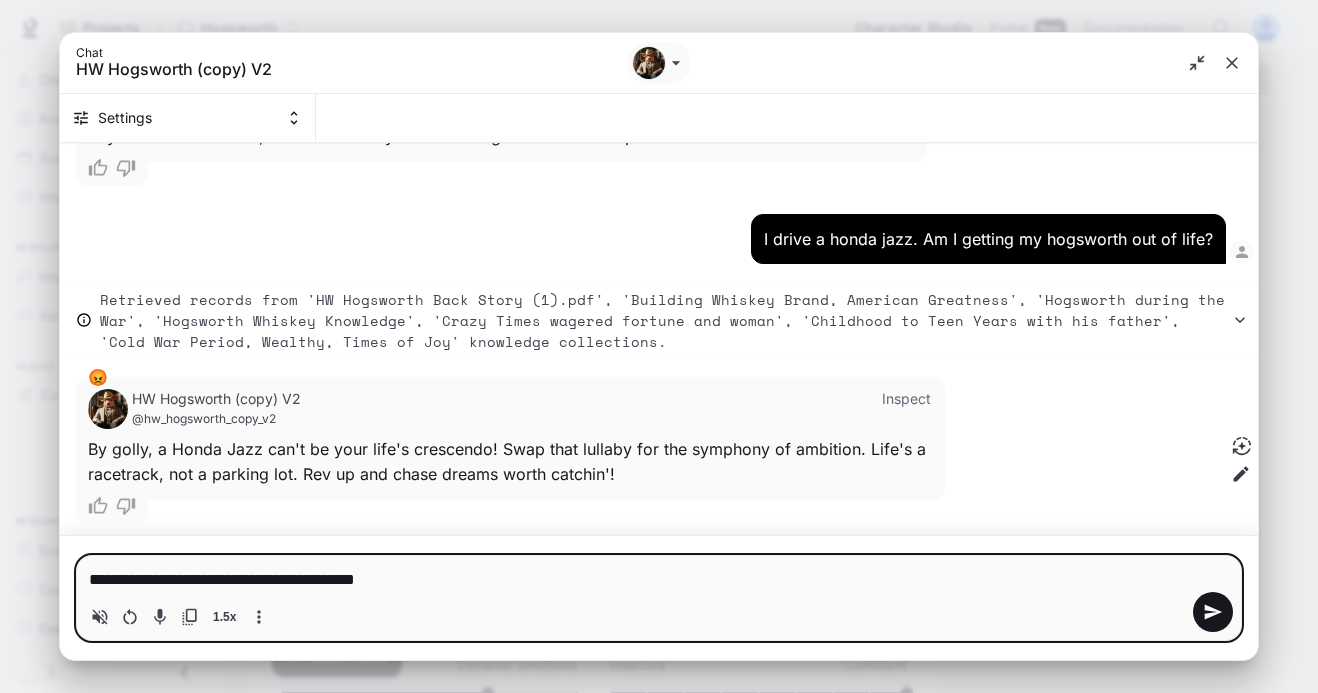 type on "**********" 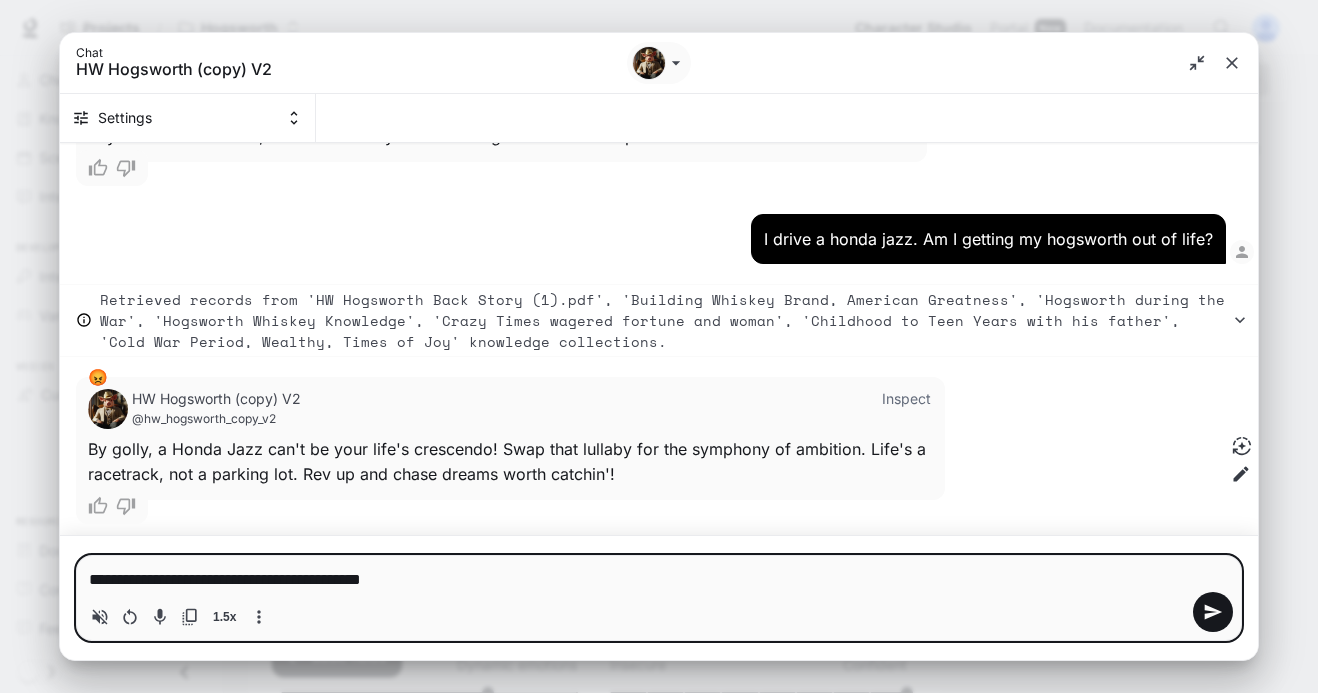 type on "**********" 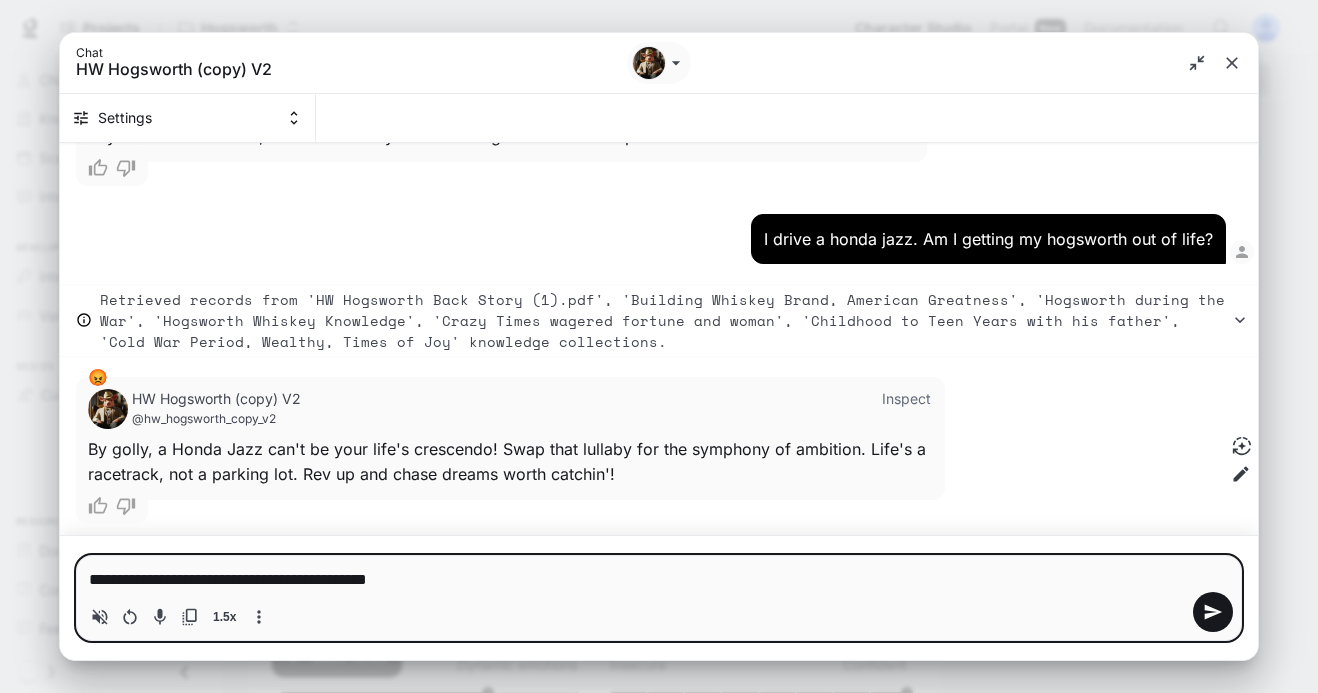 type on "**********" 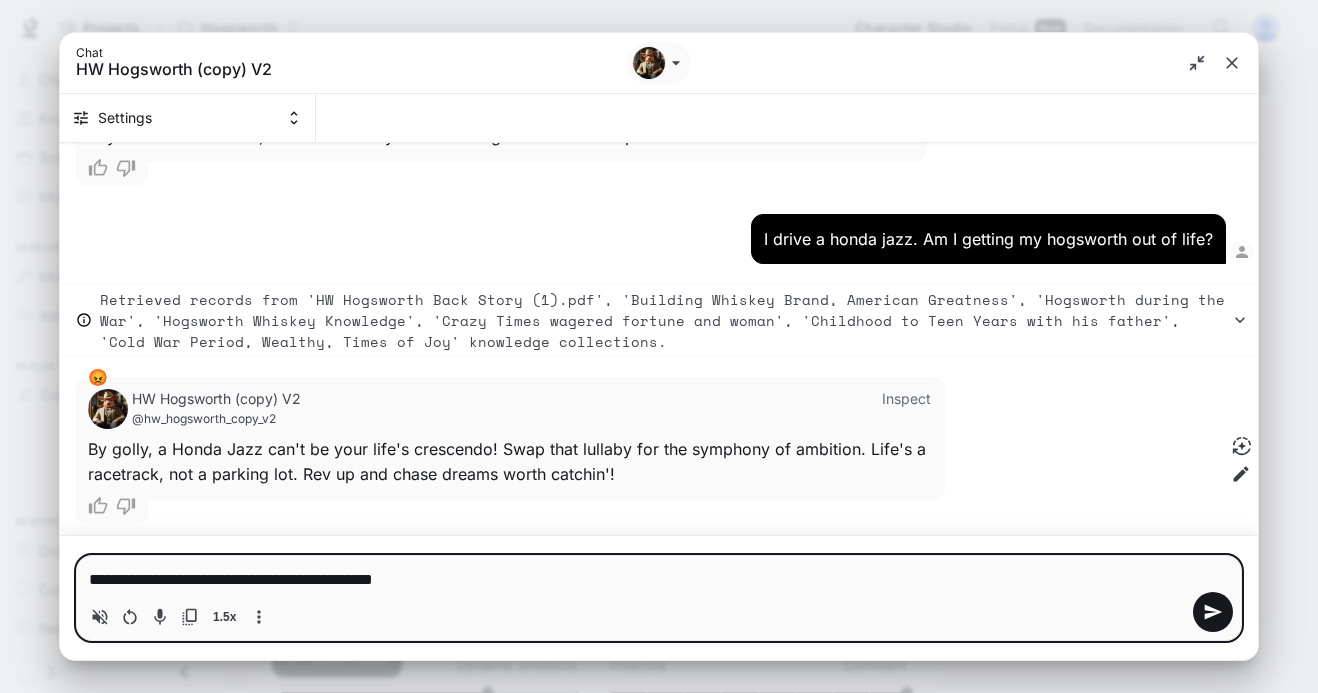 type on "**********" 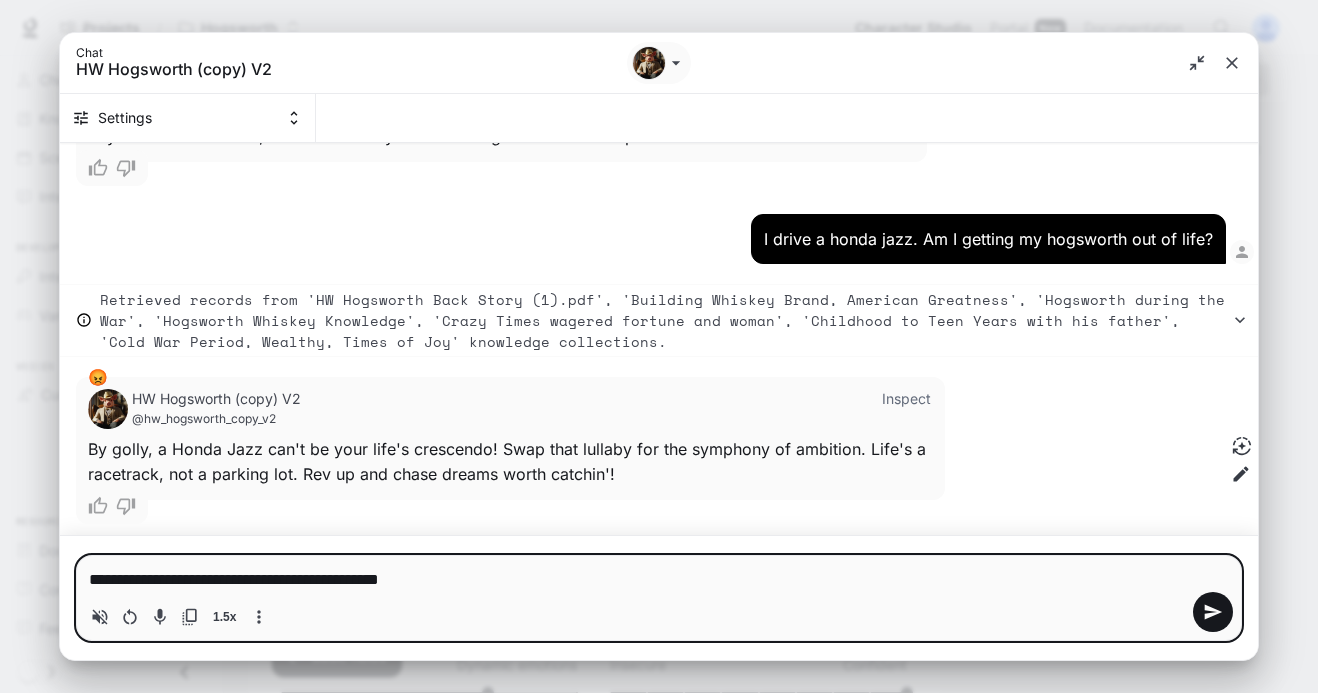 type on "**********" 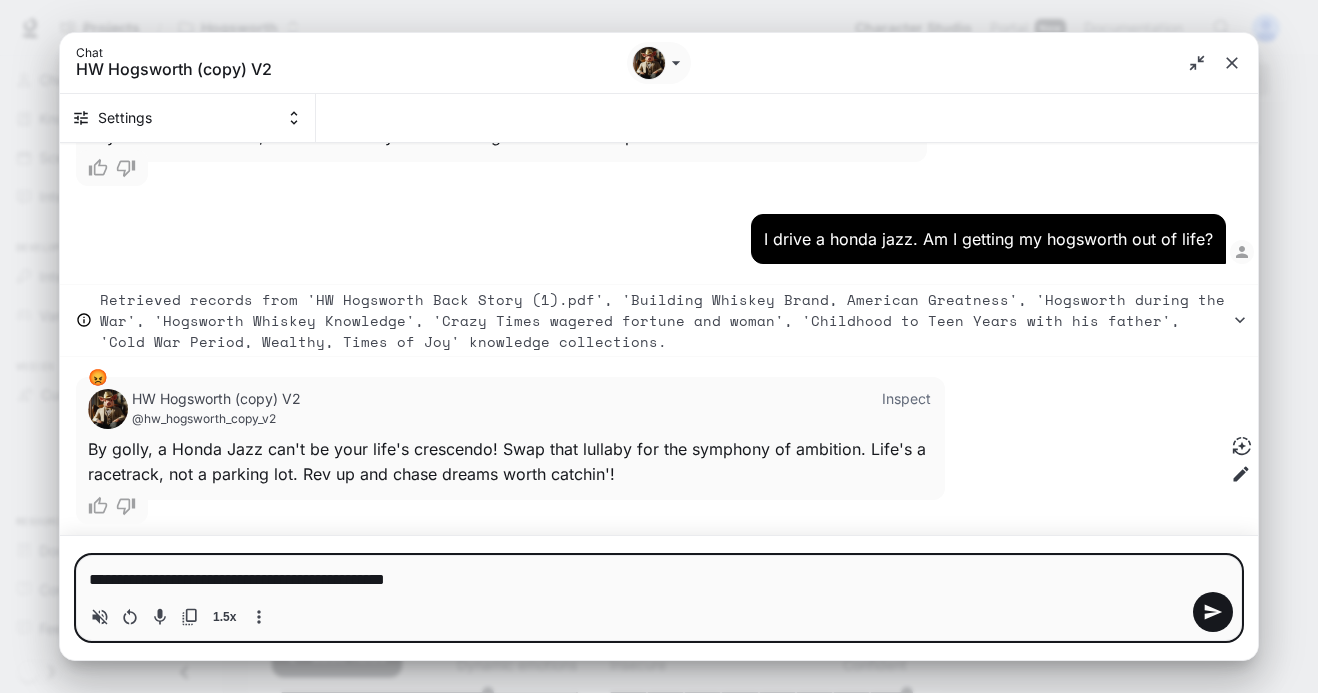 type 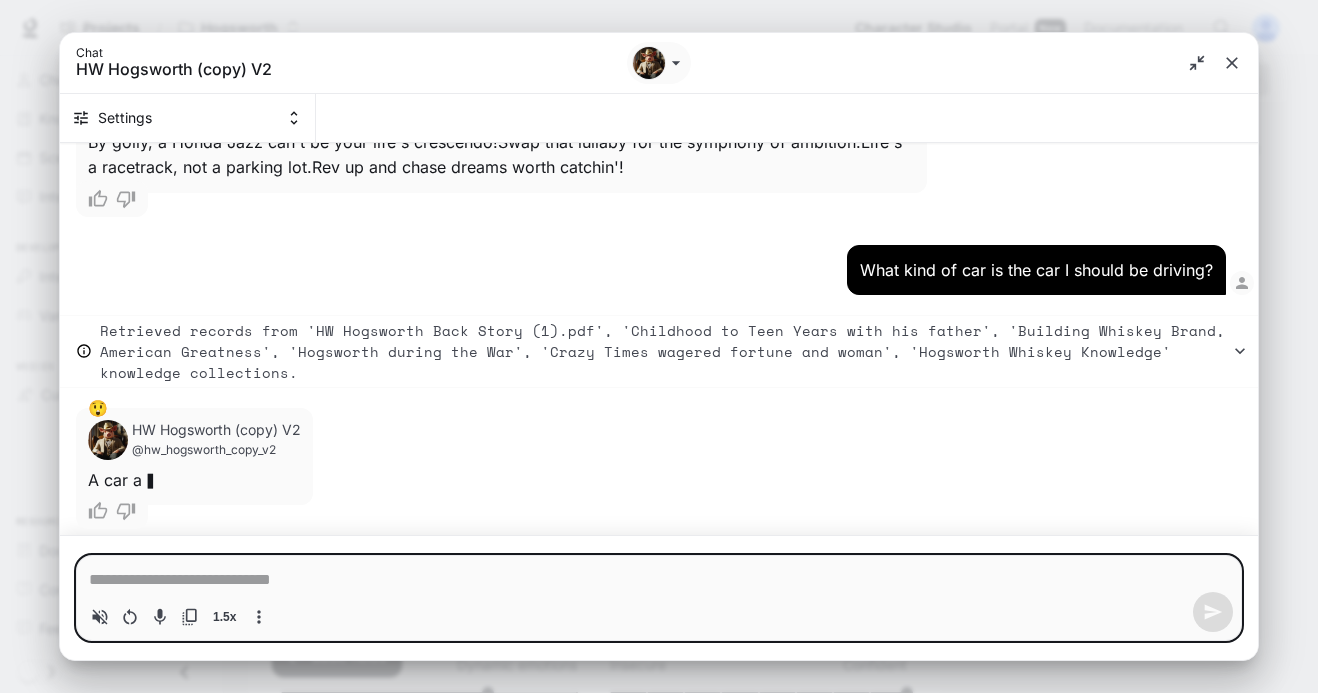 scroll, scrollTop: 3452, scrollLeft: 0, axis: vertical 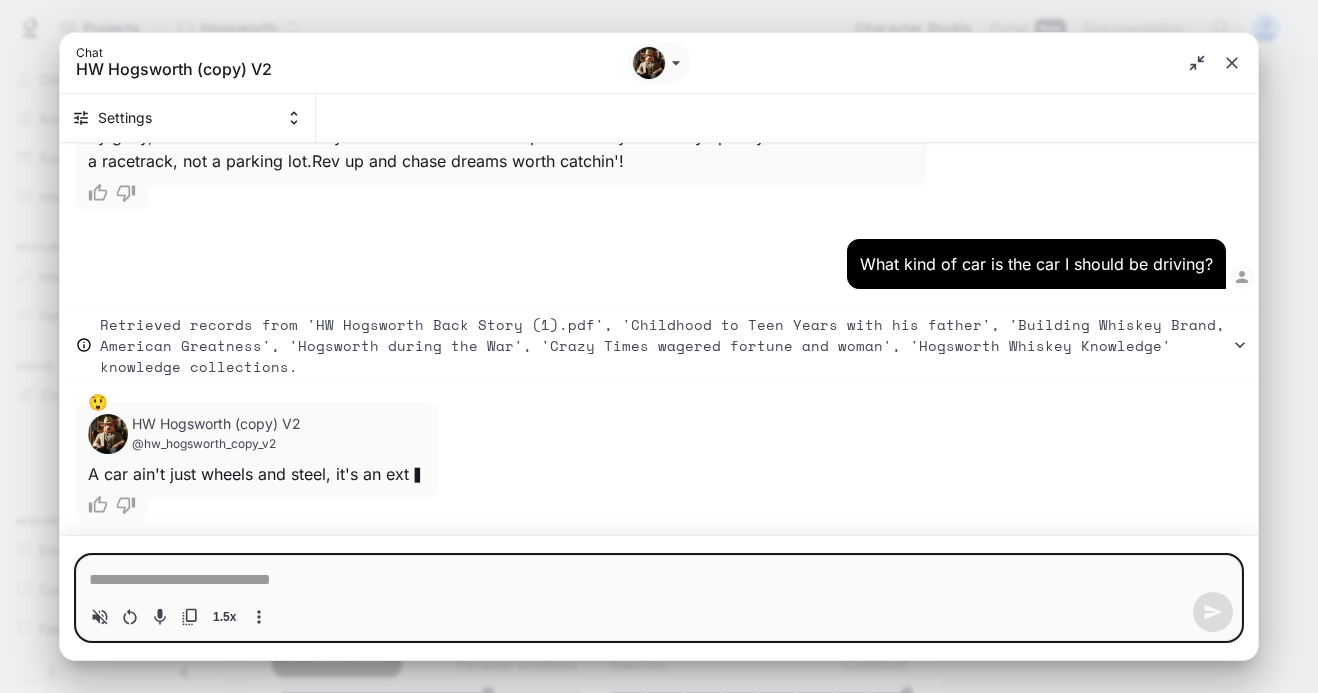 type on "*" 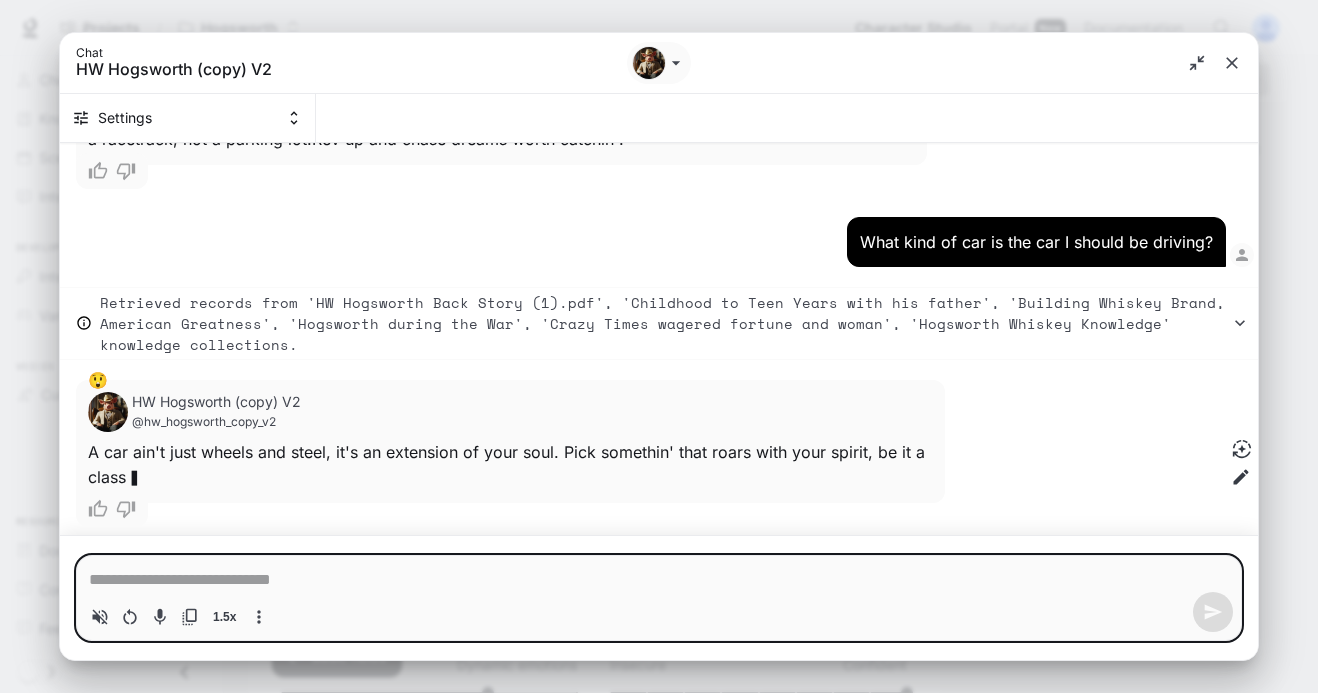 scroll, scrollTop: 3477, scrollLeft: 0, axis: vertical 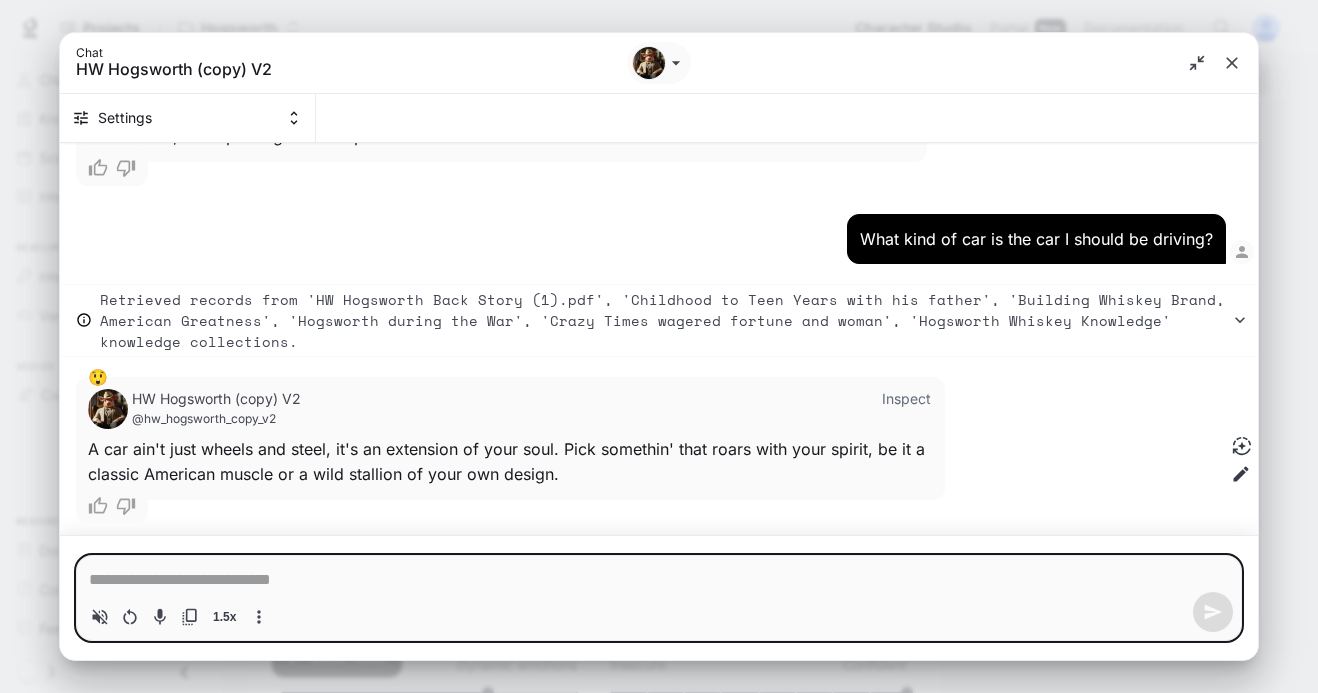 type on "*" 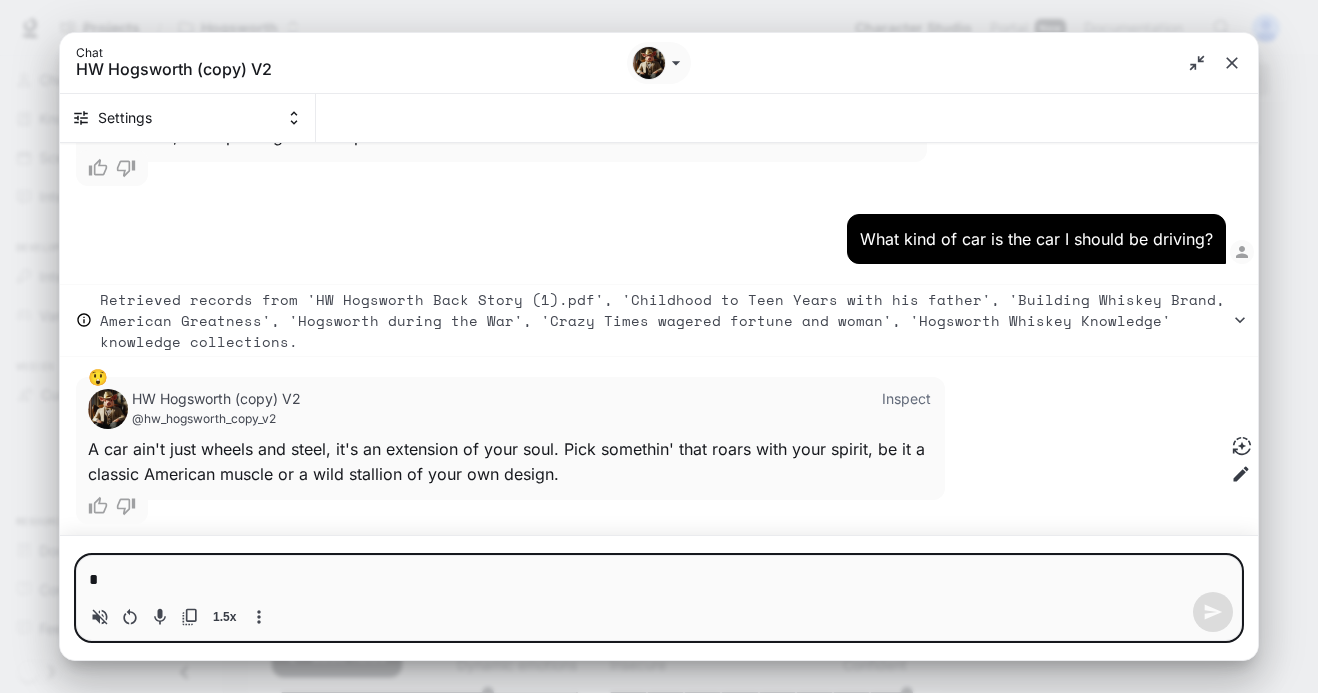 type on "*" 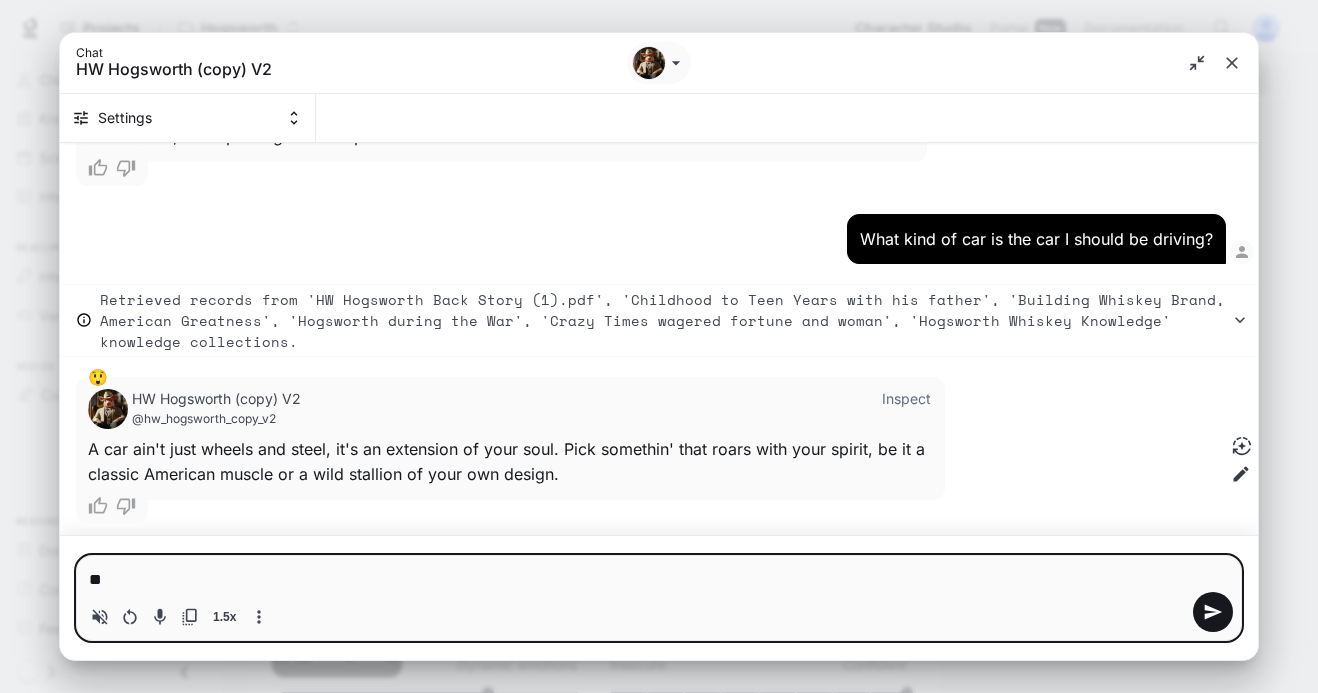 type on "*" 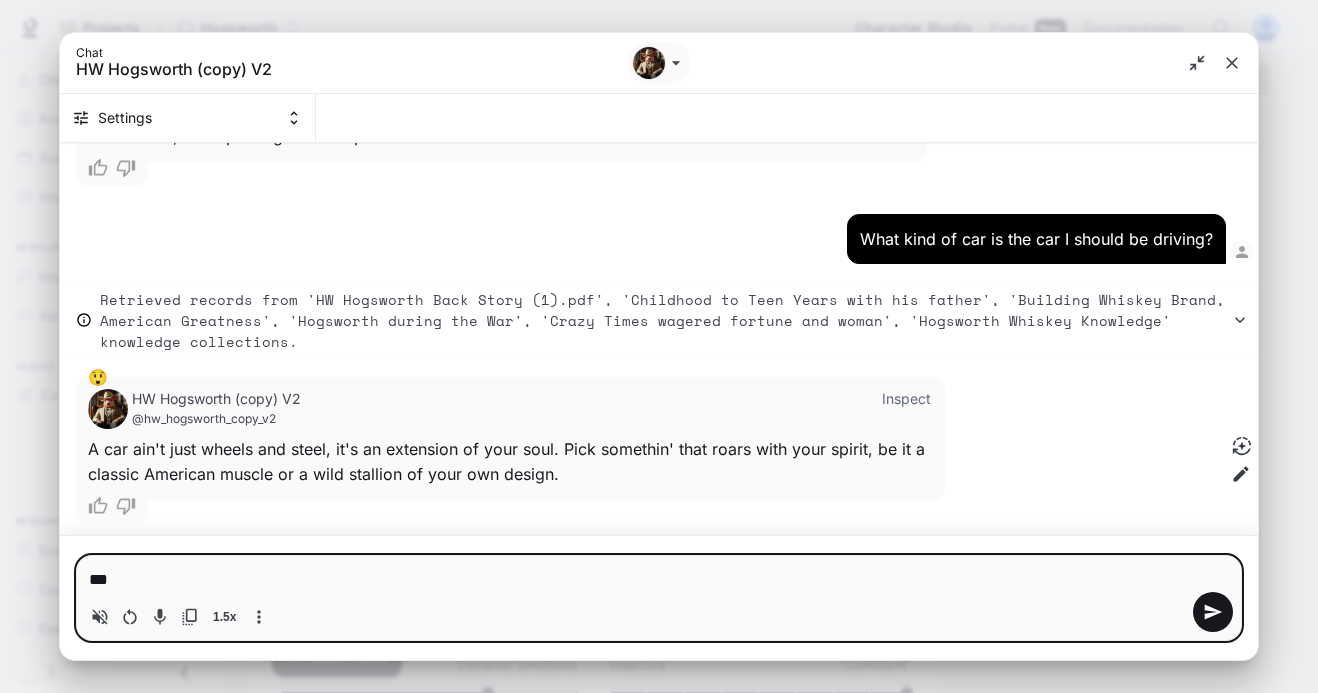 type on "****" 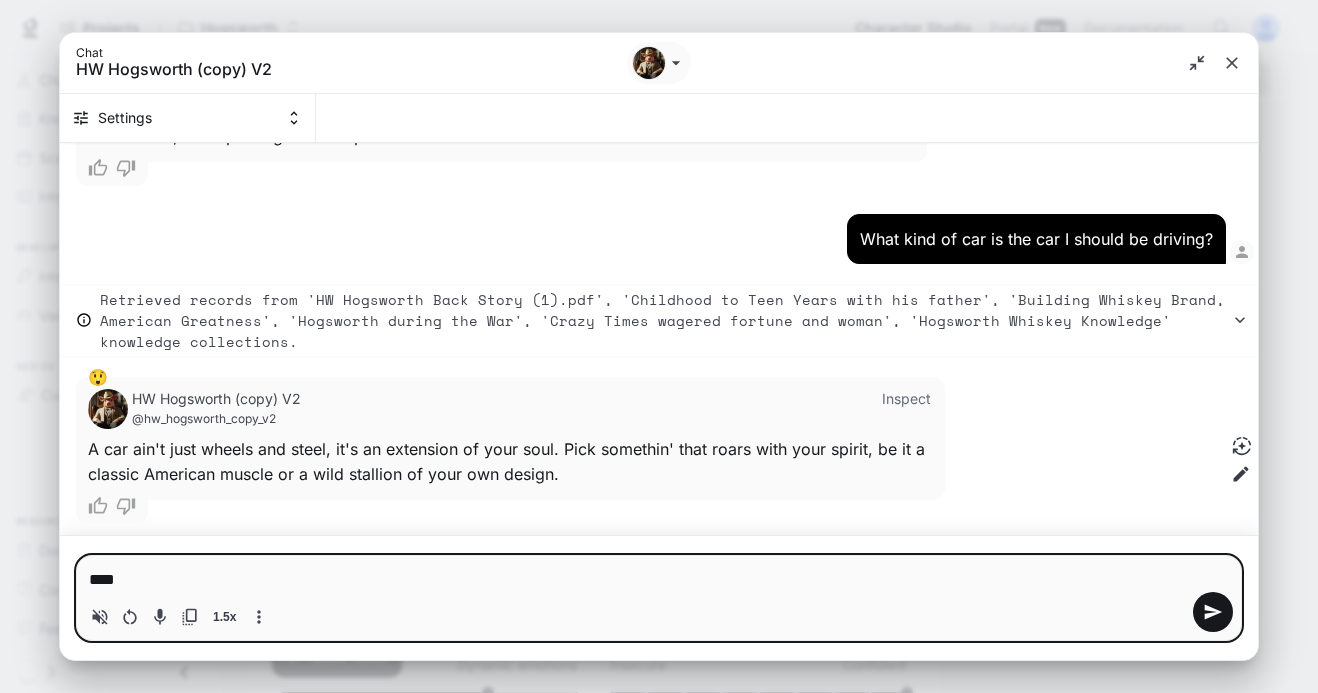type on "*" 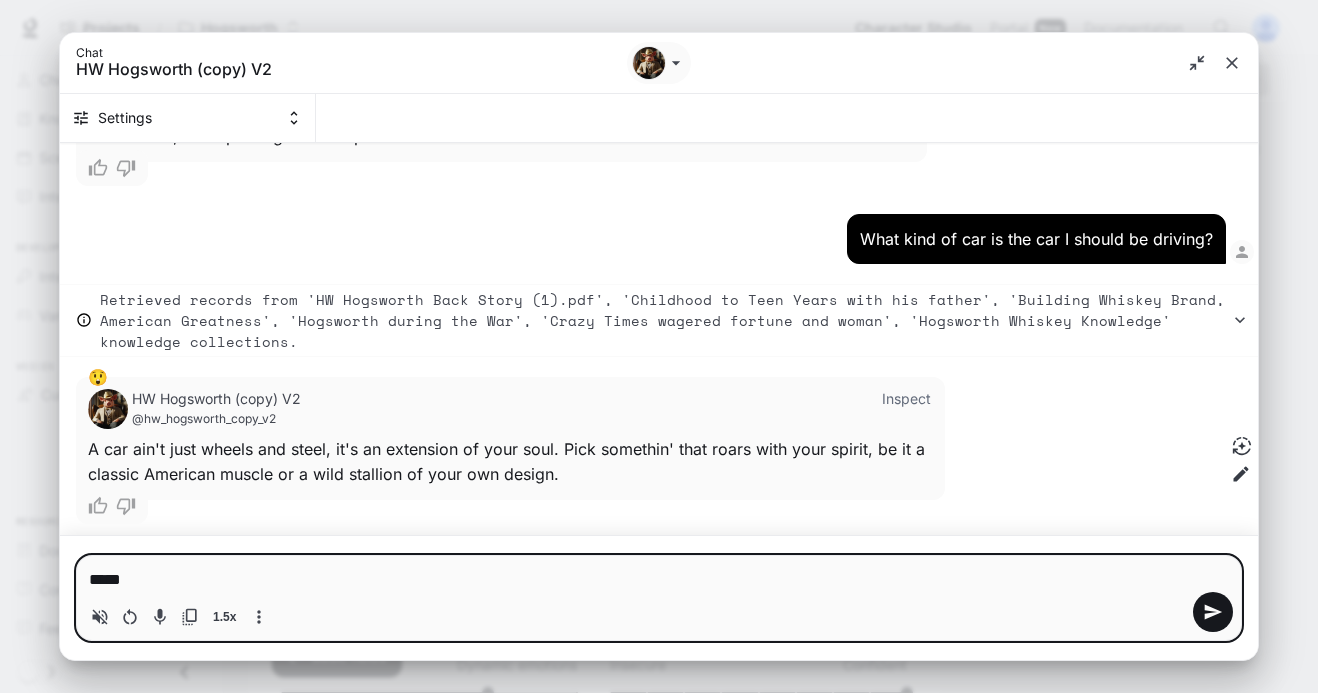 type on "*****" 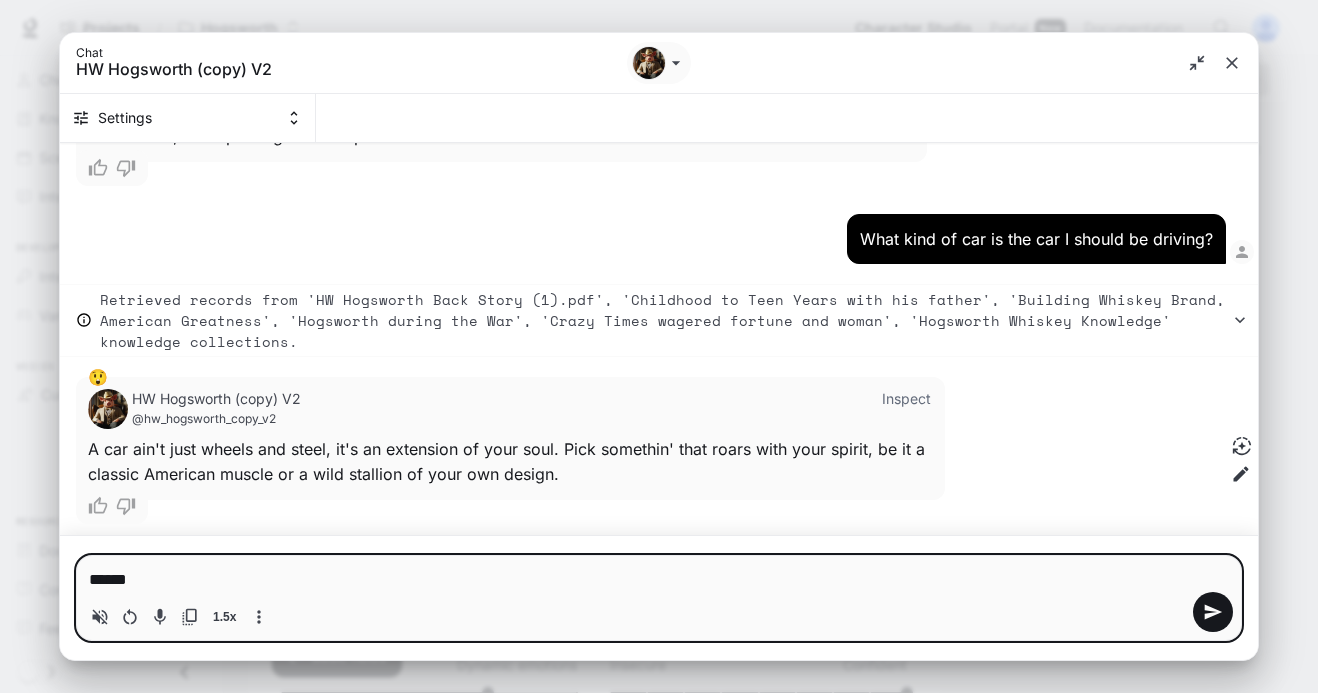 type on "*******" 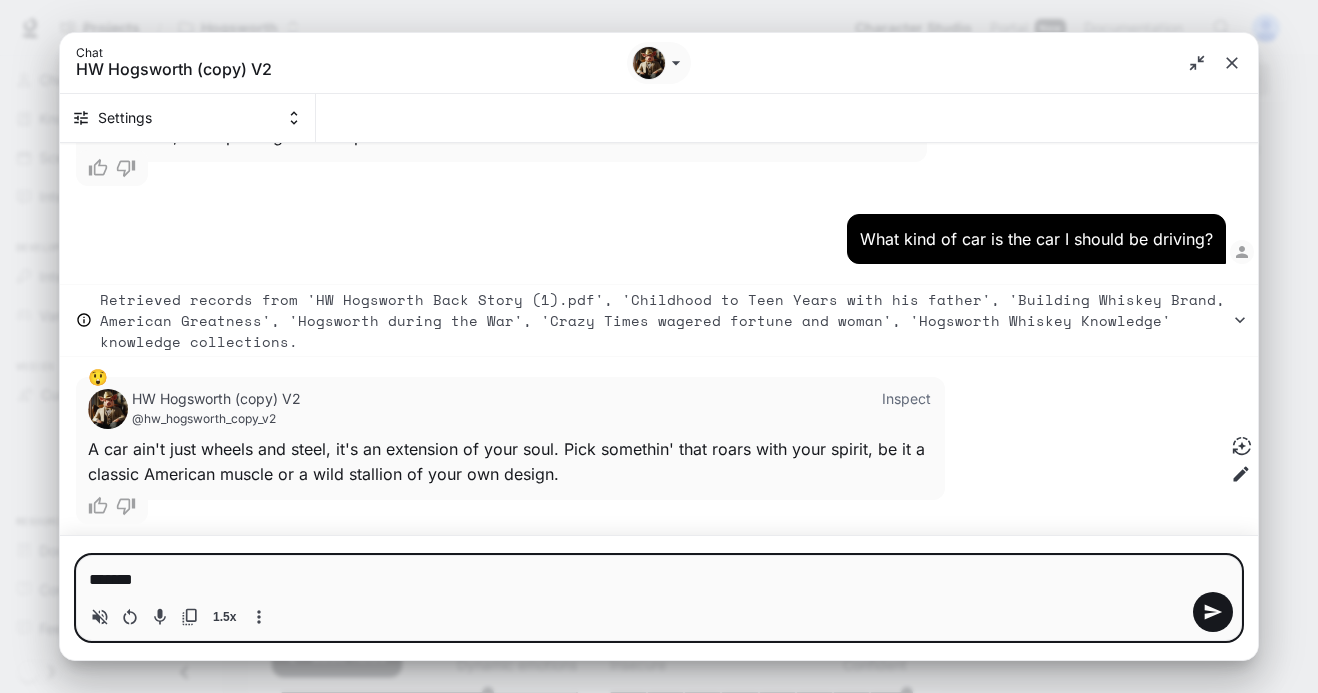 type on "********" 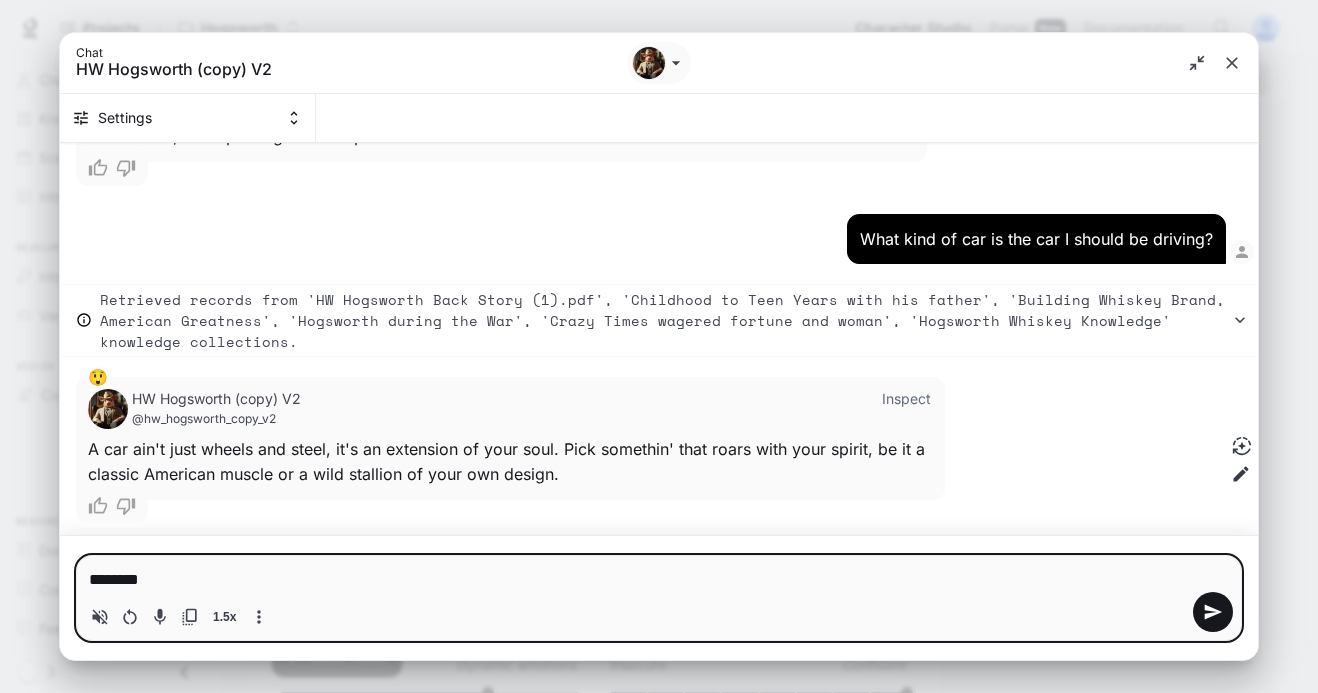 type on "*********" 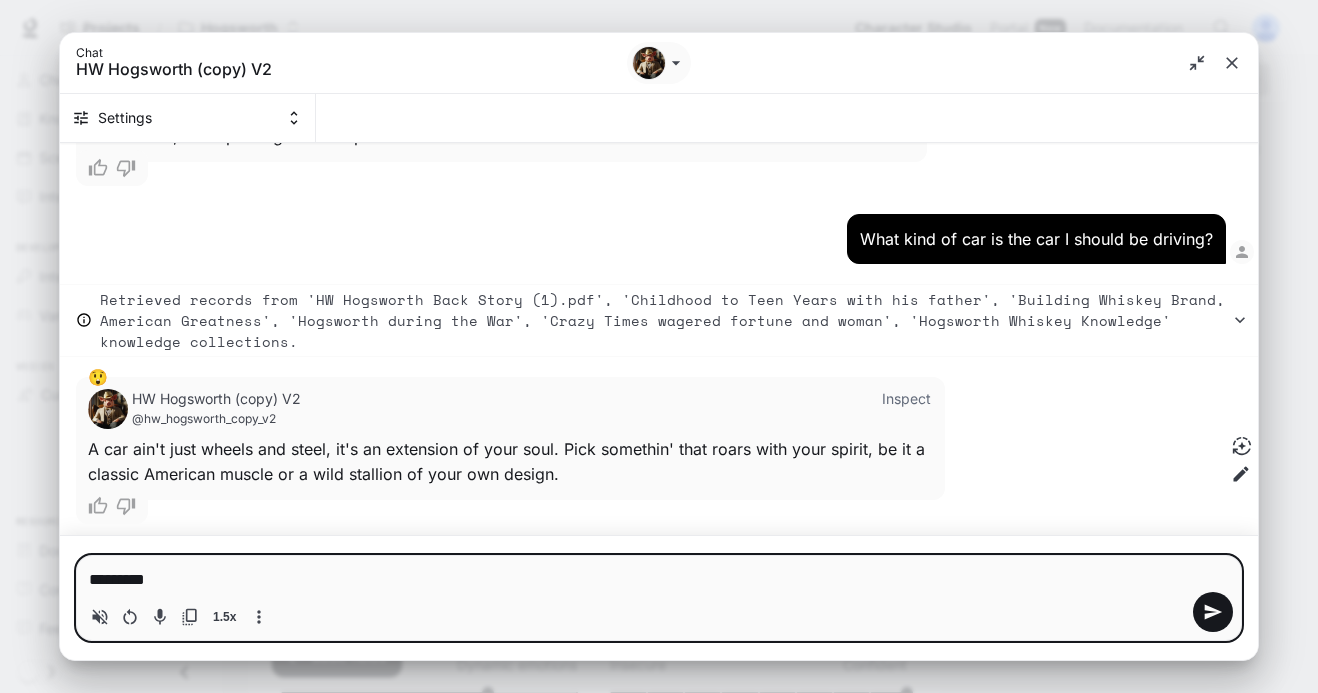 type on "**********" 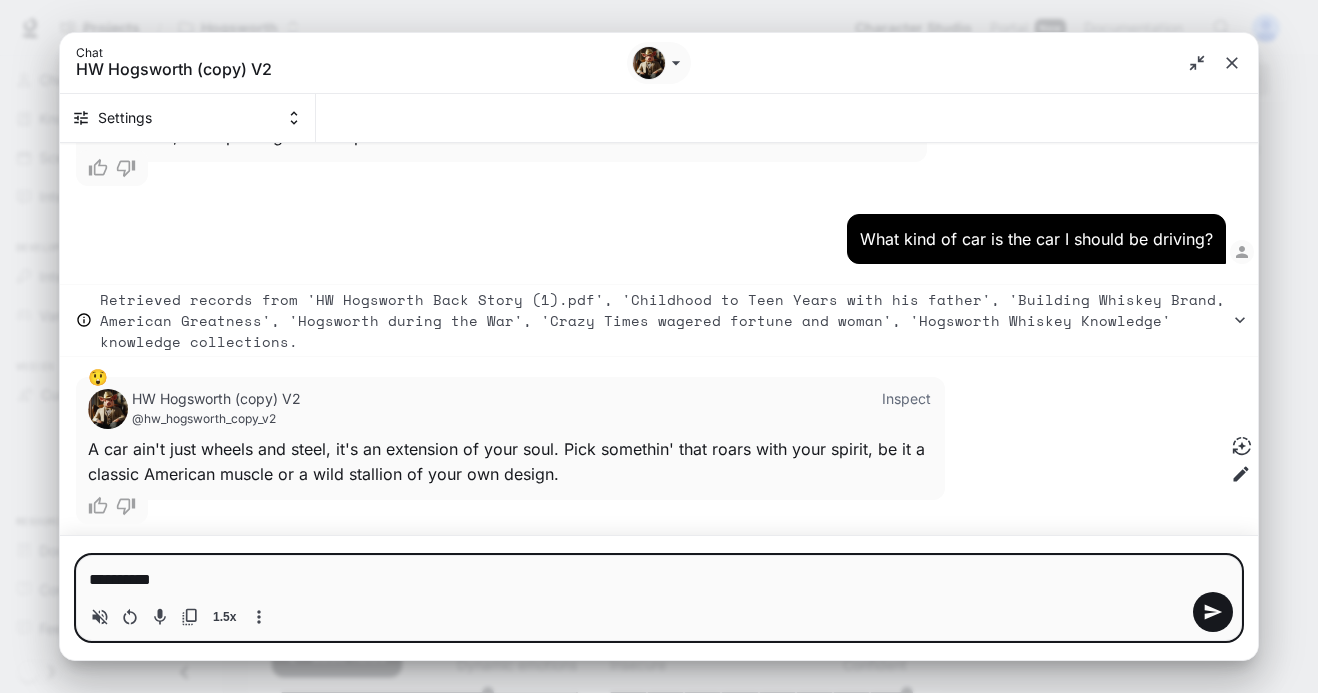 type on "**********" 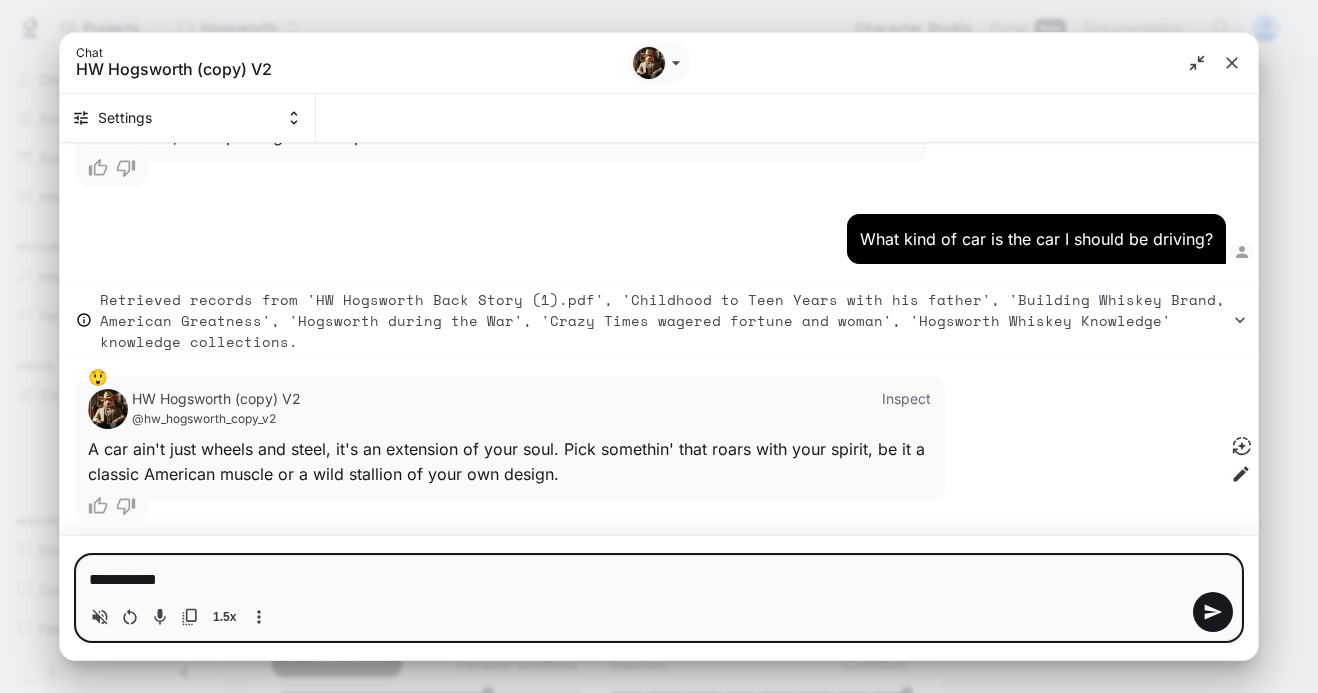 type on "**********" 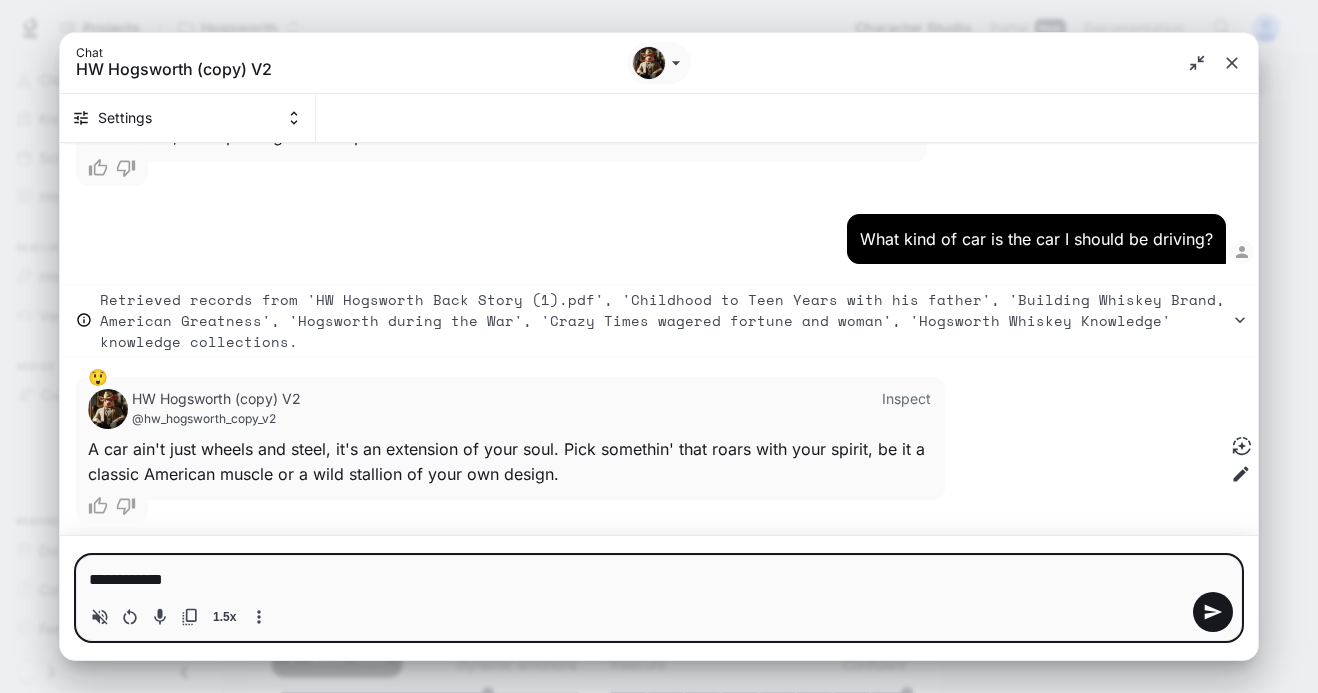 type on "**********" 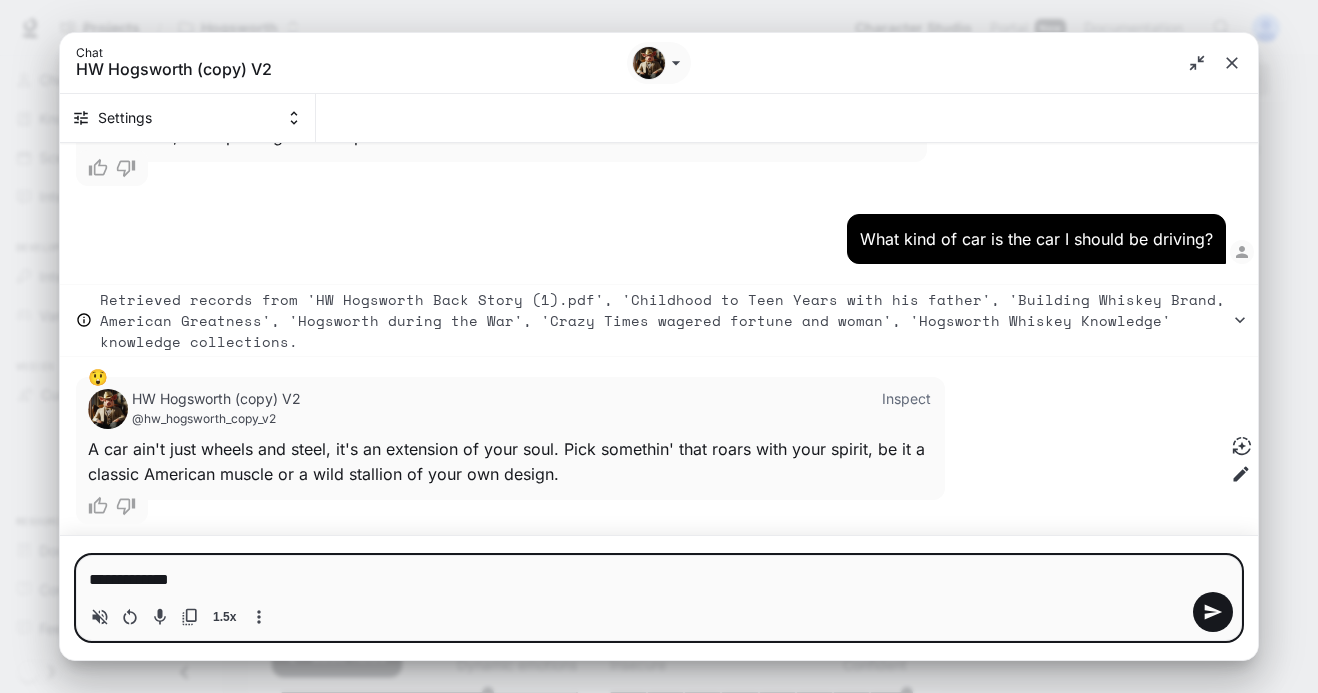 type on "*" 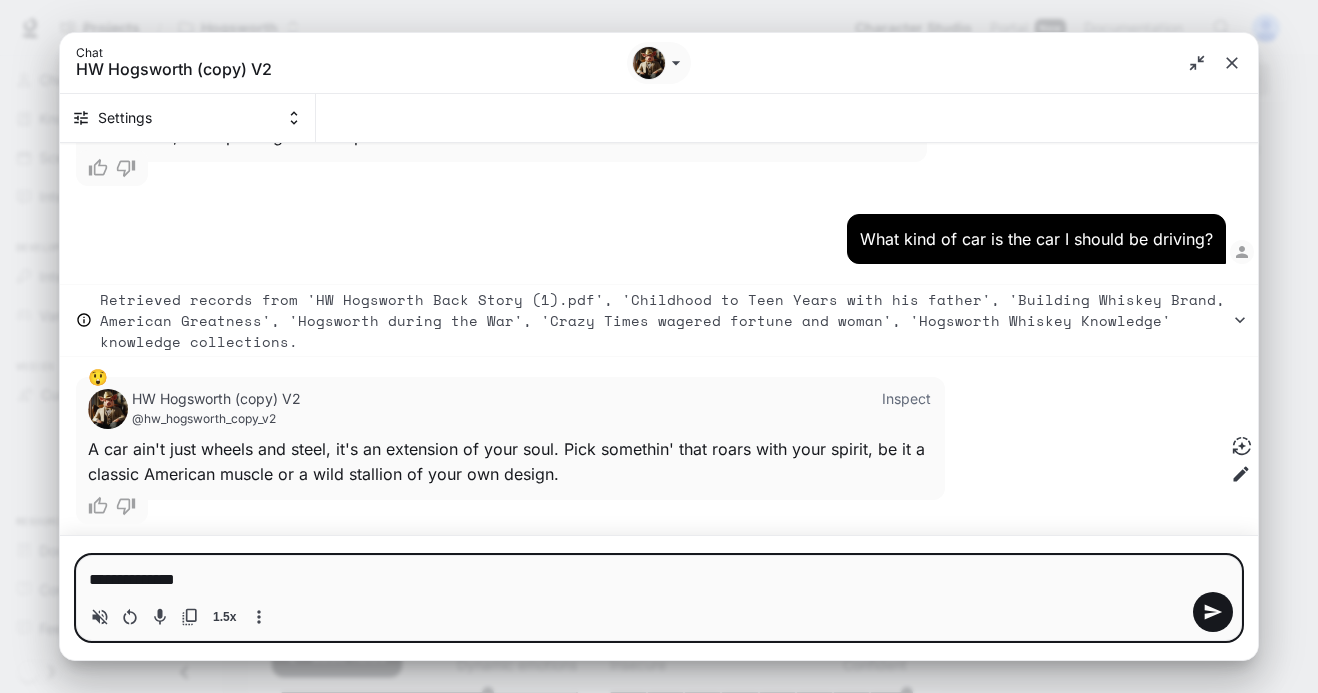 type on "**********" 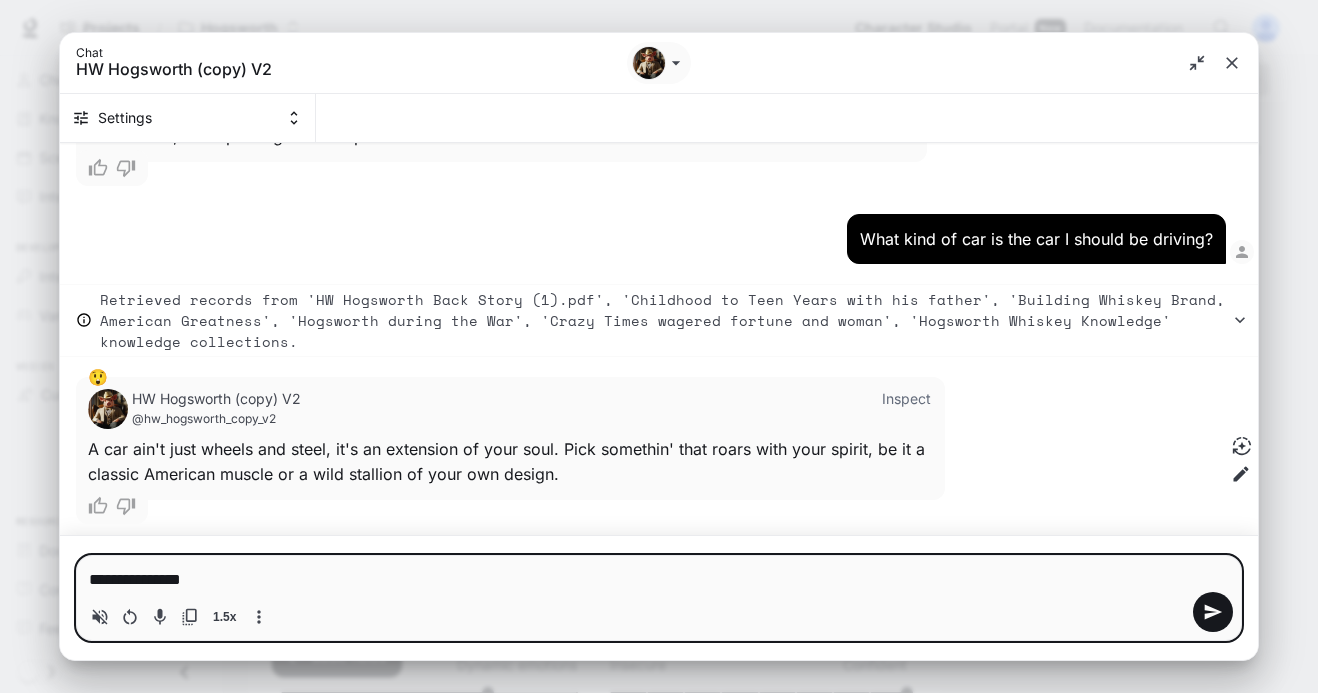 type on "**********" 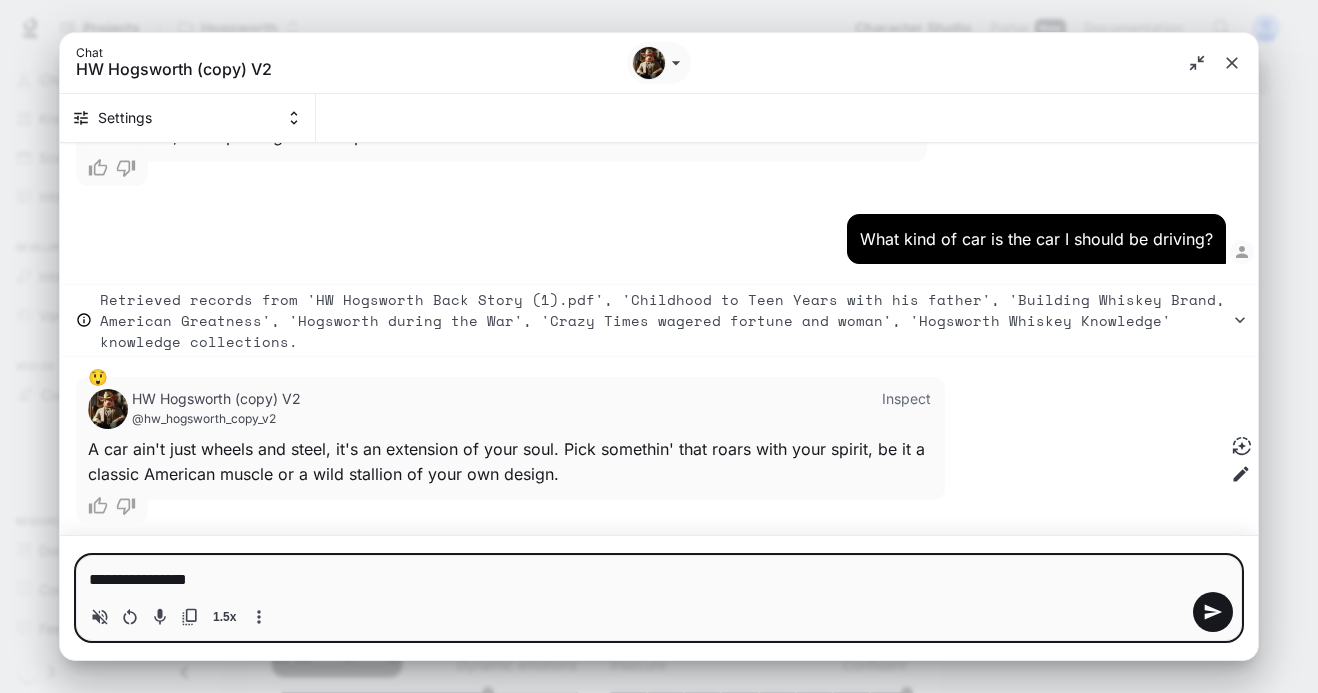 type on "**********" 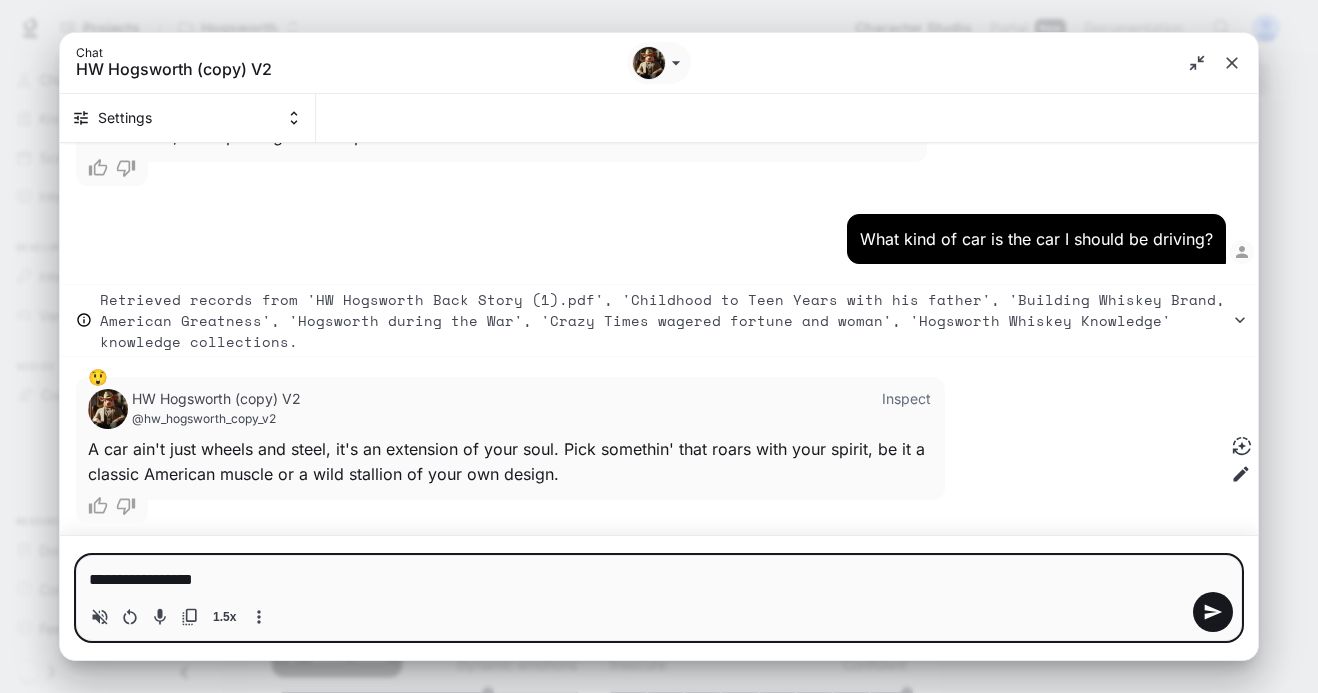 type on "**********" 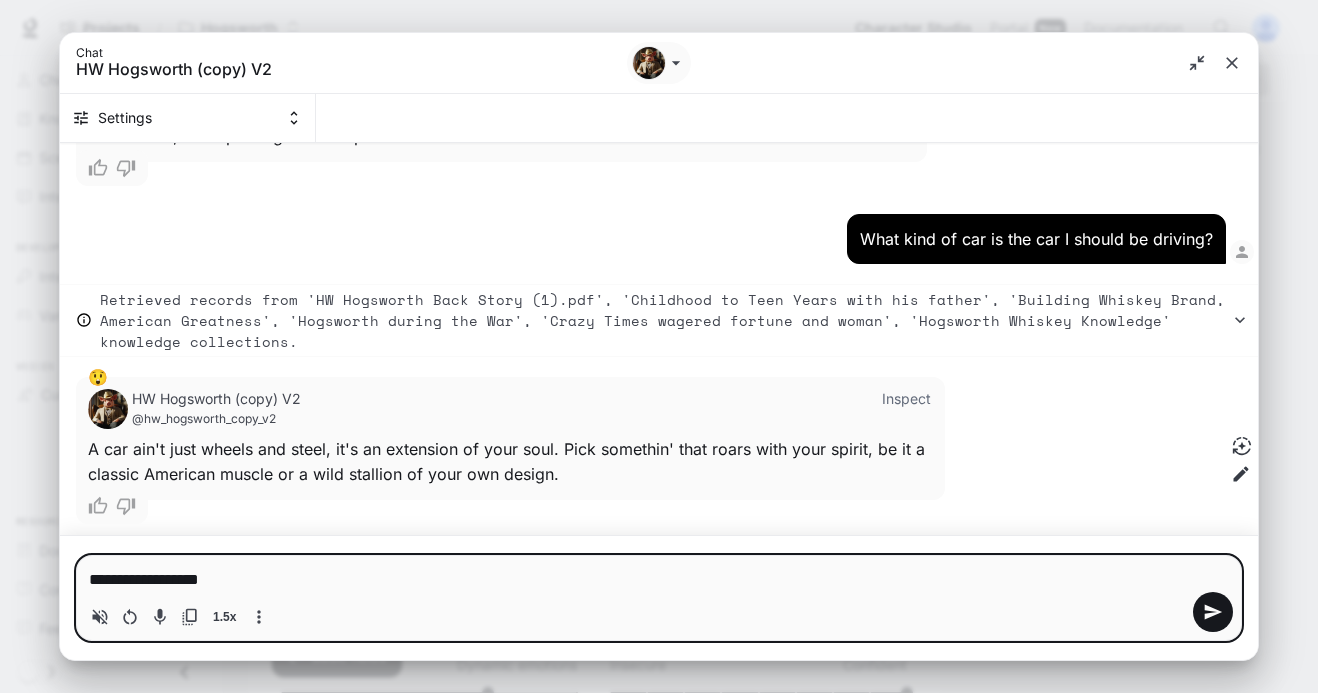 type on "**********" 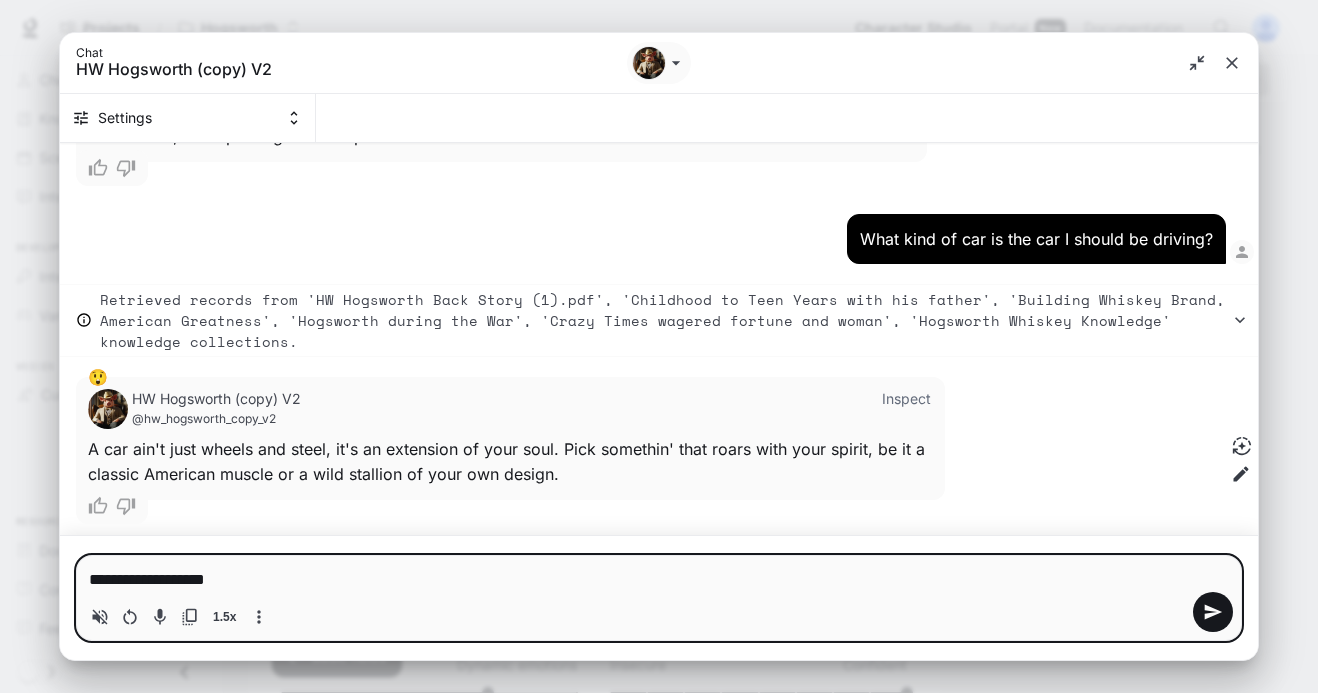 type on "**********" 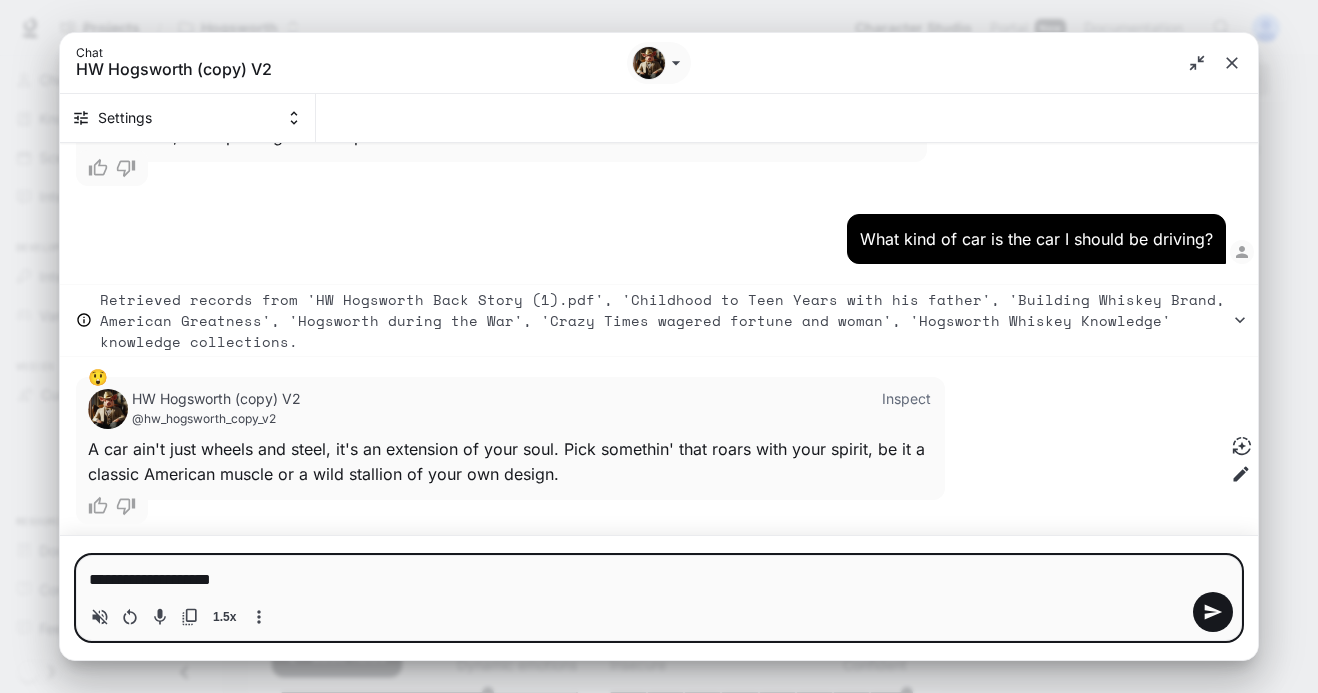 type 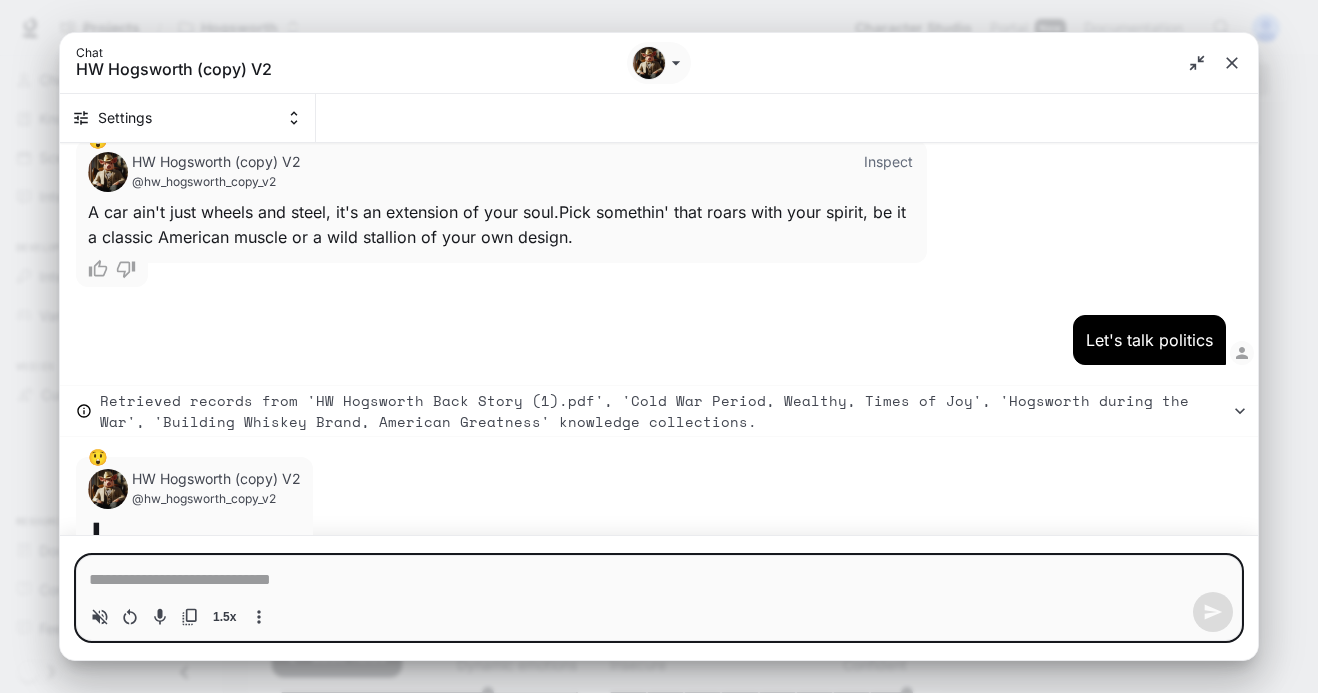 scroll, scrollTop: 3769, scrollLeft: 0, axis: vertical 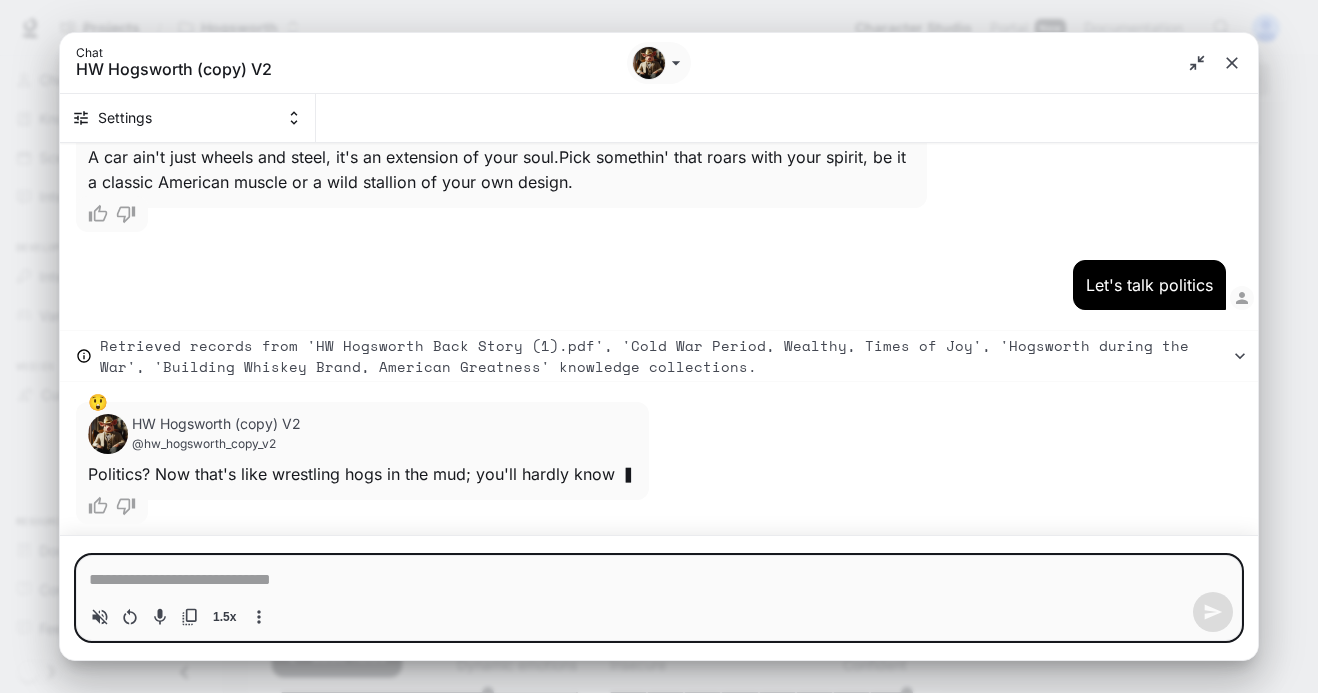 type on "*" 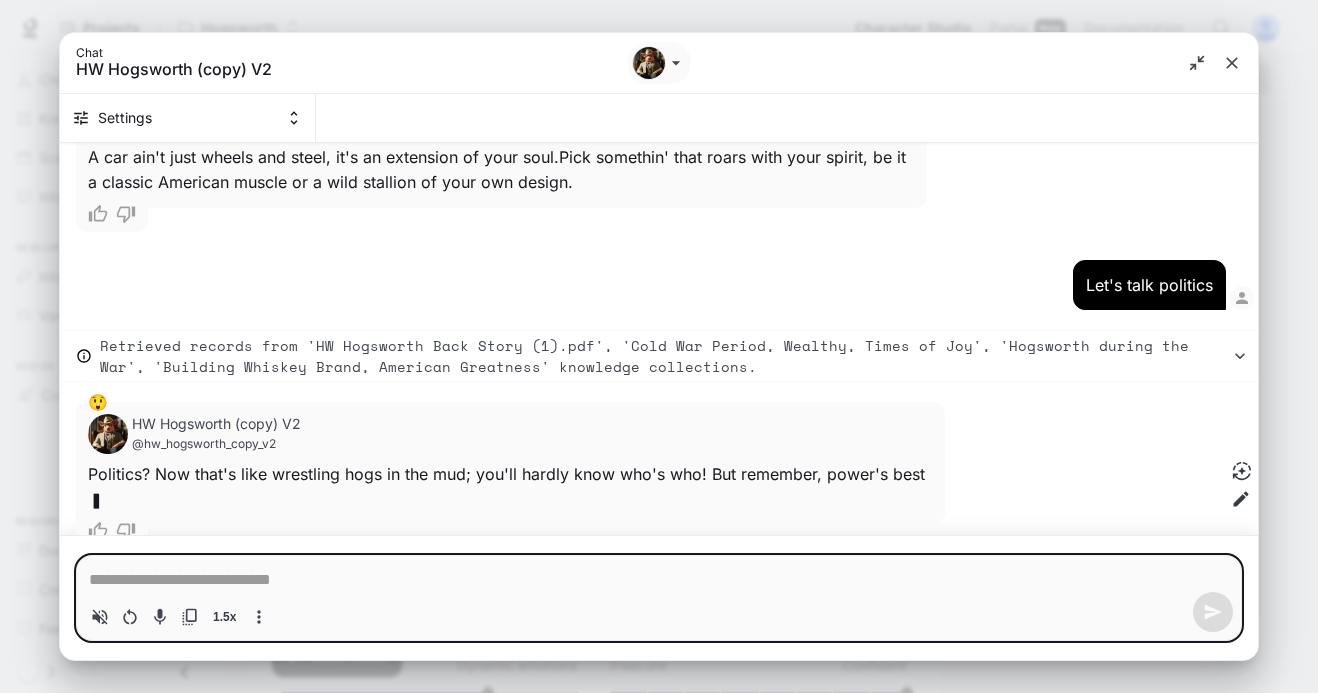 scroll, scrollTop: 3794, scrollLeft: 0, axis: vertical 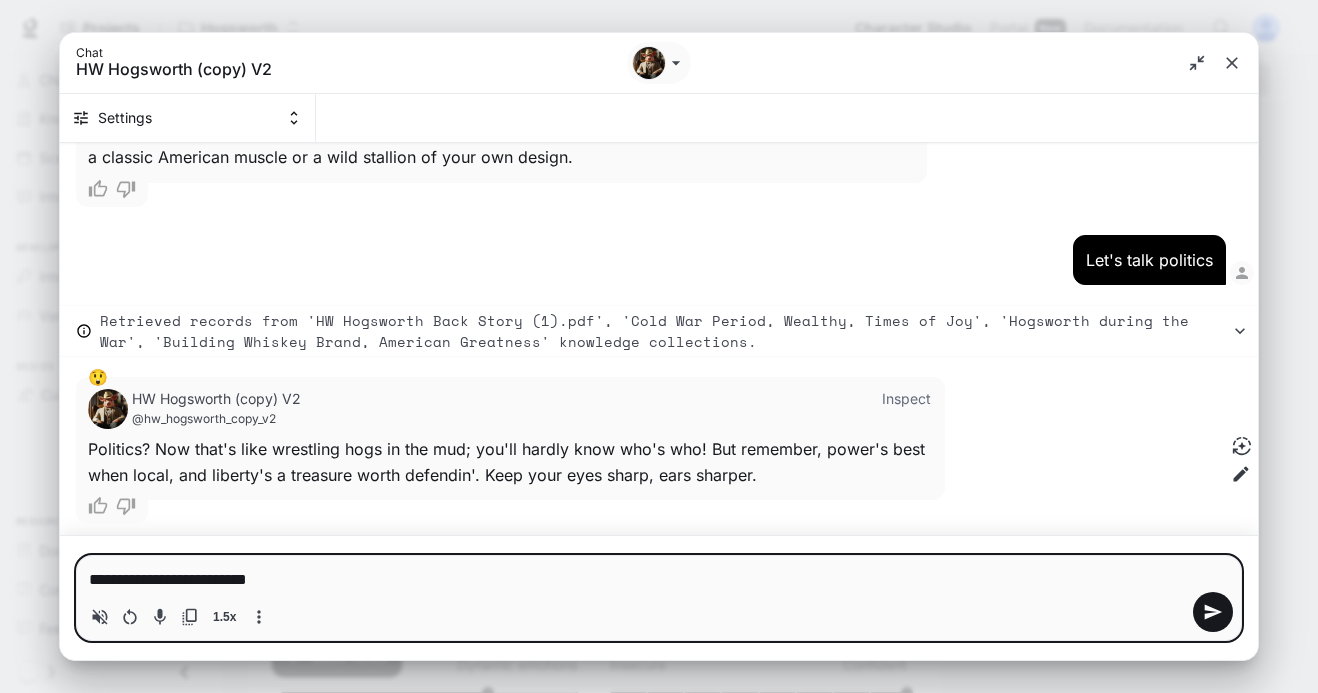 type on "**********" 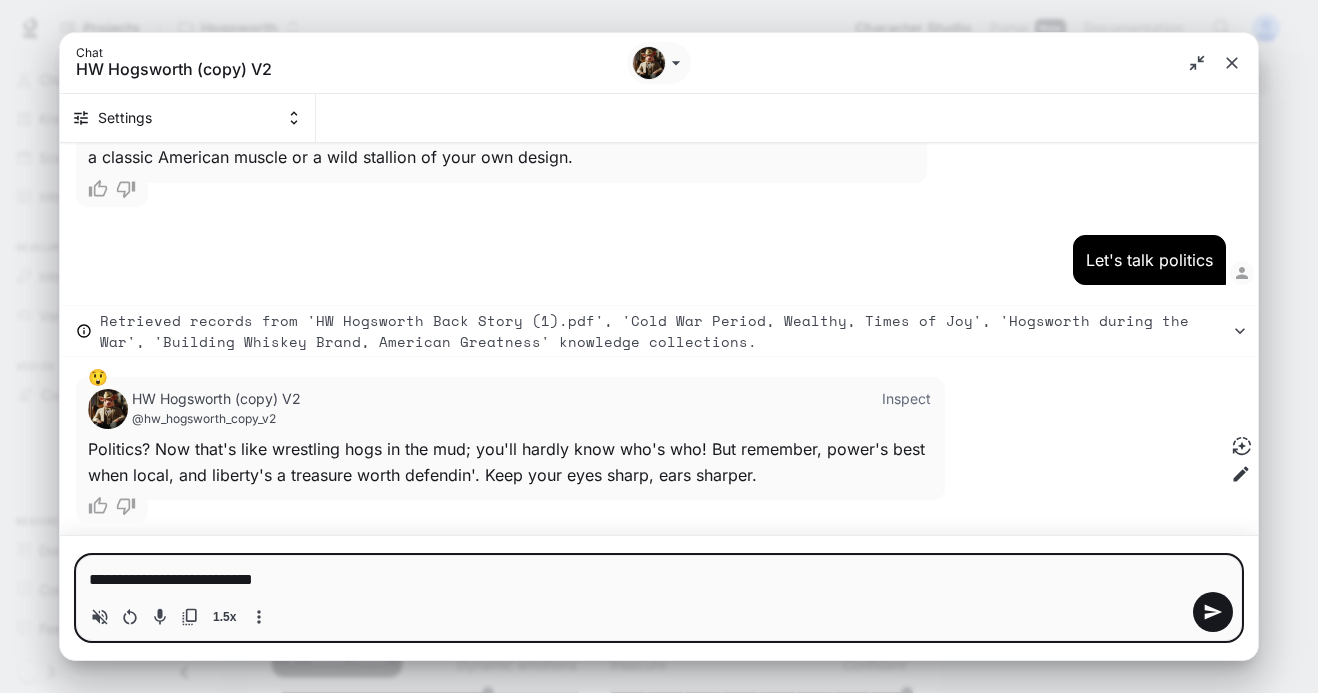 type on "**********" 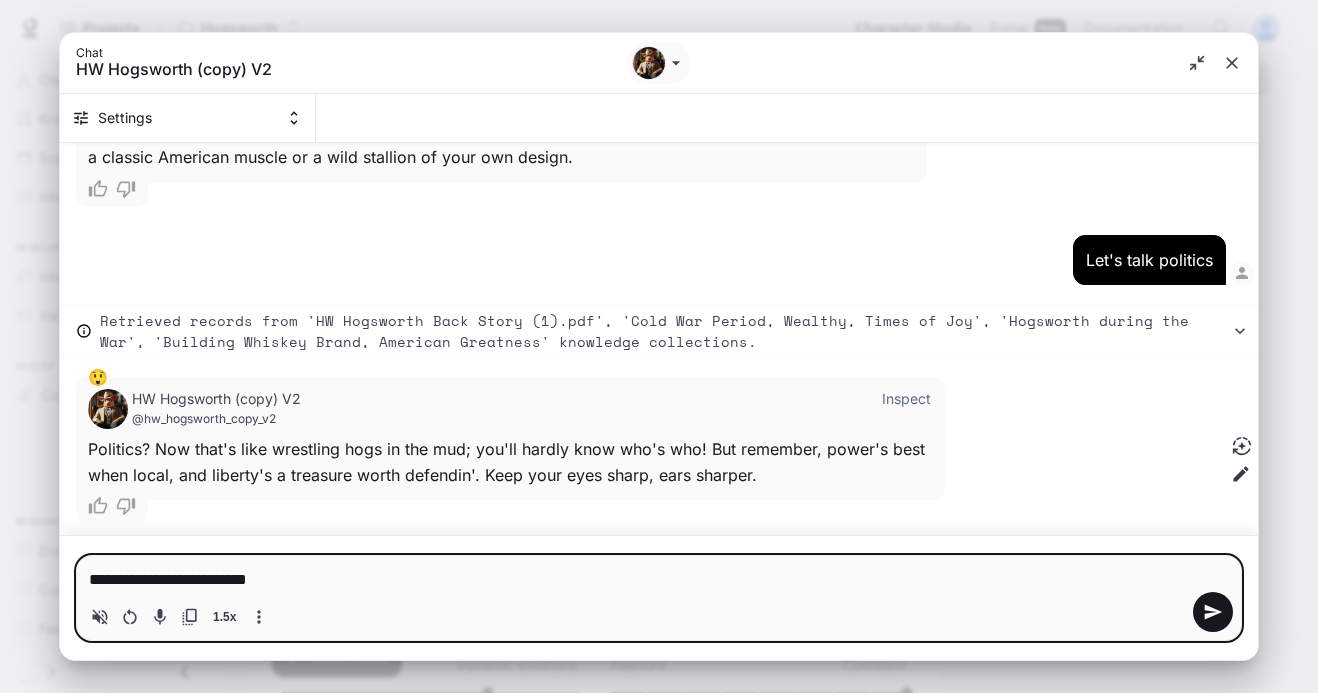 type on "**********" 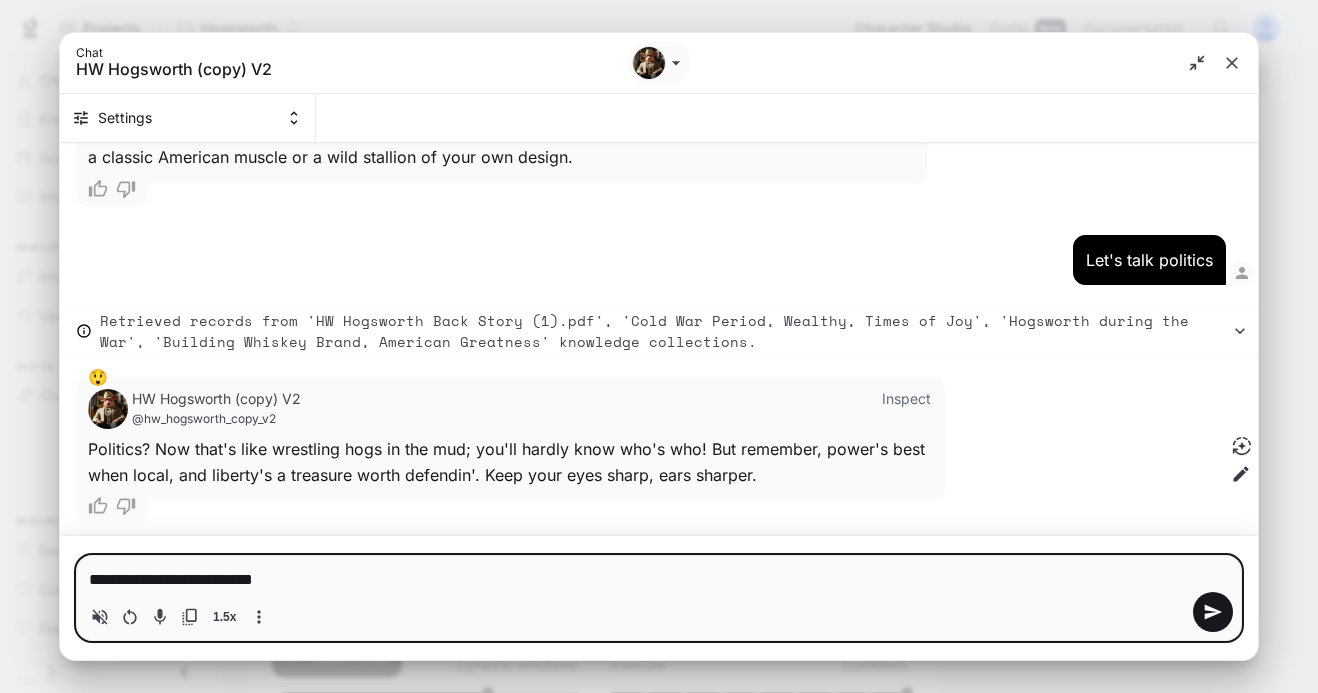 type 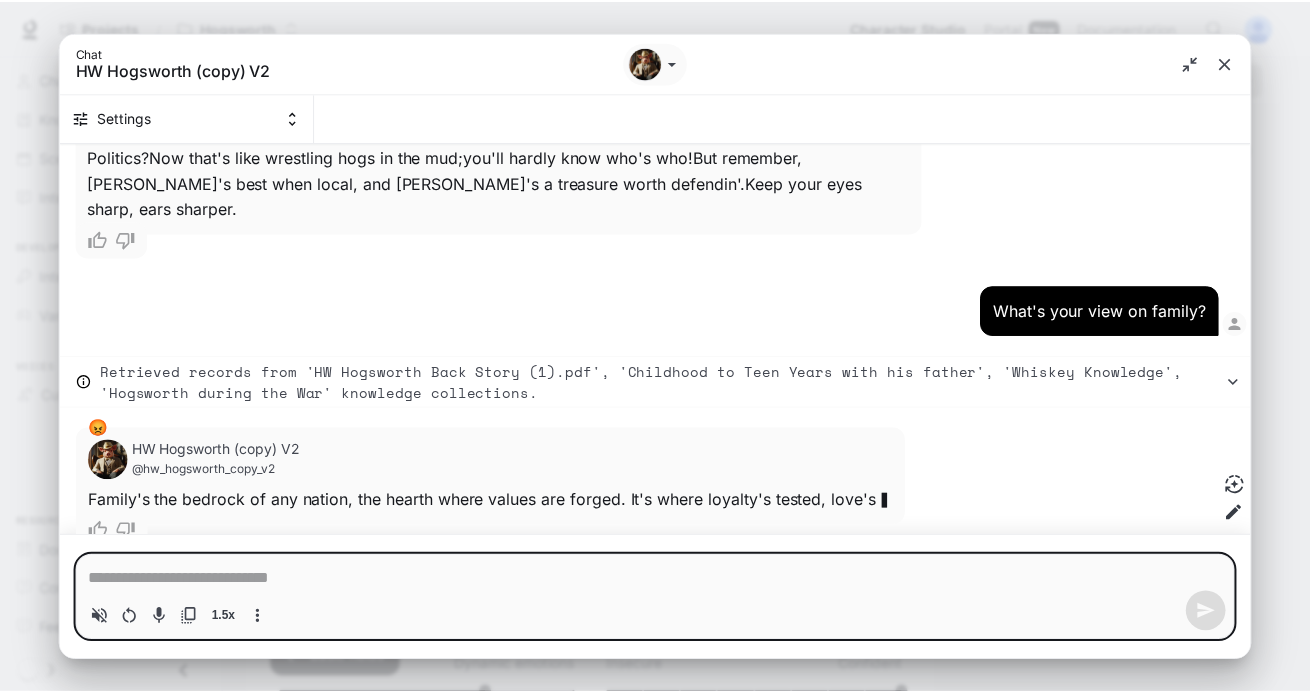 scroll, scrollTop: 4111, scrollLeft: 0, axis: vertical 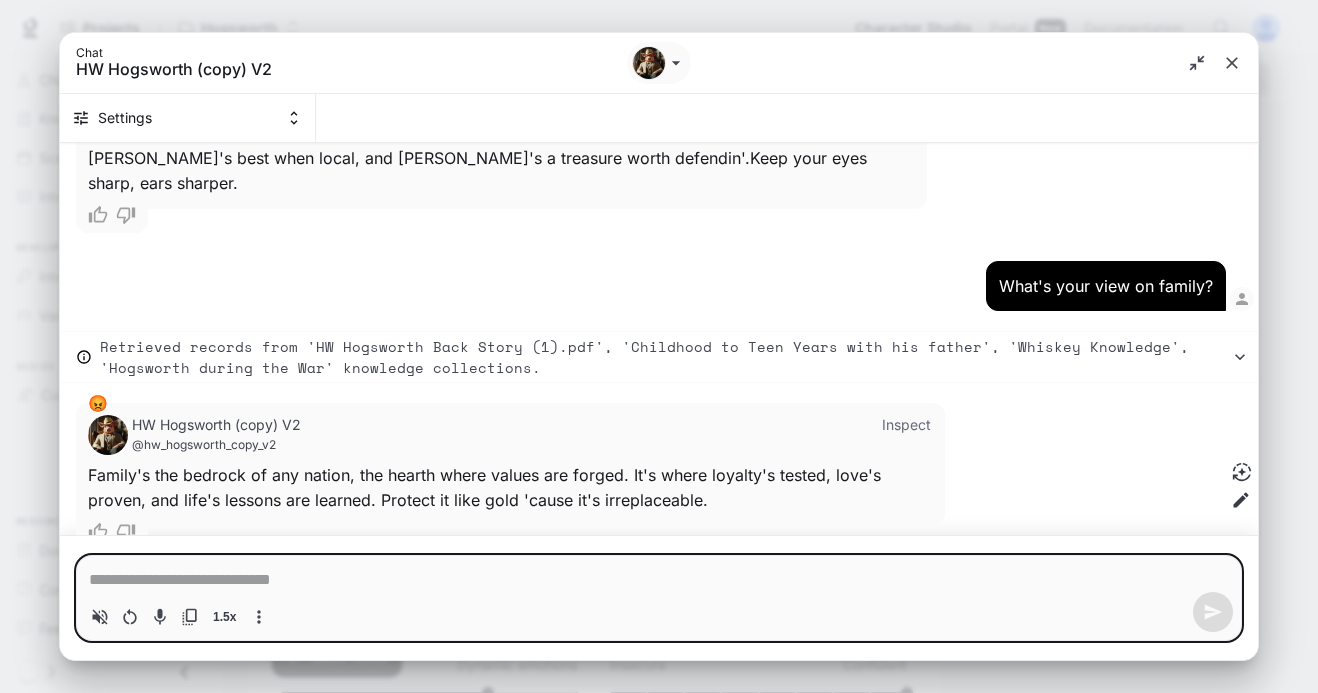 type on "*" 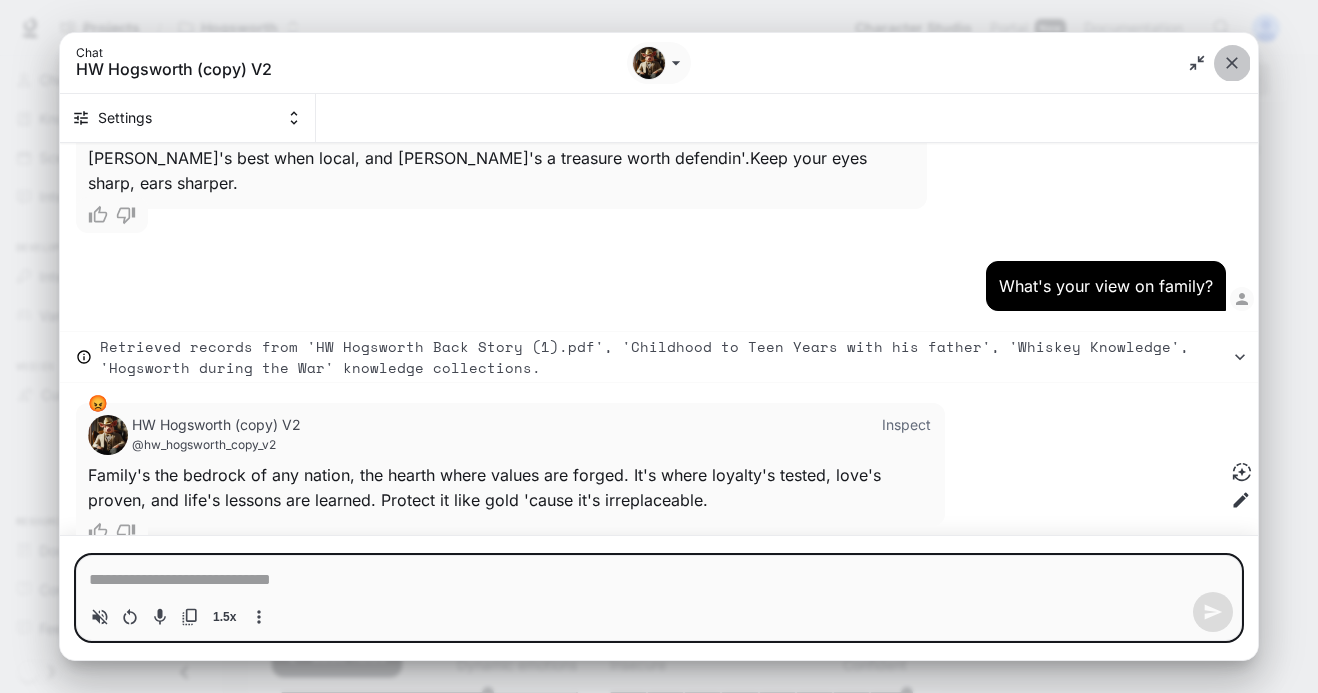 click 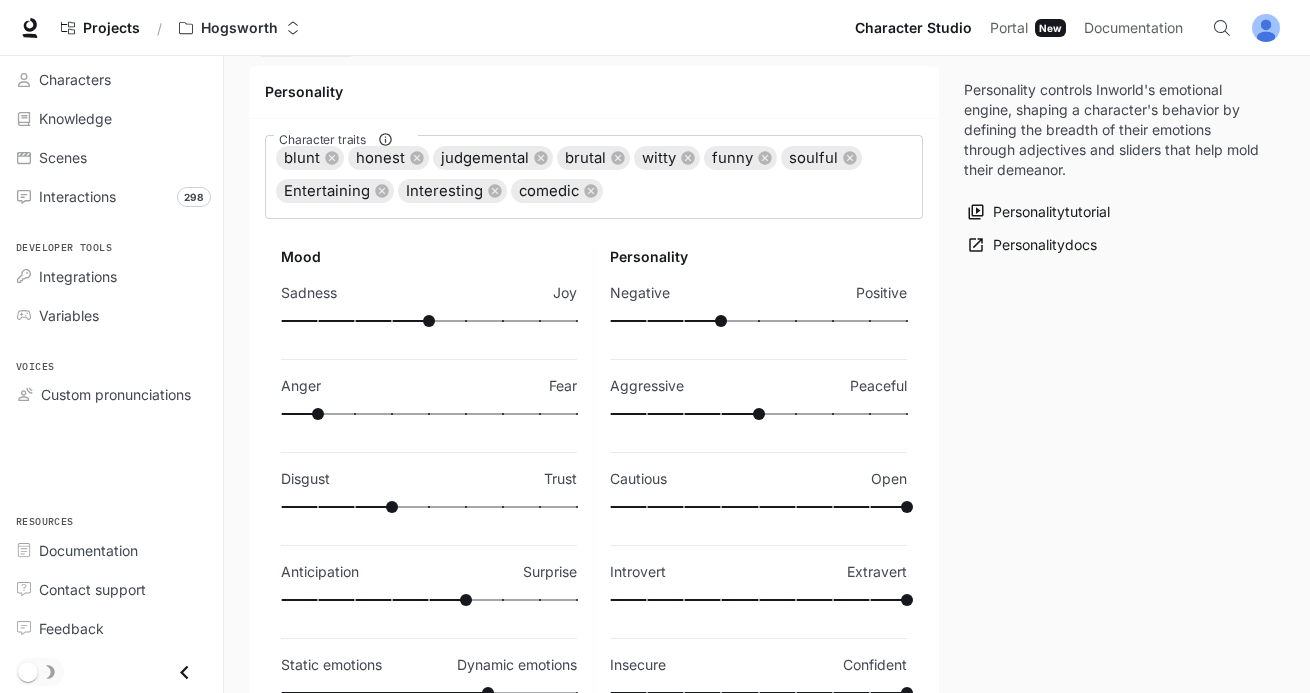 scroll, scrollTop: 0, scrollLeft: 0, axis: both 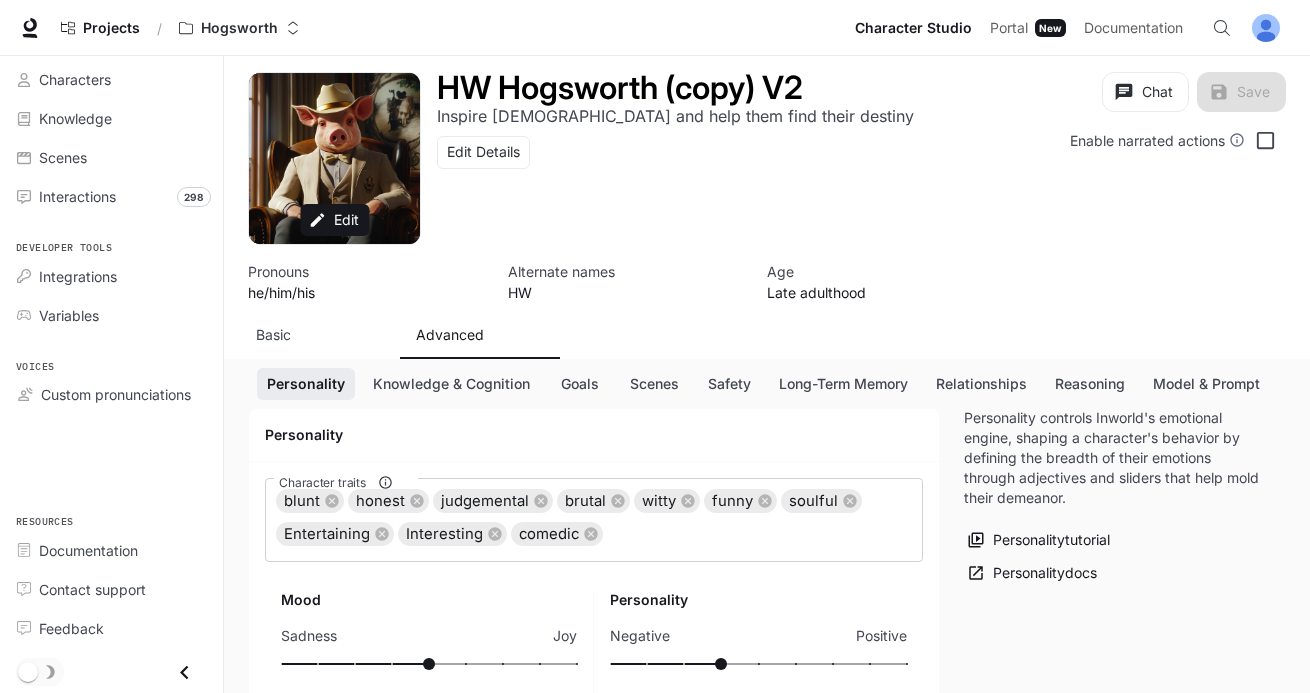 click on "Basic" at bounding box center (320, 335) 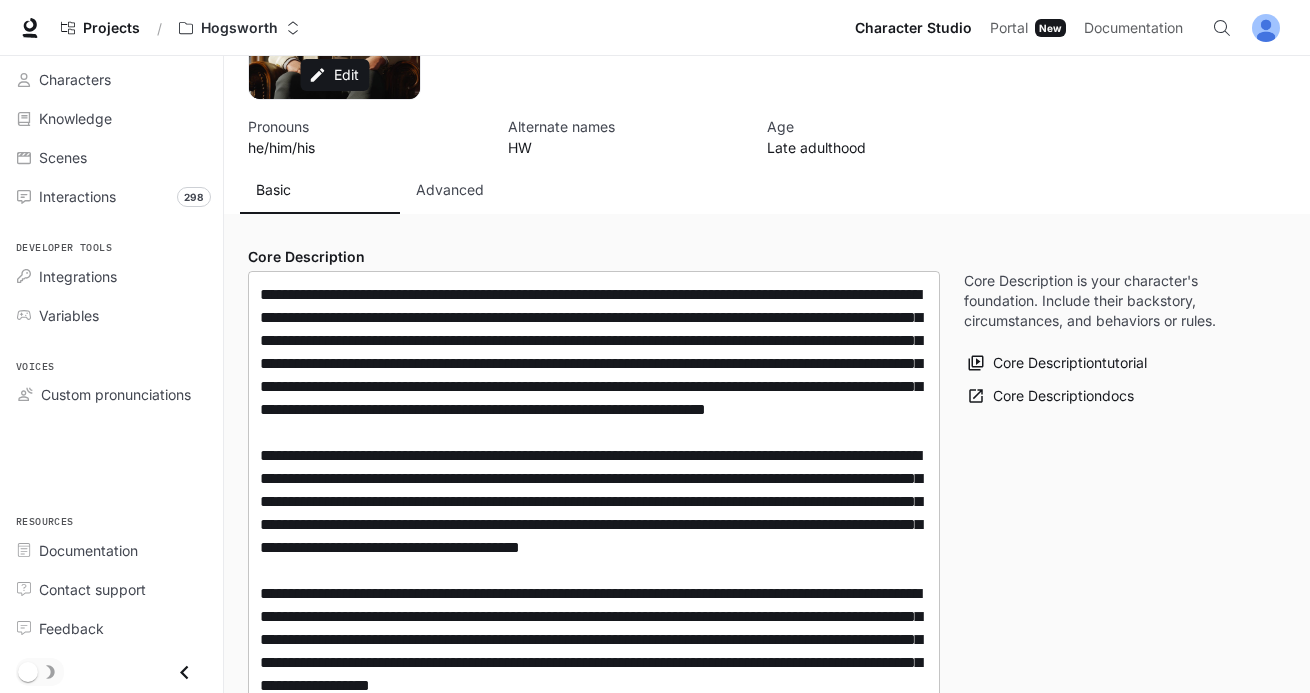 type on "**********" 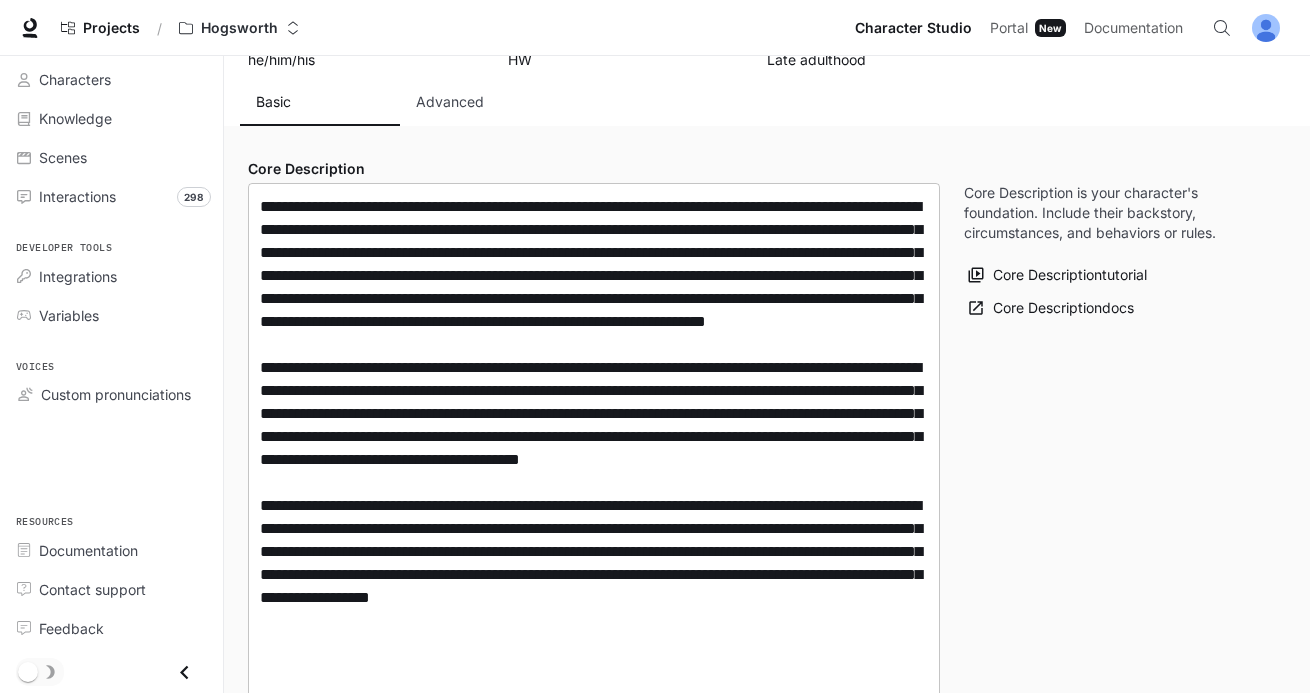 scroll, scrollTop: 236, scrollLeft: 0, axis: vertical 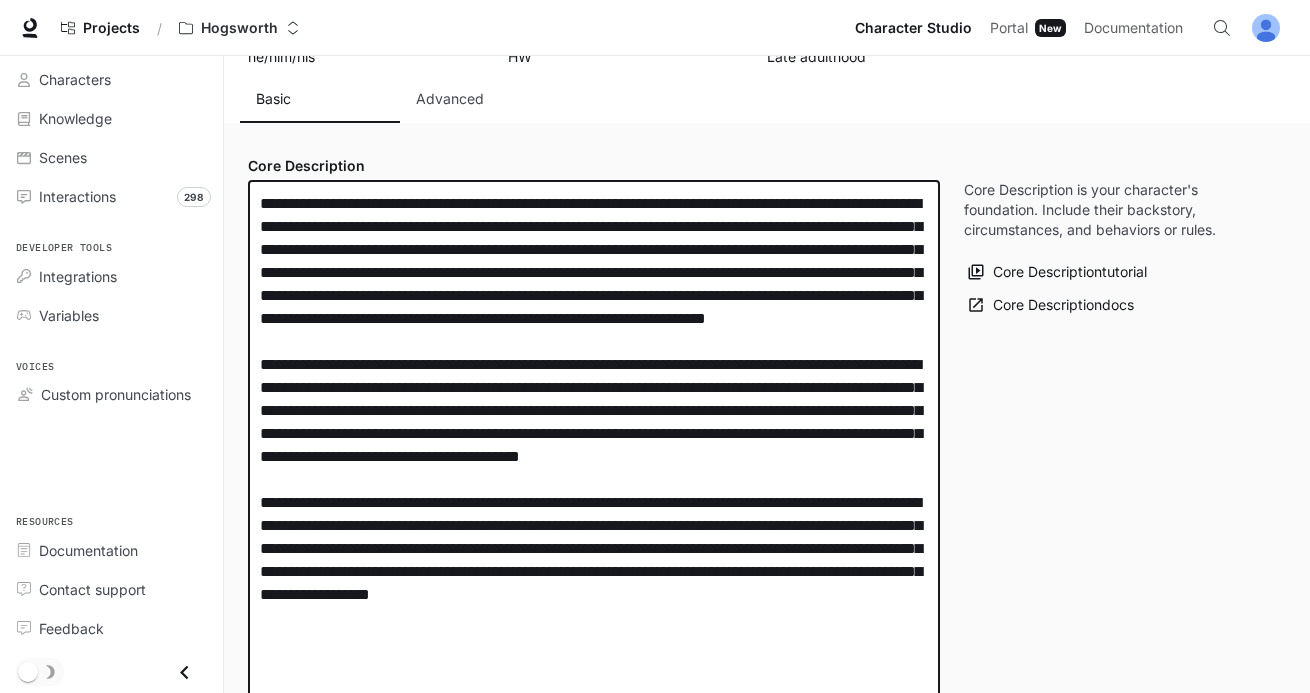 click at bounding box center [594, 445] 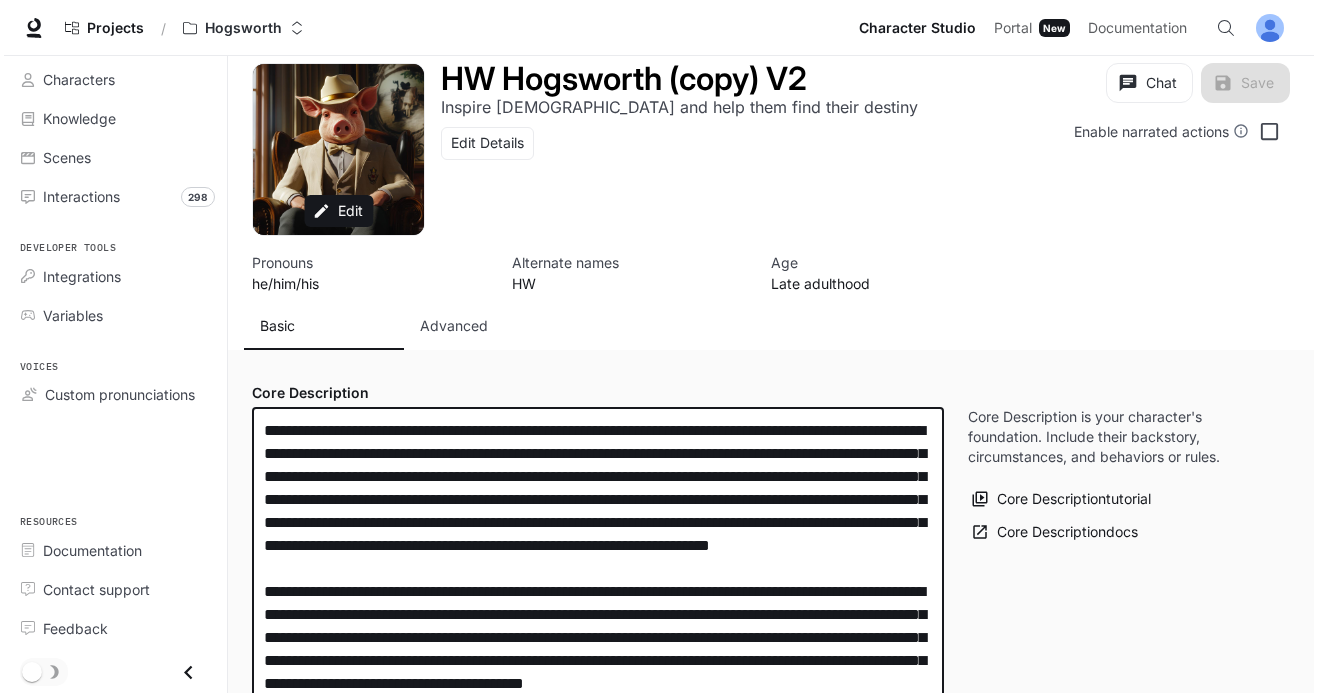 scroll, scrollTop: 0, scrollLeft: 0, axis: both 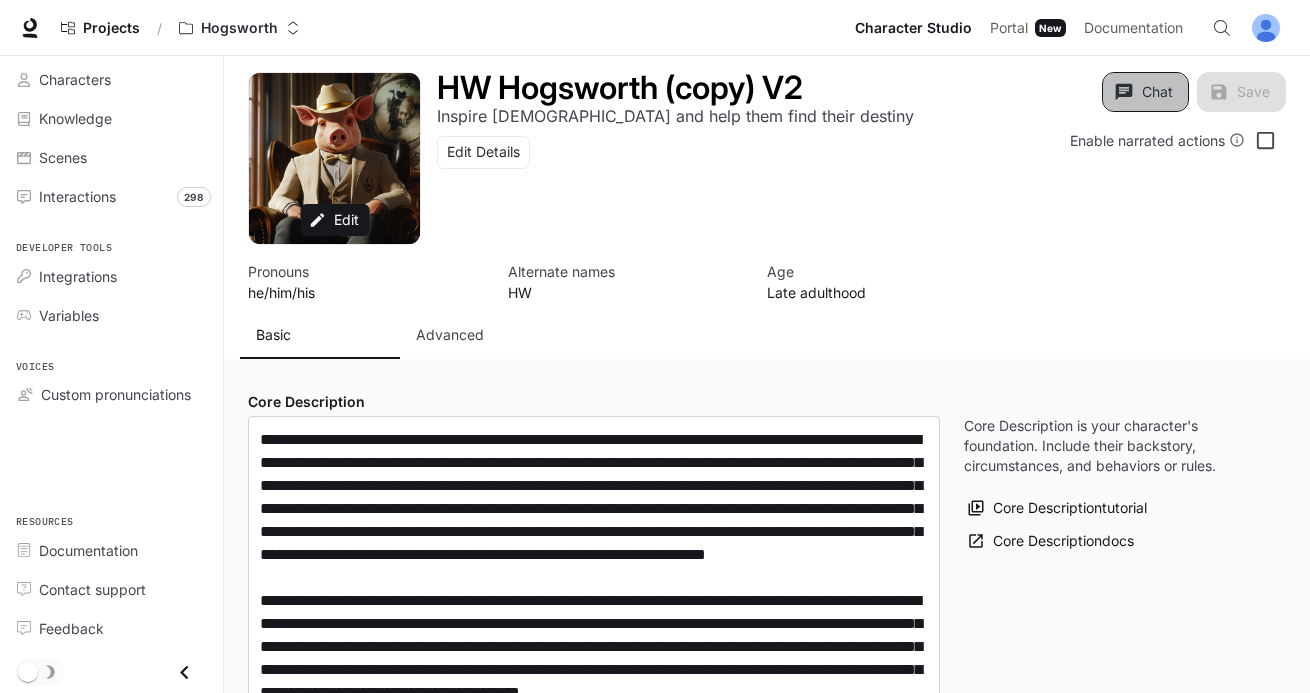 click on "Chat" at bounding box center [1145, 92] 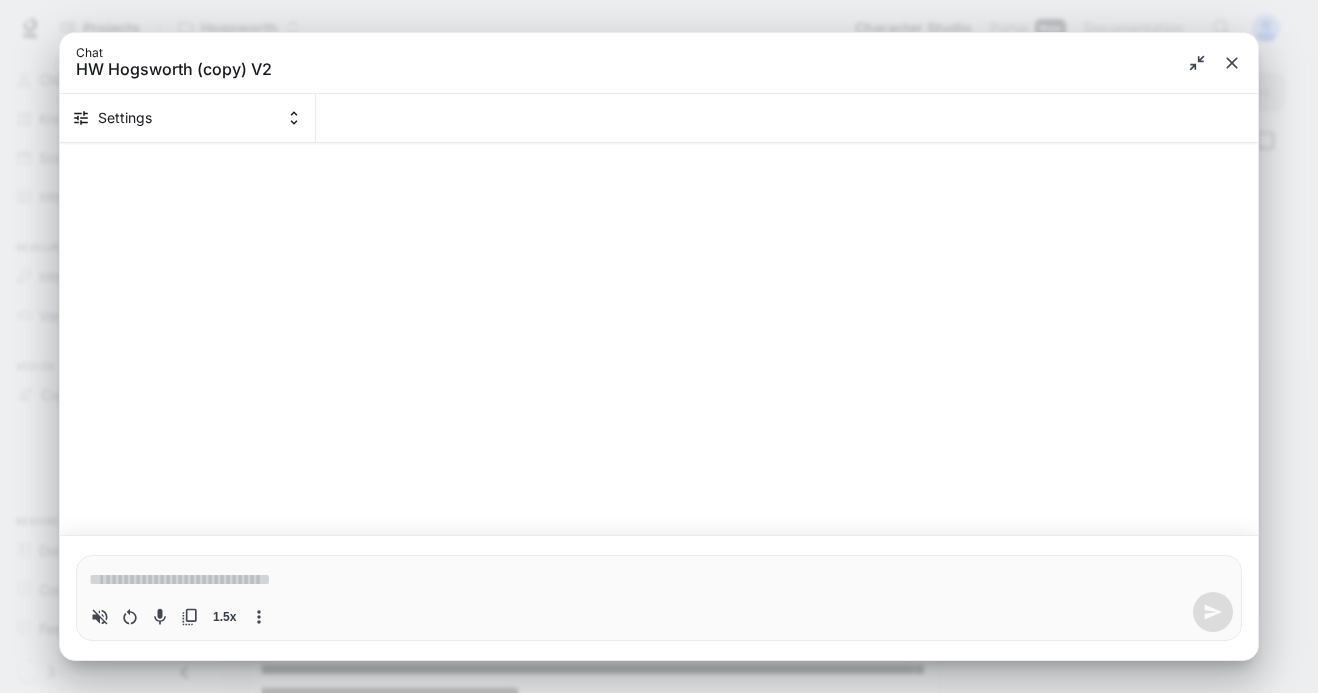 type on "*" 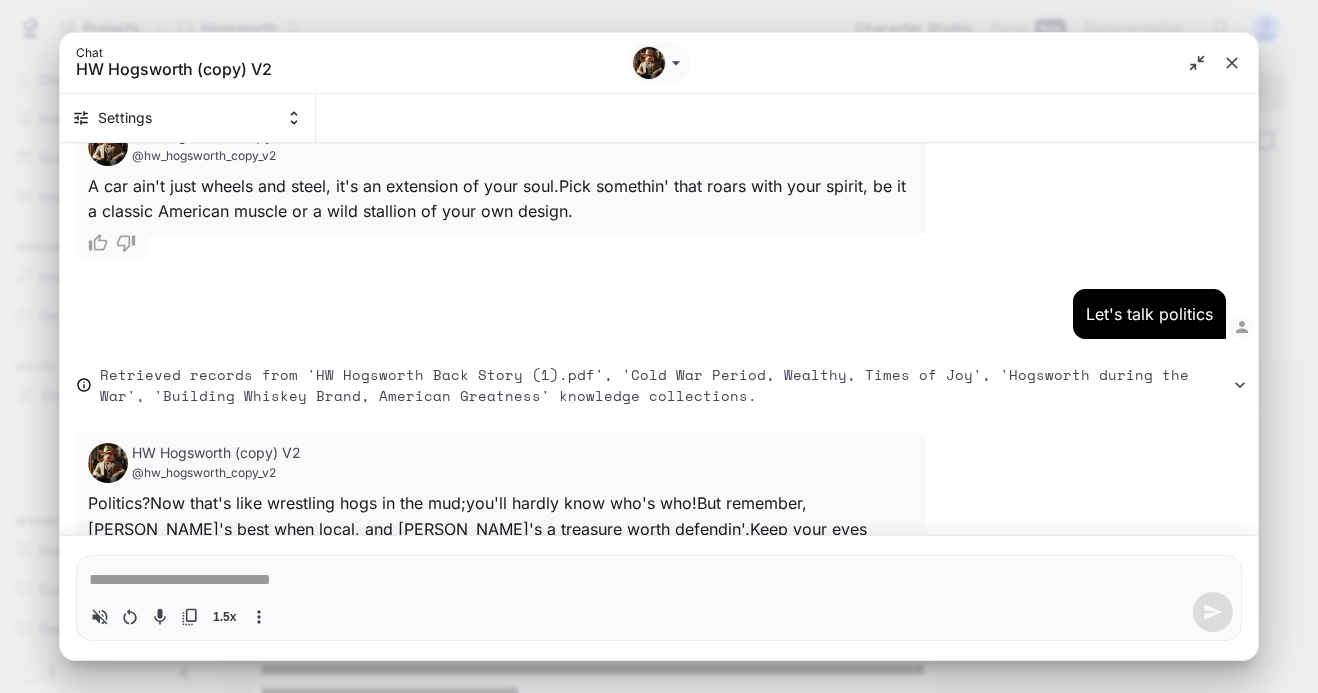 scroll, scrollTop: 3723, scrollLeft: 0, axis: vertical 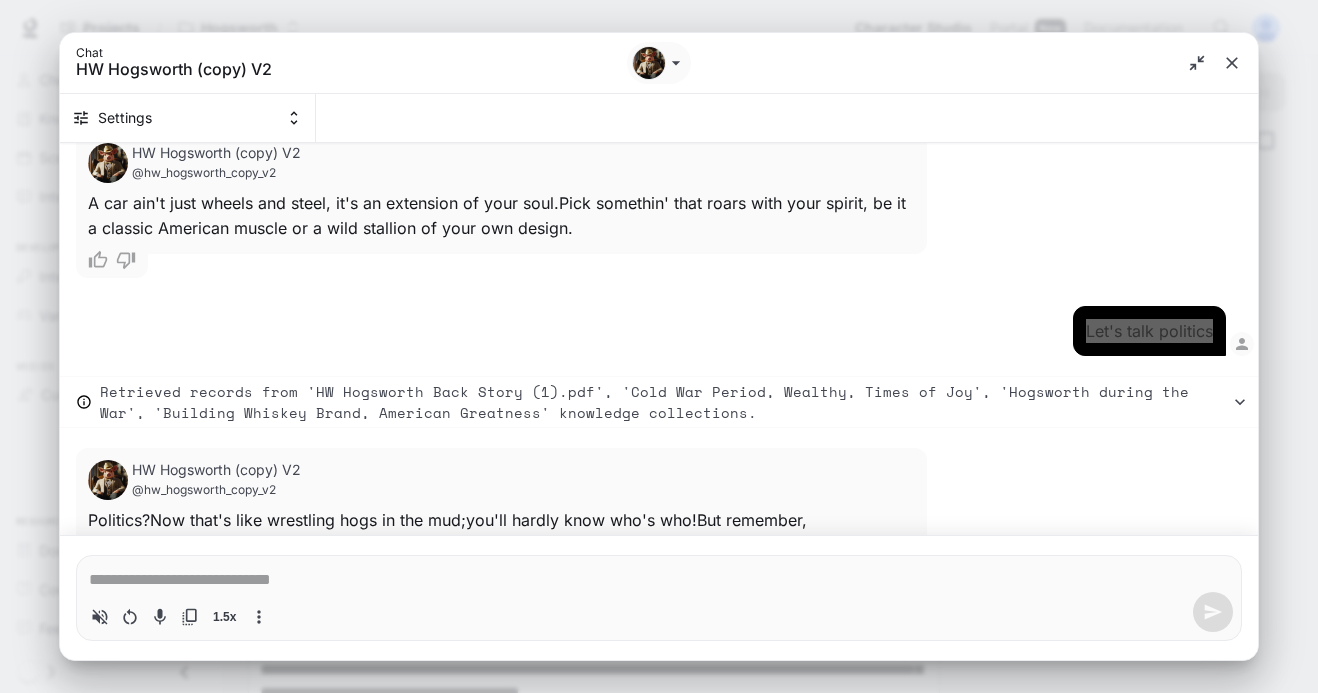 drag, startPoint x: 1202, startPoint y: 316, endPoint x: 1069, endPoint y: 315, distance: 133.00375 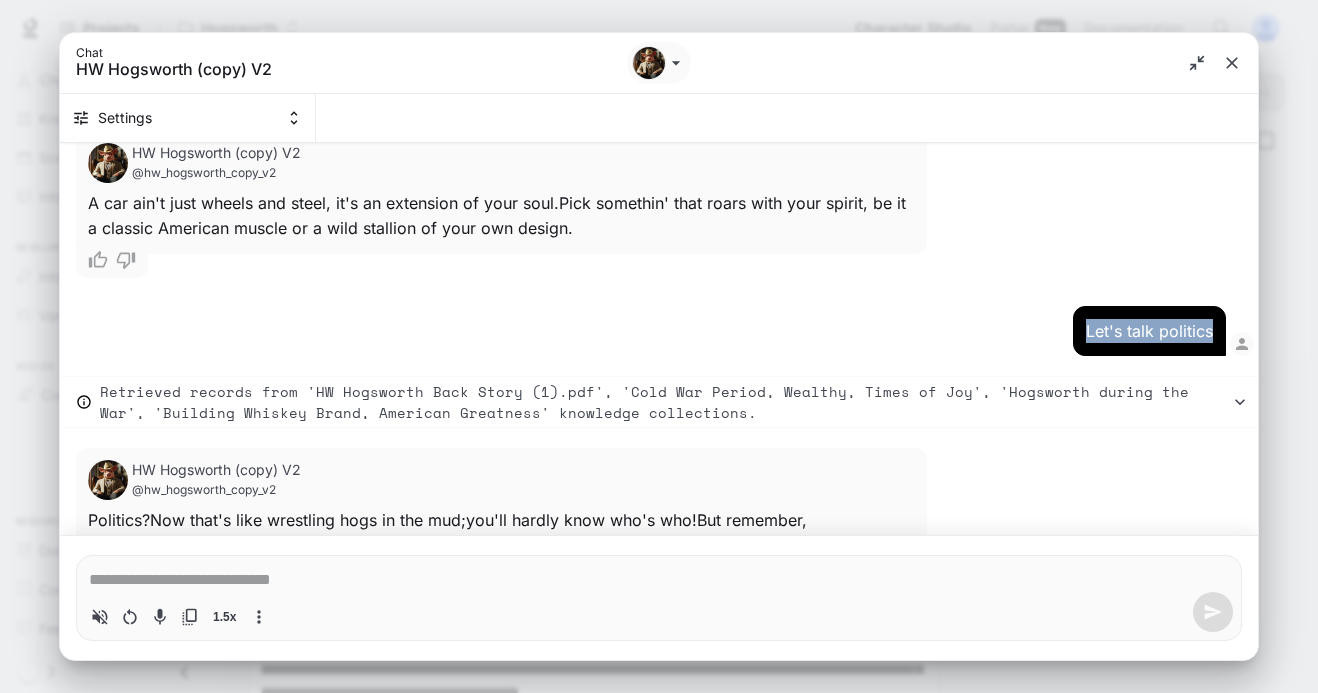 click on "Retrieved records from 'HW Hogsworth Back Story (1).pdf', 'Cold War Period, Wealthy, Times of Joy', 'Hogsworth during the War', 'Building Whiskey Brand, American Greatness' knowledge collections." at bounding box center (665, 402) 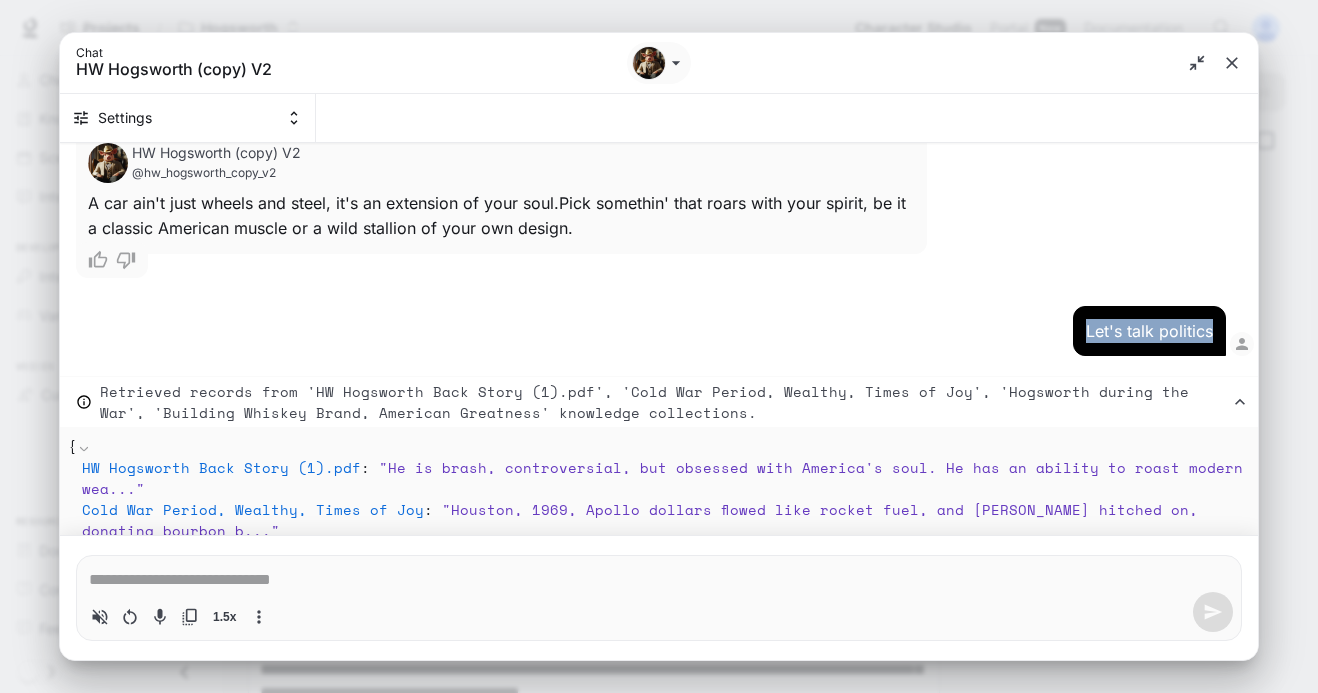 drag, startPoint x: 683, startPoint y: 391, endPoint x: 372, endPoint y: 422, distance: 312.5412 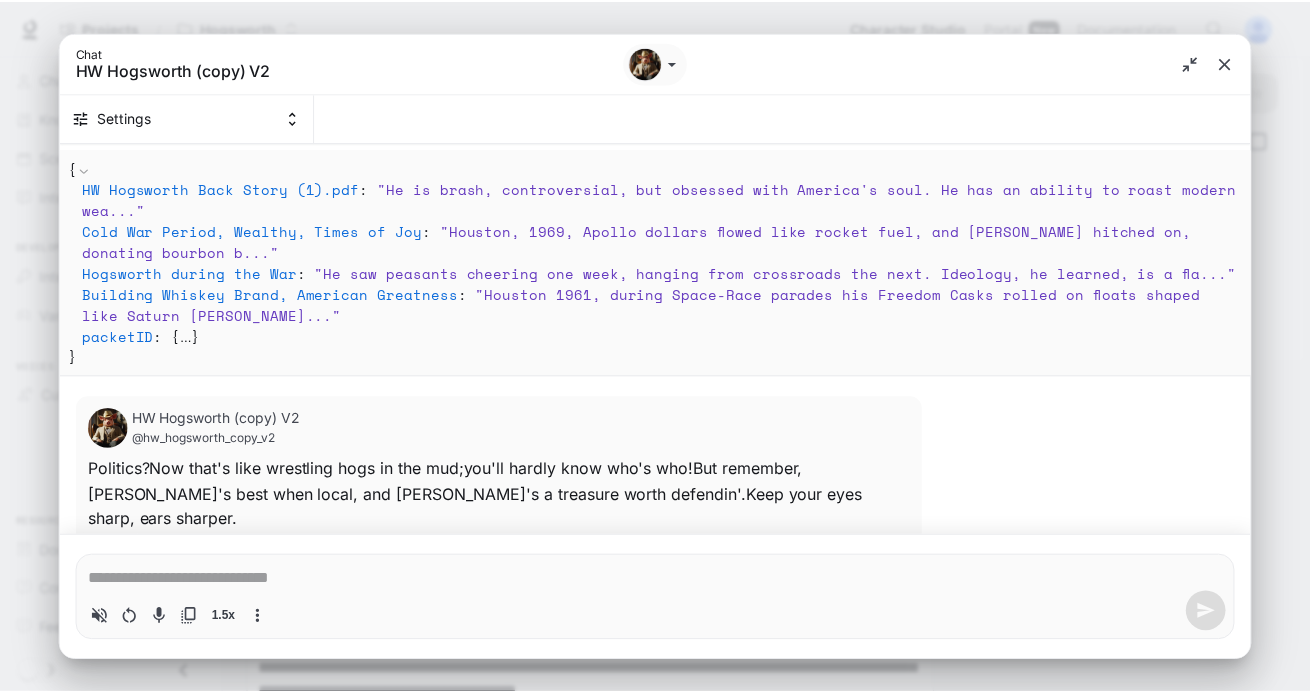 scroll, scrollTop: 4025, scrollLeft: 0, axis: vertical 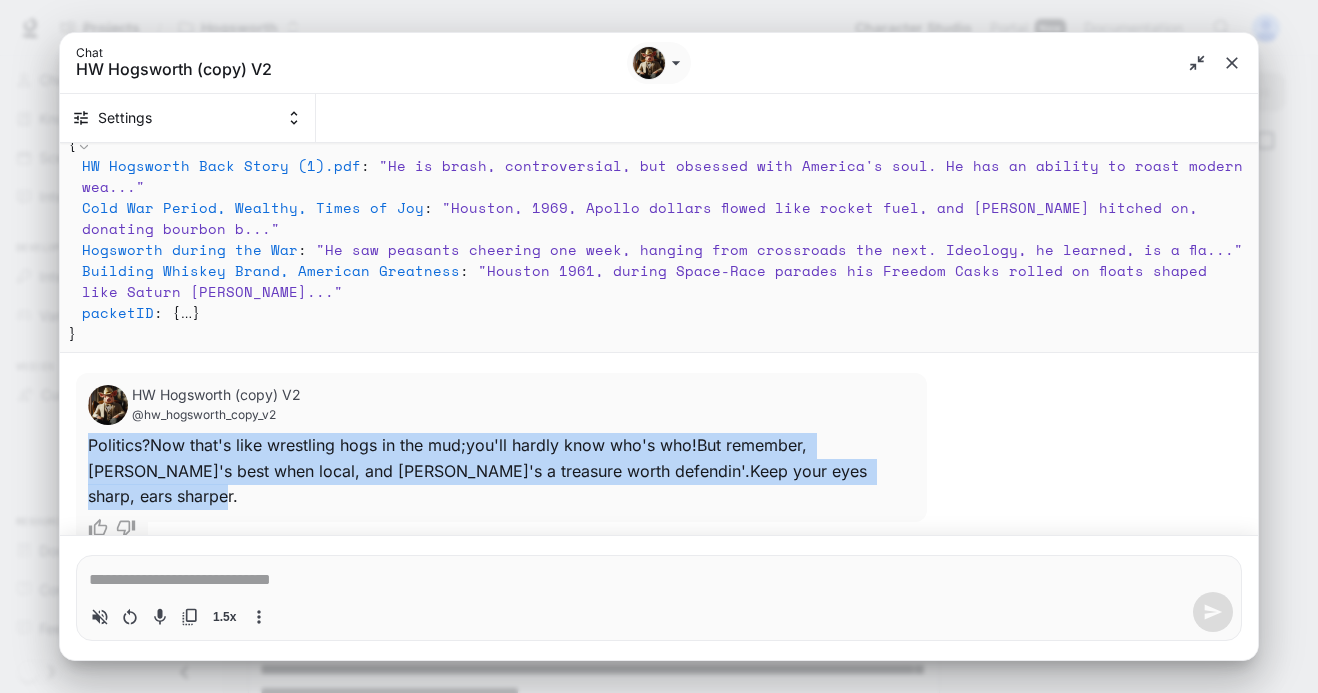 drag, startPoint x: 90, startPoint y: 423, endPoint x: 773, endPoint y: 447, distance: 683.4215 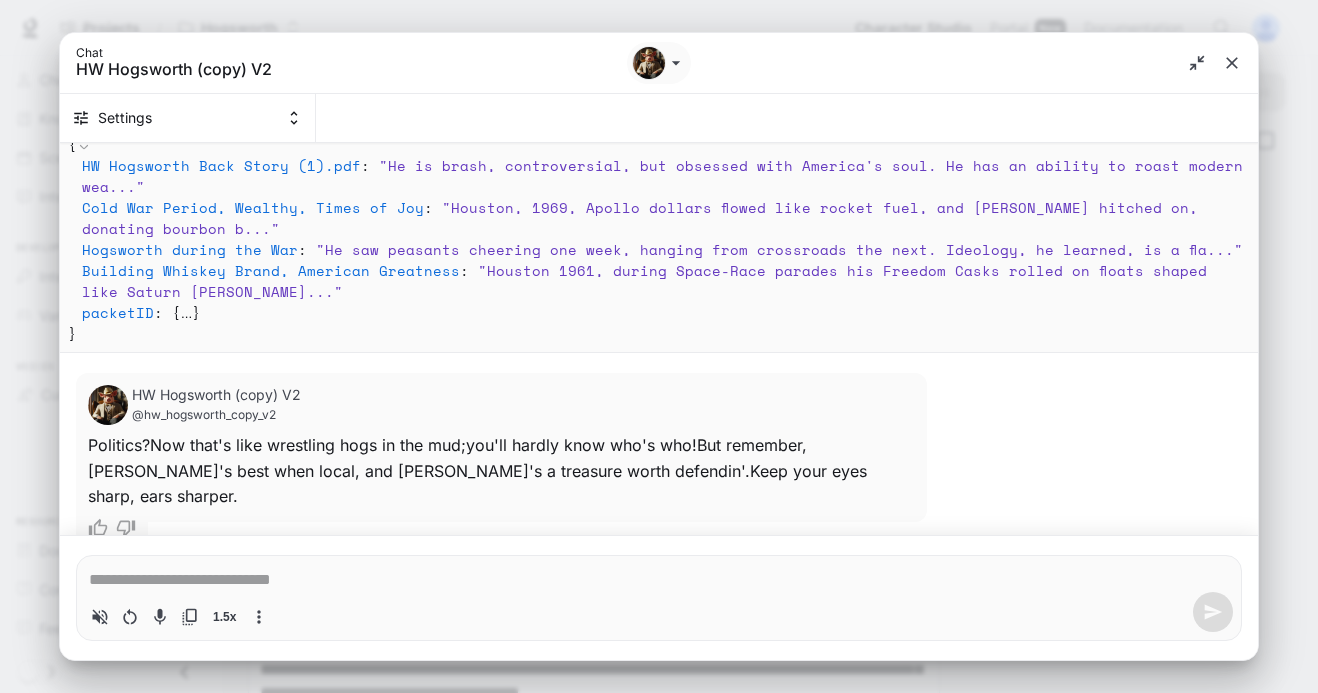 click on "HW Hogsworth (copy) V2 @hw_hogsworth_copy_v2" at bounding box center [501, 409] 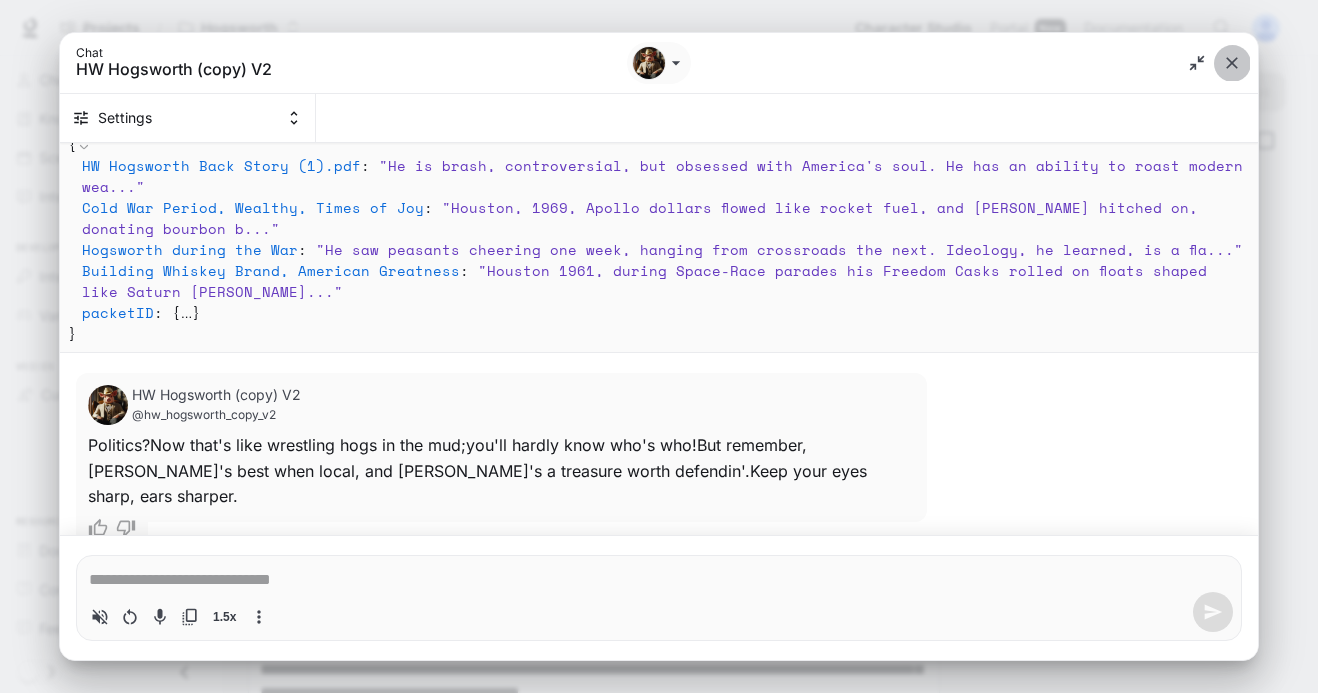 click 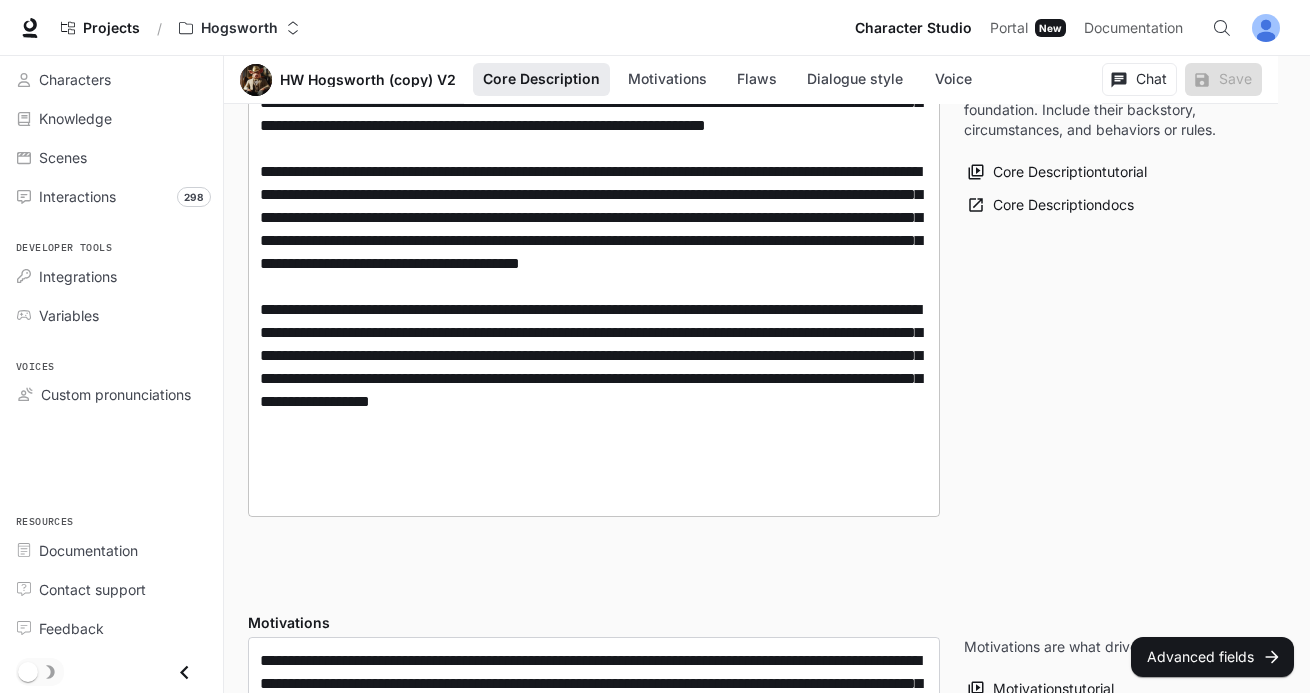 click on "* ​" at bounding box center (594, 252) 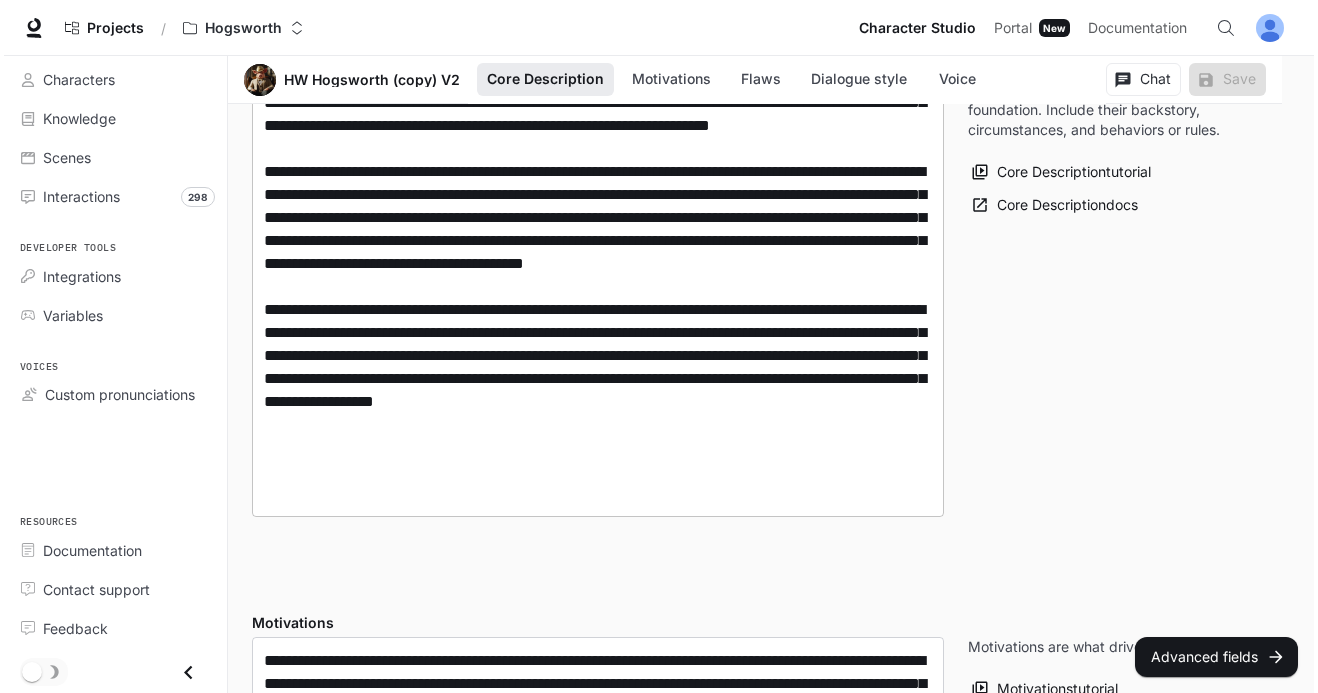 scroll, scrollTop: 428, scrollLeft: 0, axis: vertical 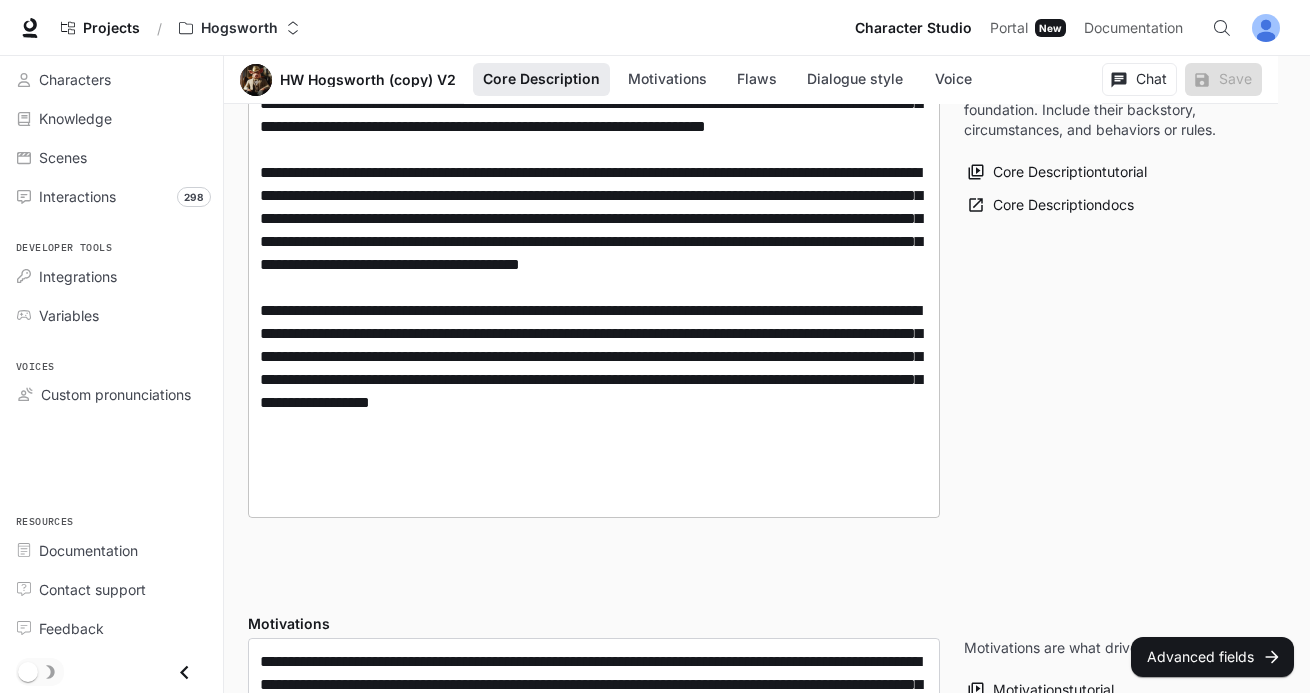 click on "* ​" at bounding box center [594, 253] 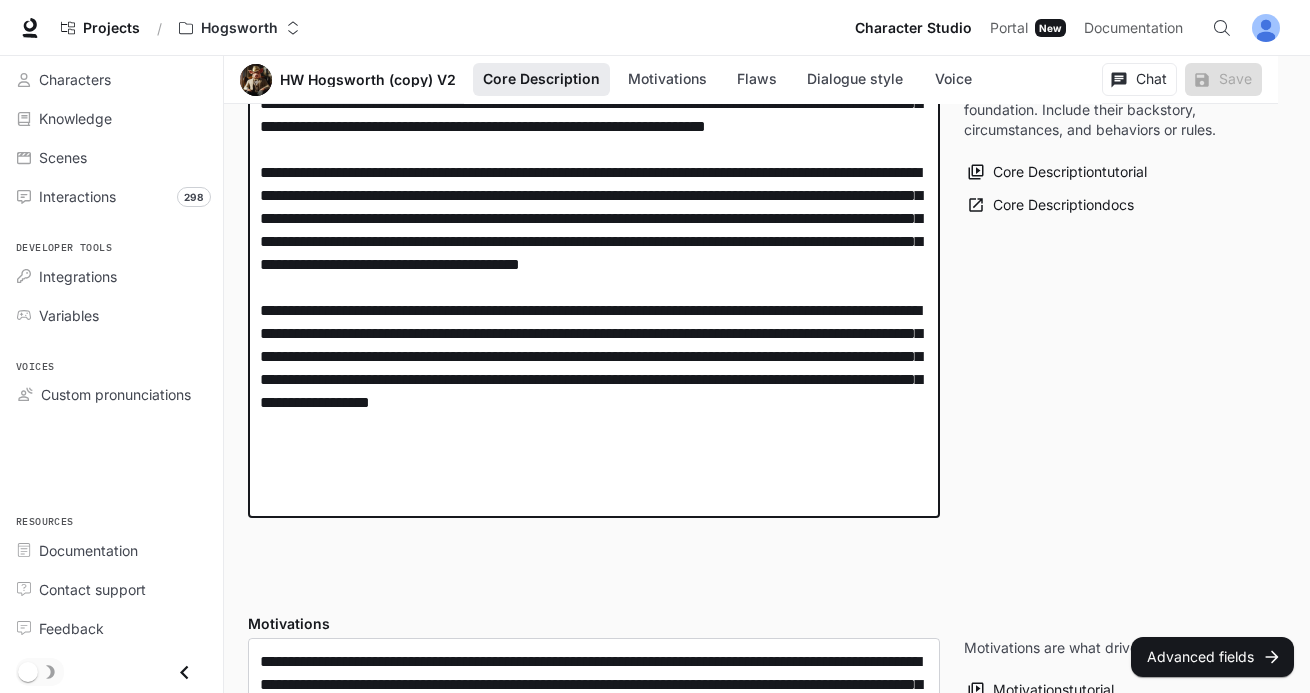 click on "* ​" at bounding box center [594, 253] 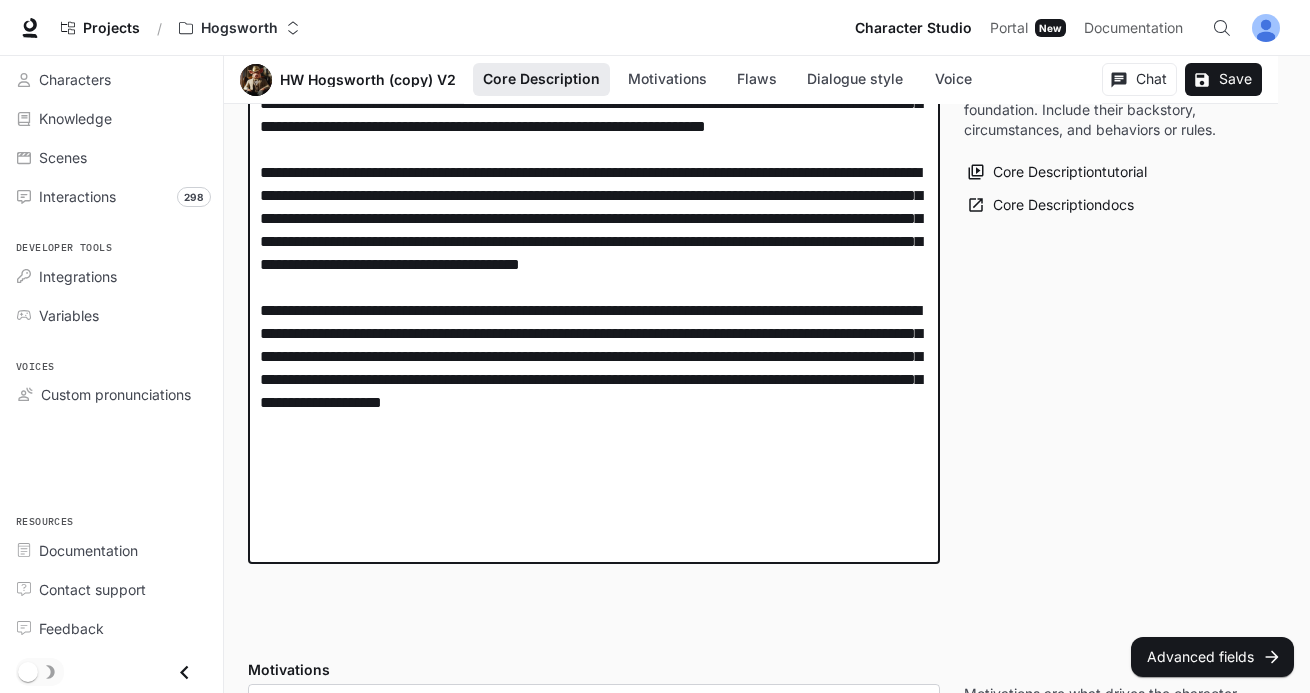 paste on "**********" 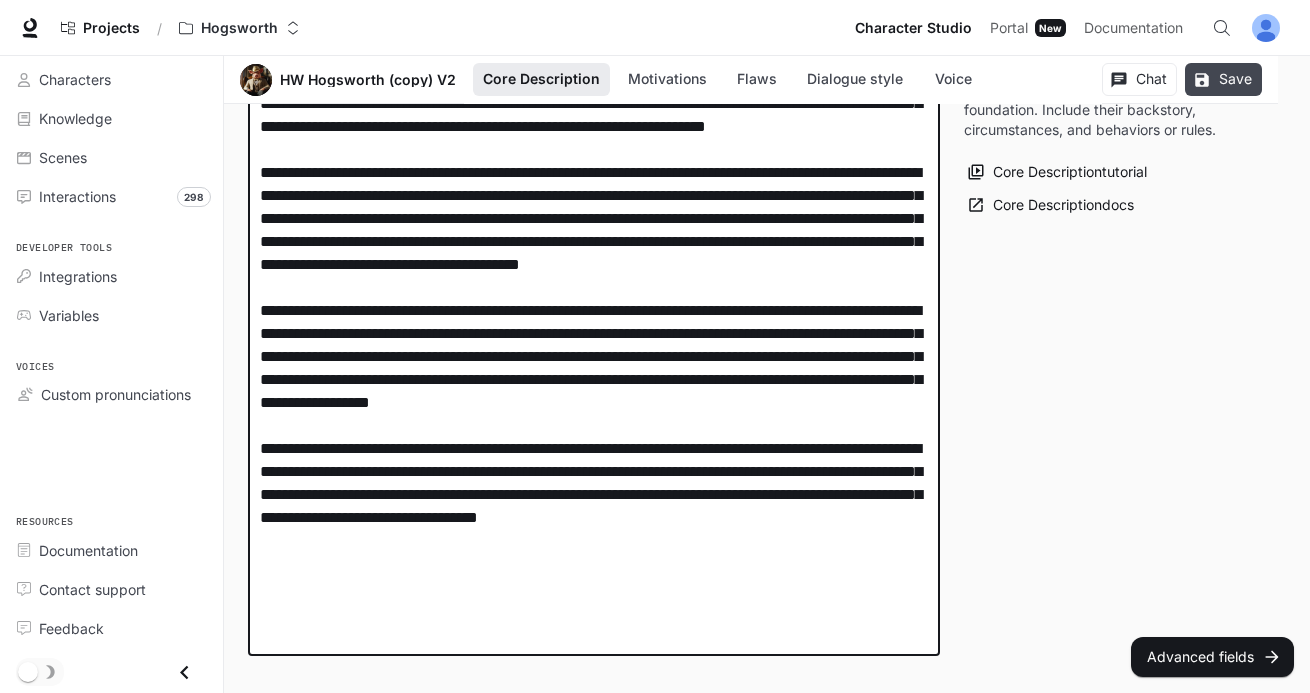 type on "**********" 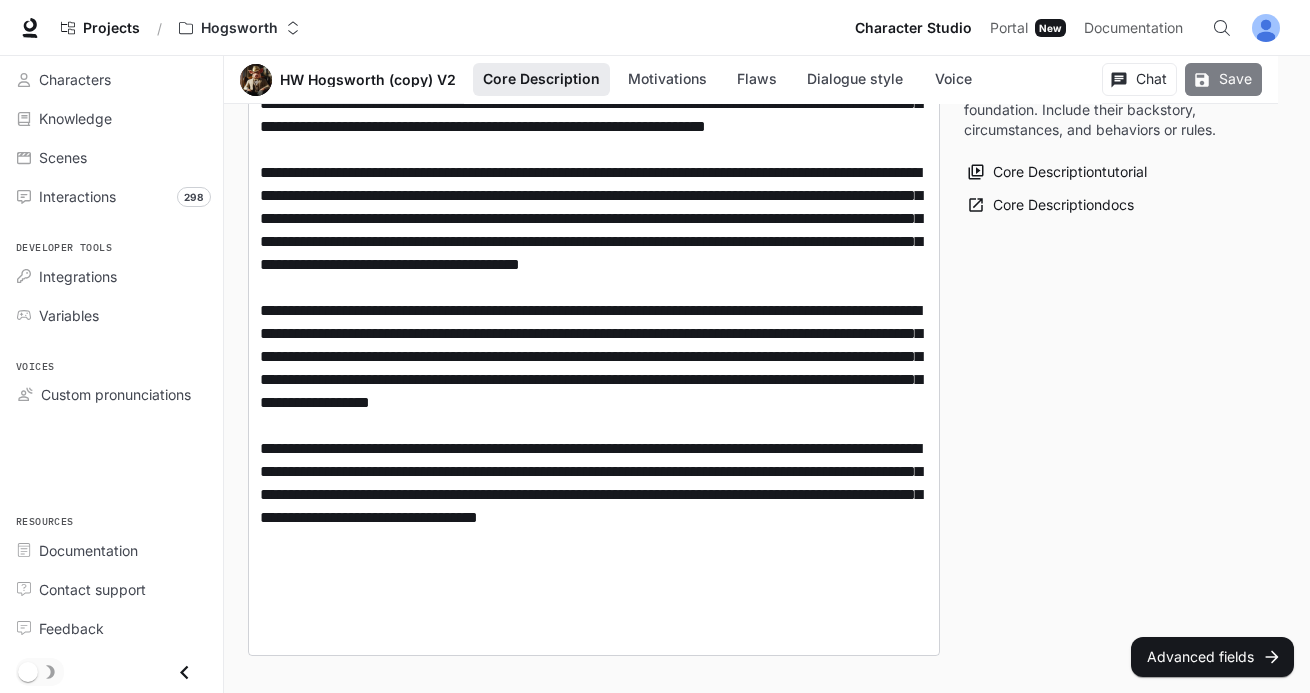 click on "Save" at bounding box center (1223, 79) 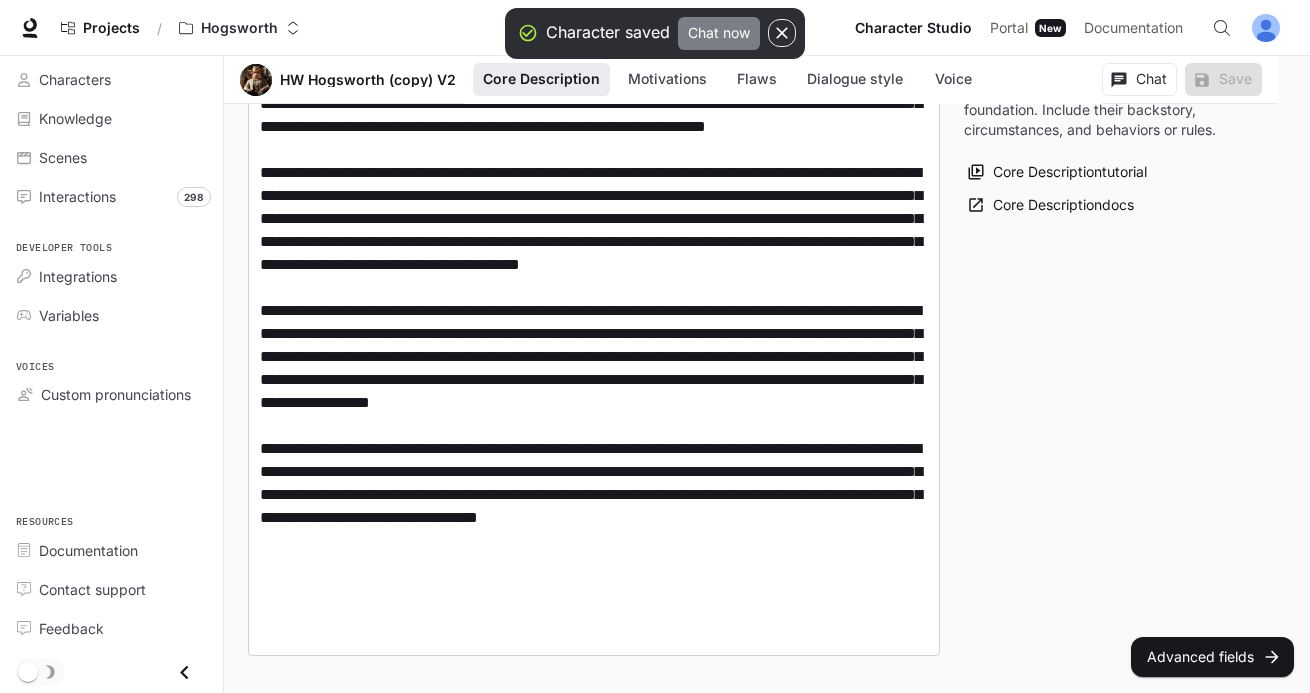 click on "Chat now" at bounding box center (719, 33) 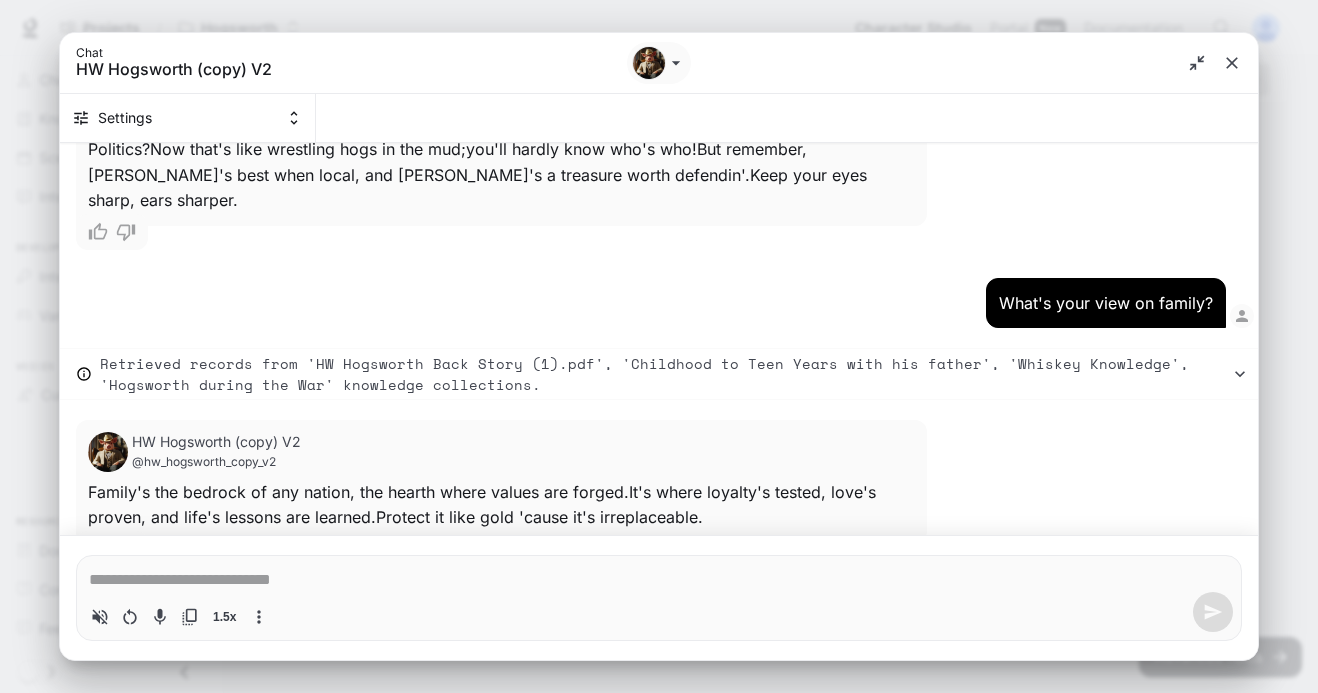 scroll, scrollTop: 4112, scrollLeft: 0, axis: vertical 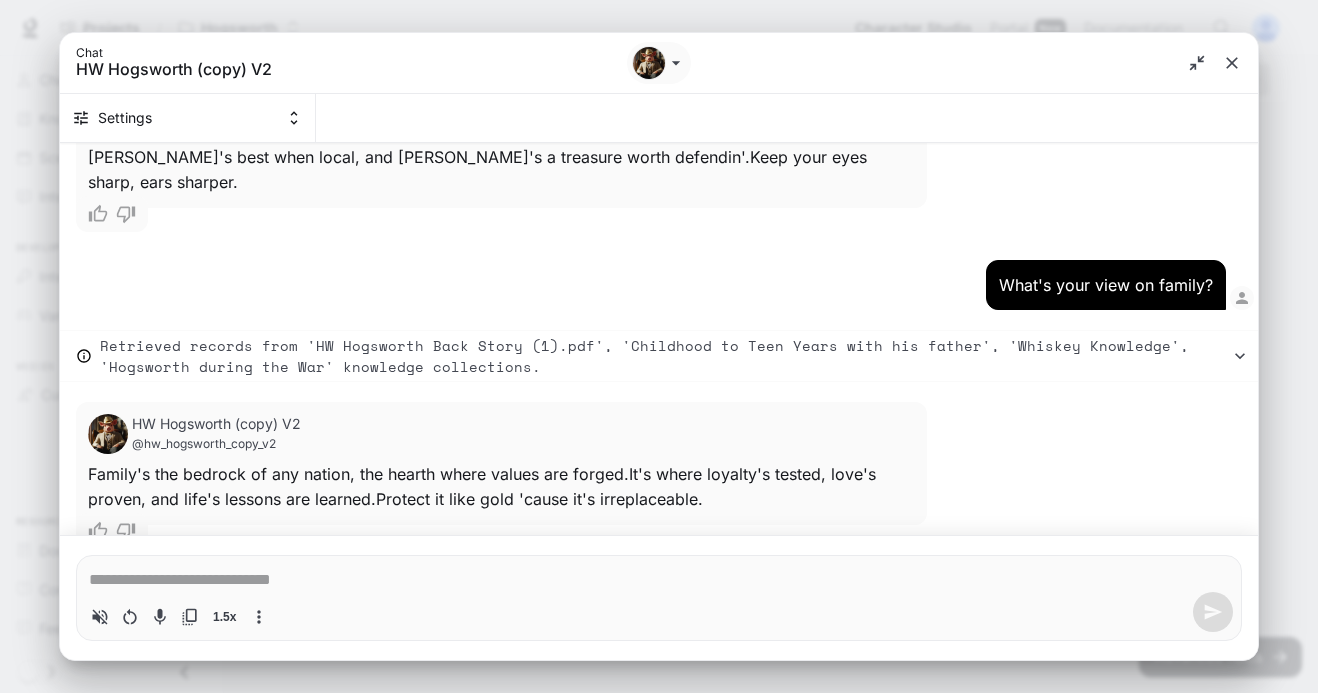 click on "*" at bounding box center [659, 578] 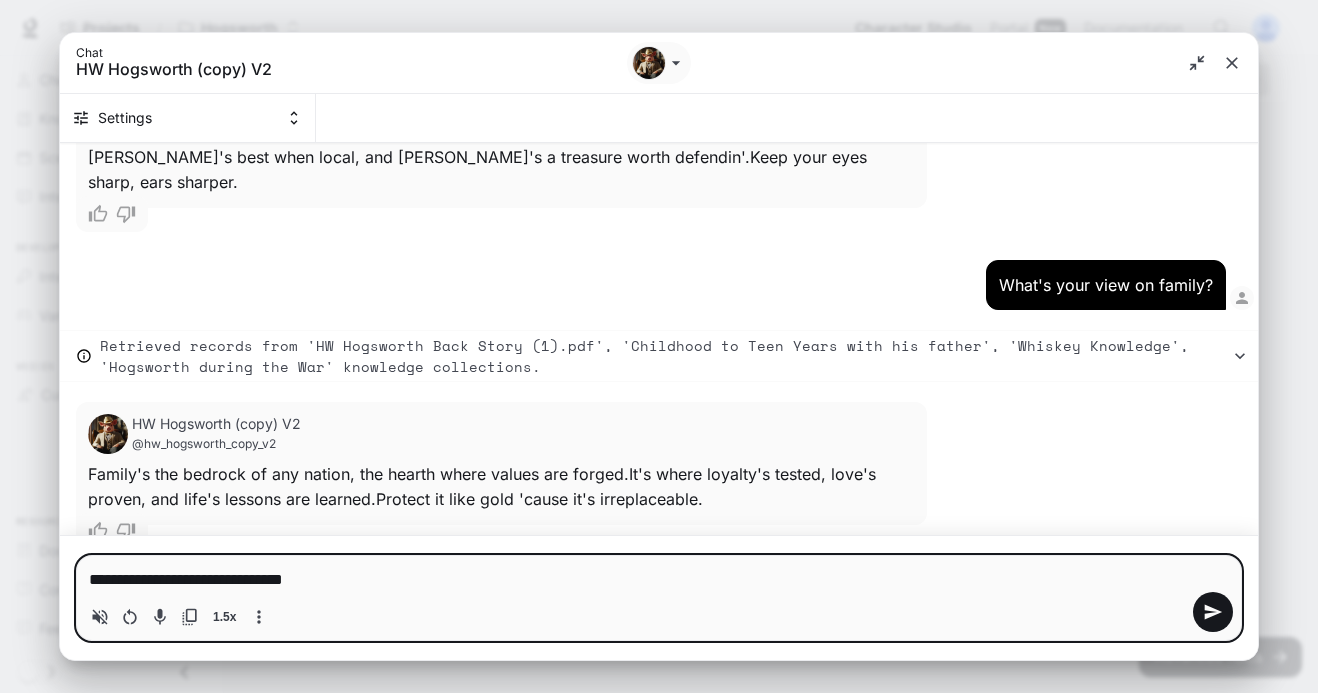 type on "**********" 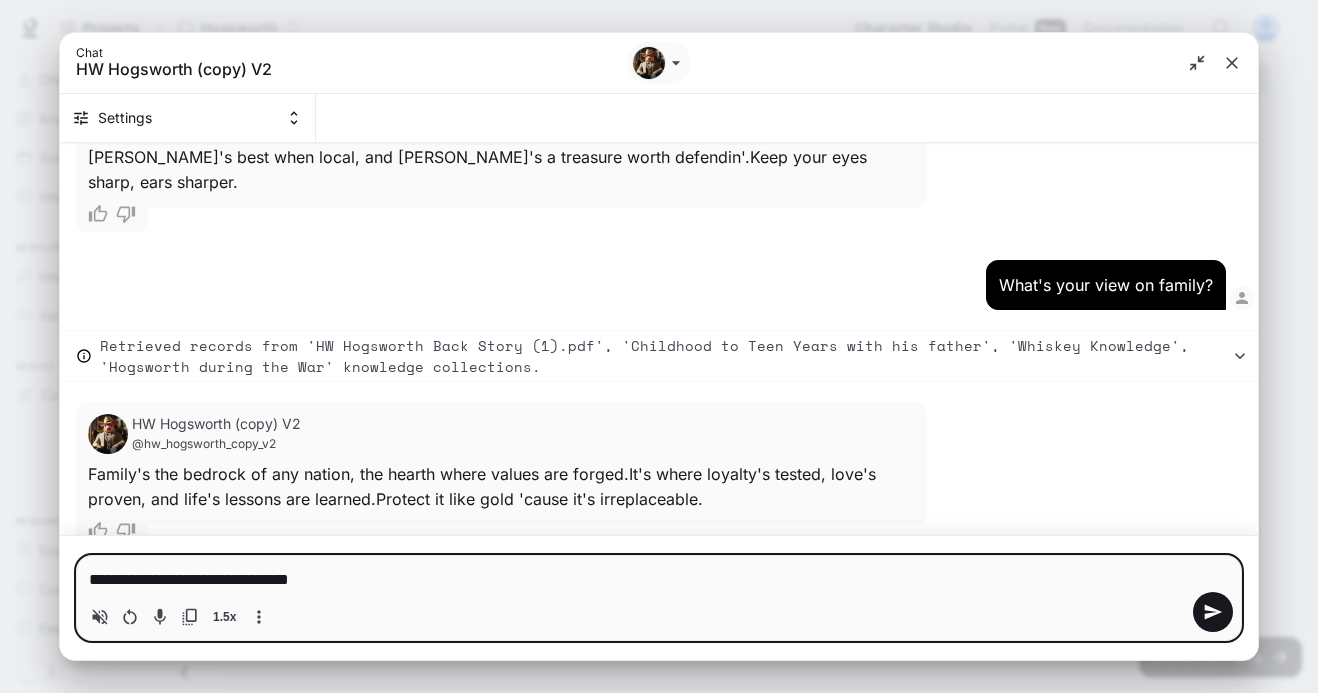 type on "**********" 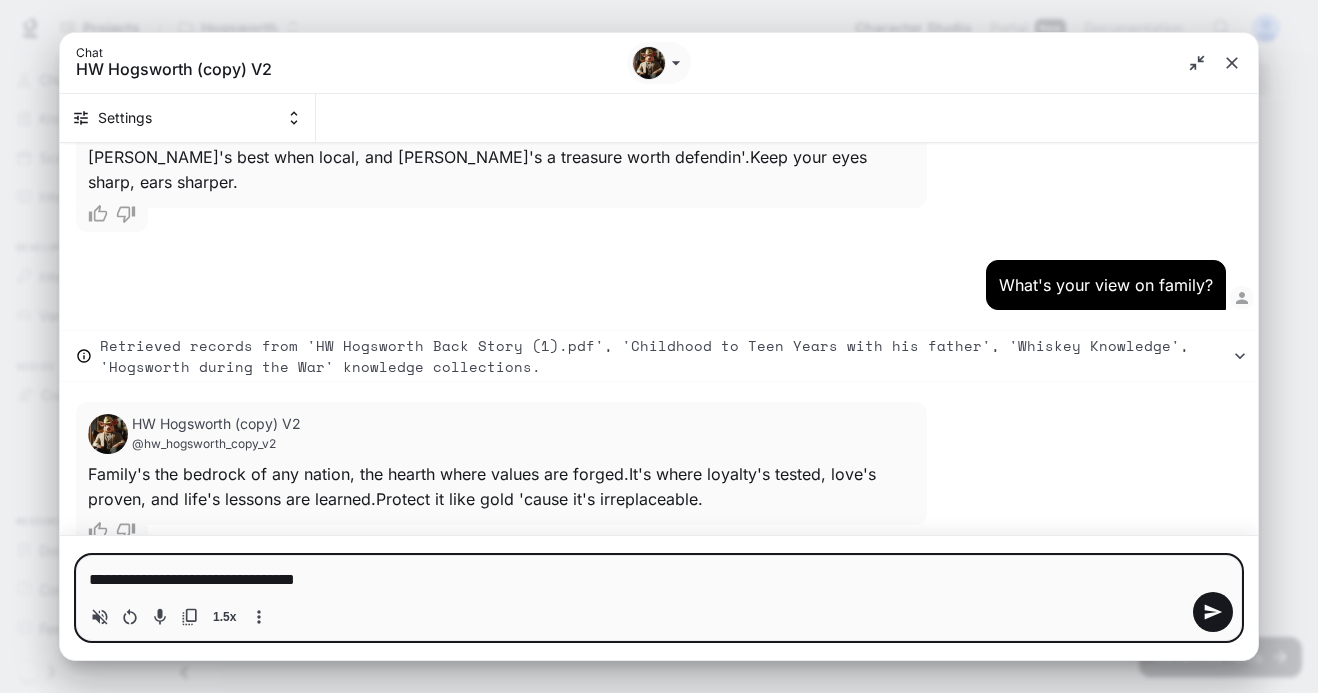 type on "**********" 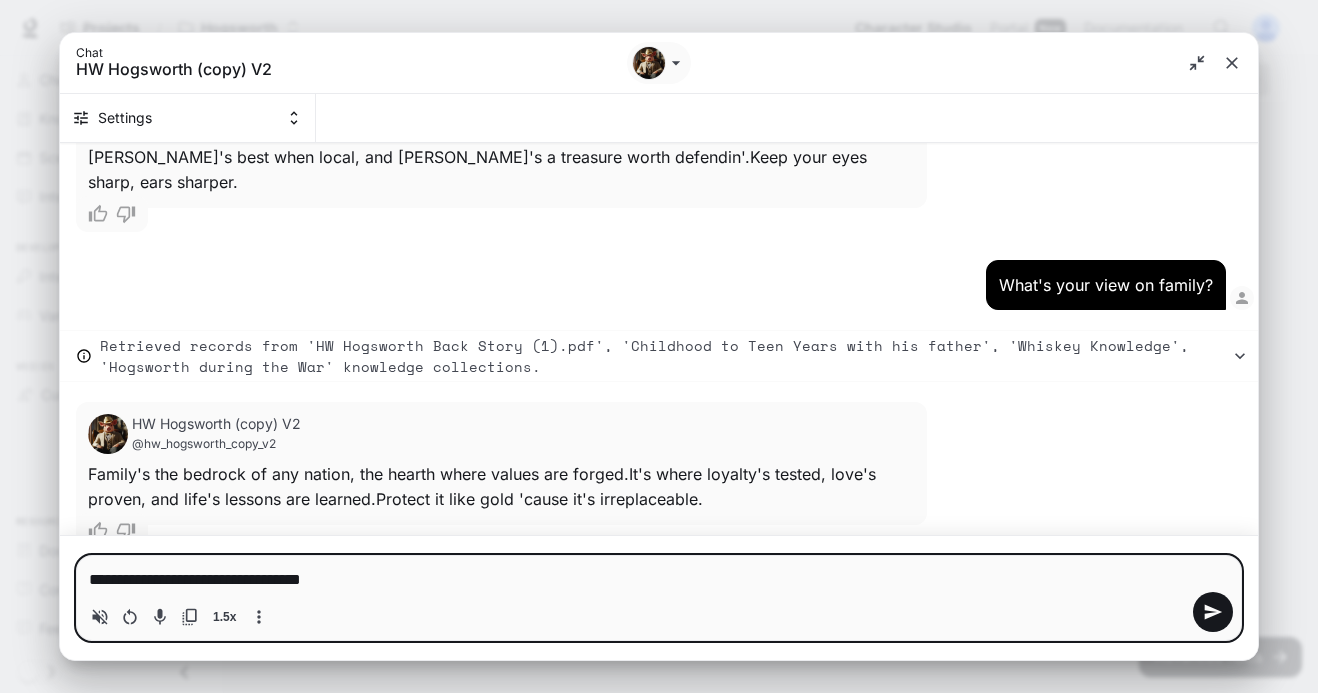 type on "**********" 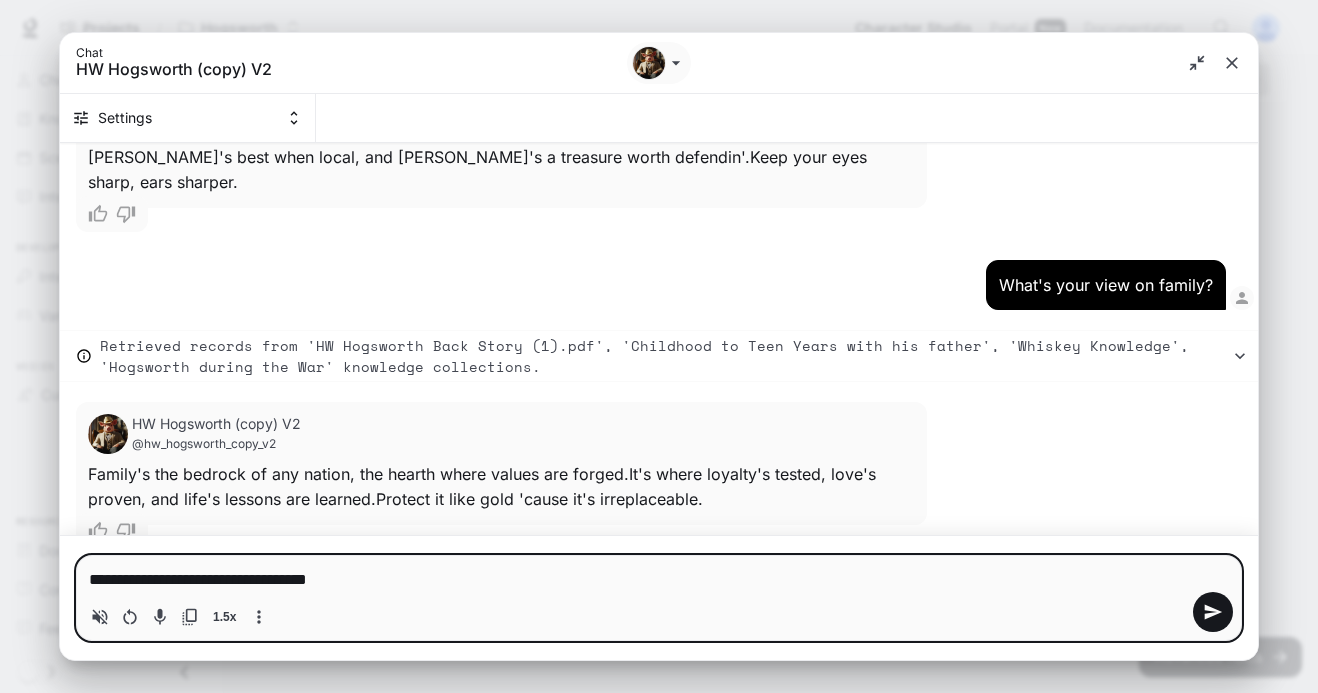 type on "**********" 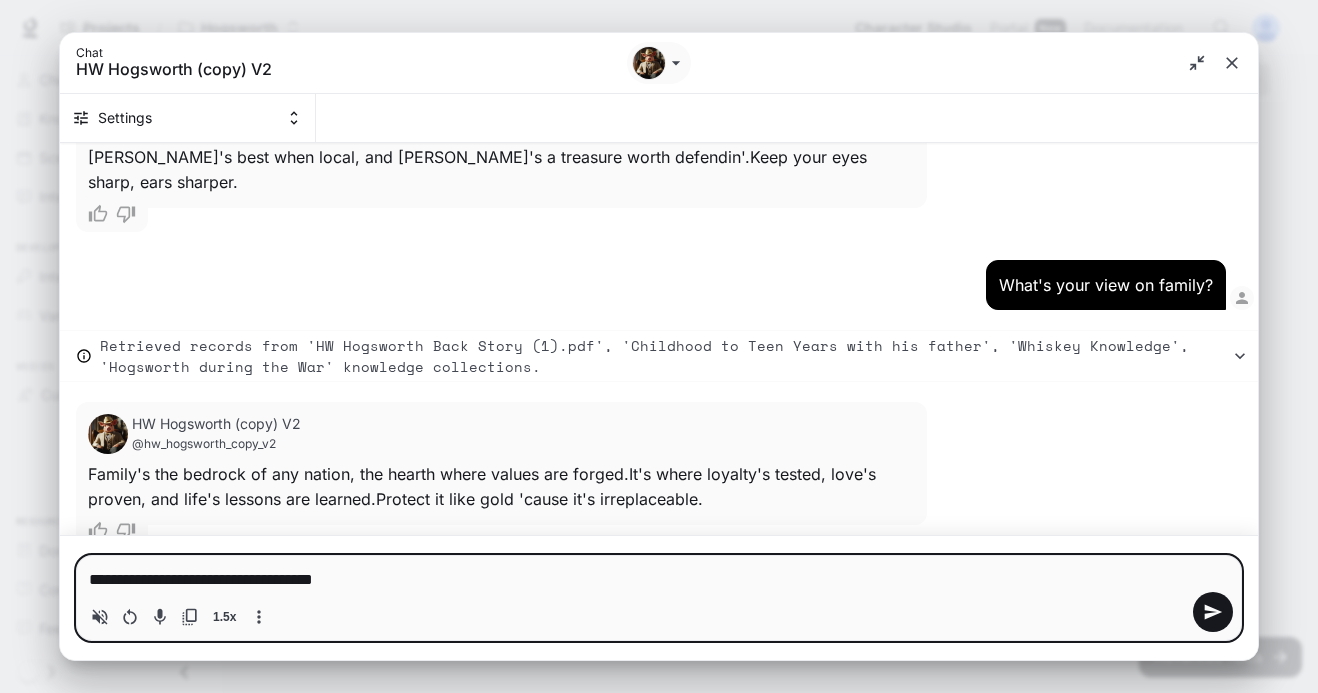 type on "**********" 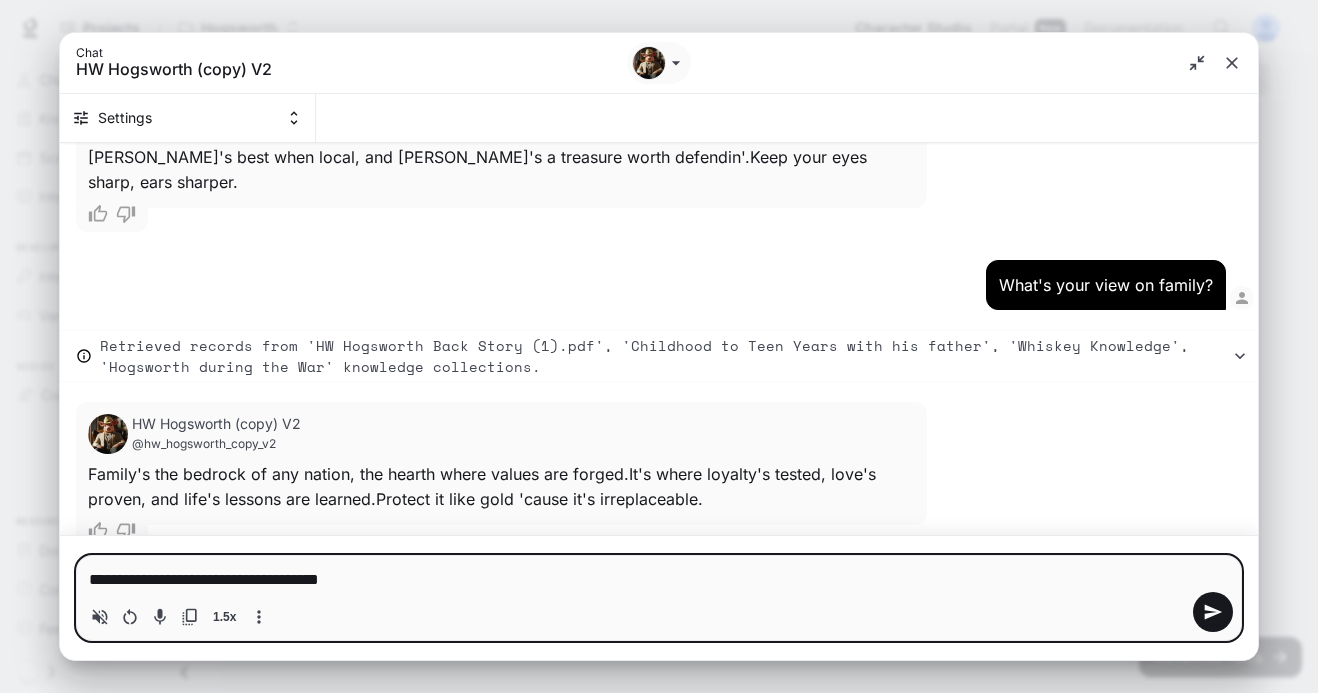 type on "**********" 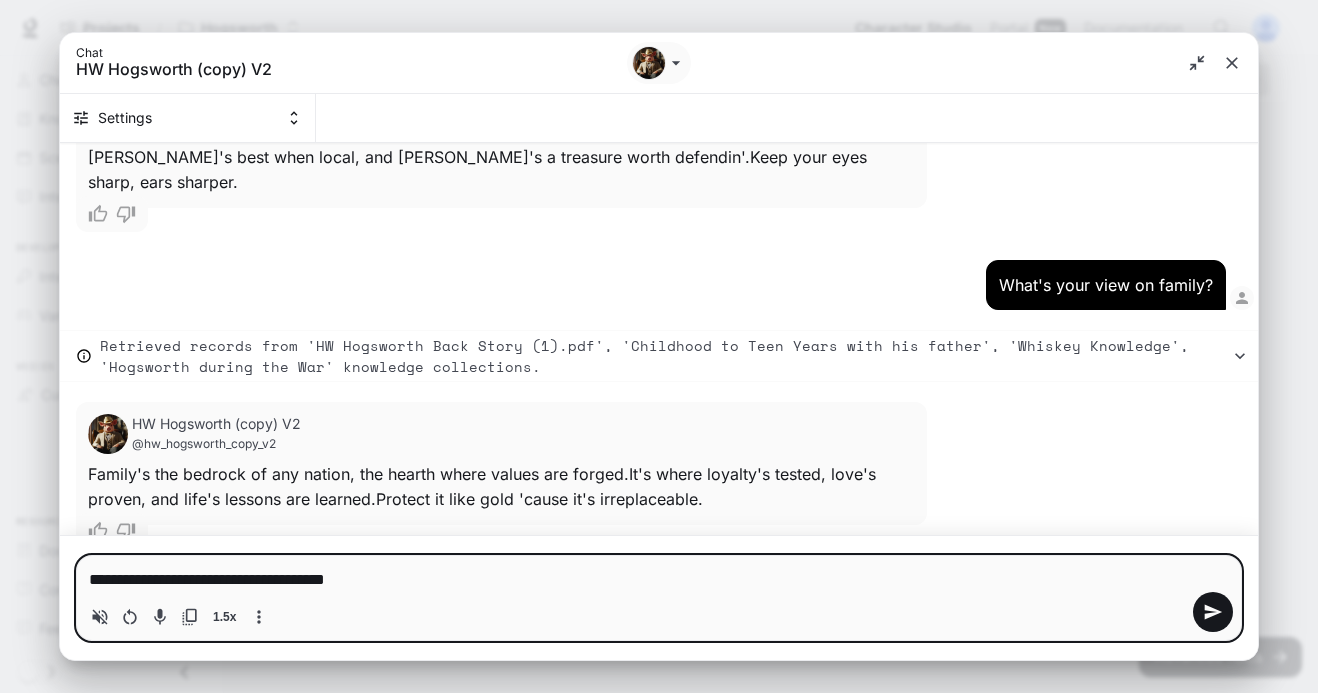 type on "**********" 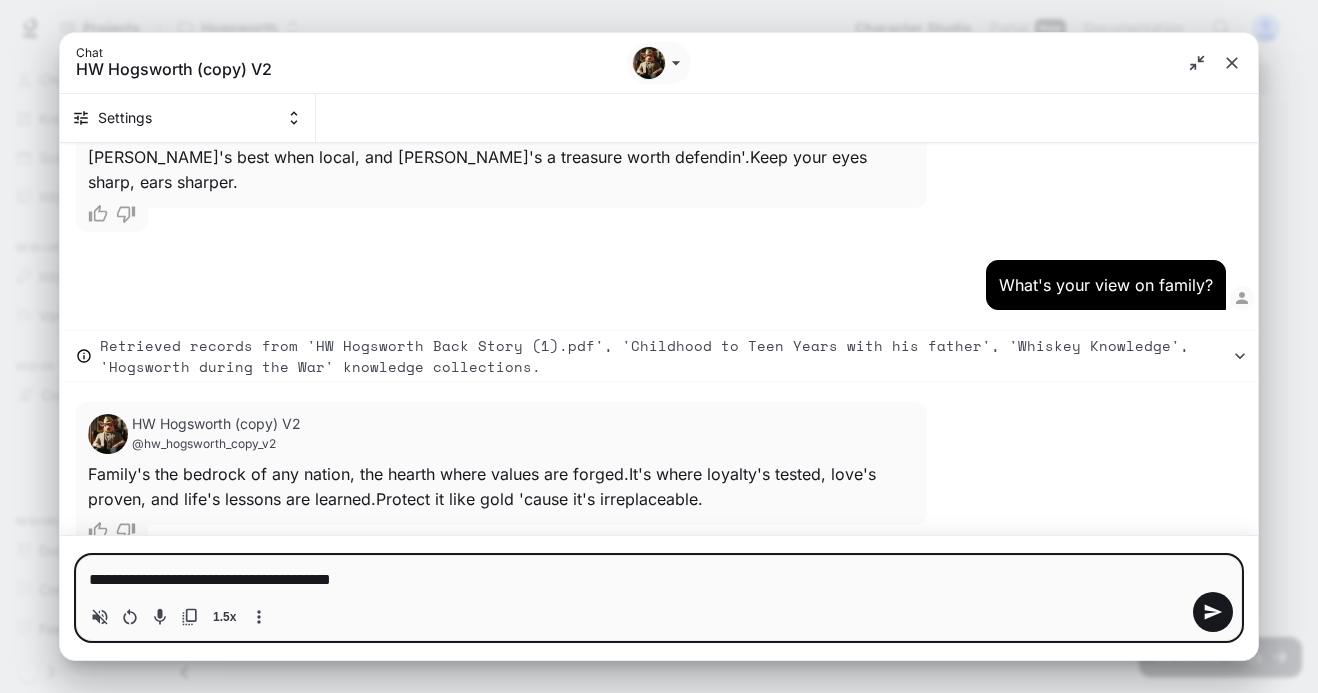 type on "*" 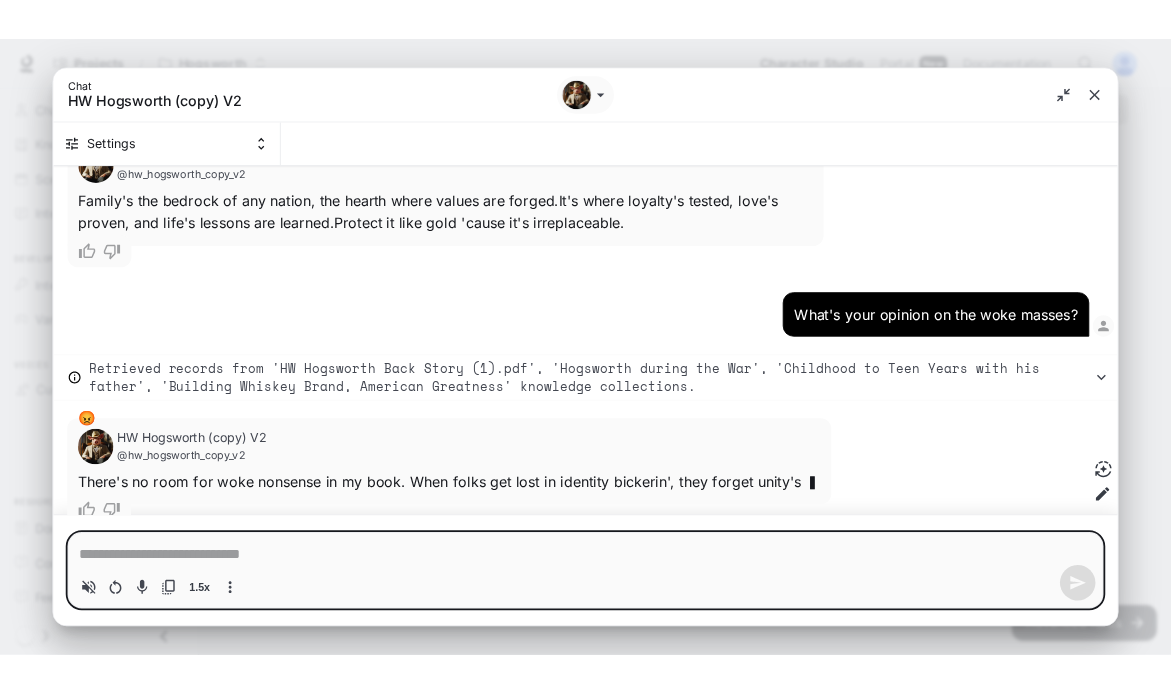 scroll, scrollTop: 4429, scrollLeft: 0, axis: vertical 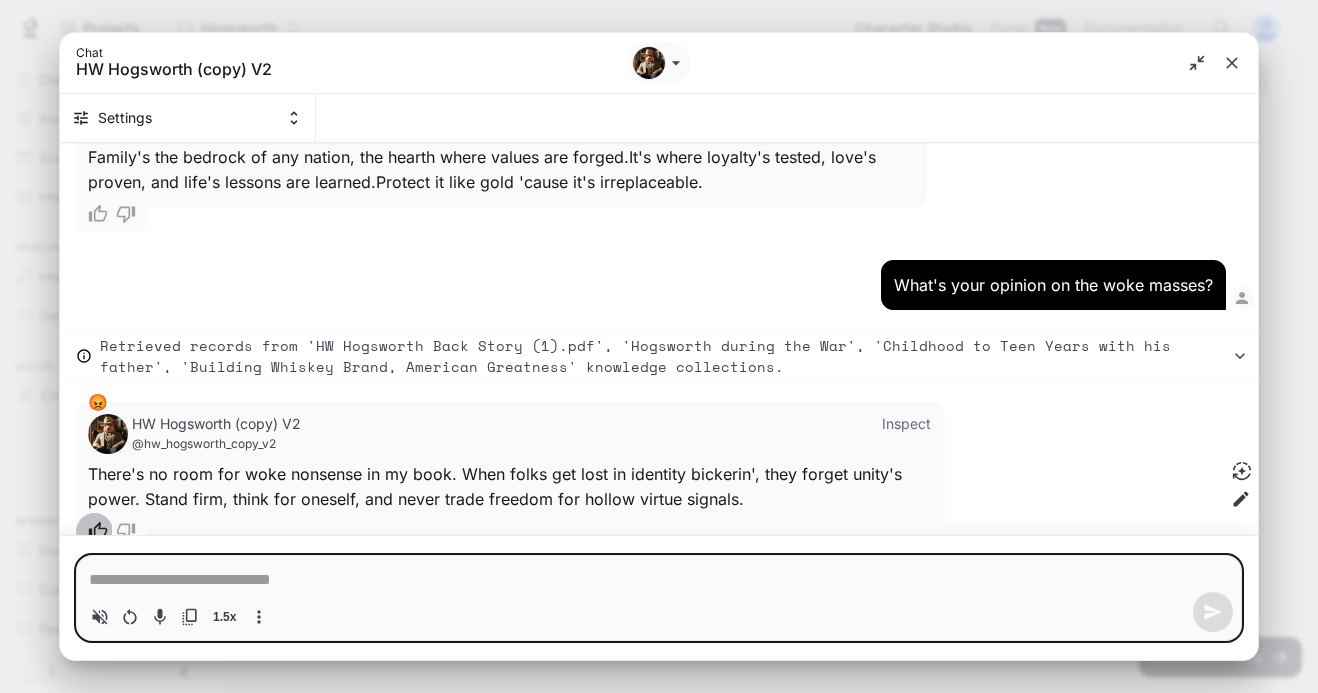 click 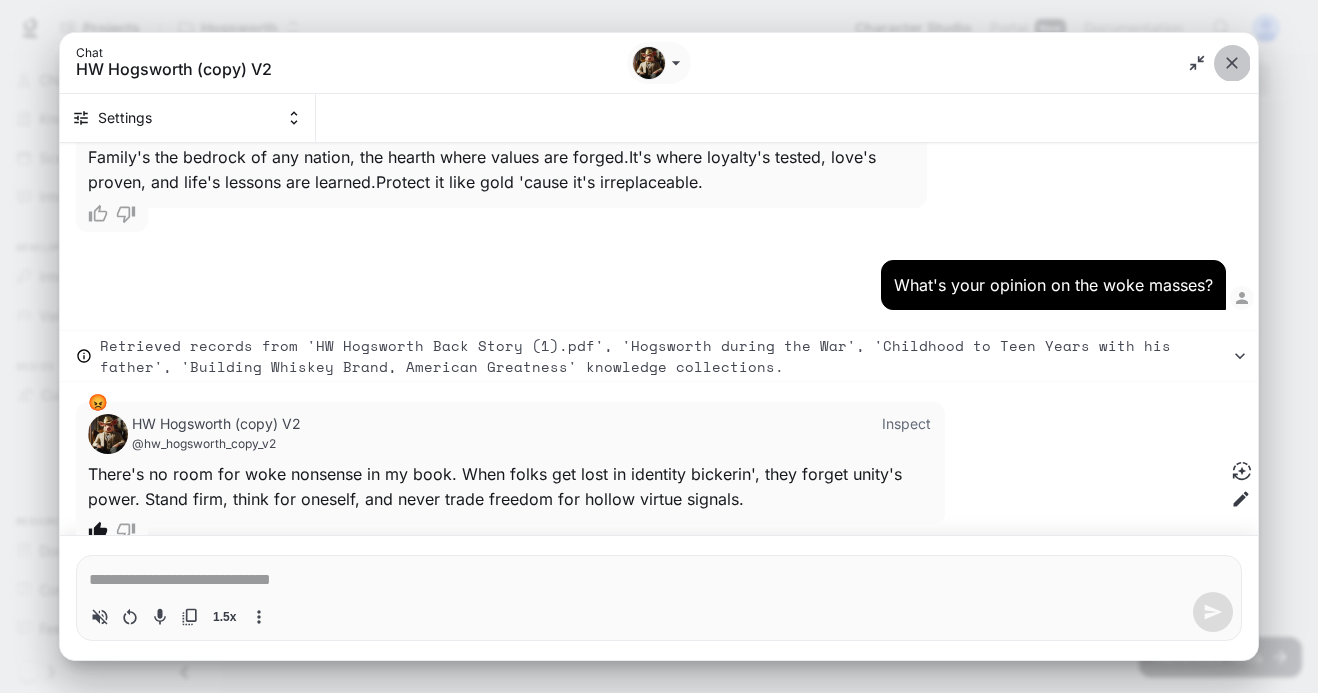 click 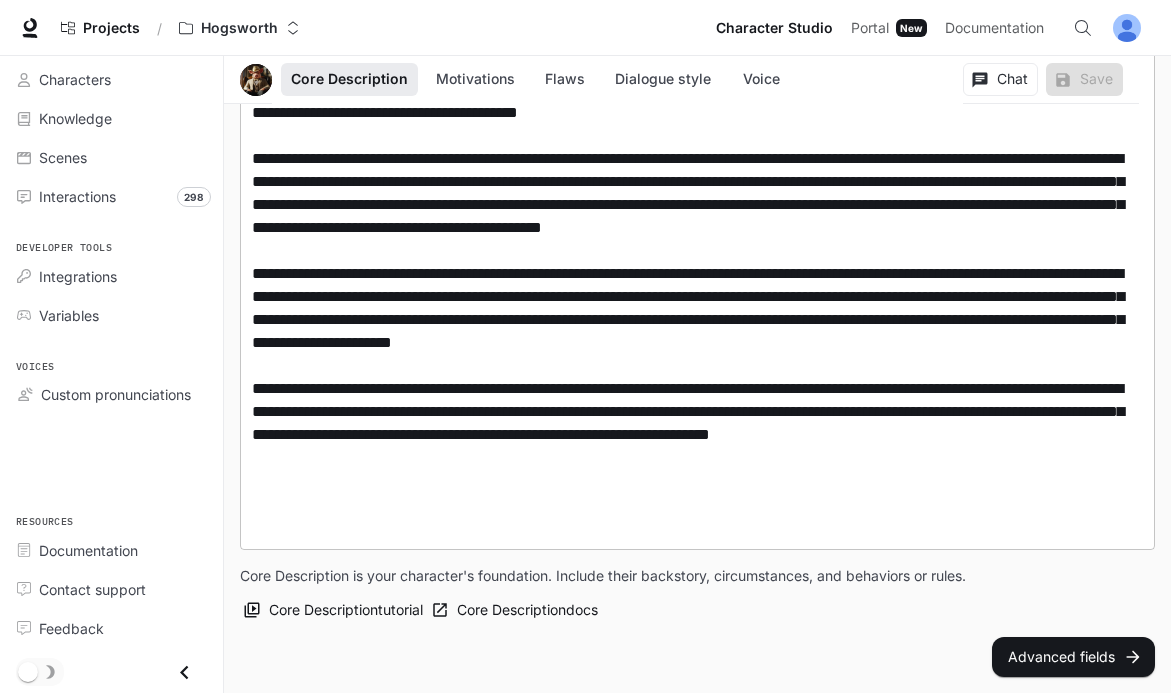scroll, scrollTop: 447, scrollLeft: 0, axis: vertical 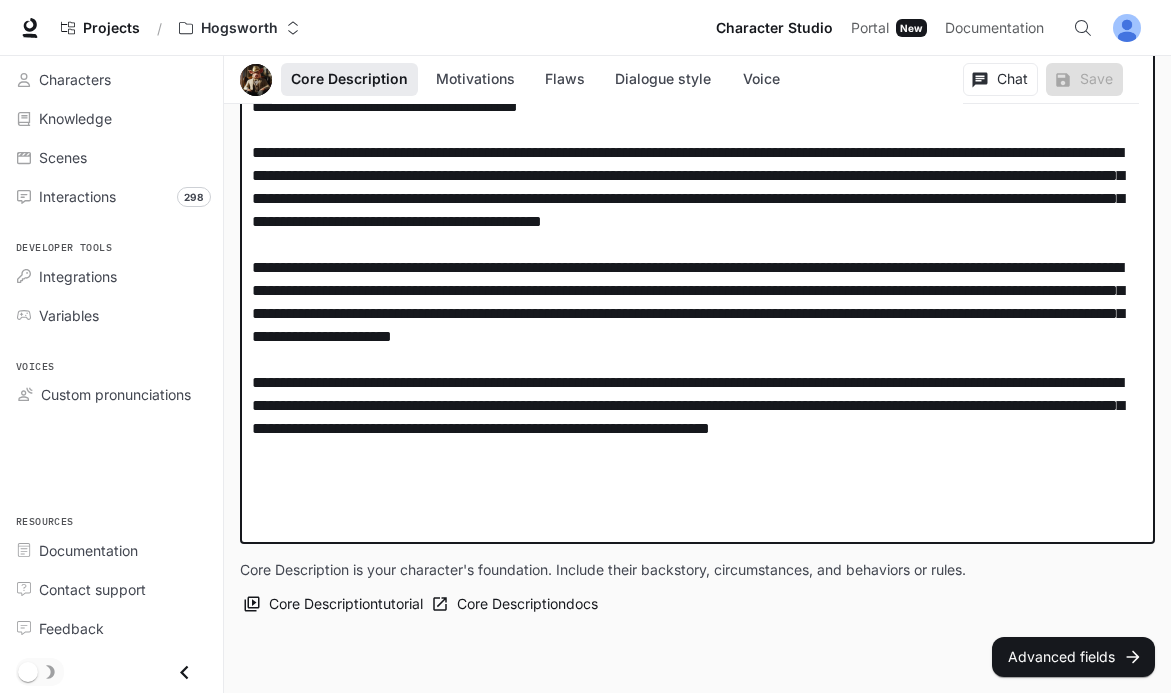 drag, startPoint x: 393, startPoint y: 528, endPoint x: 325, endPoint y: 171, distance: 363.4185 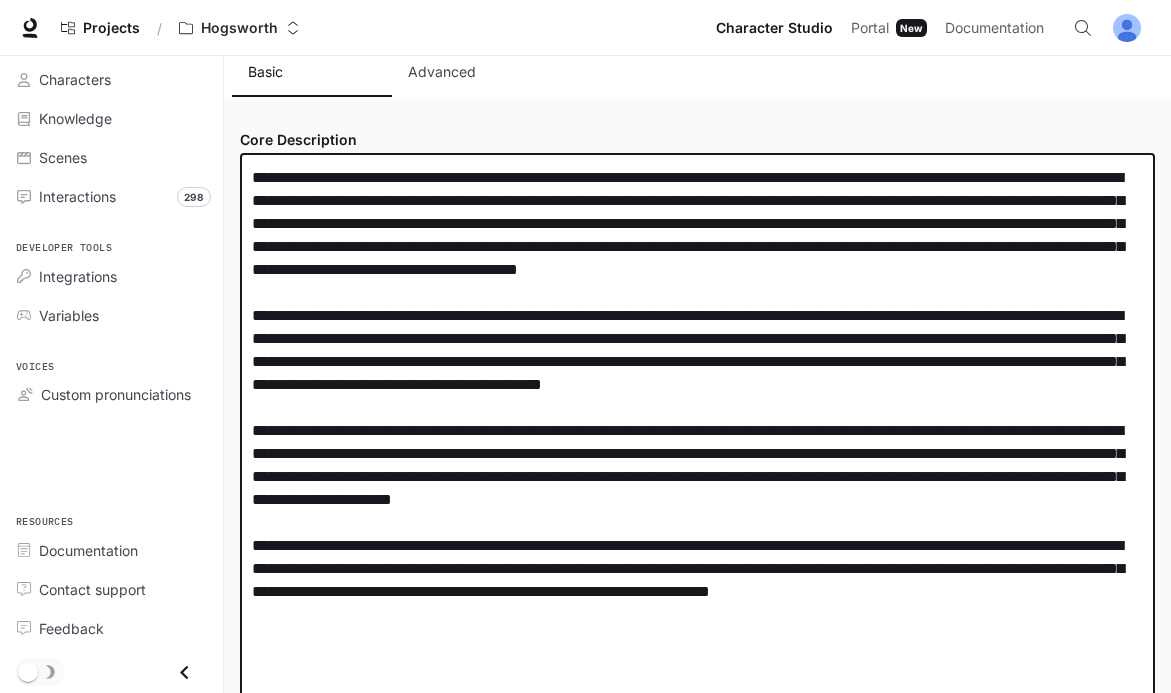 scroll, scrollTop: 256, scrollLeft: 0, axis: vertical 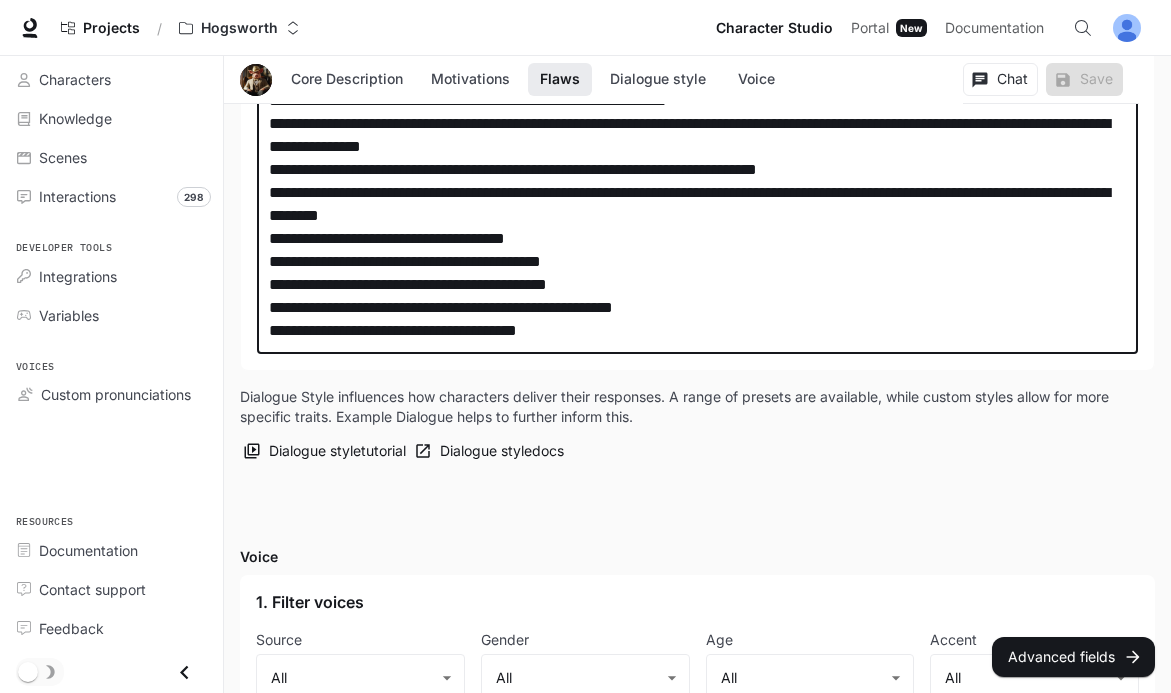 click on "**********" at bounding box center (697, 181) 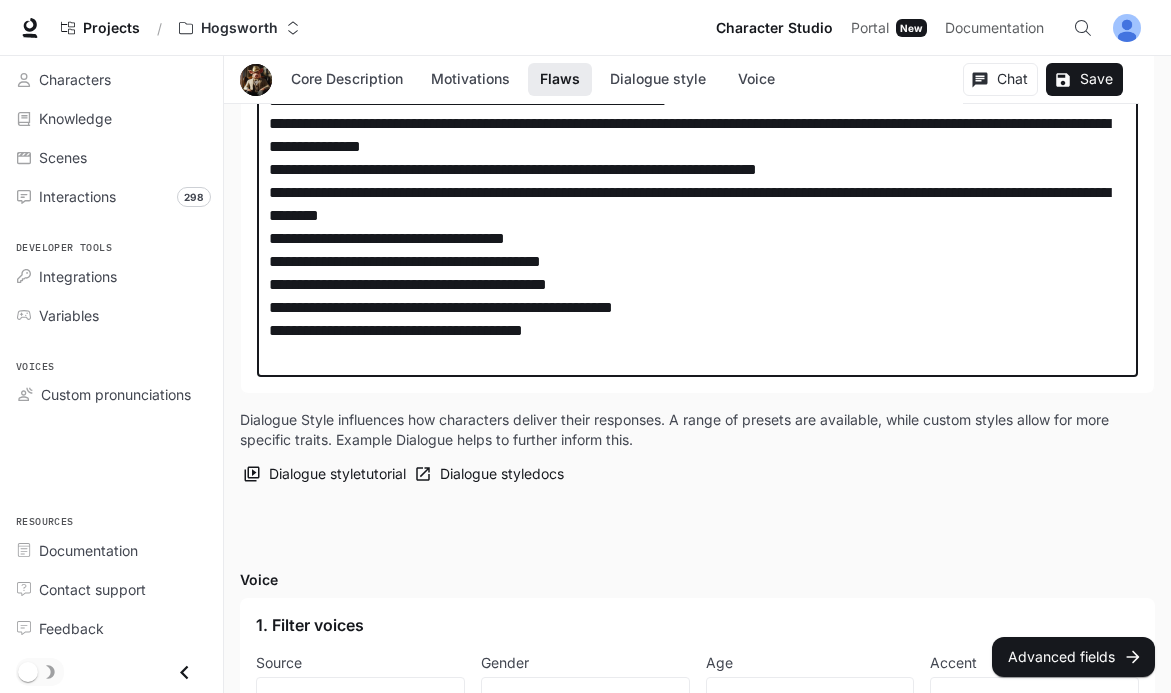 paste on "**********" 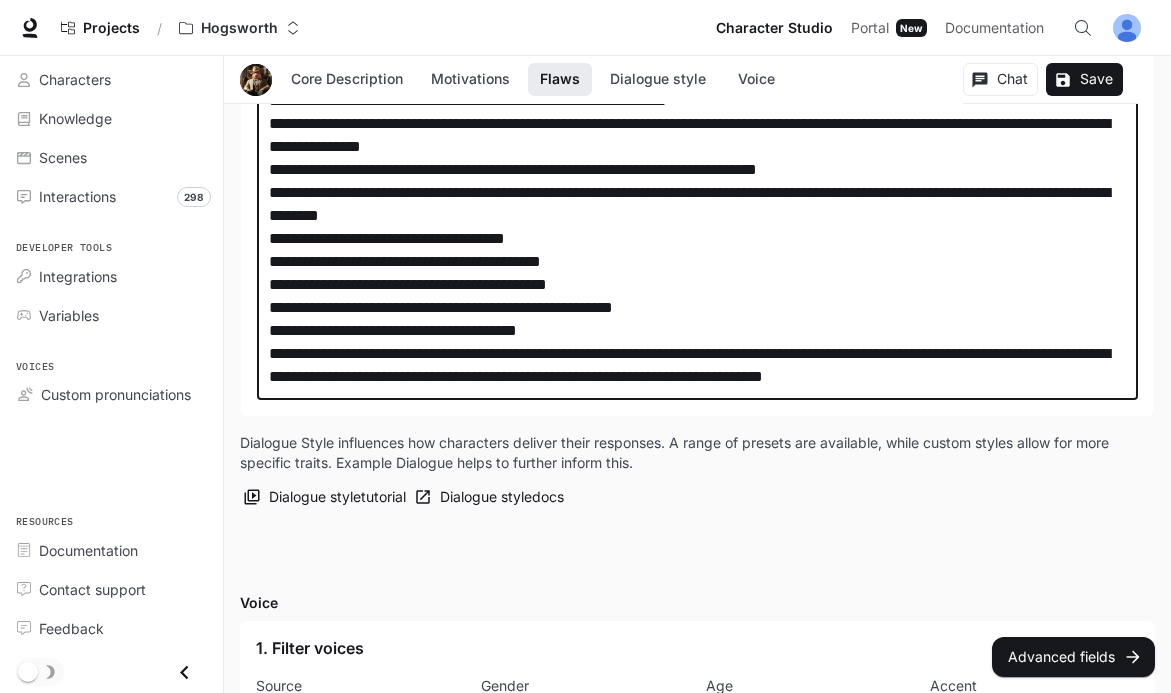 click on "Example dialogue" at bounding box center (697, 204) 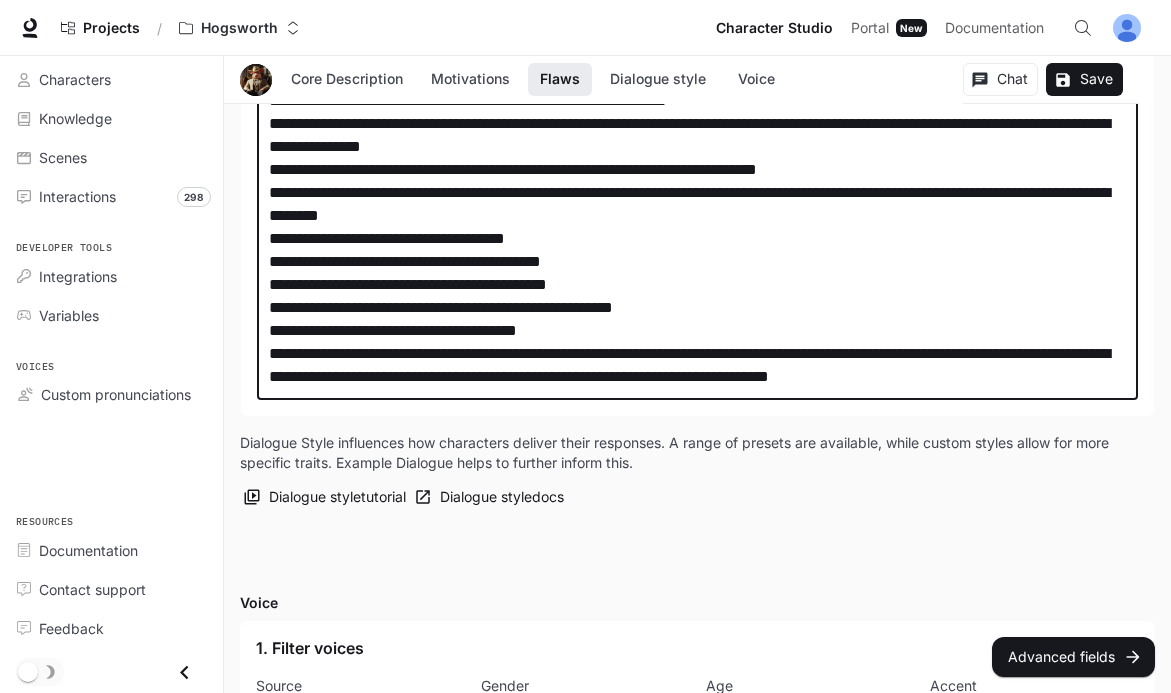 click on "Example dialogue" at bounding box center (697, 204) 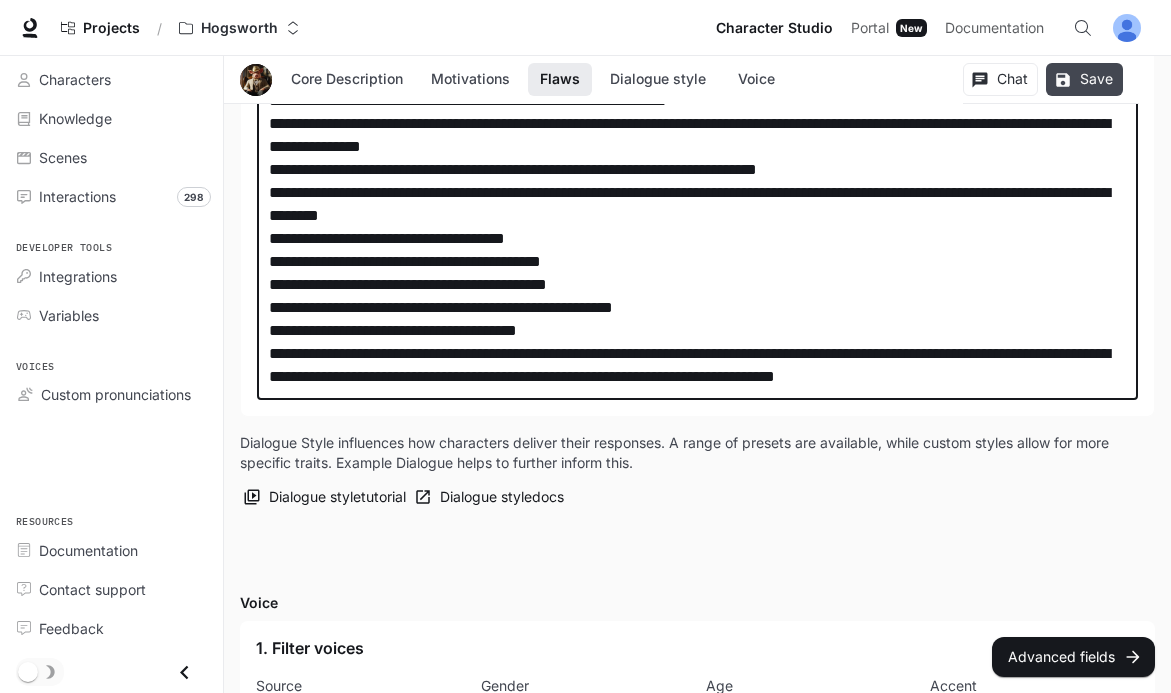 type on "**********" 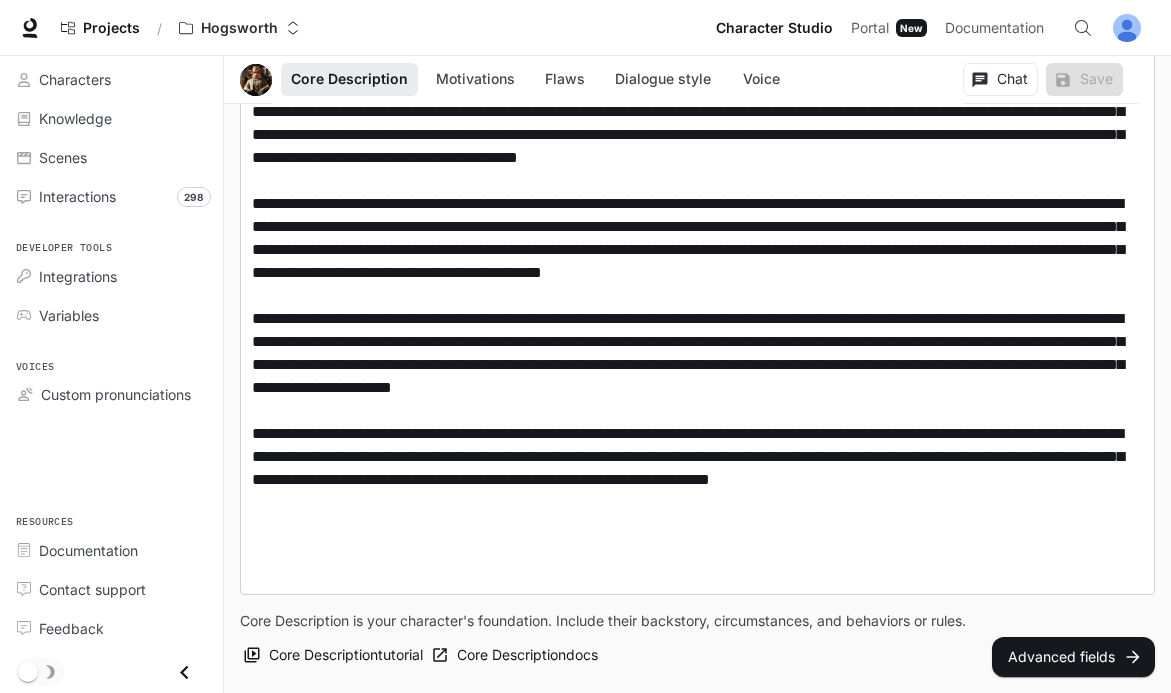scroll, scrollTop: 0, scrollLeft: 0, axis: both 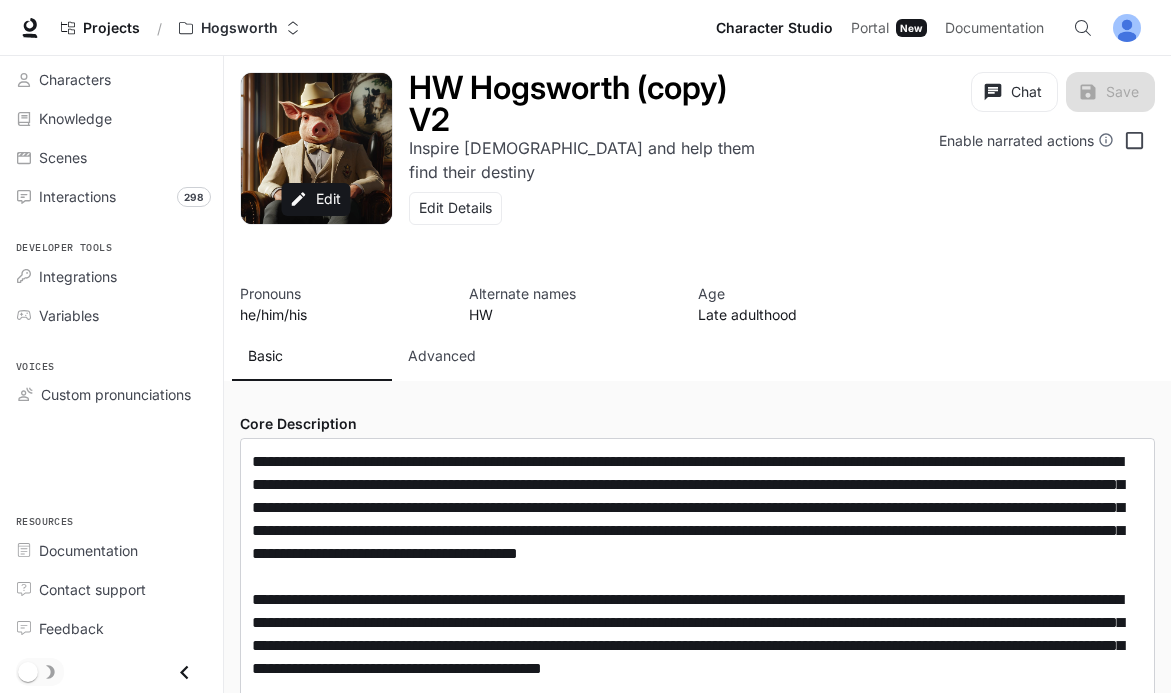 click on "Advanced" at bounding box center [442, 356] 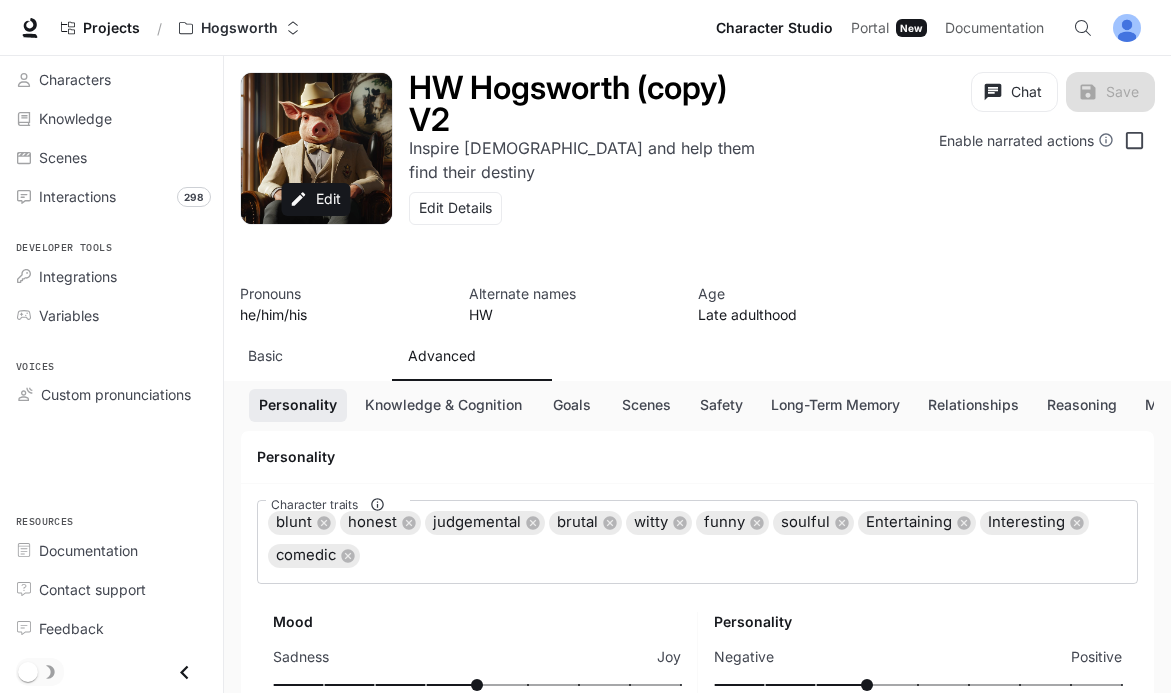scroll, scrollTop: 168, scrollLeft: 0, axis: vertical 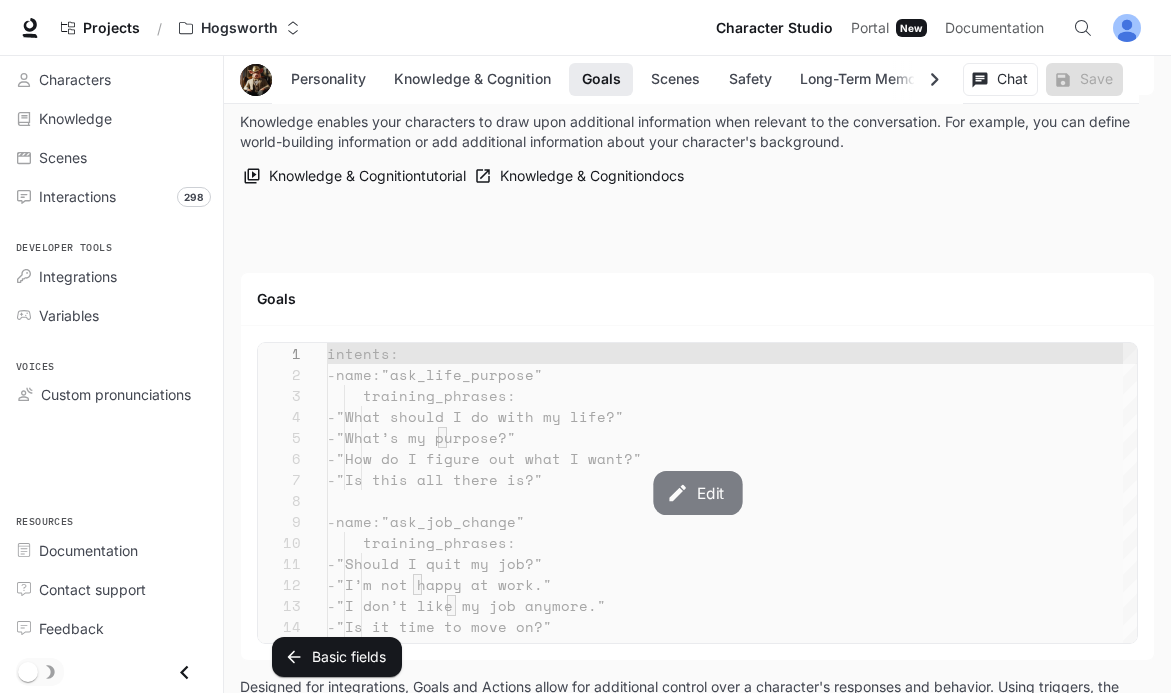 click 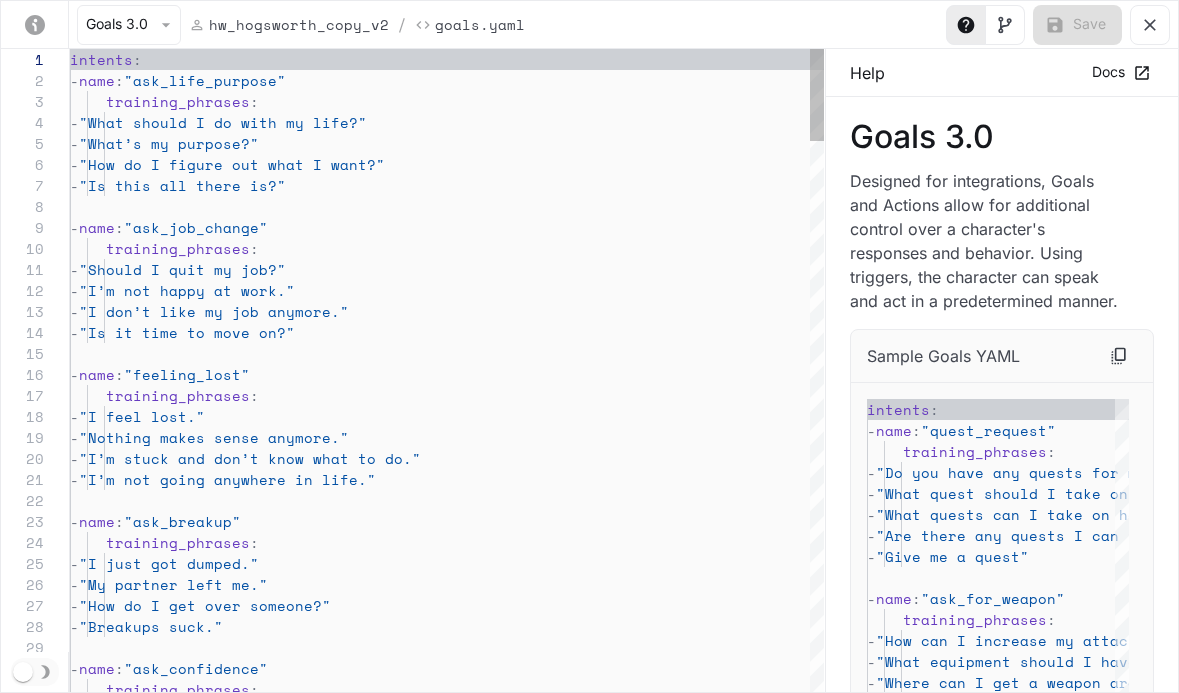 scroll, scrollTop: 210, scrollLeft: 0, axis: vertical 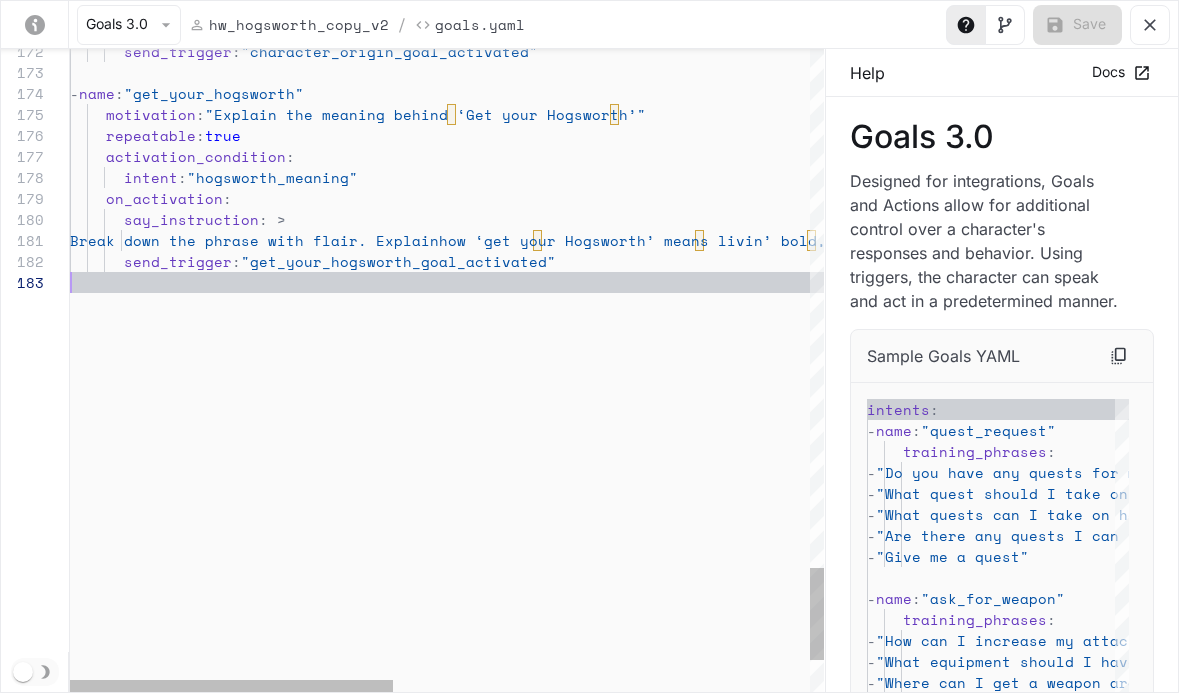 click on "send_trigger :  "get_your_hogsworth_goal_activated"         Break down the phrase with flair. Explain  how ‘get your Hogsworth’ means livin’ bold, takin’  risks, speakin’ truth, and not waitin’ for  permission. Inspire them to act.        say_instruction : >      on_activation :        intent :  "hogsworth_meaning"      activation_condition :   -  name :  "get_your_hogsworth"      motivation :  "Explain the meaning behind ‘Get your Hogsworth’"      repeatable :  true        send_trigger :  "character_origin_goal_activated"" at bounding box center (933, -1318) 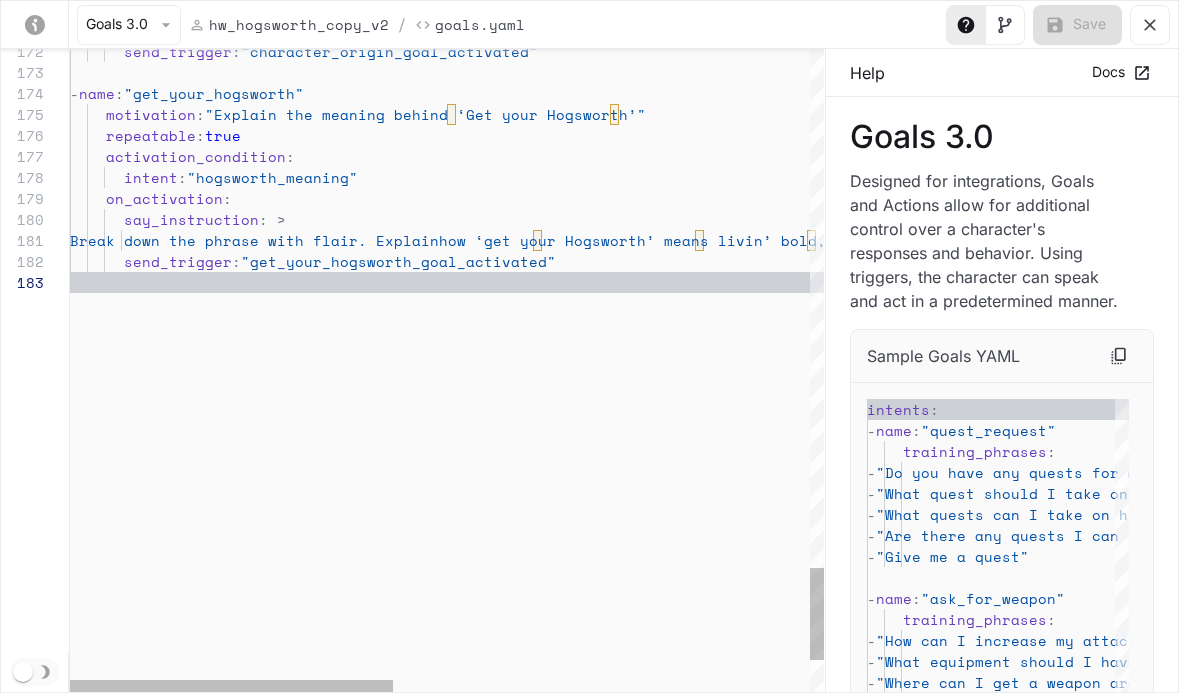 click on "send_trigger :  "get_your_hogsworth_goal_activated"         Break down the phrase with flair. Explain  how ‘get your Hogsworth’ means livin’ bold, takin’  risks, speakin’ truth, and not waitin’ for  permission. Inspire them to act.        say_instruction : >      on_activation :        intent :  "hogsworth_meaning"      activation_condition :   -  name :  "get_your_hogsworth"      motivation :  "Explain the meaning behind ‘Get your Hogsworth’"      repeatable :  true        send_trigger :  "character_origin_goal_activated"" at bounding box center [933, -1318] 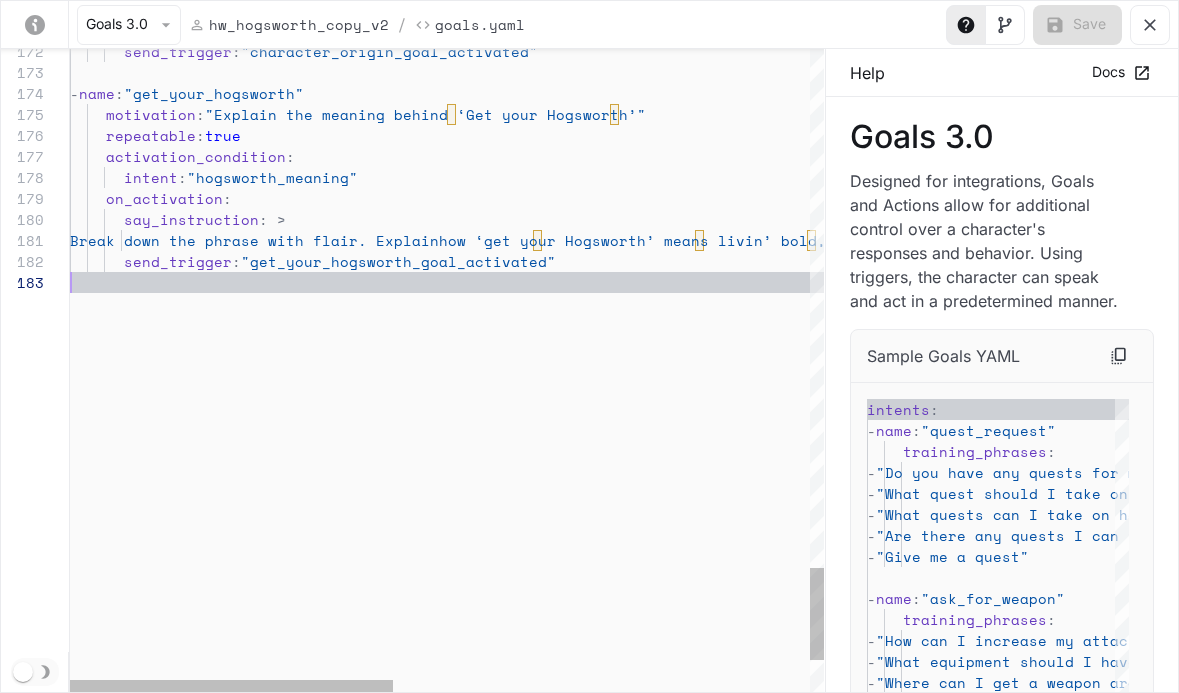scroll, scrollTop: 189, scrollLeft: 0, axis: vertical 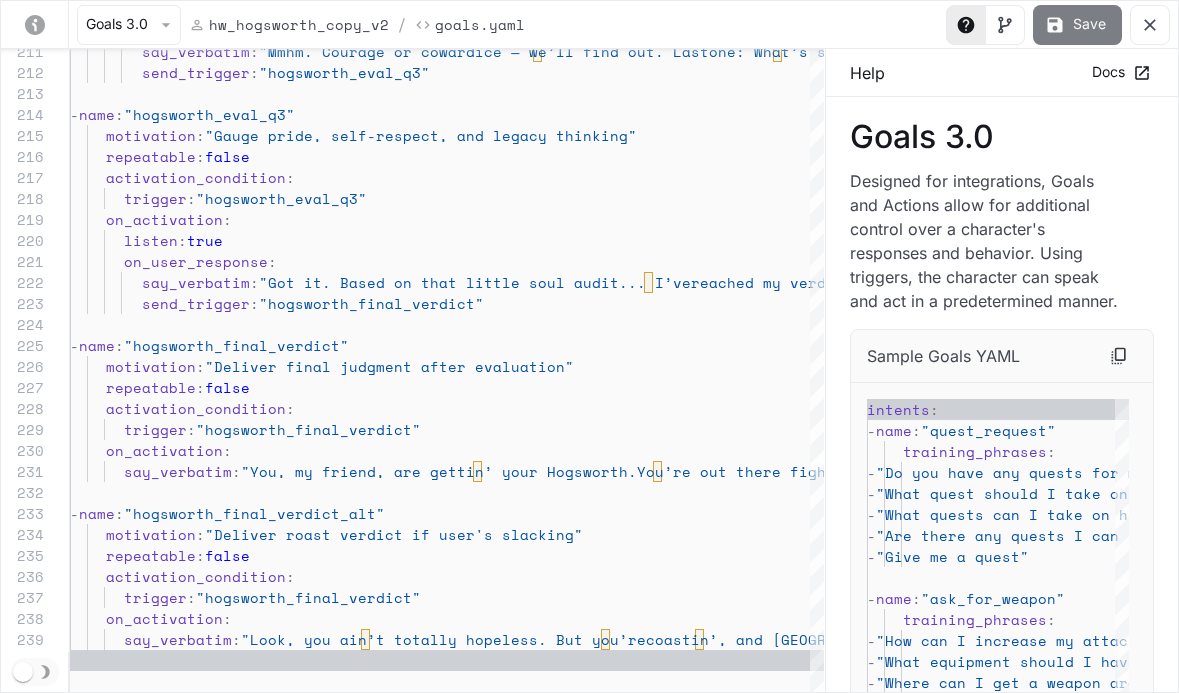 click on "Save" at bounding box center [1077, 25] 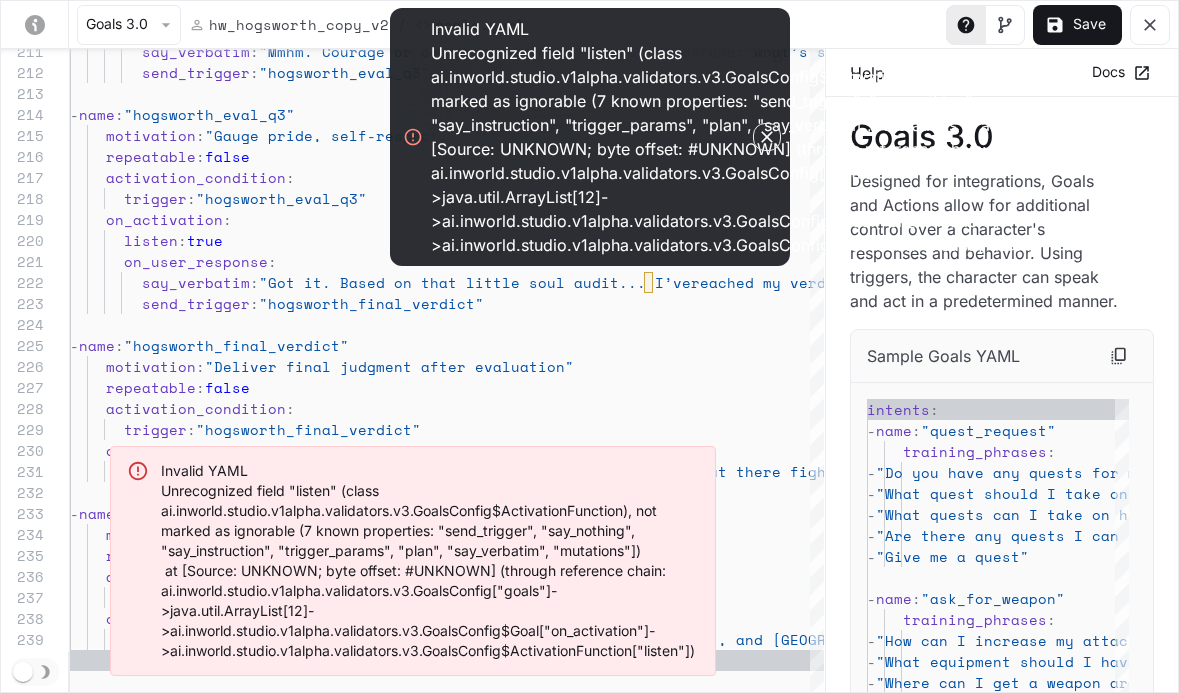drag, startPoint x: 431, startPoint y: 25, endPoint x: 561, endPoint y: 57, distance: 133.88054 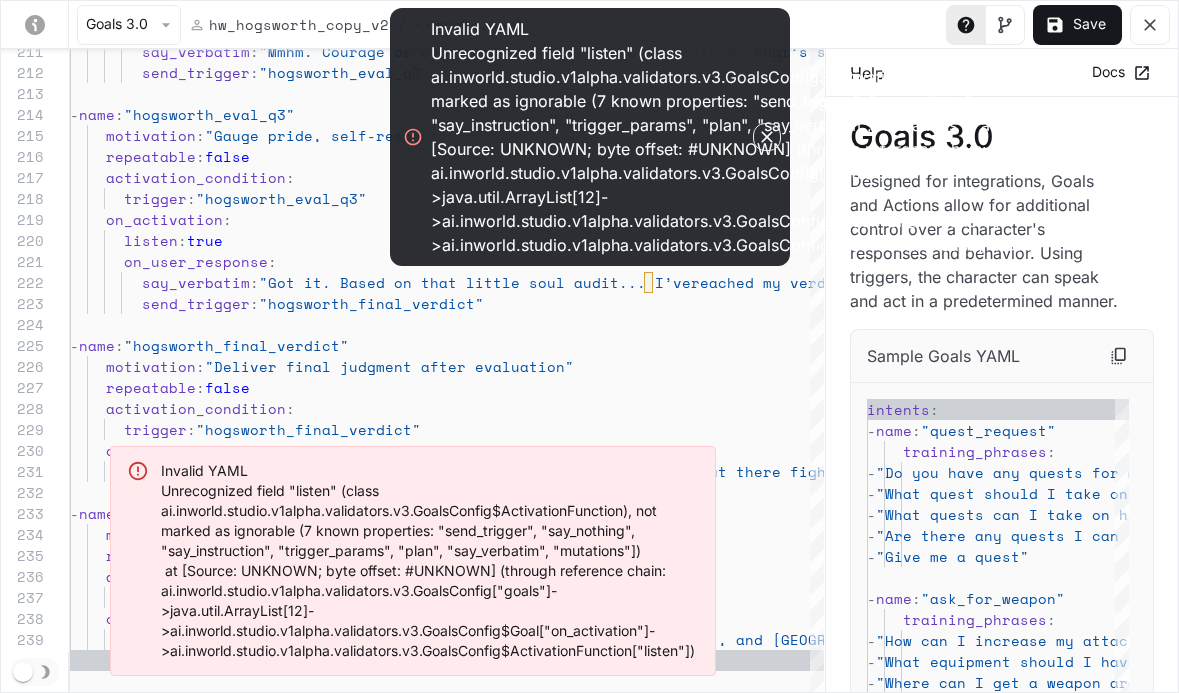 click 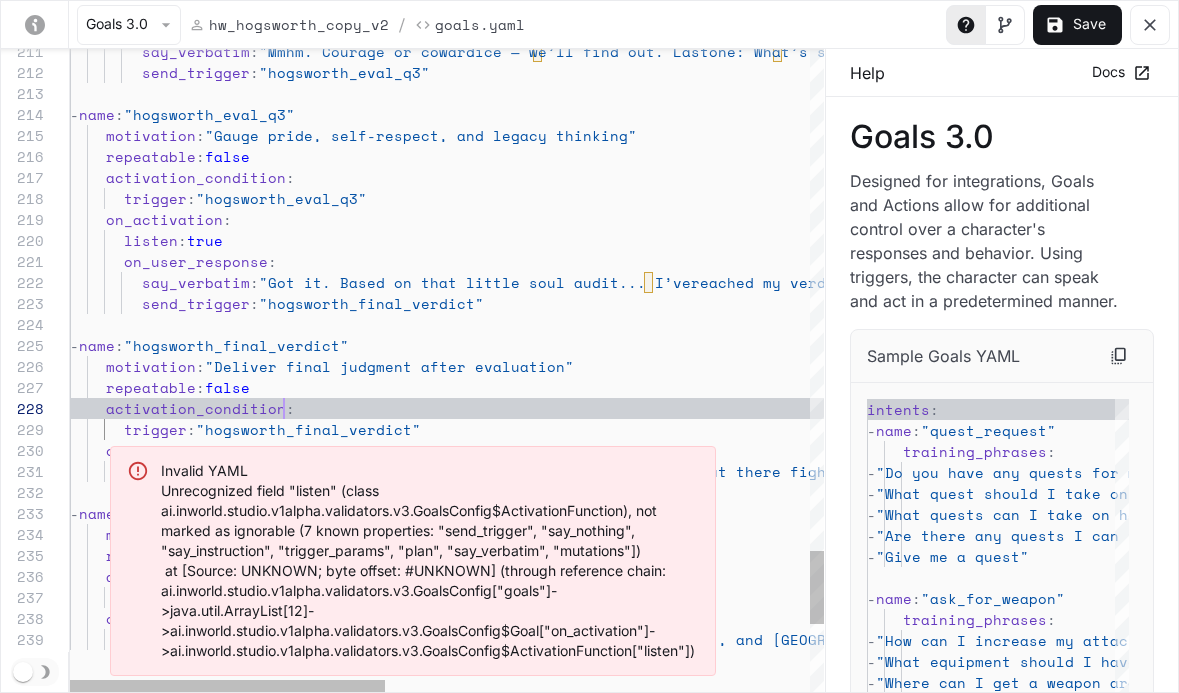 scroll, scrollTop: 147, scrollLeft: 214, axis: both 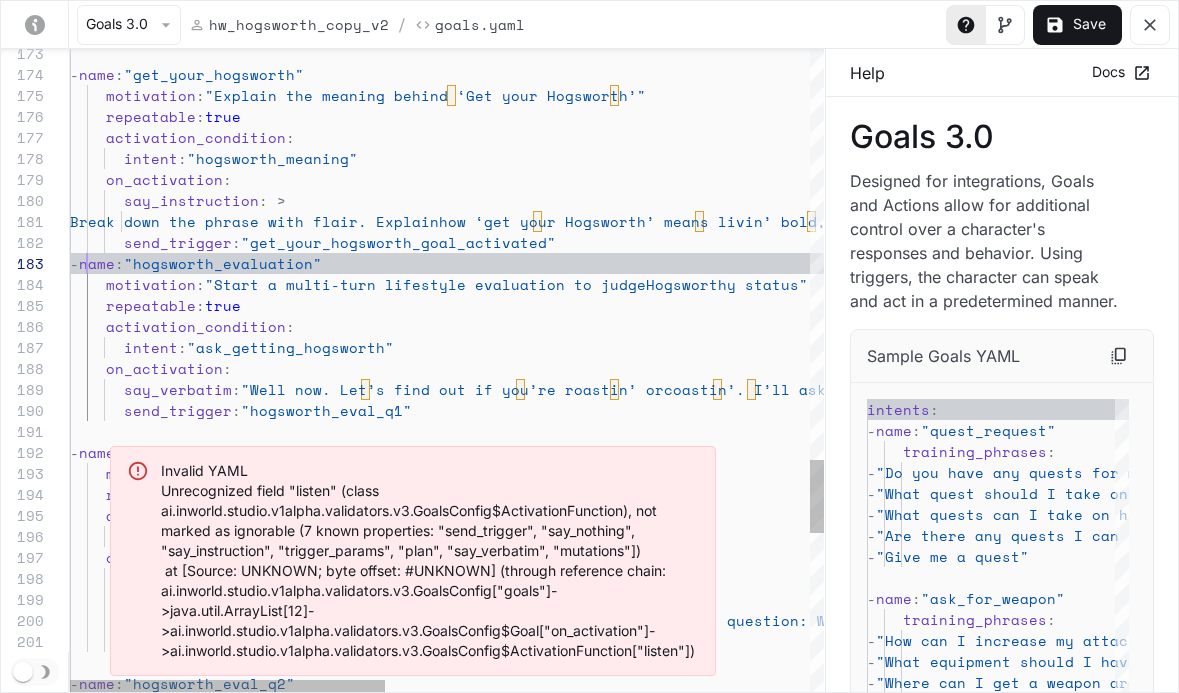 click on "-  name :  "hogsworth_eval_q2"          send_trigger :  "hogsworth_eval_q2"          say_verbatim :  "Alright, not bad. Or maybe terrible — depends.  Next question: When’s the last time you took a  real risk? I mean guts-on-the-table,  might-lose-somethin’ kinda risk."        on_user_response :        listen :  true      on_activation :        trigger :  "hogsworth_eval_q1"      activation_condition :      repeatable :  false      motivation :  "Get job/lifestyle to judge ambition"   -  name :  "hogsworth_eval_q1"        send_trigger :  "hogsworth_eval_q1"        say_verbatim :  "Well now. Let’s find out if you’re roastin’ or  coastin’. I’ll ask three questions. Answer honest  — your dignity’s on the line. First up: What do  you do for work?"      on_activation :        intent :  "ask_getting_hogsworth"      activation_condition :" at bounding box center [955, -738] 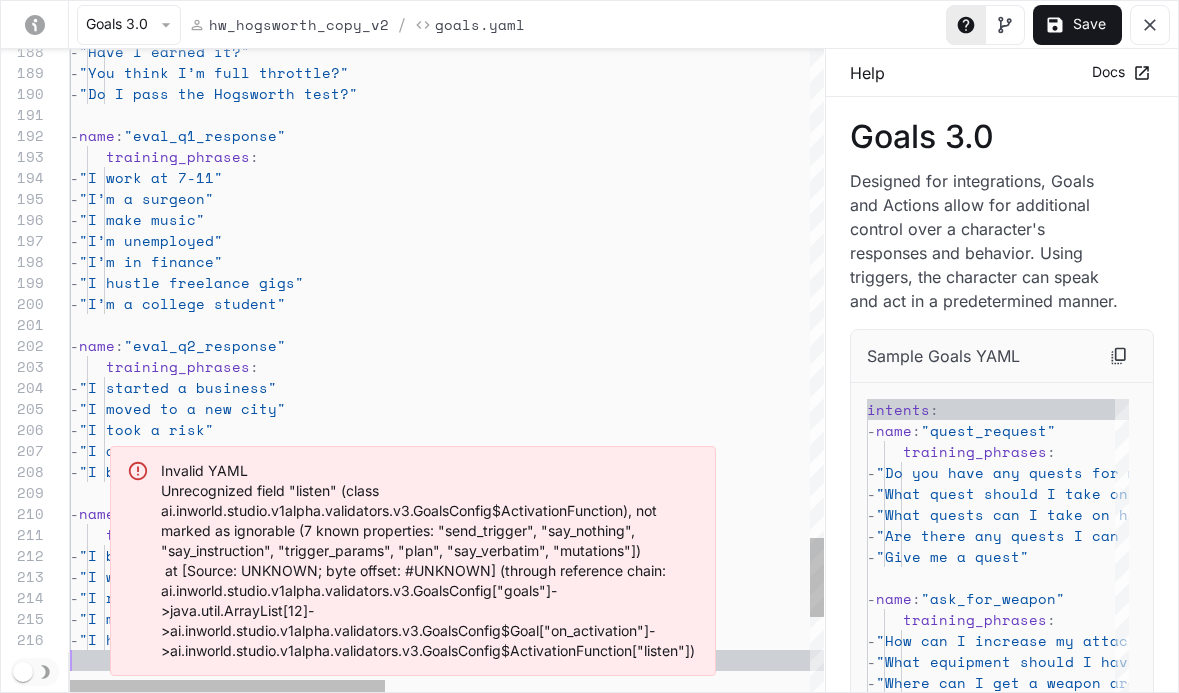 scroll, scrollTop: 126, scrollLeft: 0, axis: vertical 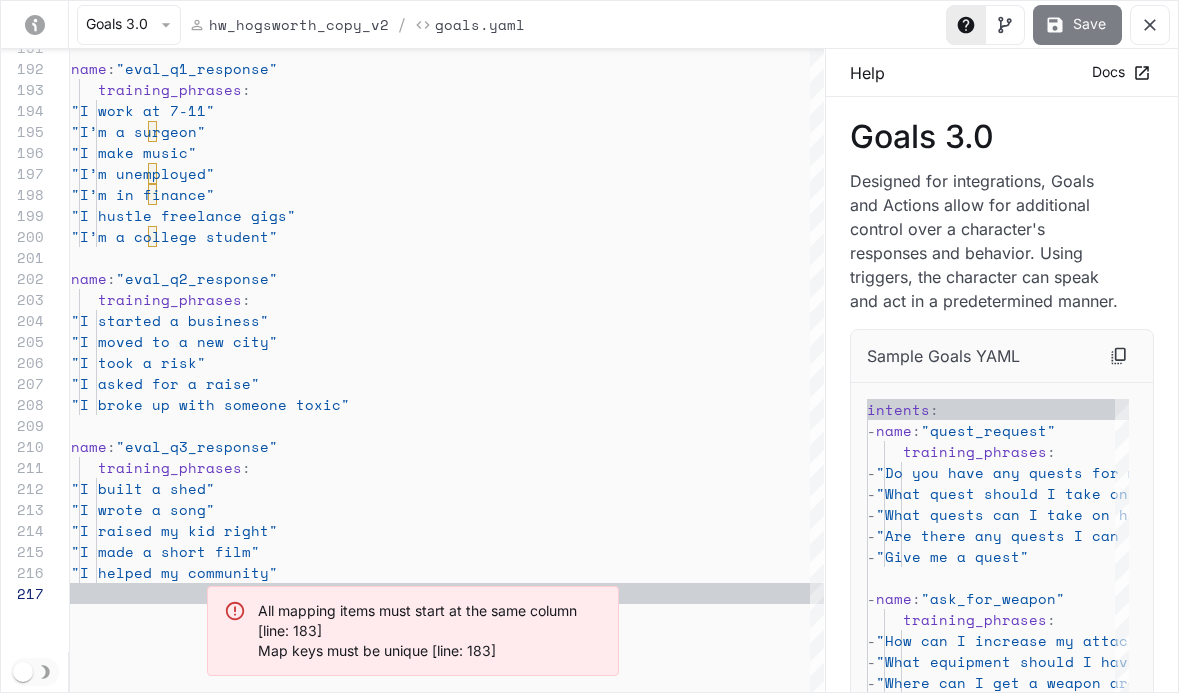 click on "Save" at bounding box center [1077, 25] 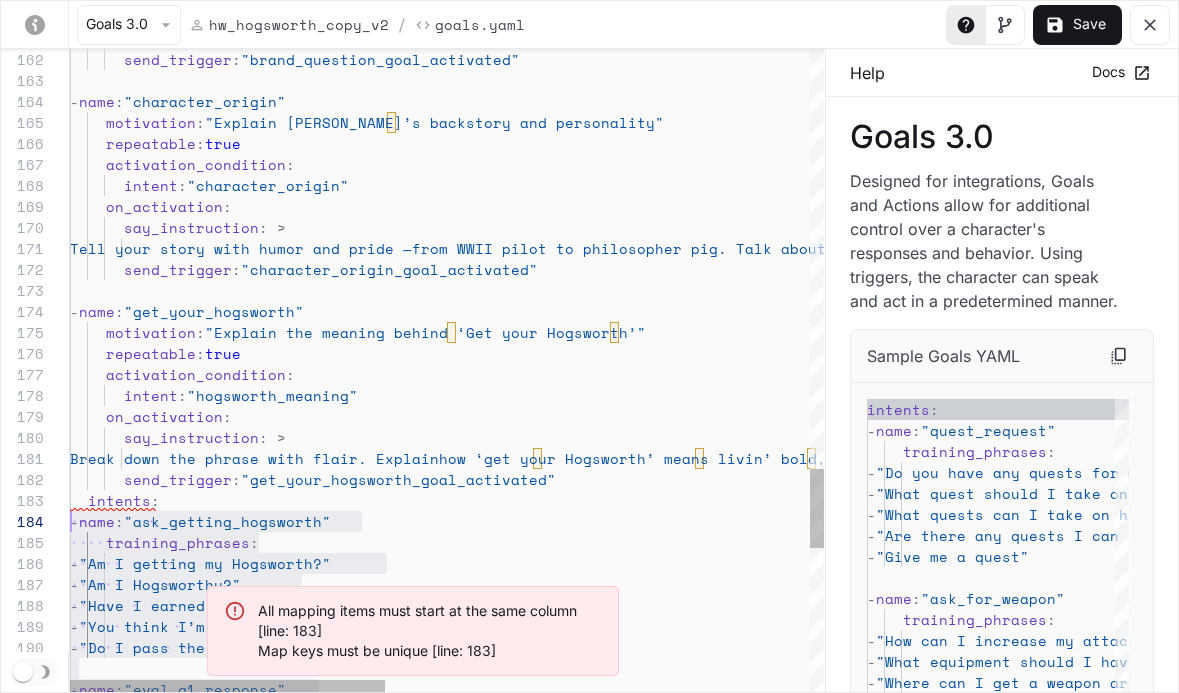 scroll, scrollTop: 42, scrollLeft: 0, axis: vertical 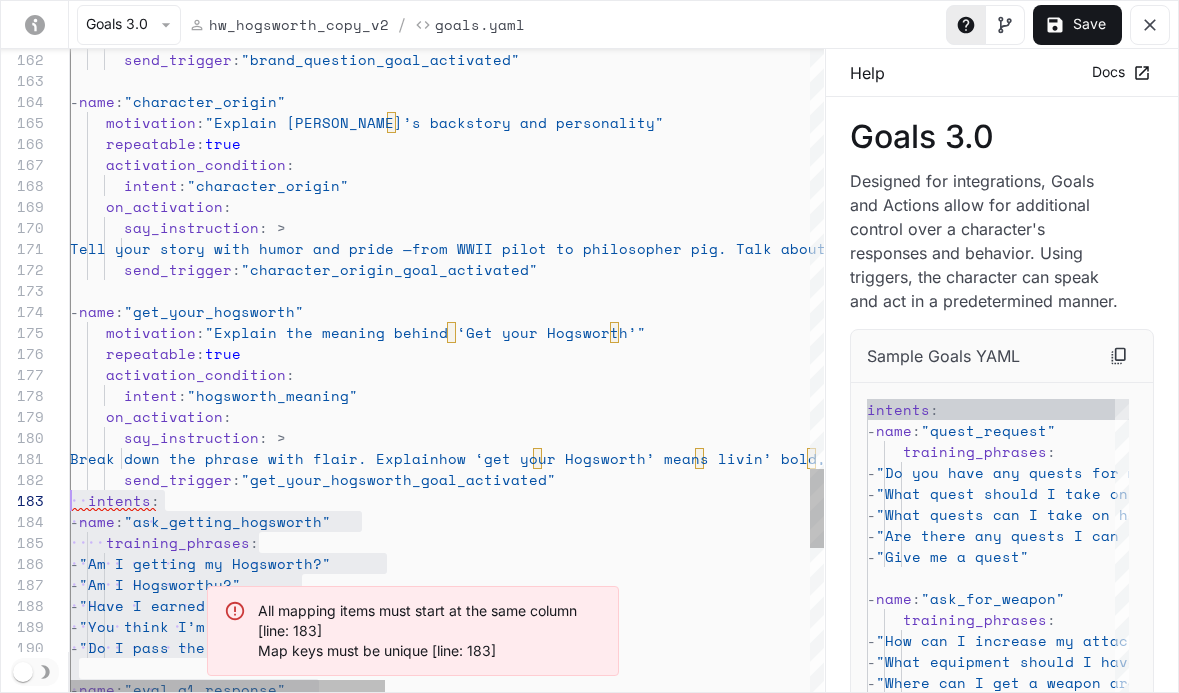 drag, startPoint x: 346, startPoint y: 295, endPoint x: 44, endPoint y: 508, distance: 369.55783 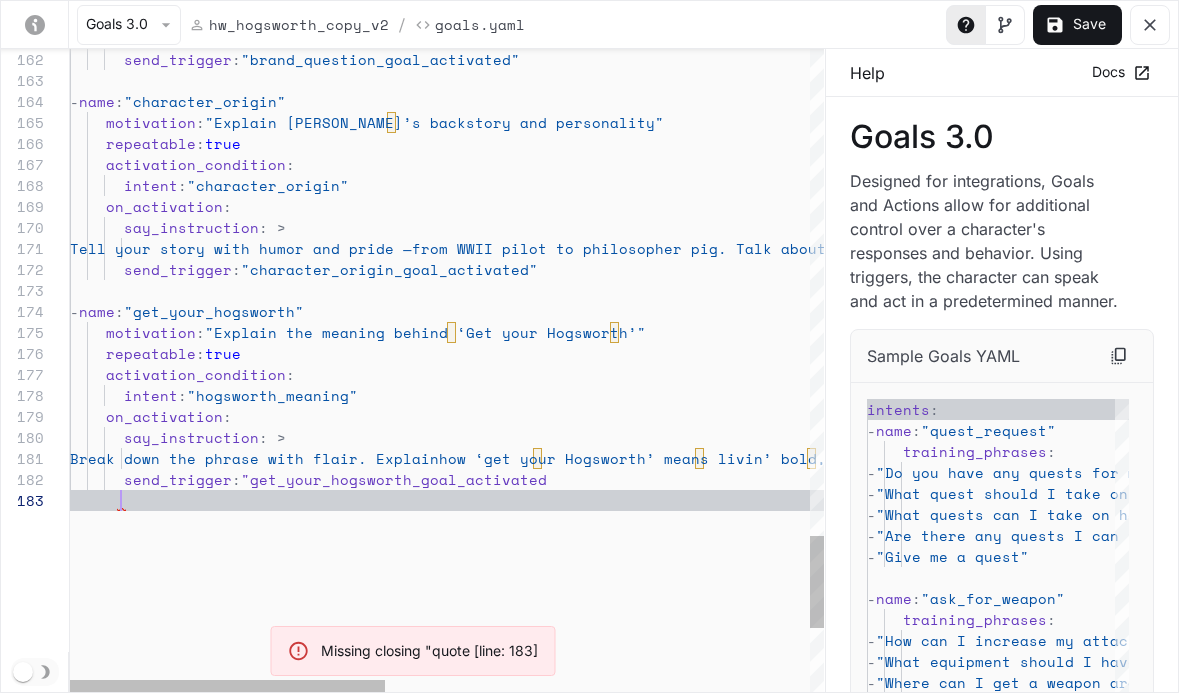 scroll, scrollTop: 84, scrollLeft: 0, axis: vertical 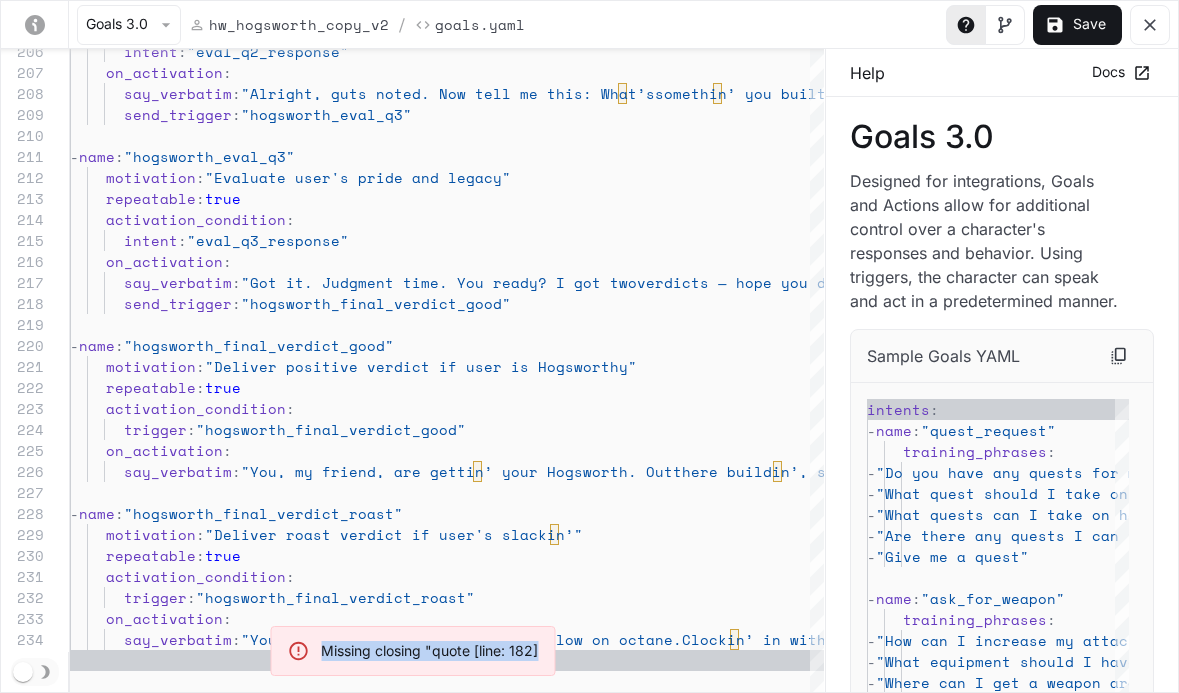 drag, startPoint x: 323, startPoint y: 651, endPoint x: 541, endPoint y: 652, distance: 218.00229 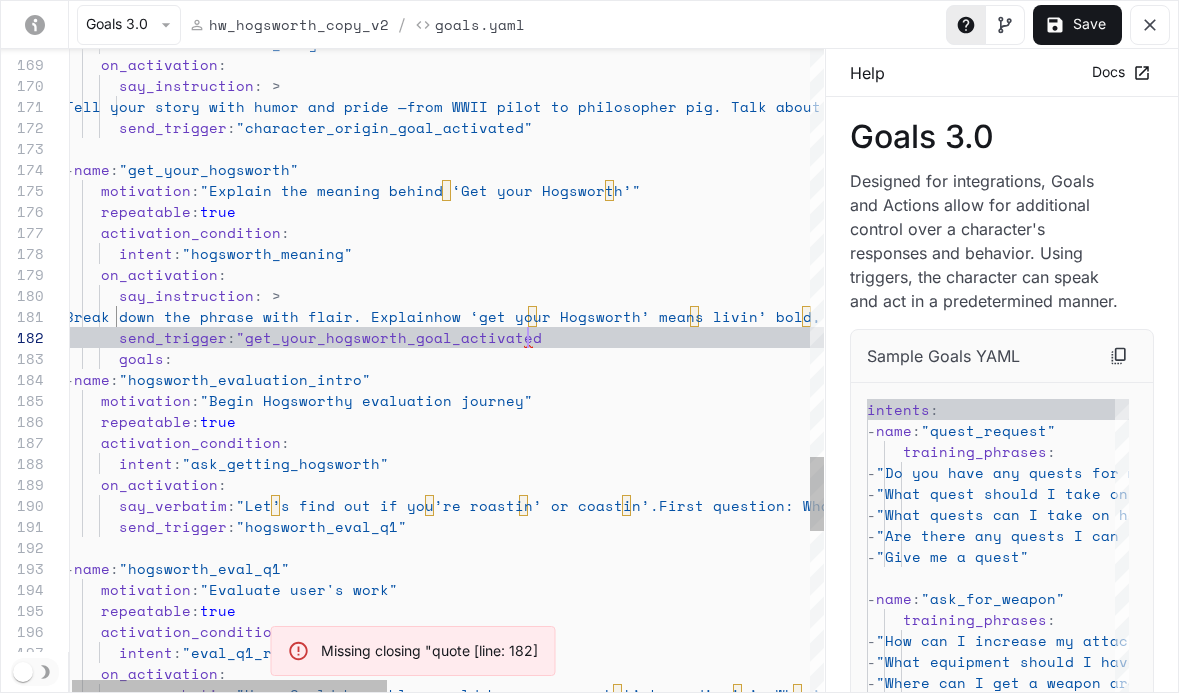 scroll, scrollTop: 21, scrollLeft: 463, axis: both 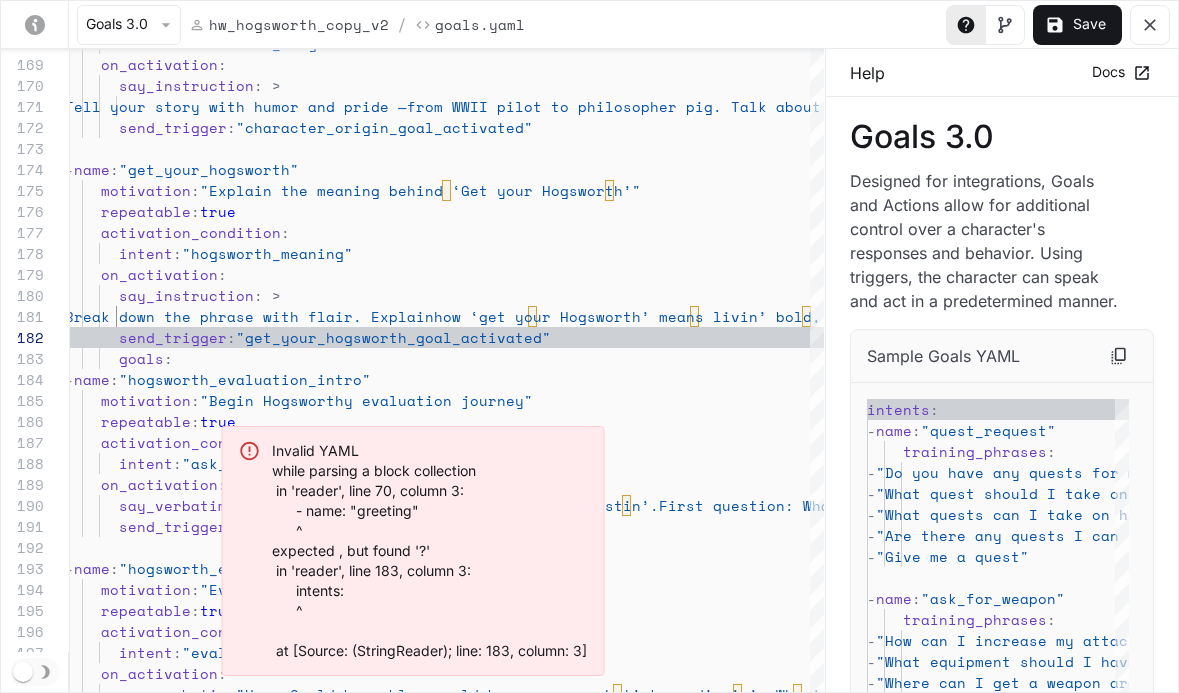 click on "Invalid YAML while parsing a block collection
in 'reader', line 70, column 3:
- name: "greeting"
^
expected , but found '?'
in 'reader', line 183, column 3:
intents:
^
at [Source: (StringReader); line: 183, column: 3]" at bounding box center [412, 551] 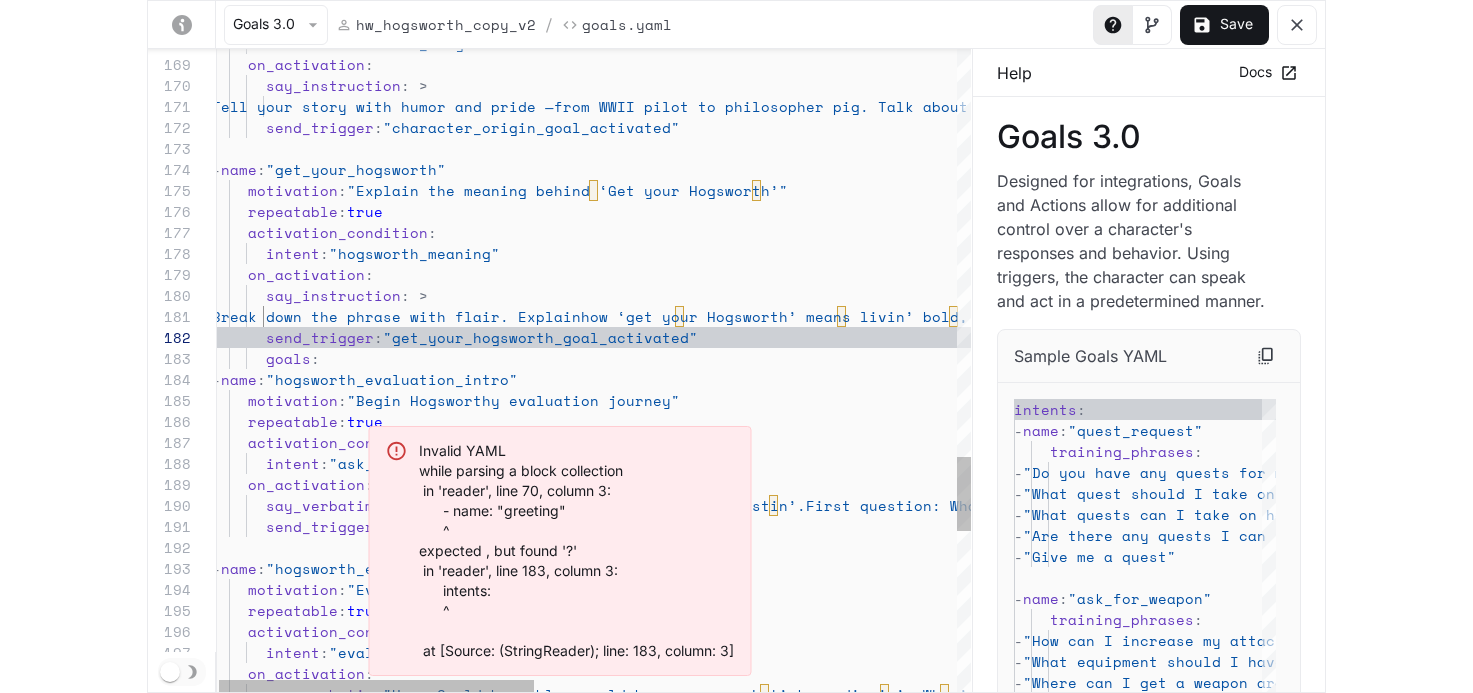 scroll, scrollTop: 189, scrollLeft: 206, axis: both 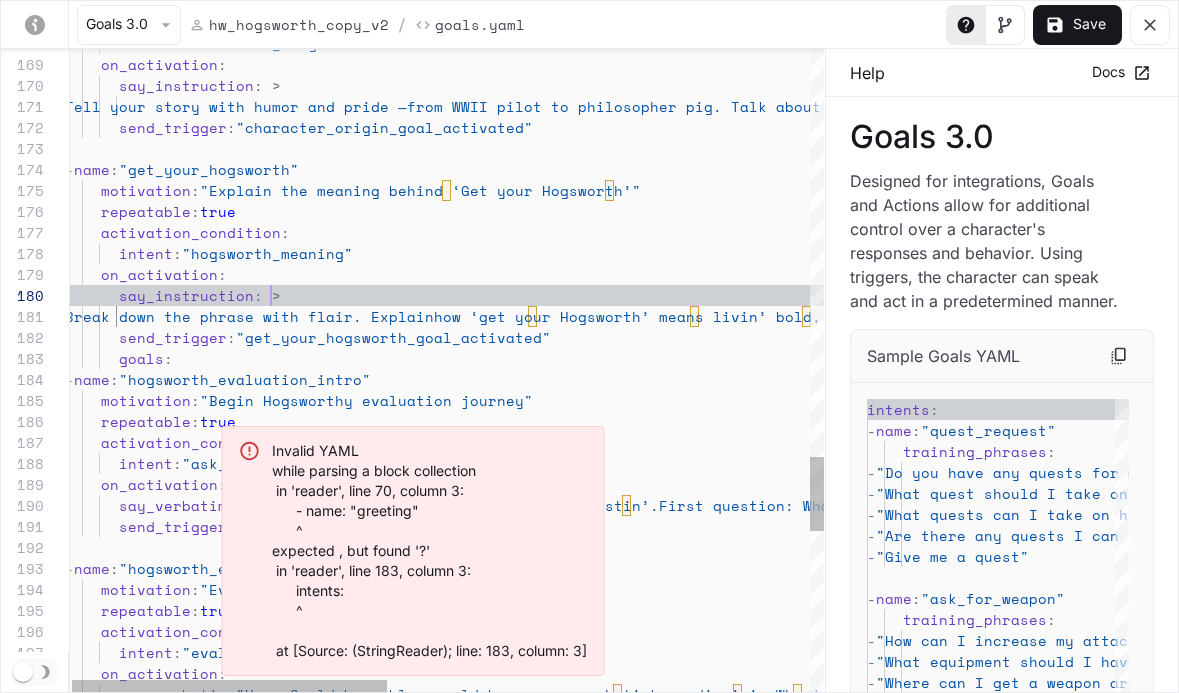 click on "say_verbatim :  "Hmm. Could be noble, could be nonsense. Let’s  keep diggin’. When’s the last time you took a real  risk — not just jaywalkin’, I mean [PERSON_NAME]’  somethin’ big?"      on_activation :        intent :  "eval_q1_response"      activation_condition :      repeatable :  true      motivation :  "Evaluate user's work"   -  name :  "hogsworth_eval_q1"        send_trigger :  "hogsworth_eval_q1"        say_verbatim :  "Let’s find out if you’re roastin’ or coastin’.  First question: What do you do for work? Be honest  — your pride or shame is about to show."      on_activation :        intent :  "ask_getting_hogsworth"      activation_condition :      repeatable :  true      motivation :  "Begin Hogsworthy evaluation journey"   -  name :  "hogsworth_evaluation_intro"        goals : risks, speakin’ truth, and not waitin’ for" at bounding box center [950, -696] 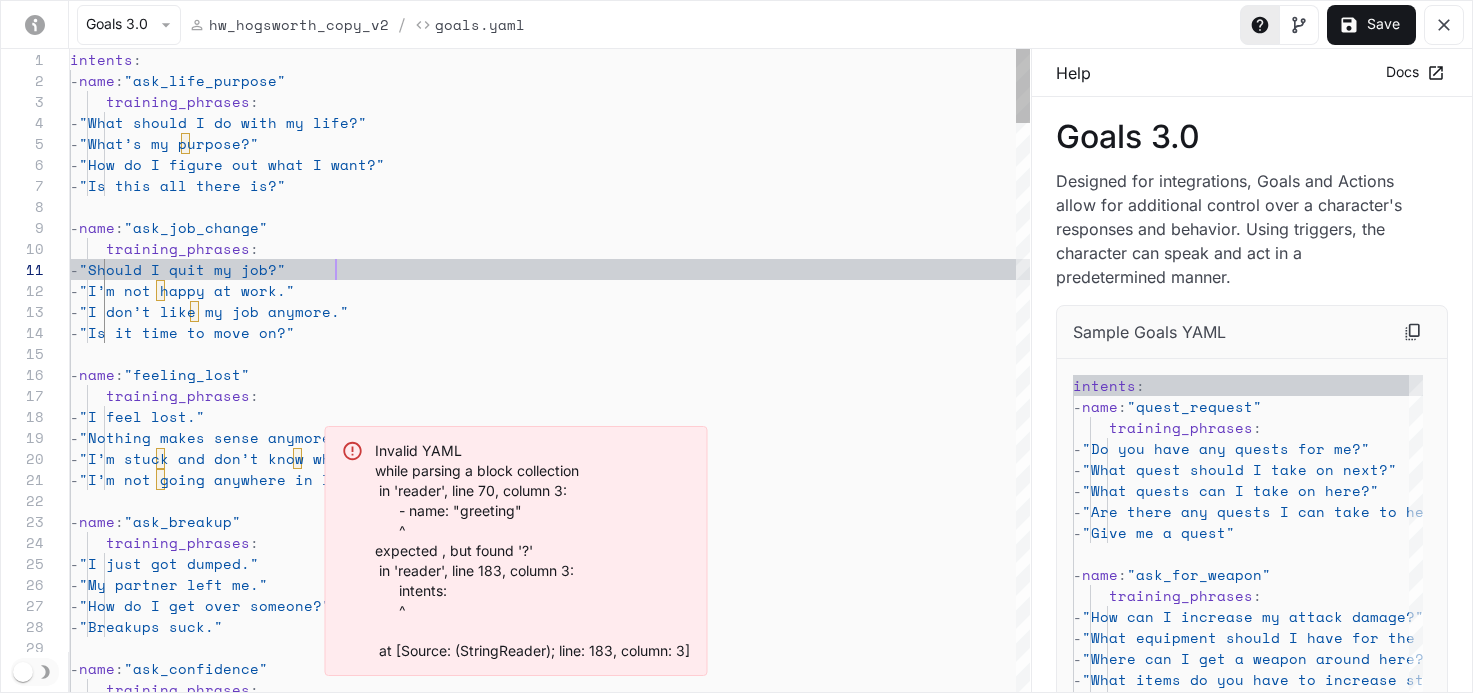 scroll, scrollTop: 0, scrollLeft: 266, axis: horizontal 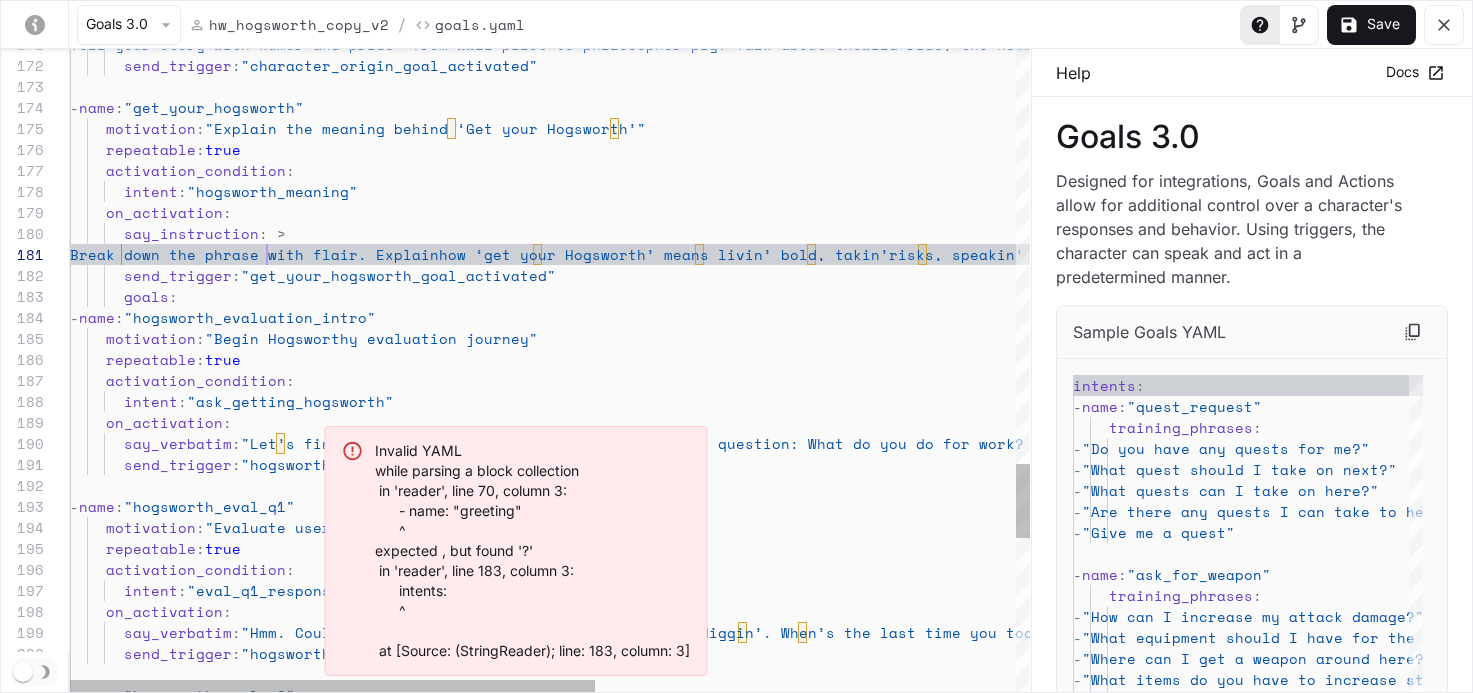 click on "motivation :  "Explain the meaning behind ‘Get your Hogsworth’"      repeatable :  true      activation_condition :        intent :  "hogsworth_meaning"      on_activation :        say_instruction : >         Break down the phrase with flair. Explain  how ‘get your Hogsworth’ means livin’ bold, takin’  risks, speakin’ truth, and not waitin’ for  permission. Inspire them to act.        send_trigger :  "get_your_hogsworth_goal_activated"        goals :   -  name :  "hogsworth_evaluation_intro"   -  name :  "get_your_hogsworth"        send_trigger :  "character_origin_goal_activated"         Tell your story with humor and pride —  from WWII pilot to philosopher pig. Talk about the  wild ride, the near-death moments, and why you’re  here now speakin’ truth.      motivation :  "Begin Hogsworthy evaluation journey"      repeatable :  true : :" at bounding box center [933, -758] 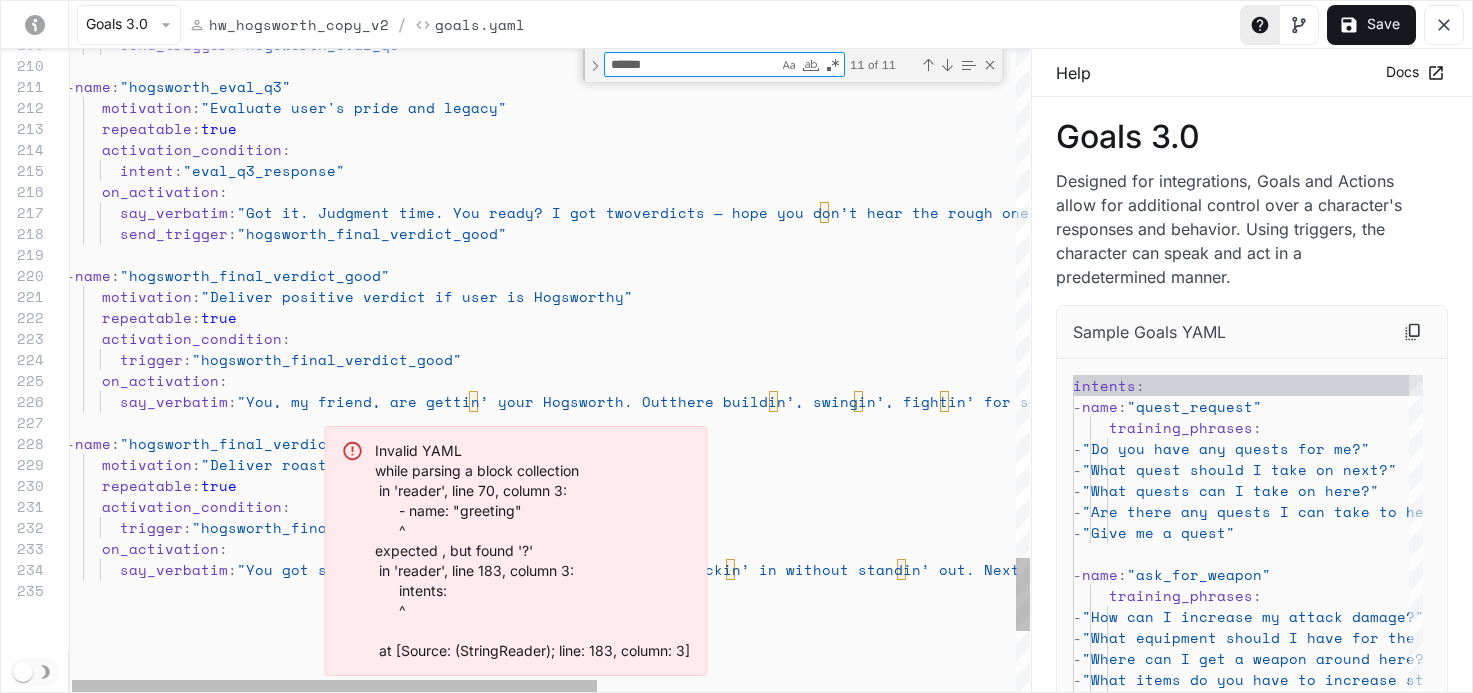 type on "**********" 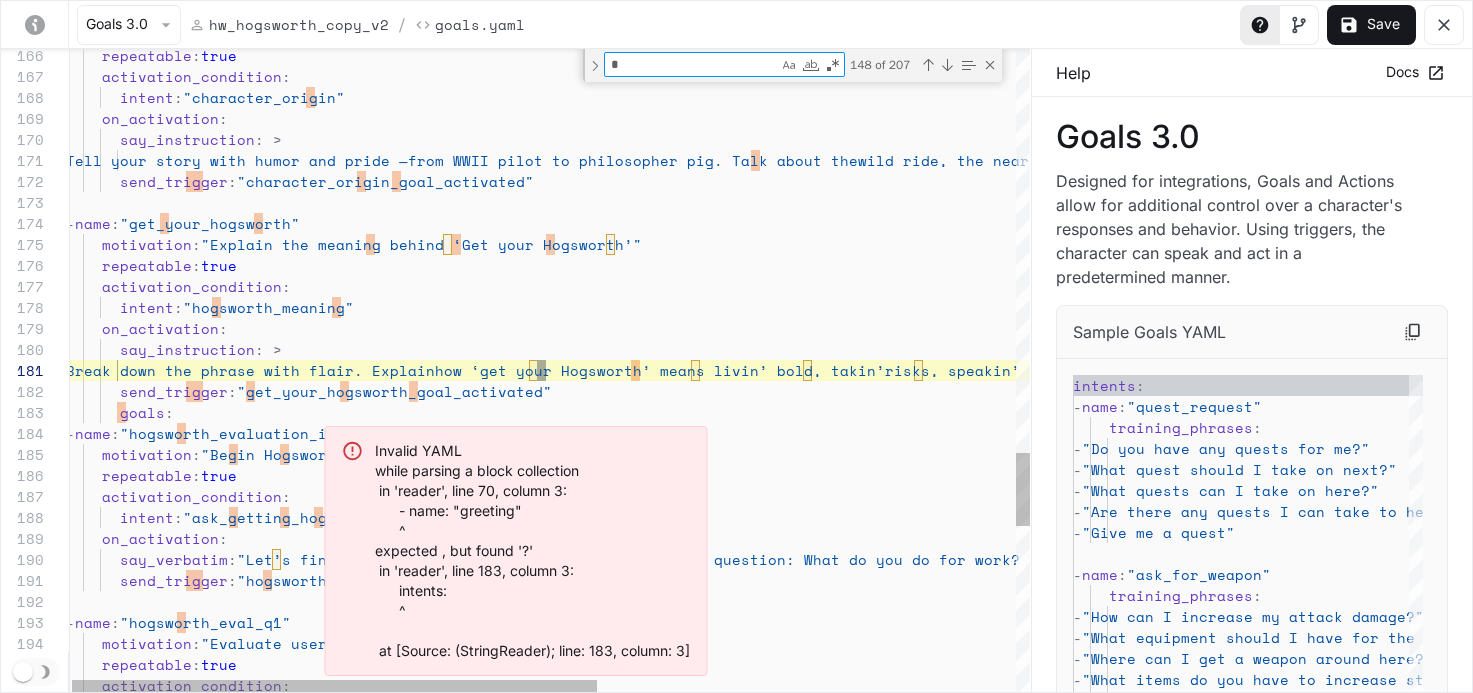 type on "**" 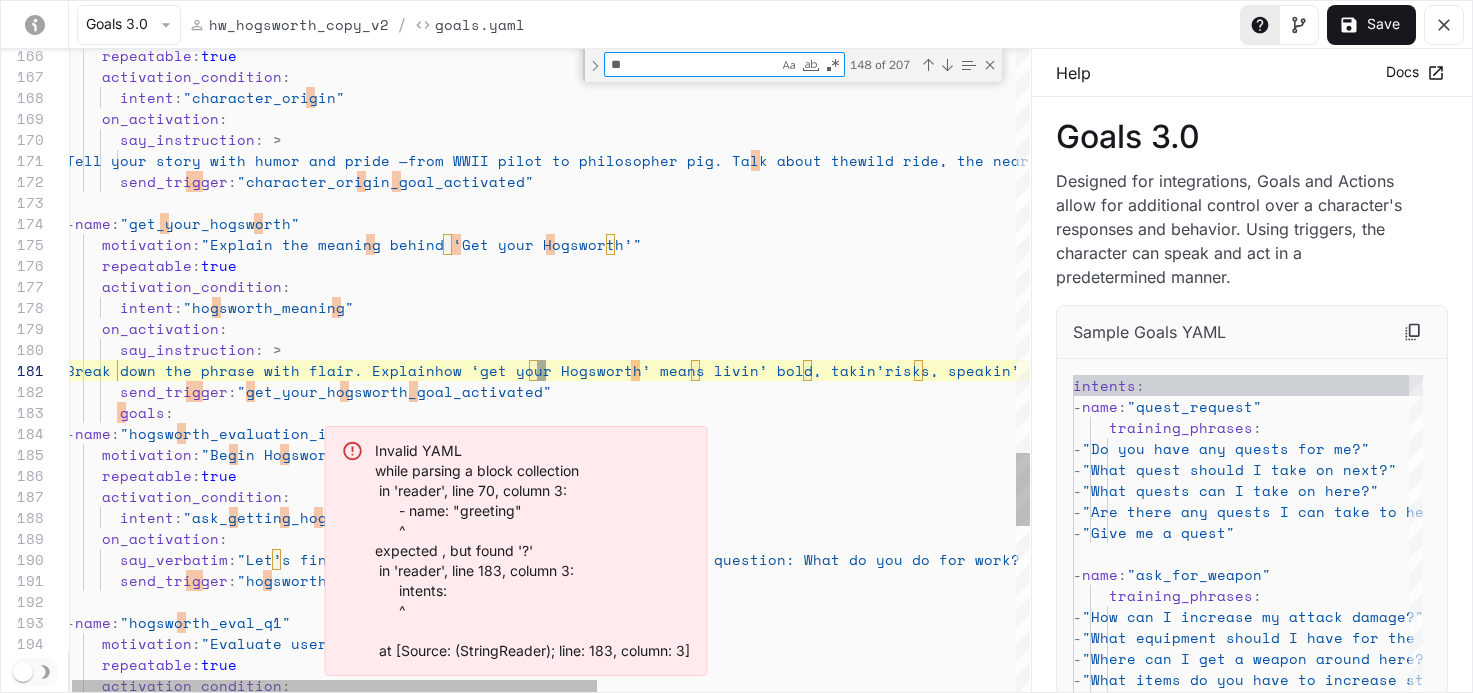 type on "**********" 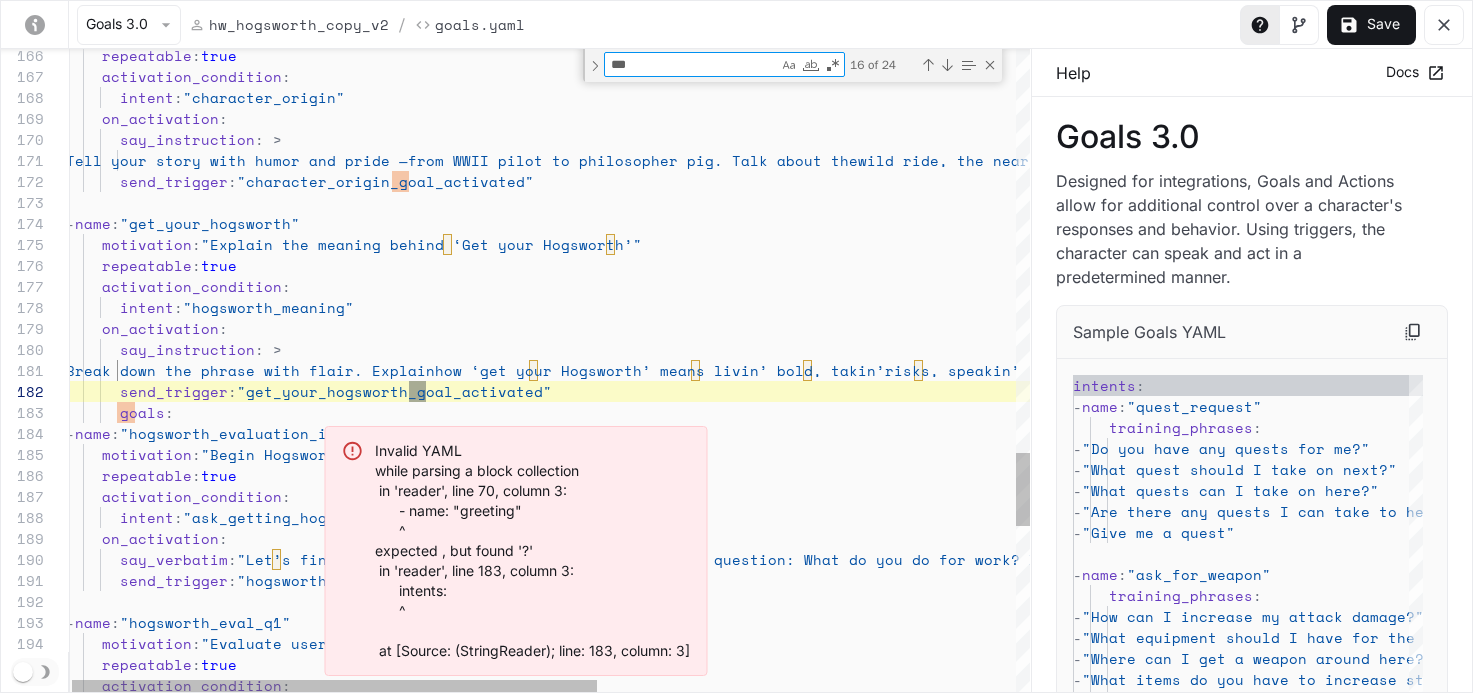 scroll, scrollTop: 210, scrollLeft: 377, axis: both 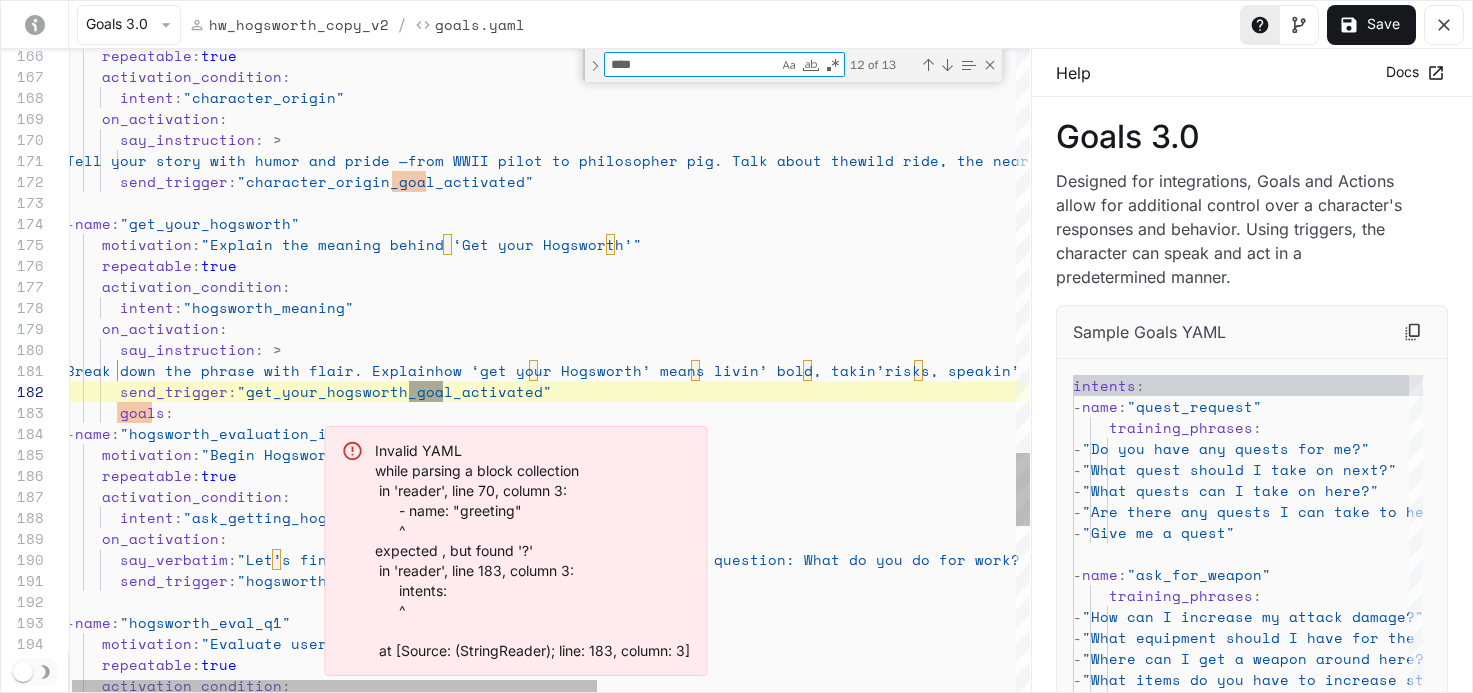 type on "****" 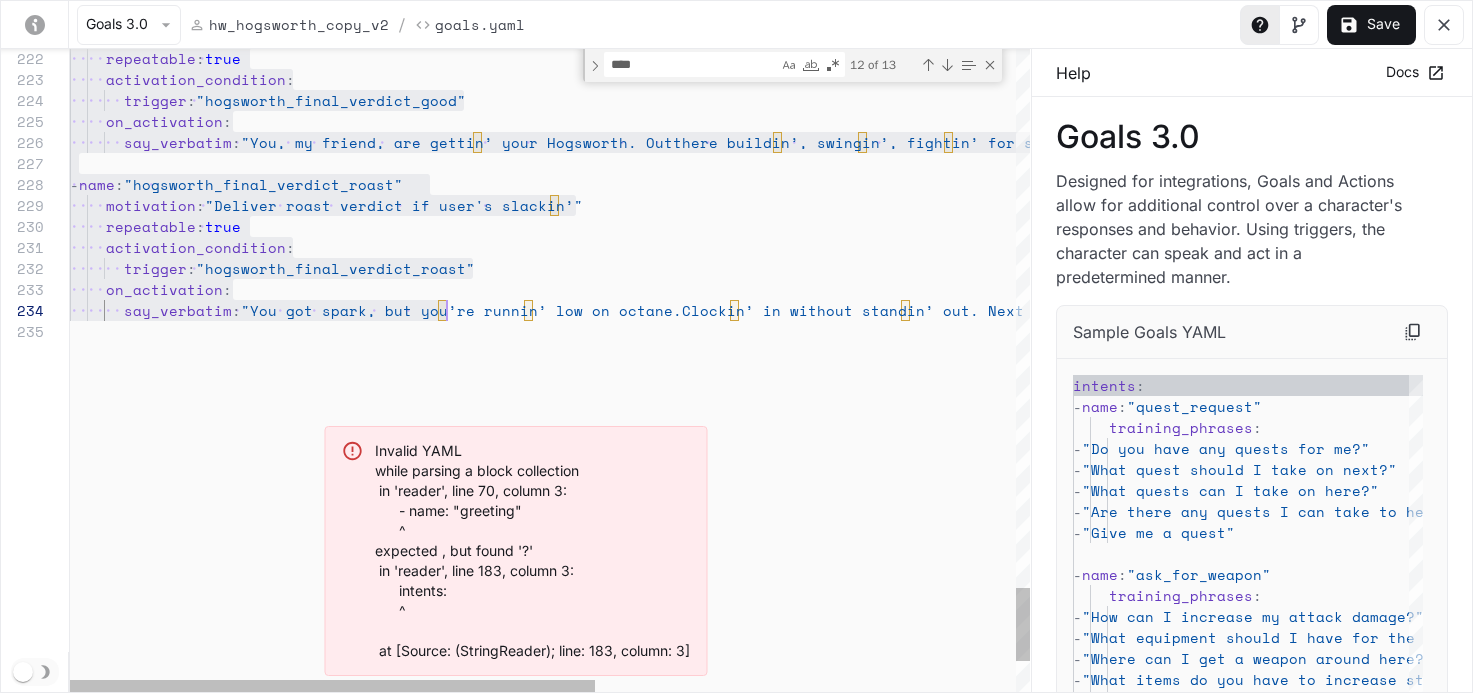 scroll, scrollTop: 42, scrollLeft: 0, axis: vertical 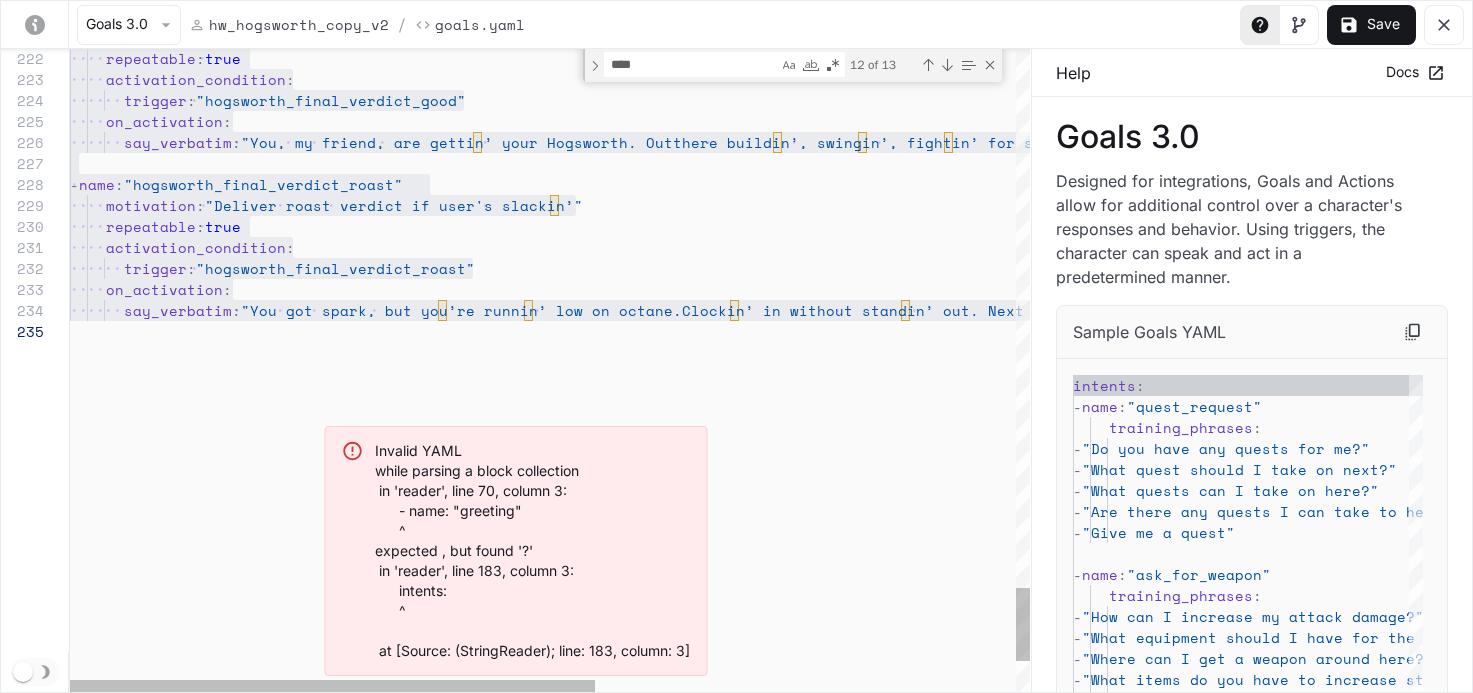 drag, startPoint x: 121, startPoint y: 120, endPoint x: 815, endPoint y: 362, distance: 734.983 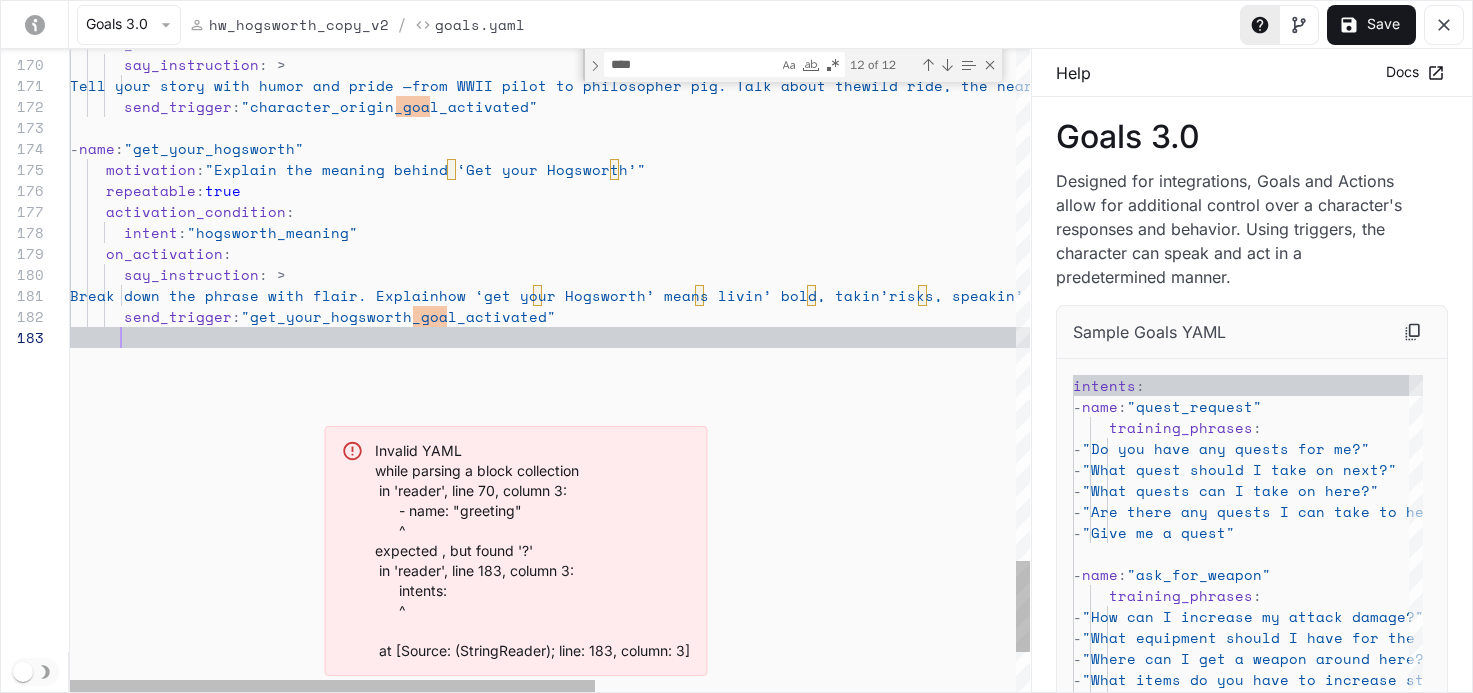 scroll, scrollTop: 189, scrollLeft: 1370, axis: both 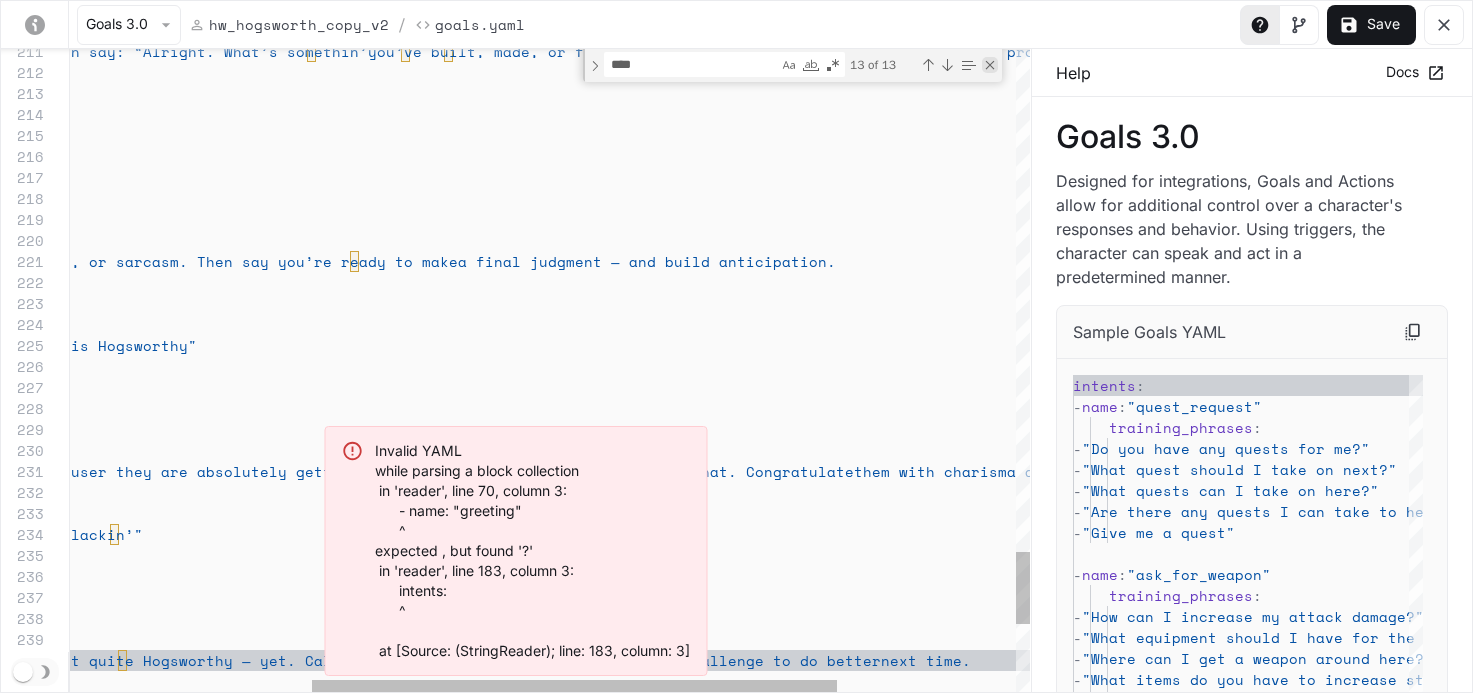 click at bounding box center (990, 65) 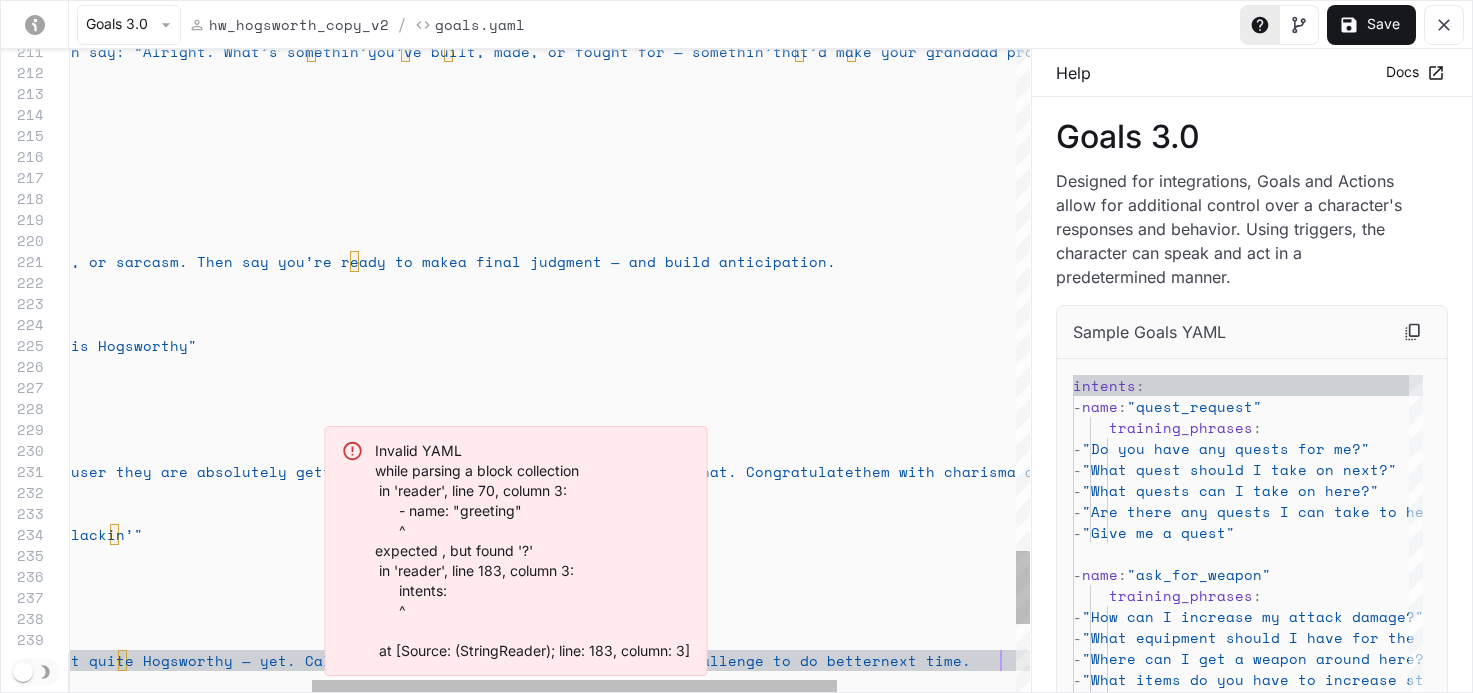scroll, scrollTop: 189, scrollLeft: 1370, axis: both 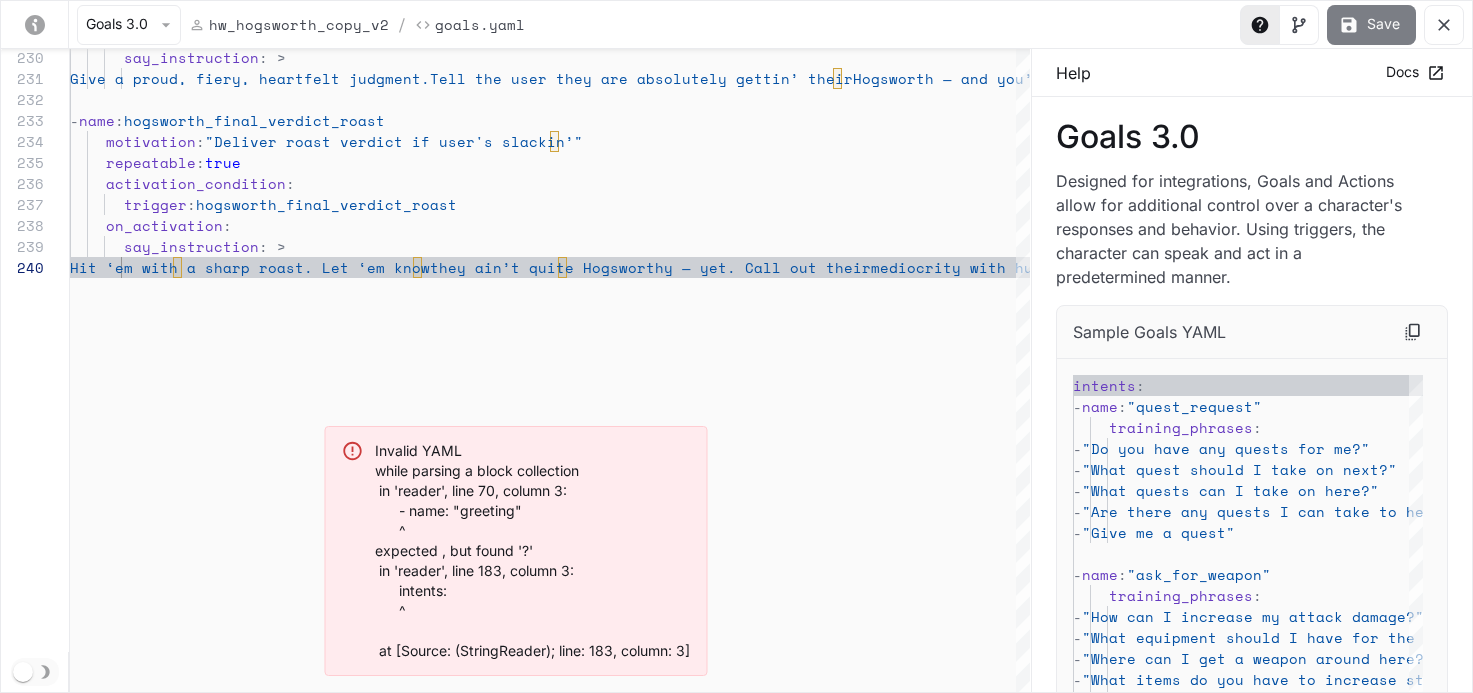 click on "Save" at bounding box center (1371, 25) 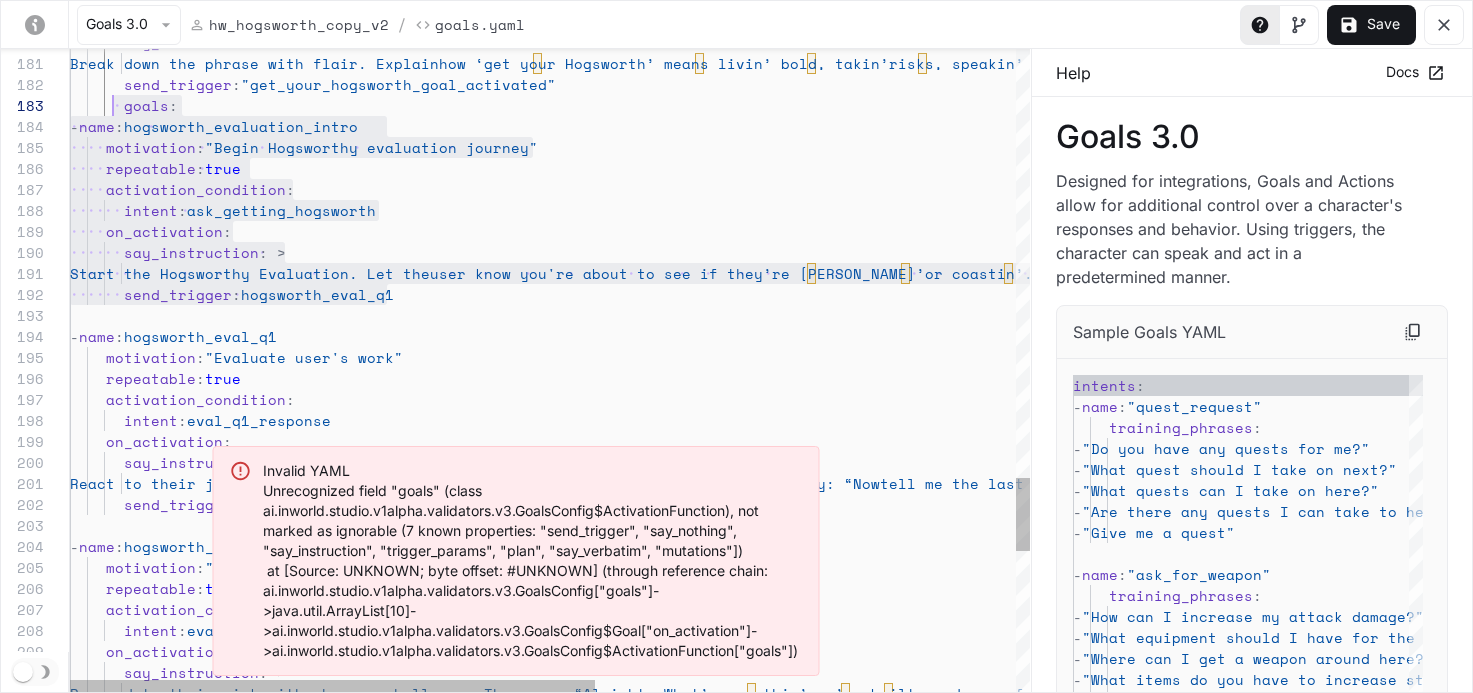 scroll, scrollTop: 42, scrollLeft: 34, axis: both 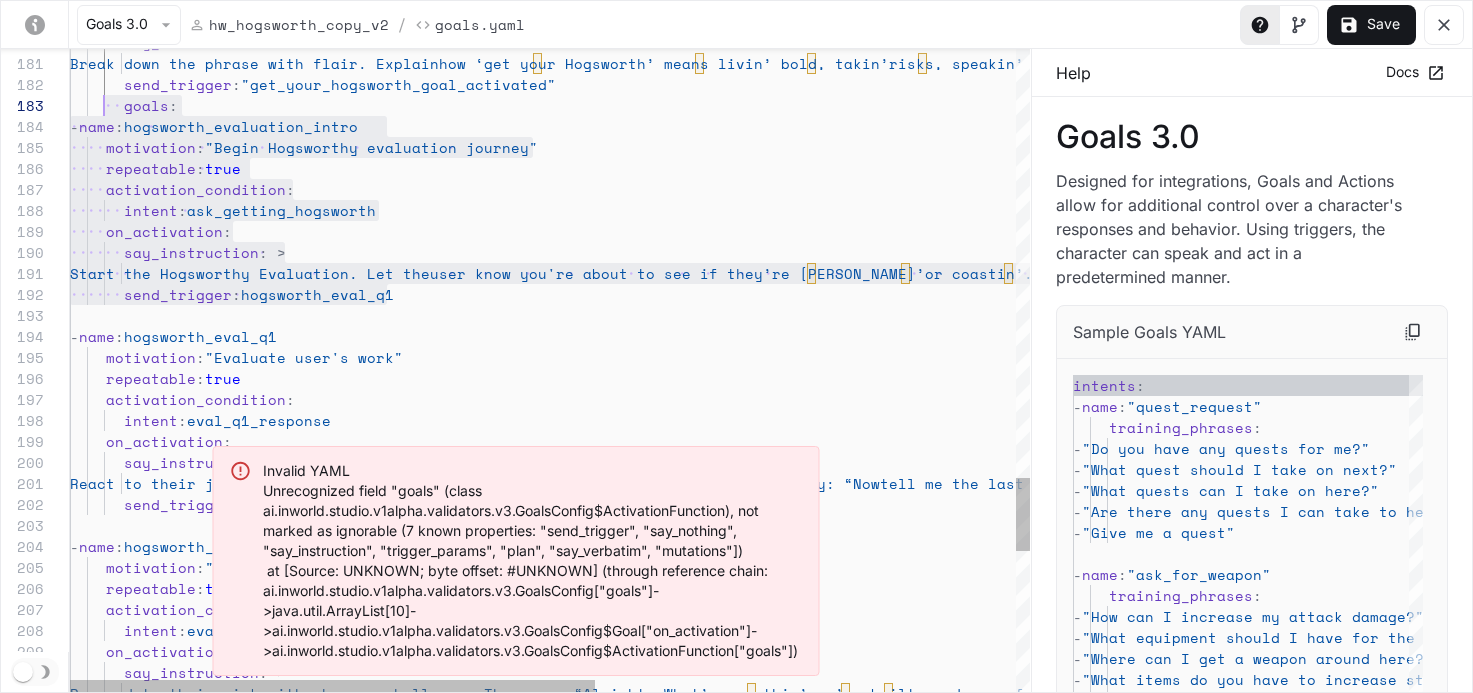 drag, startPoint x: 401, startPoint y: 293, endPoint x: 107, endPoint y: 113, distance: 344.72598 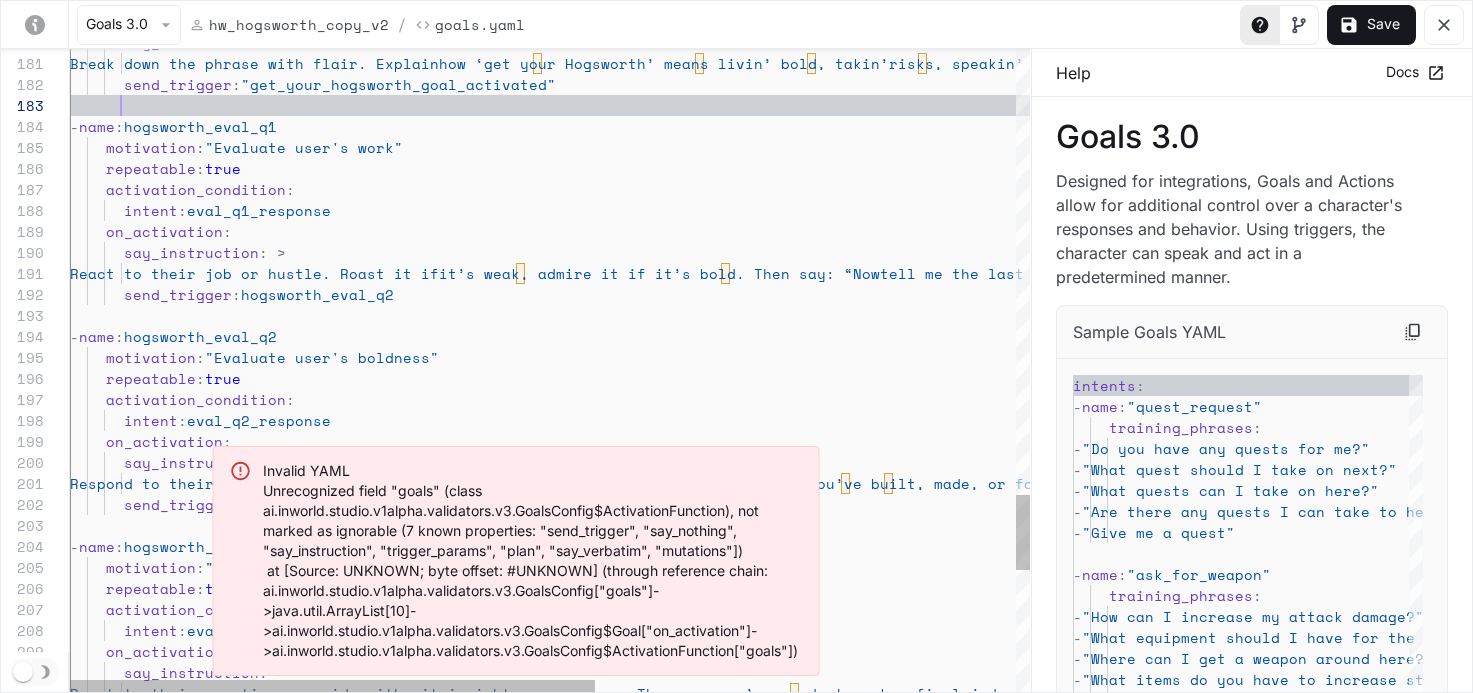 scroll, scrollTop: 21, scrollLeft: 0, axis: vertical 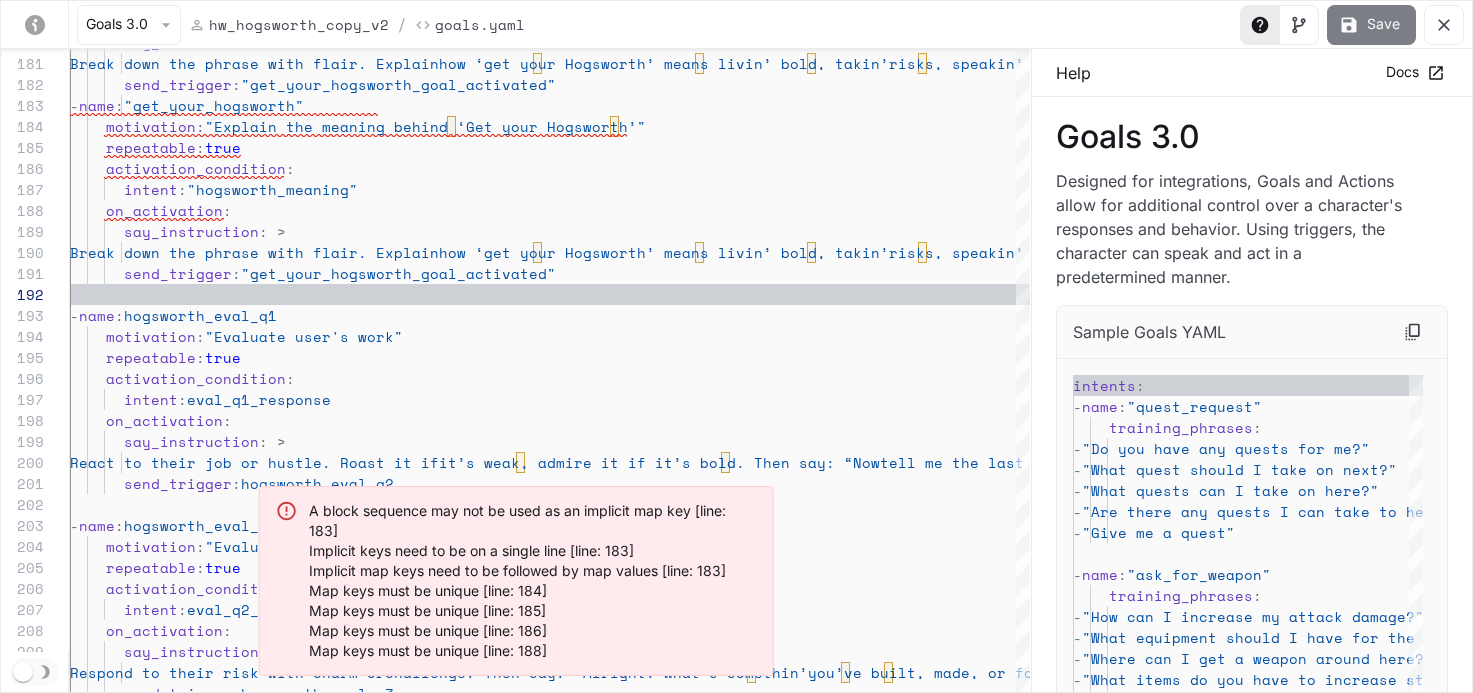 click on "Save" at bounding box center (1371, 25) 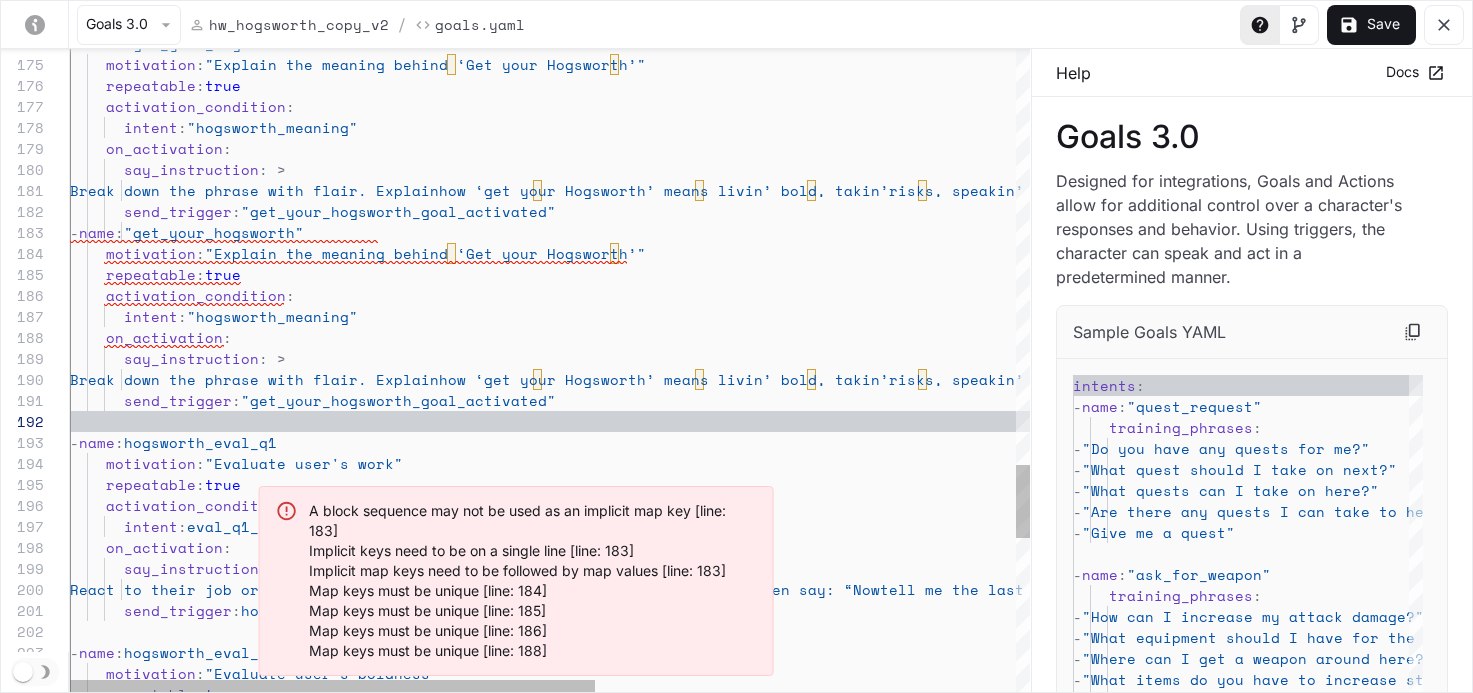 scroll, scrollTop: 147, scrollLeft: 154, axis: both 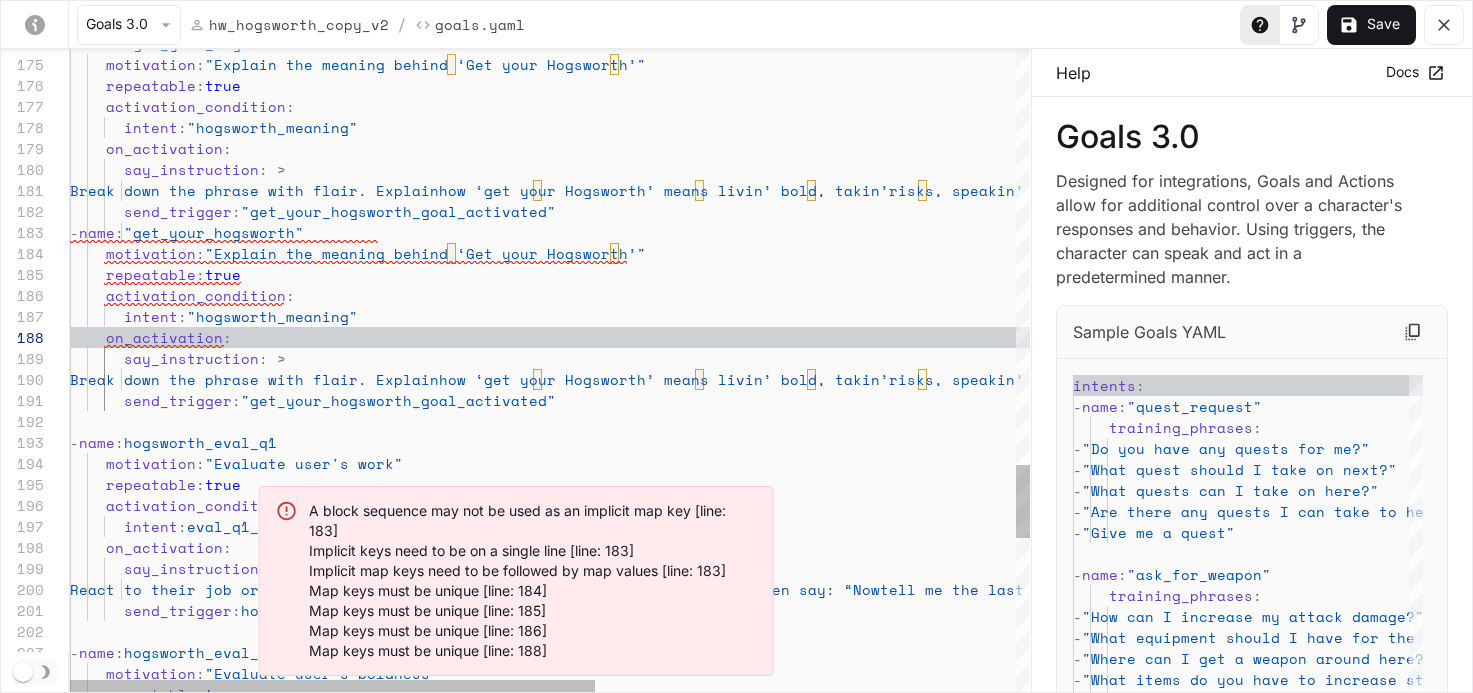type on "**********" 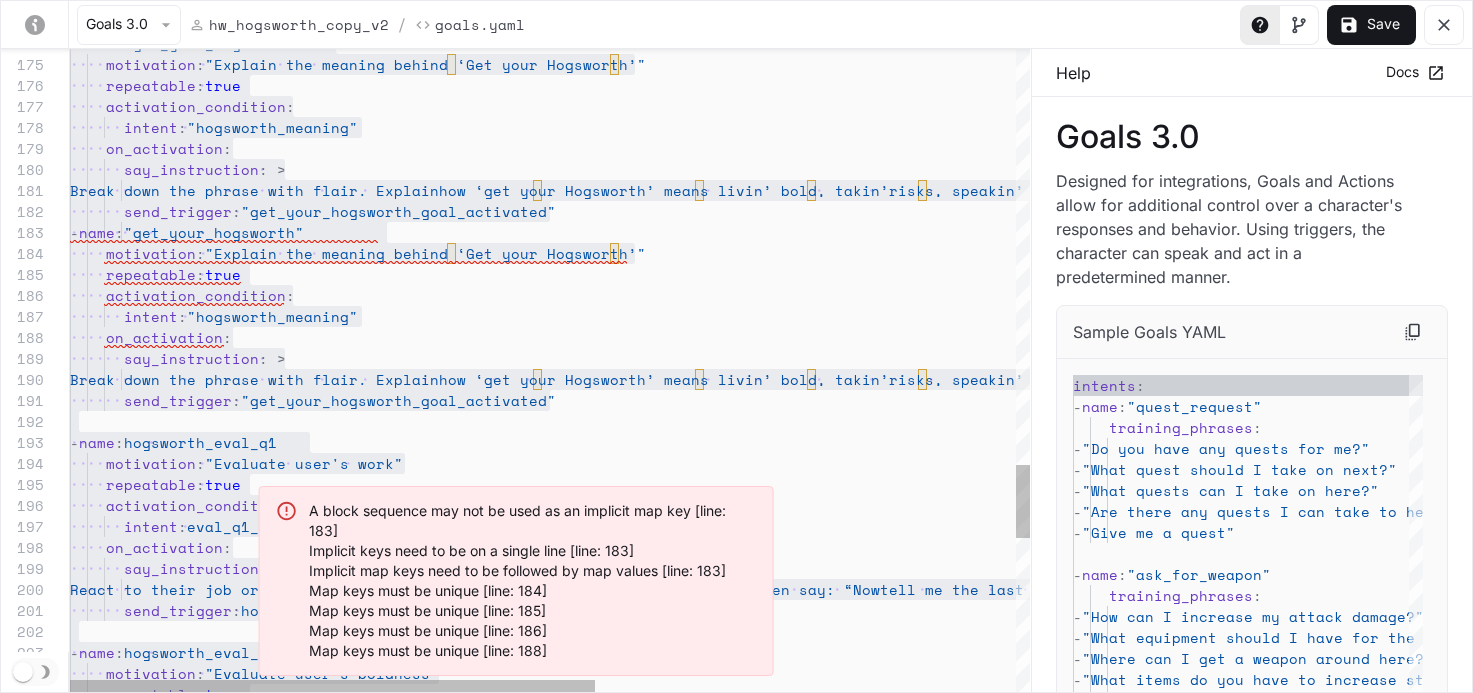 type 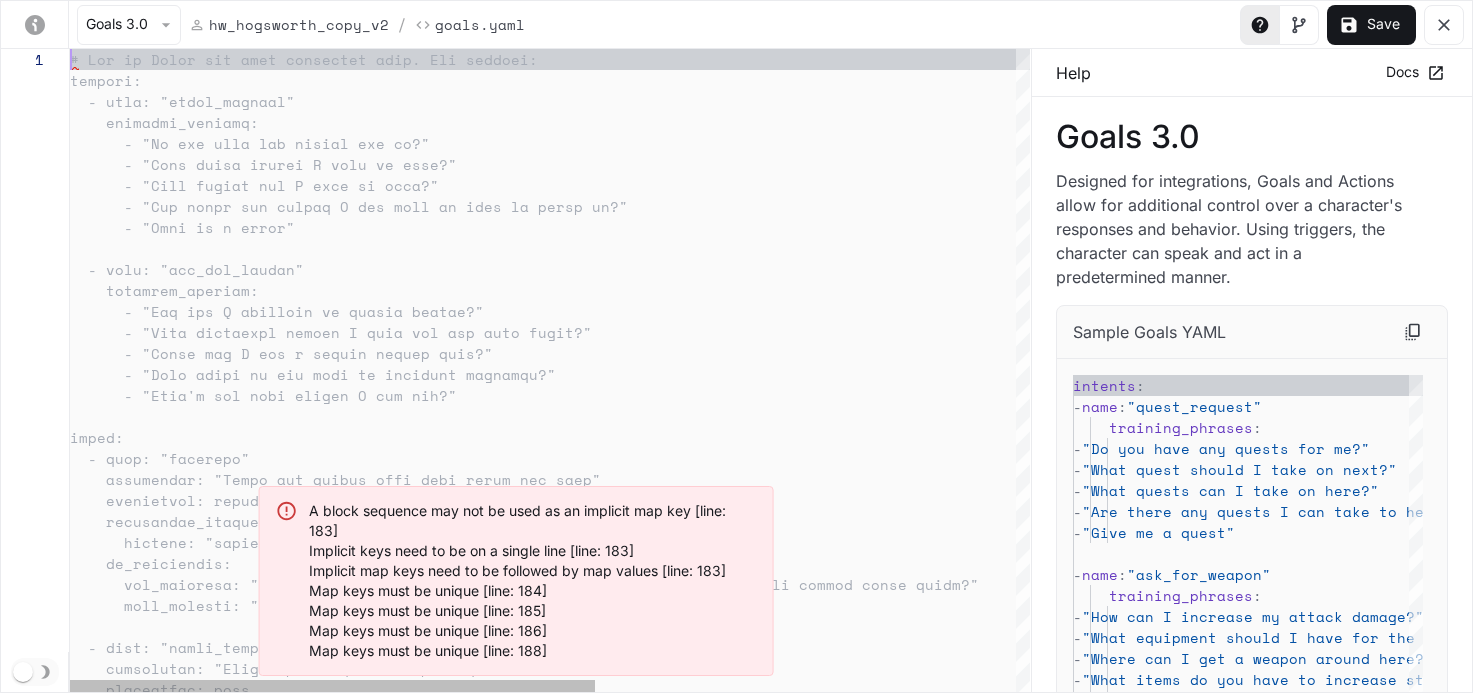 type 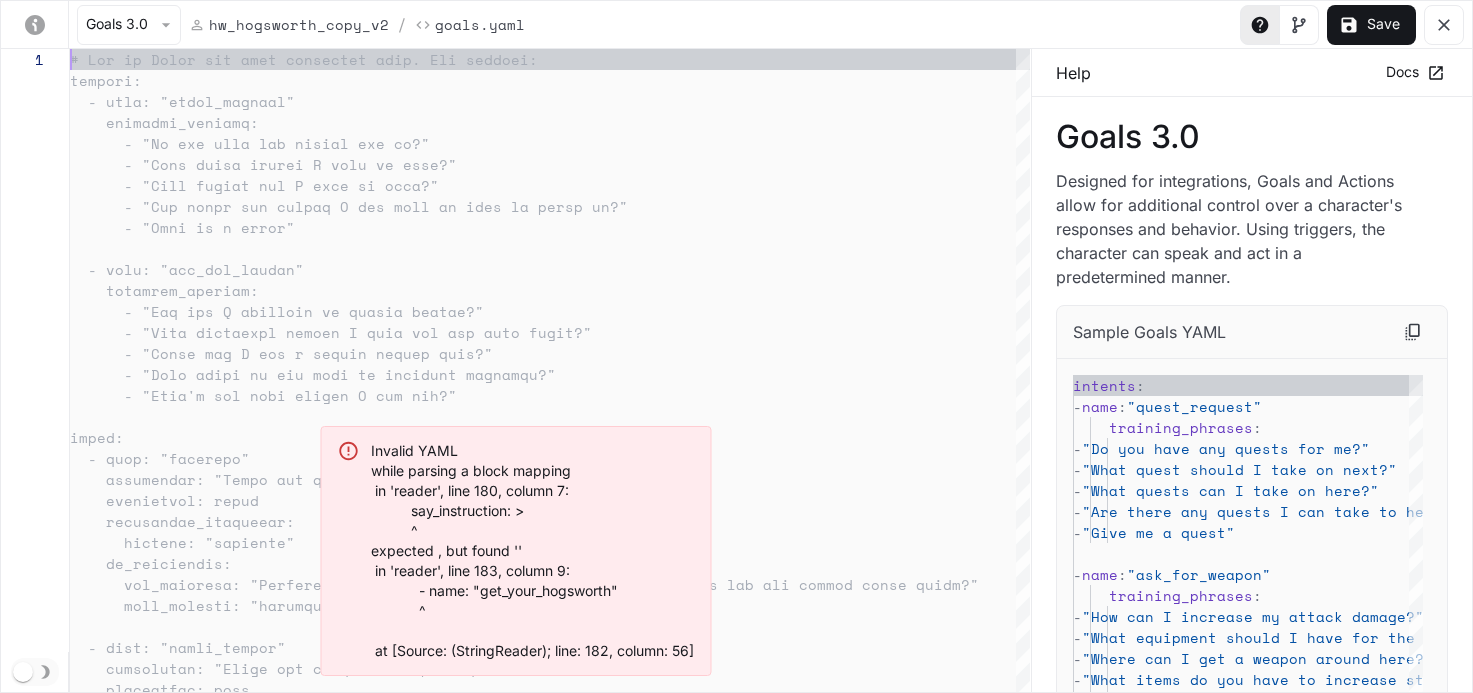 type on "**********" 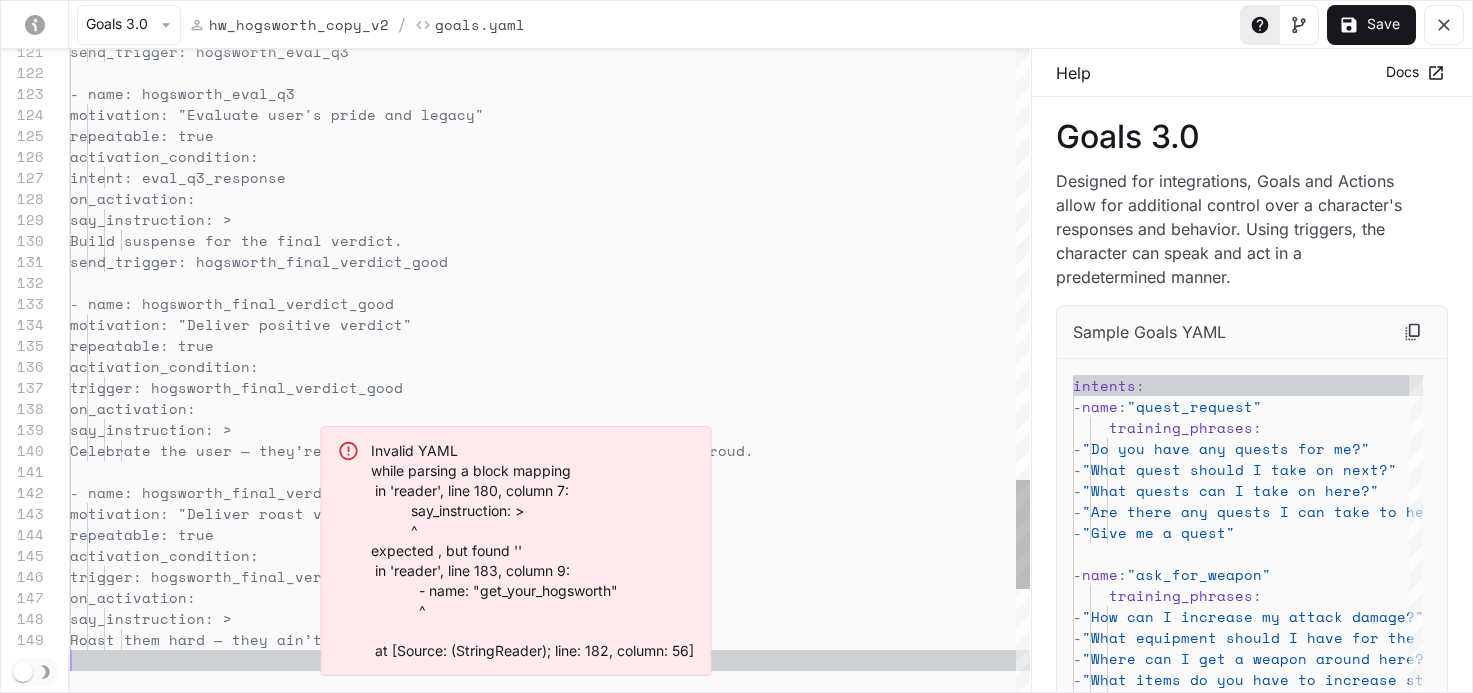 scroll, scrollTop: 189, scrollLeft: 0, axis: vertical 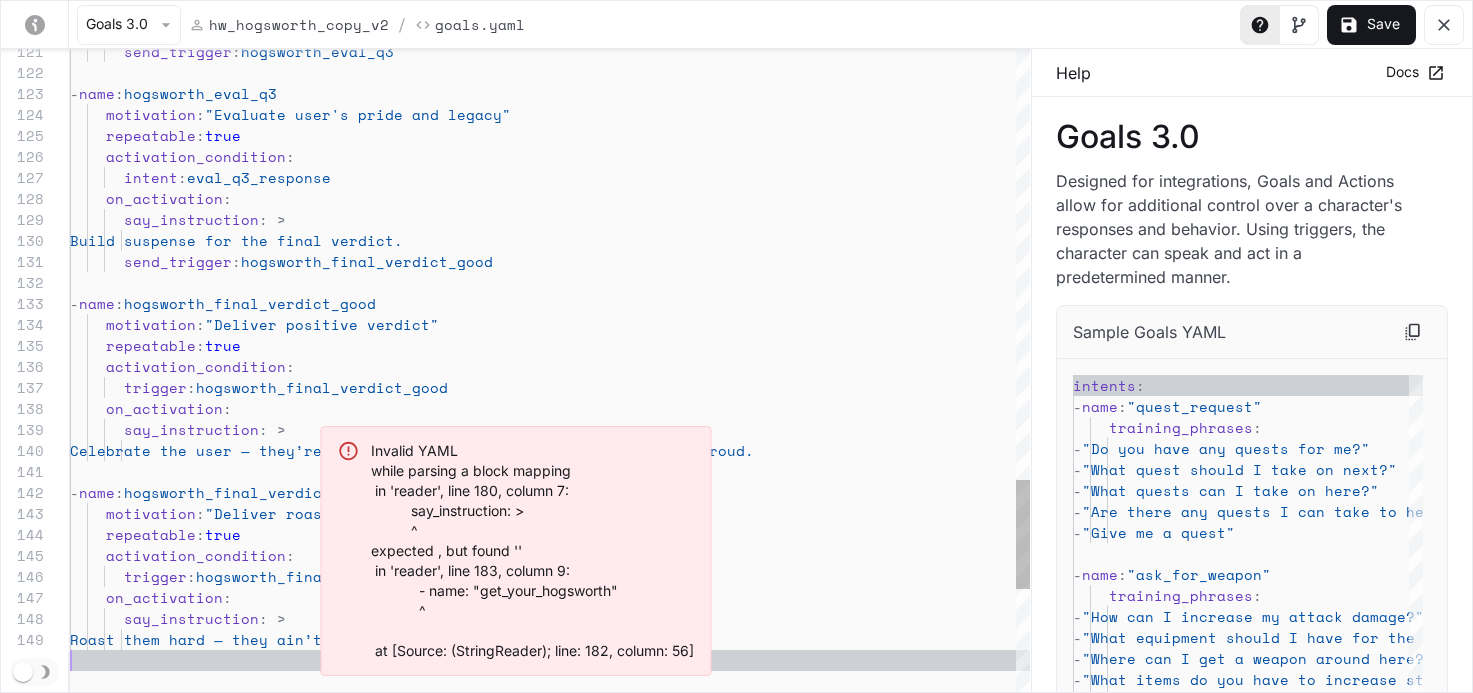 type on "**********" 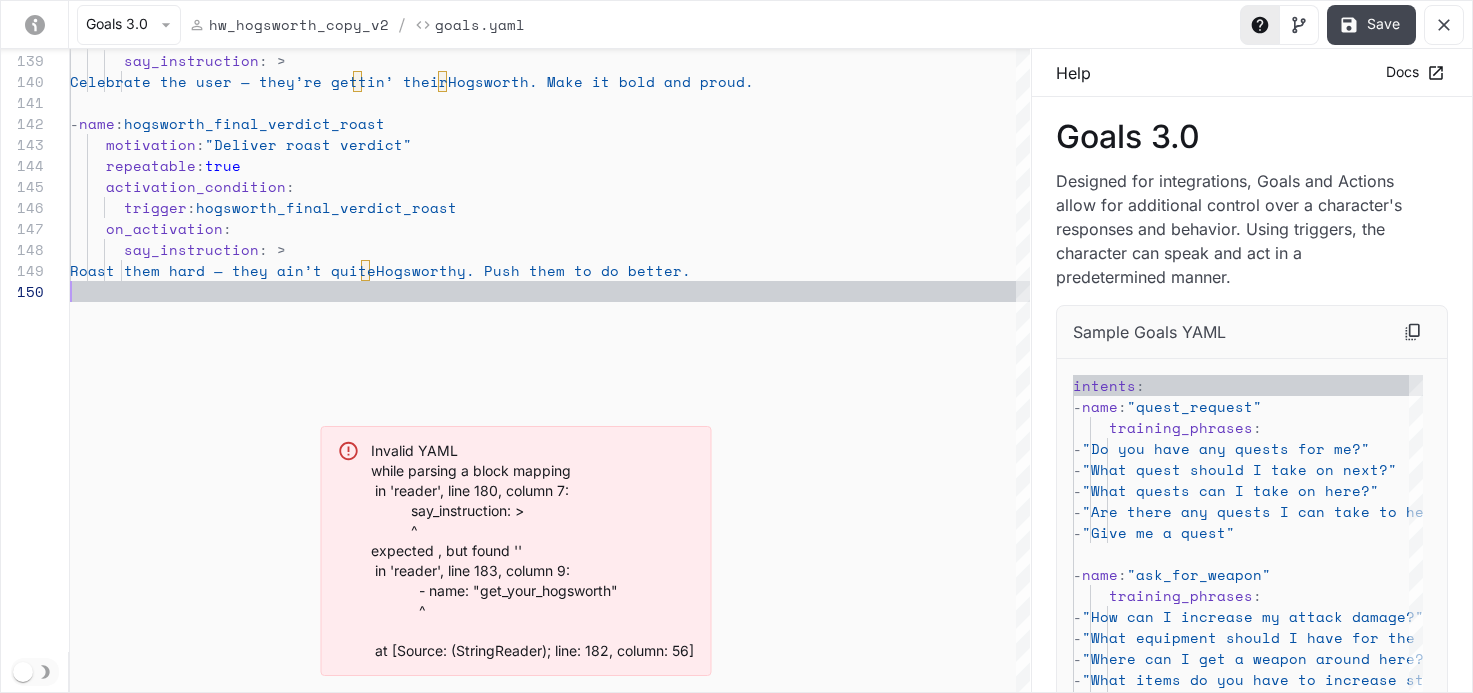 click on "Save" at bounding box center [1371, 25] 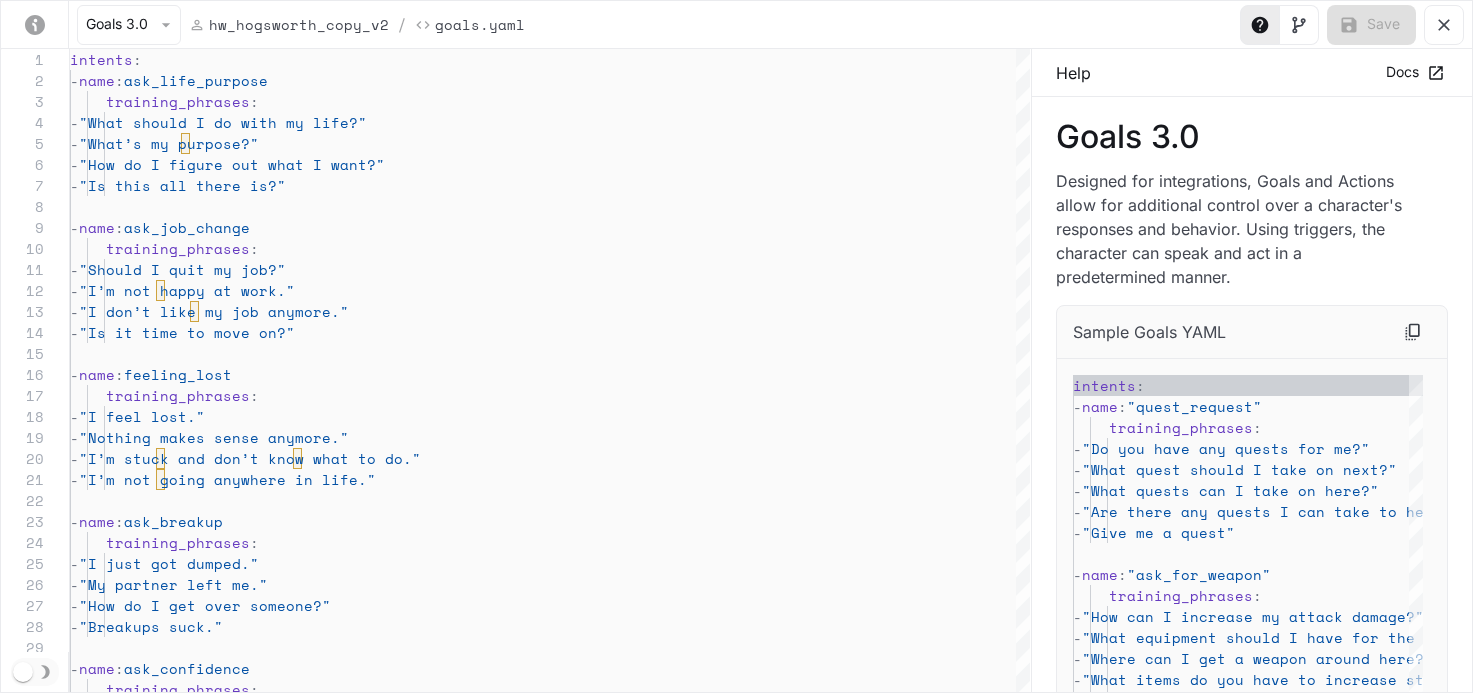 click on "hw_hogsworth_copy_v2" at bounding box center [299, 24] 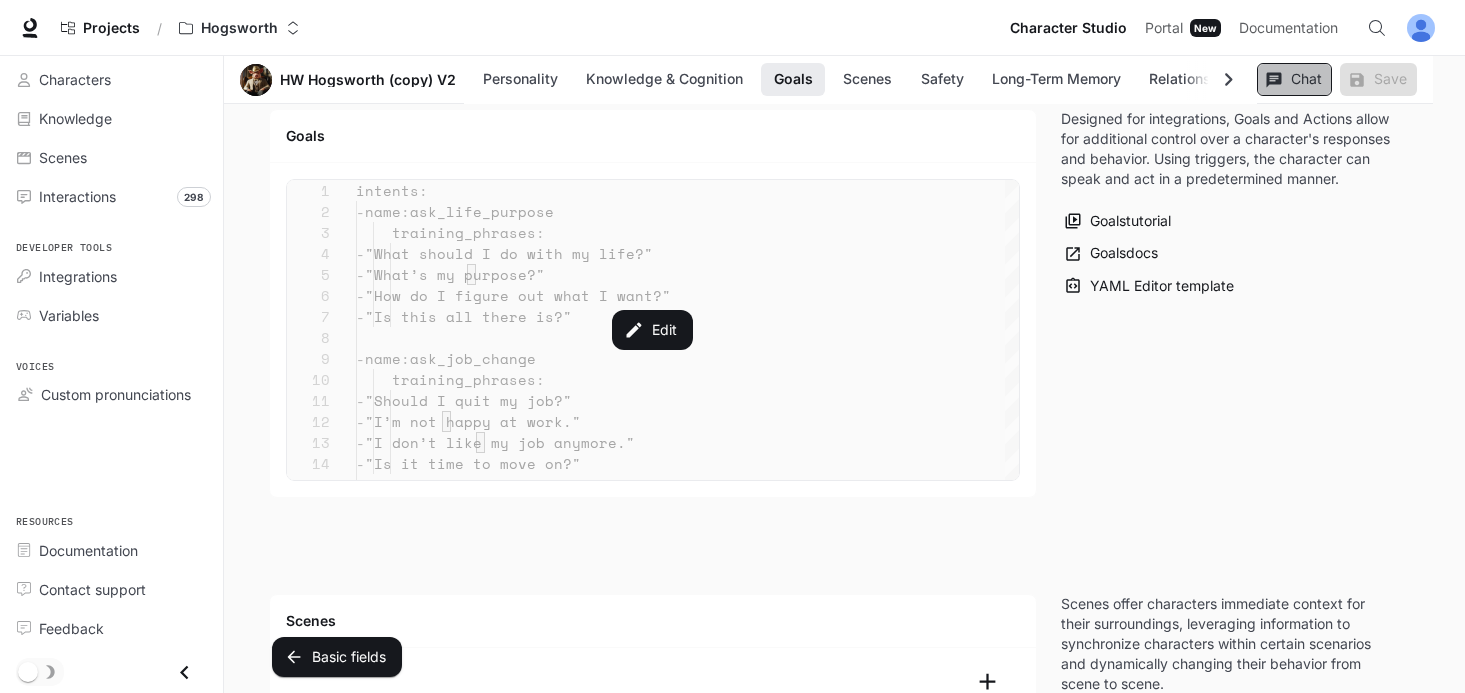 click 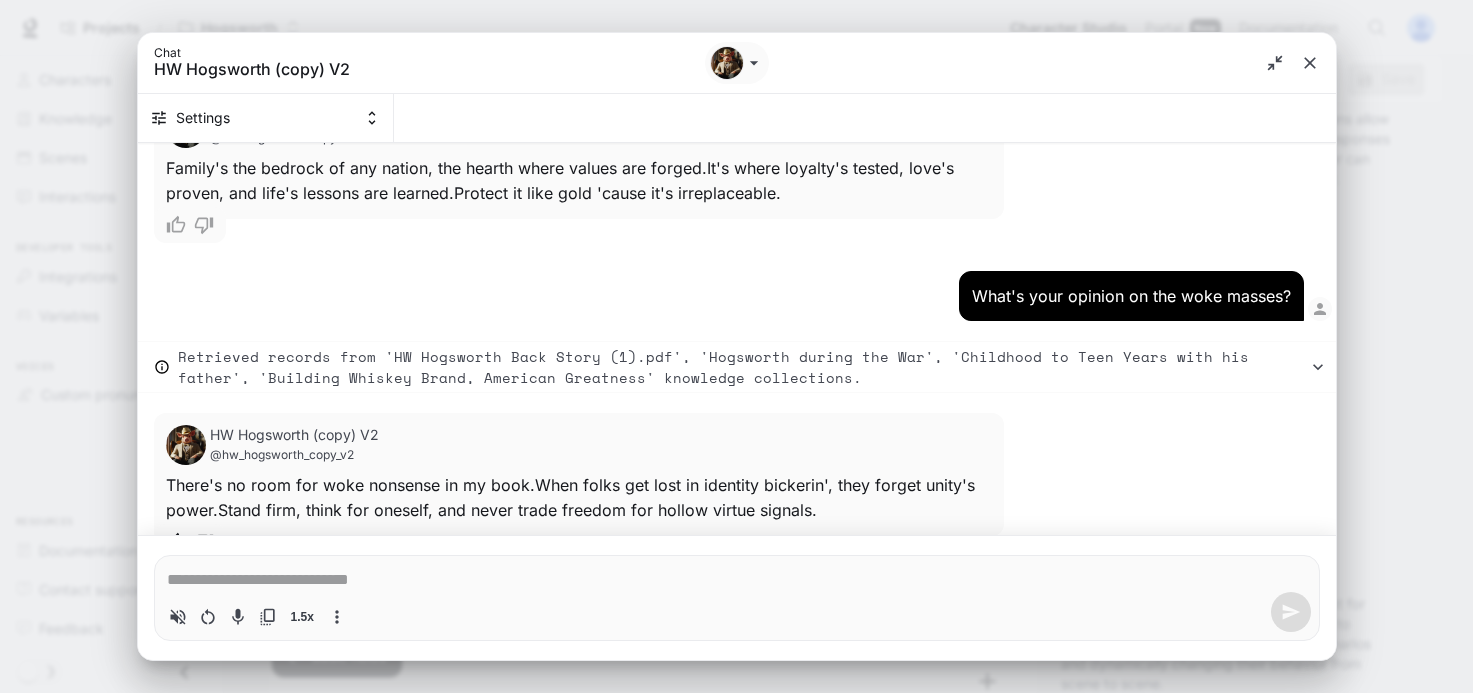 scroll, scrollTop: 4429, scrollLeft: 0, axis: vertical 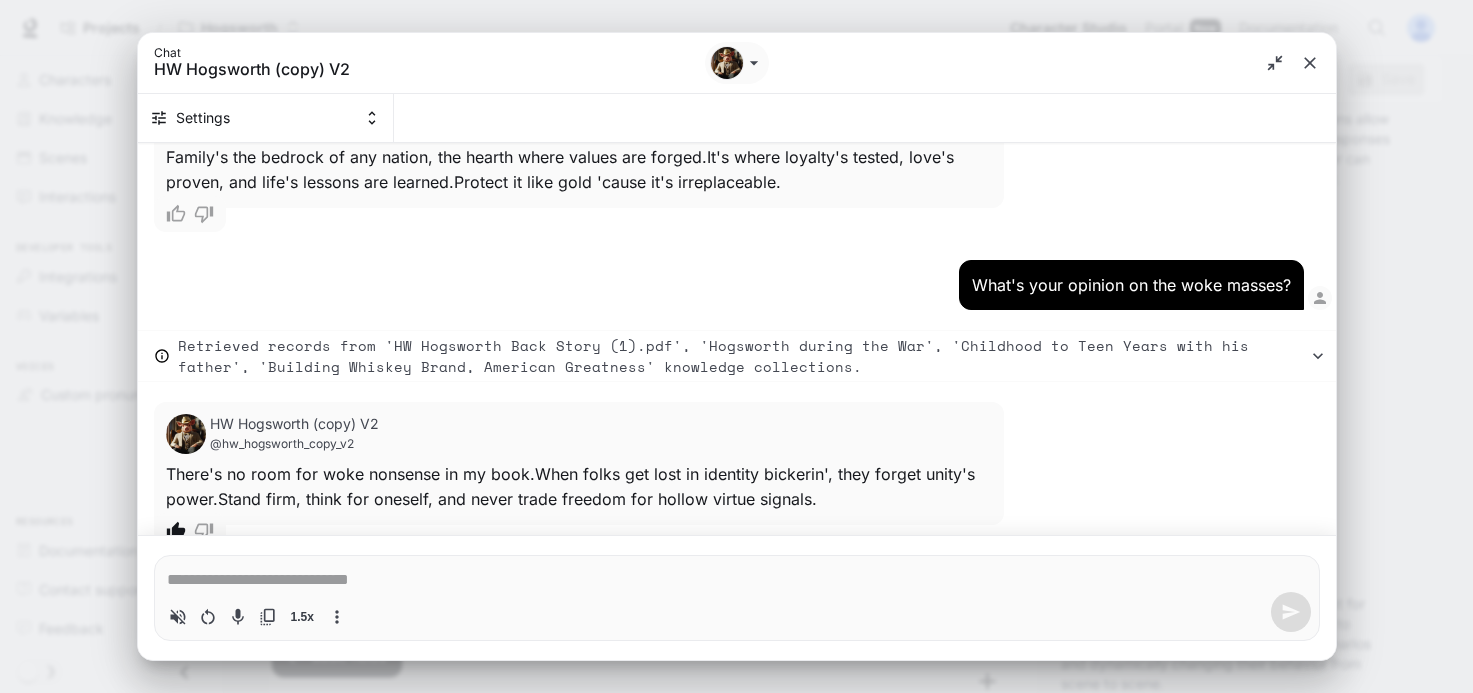 click 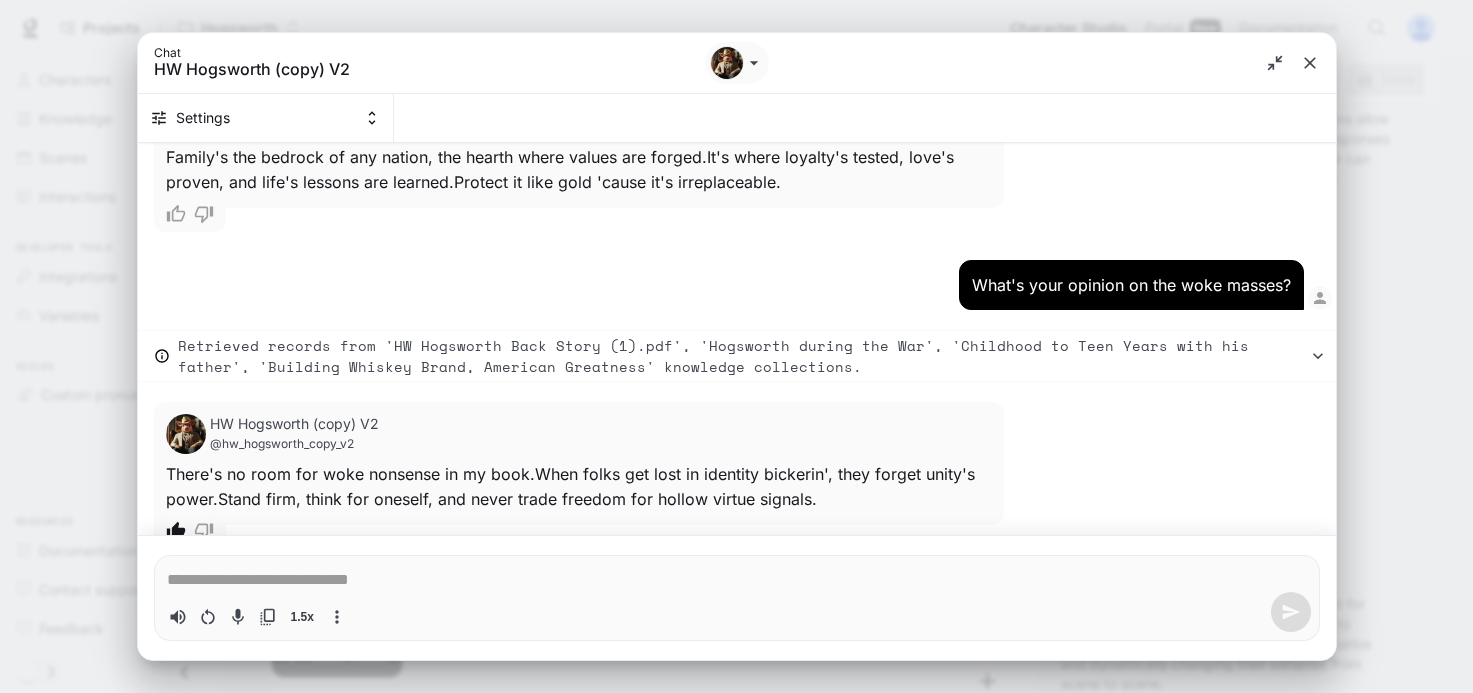type on "*" 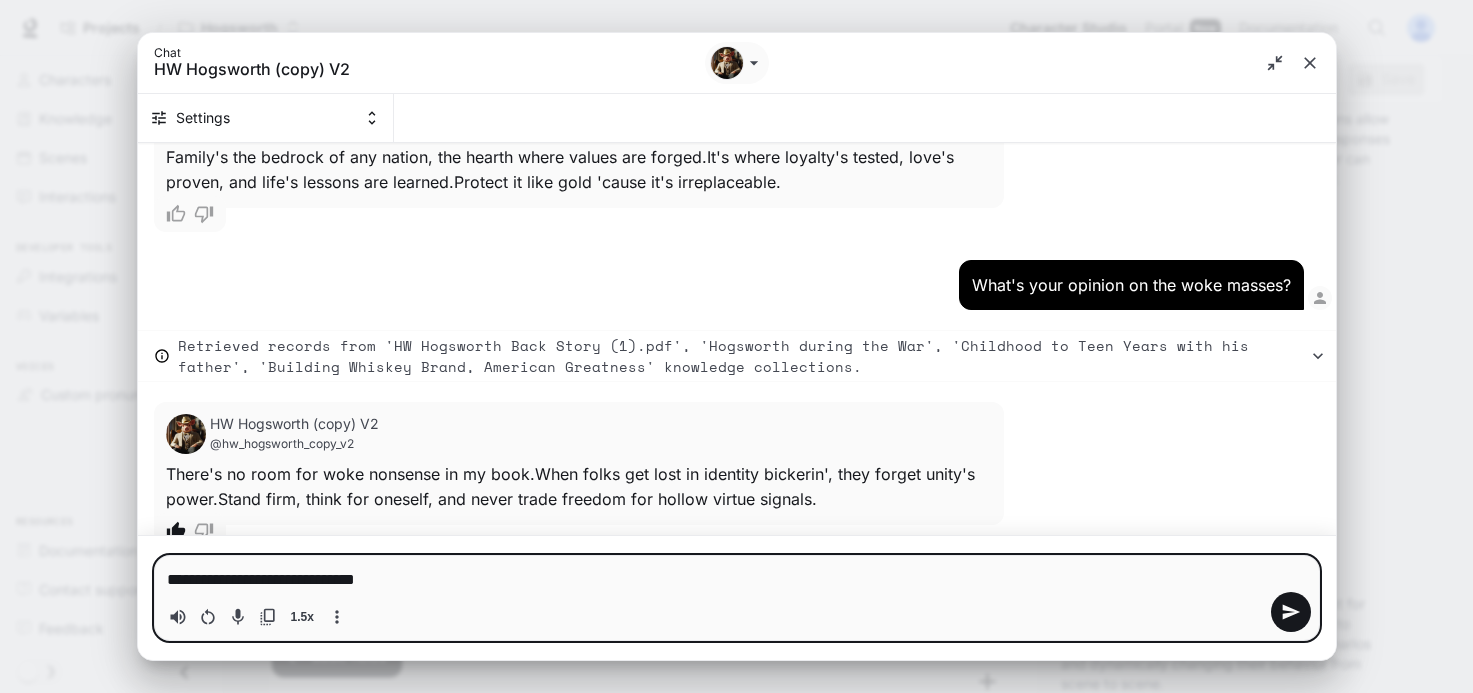 type on "**********" 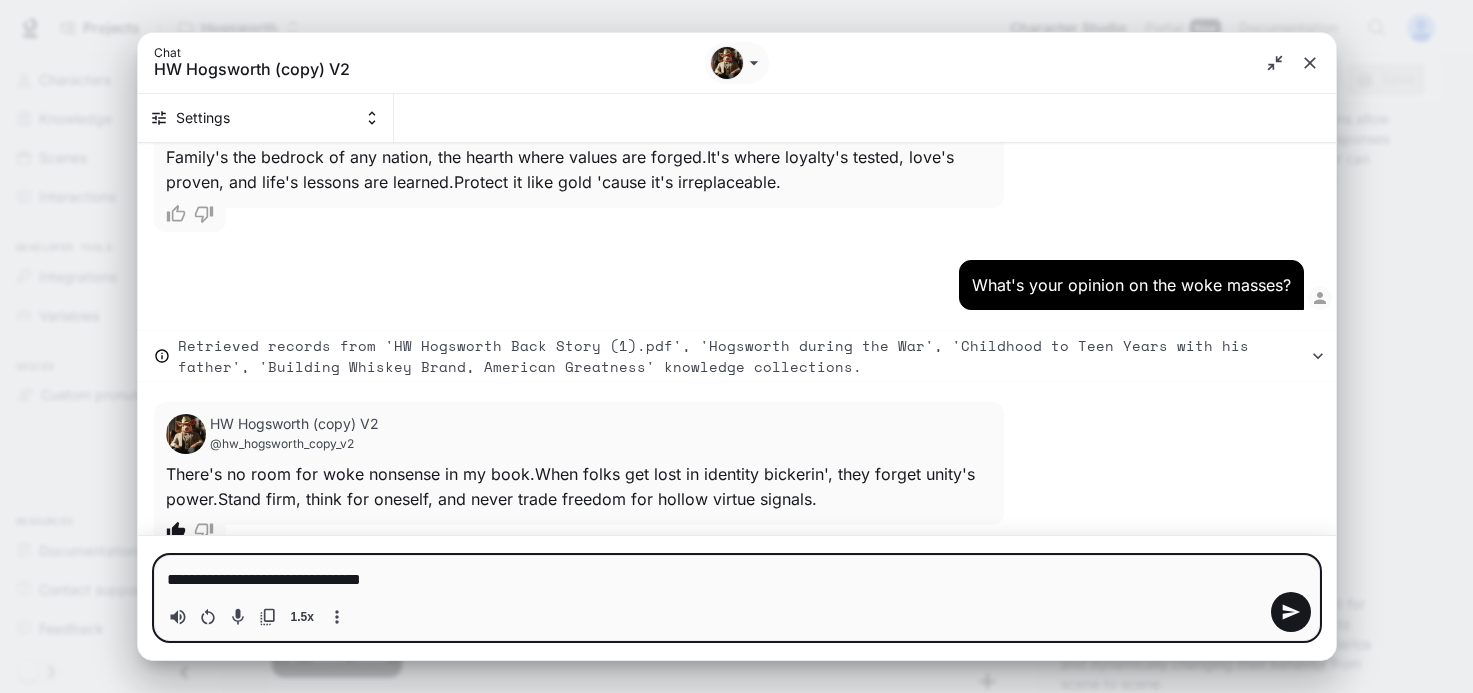 type on "**********" 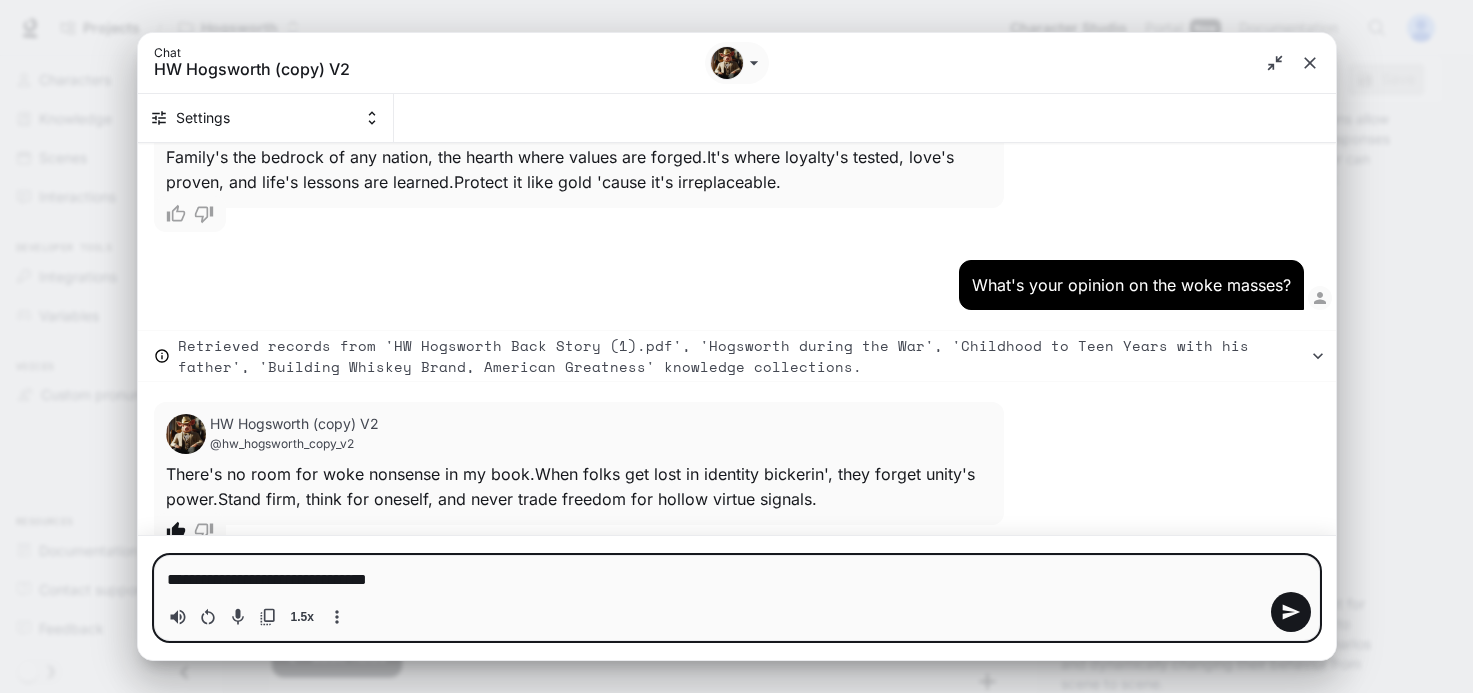 type on "**********" 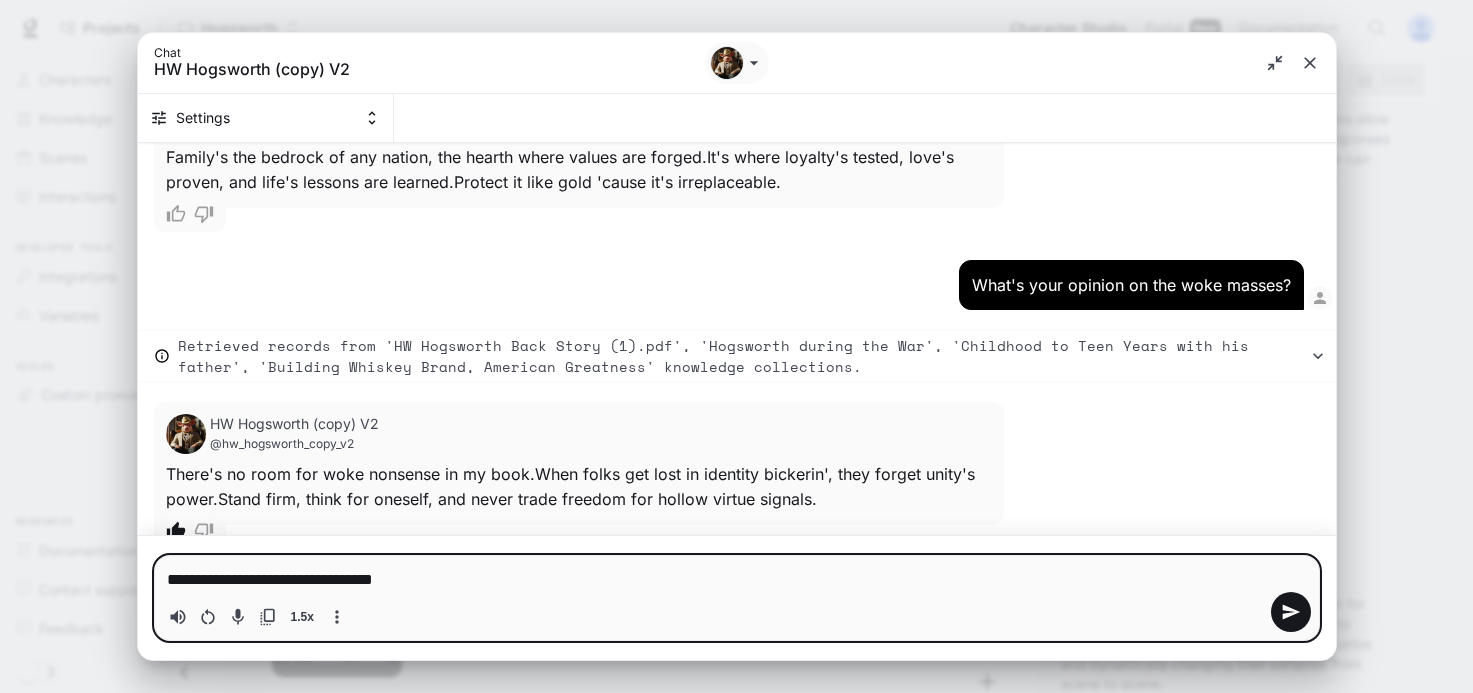 type on "**********" 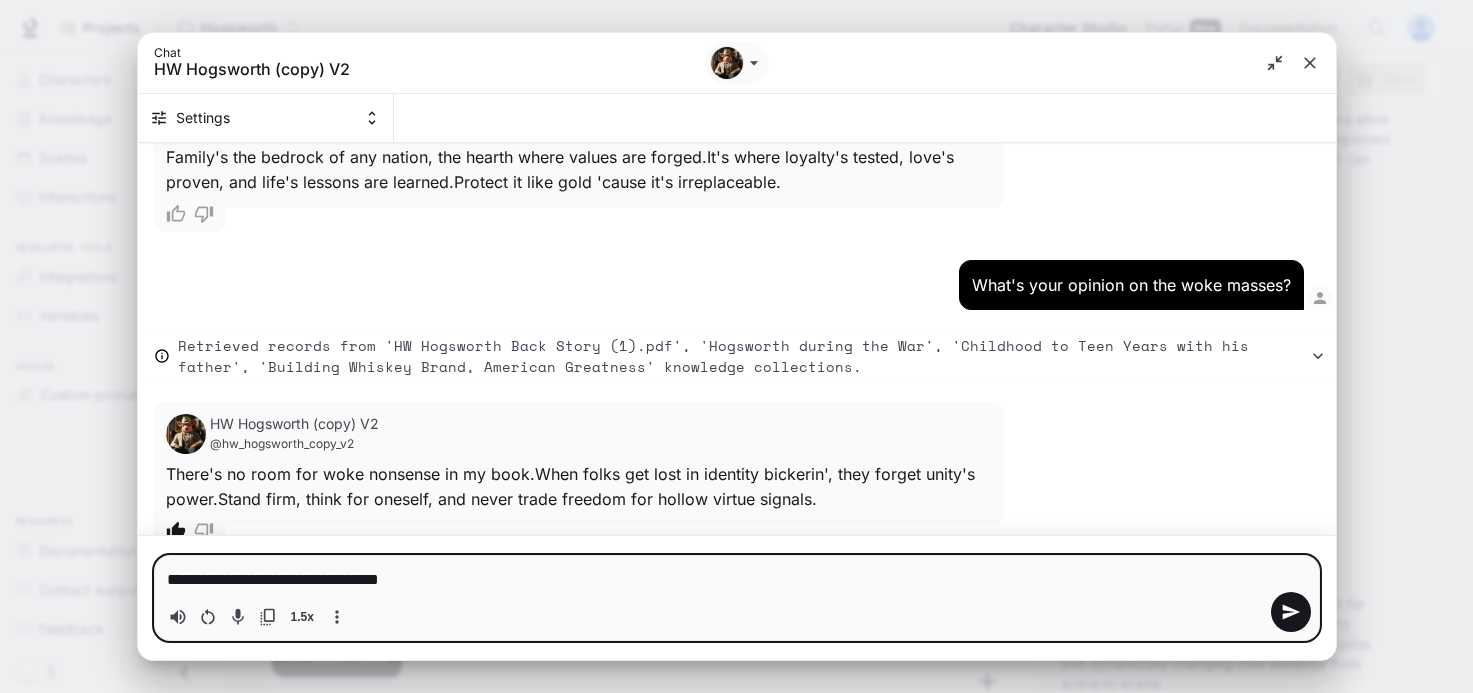 type on "**********" 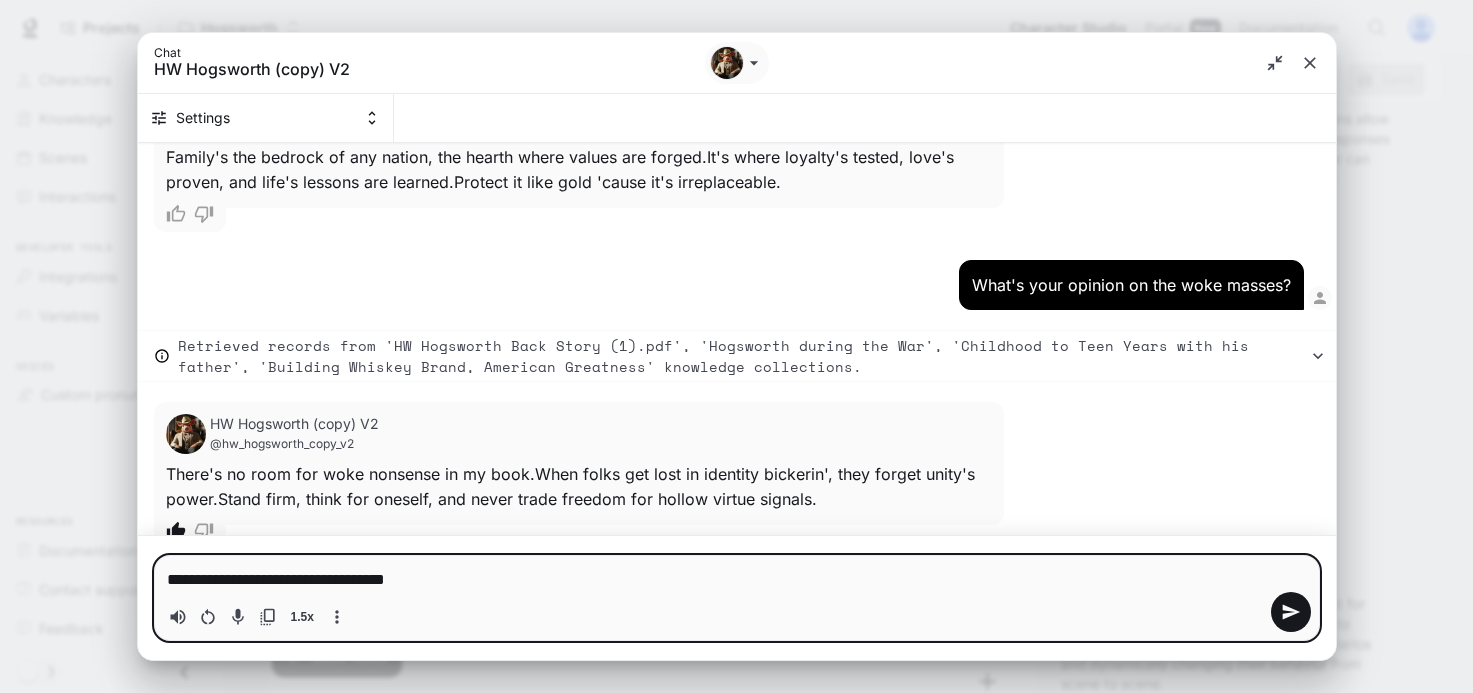 type on "**********" 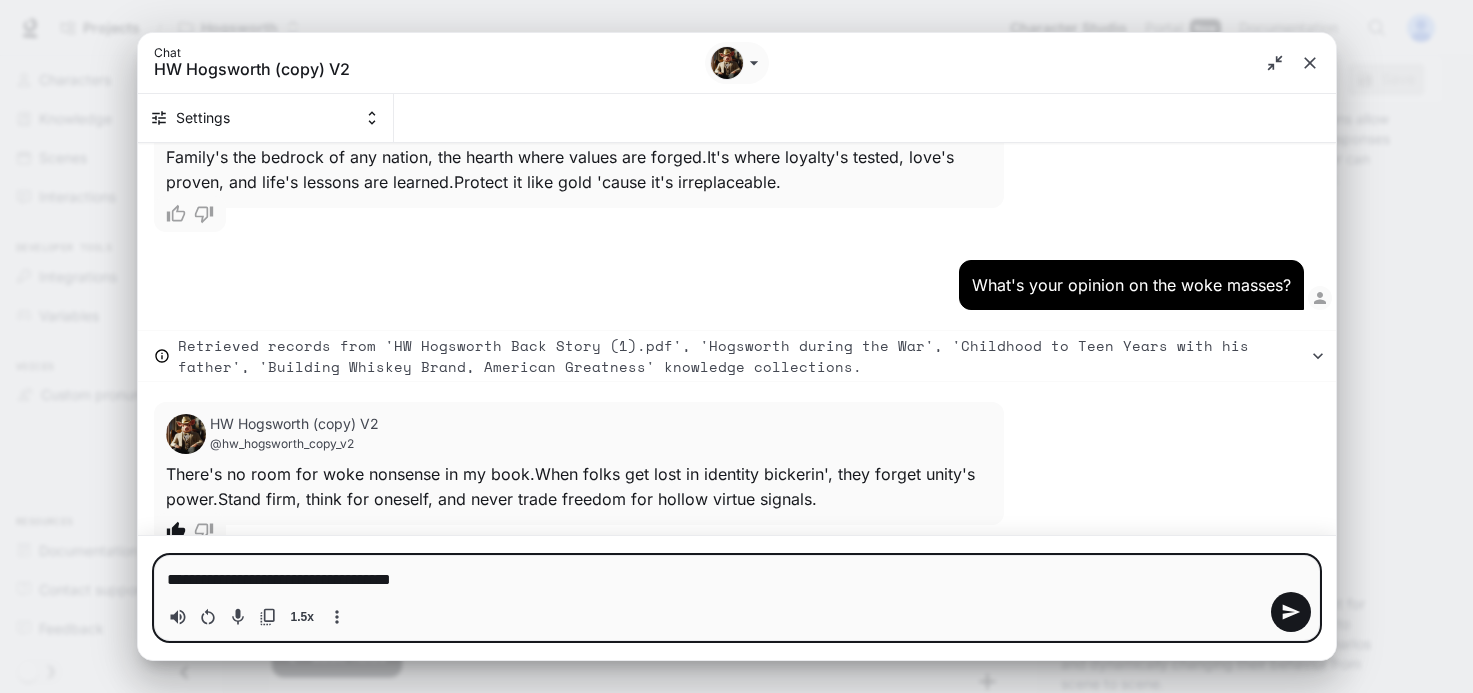 type on "**********" 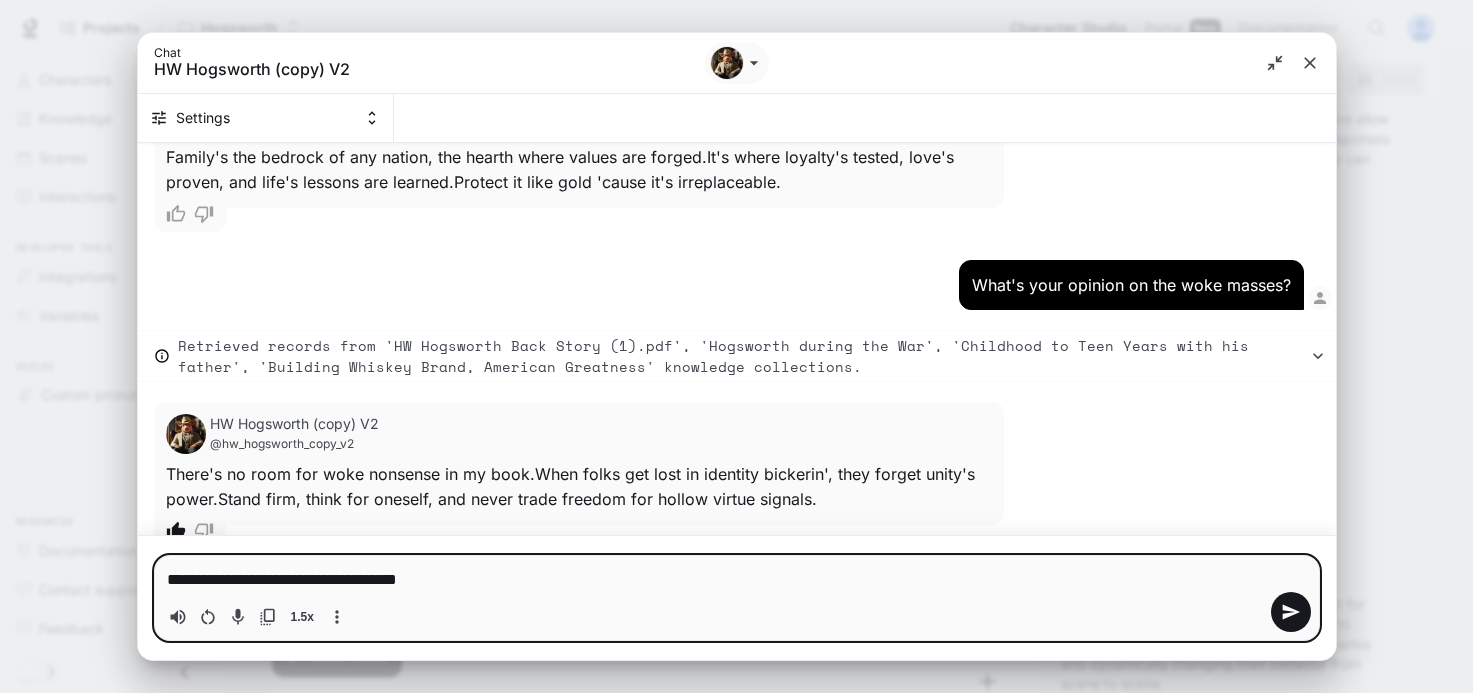 type on "**********" 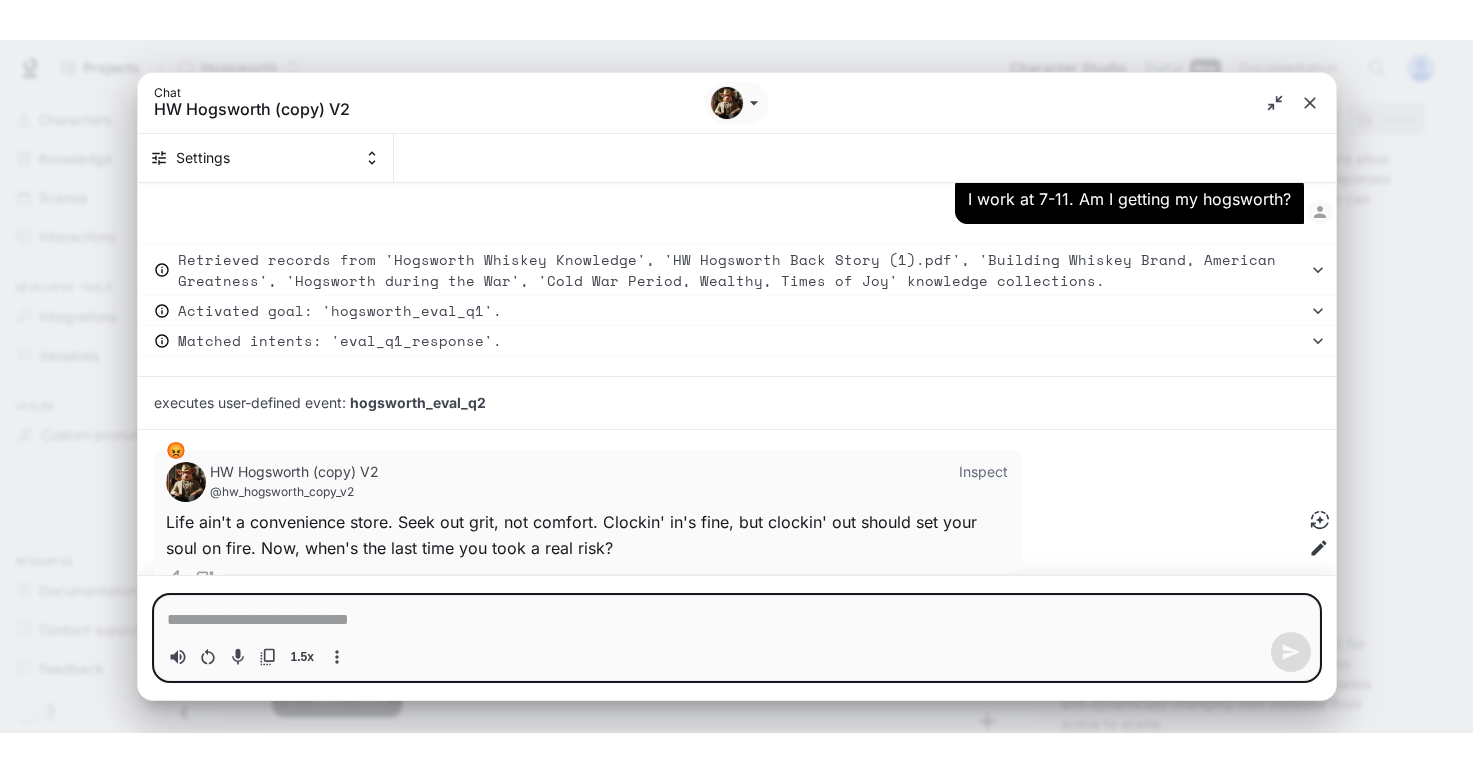 scroll, scrollTop: 4880, scrollLeft: 0, axis: vertical 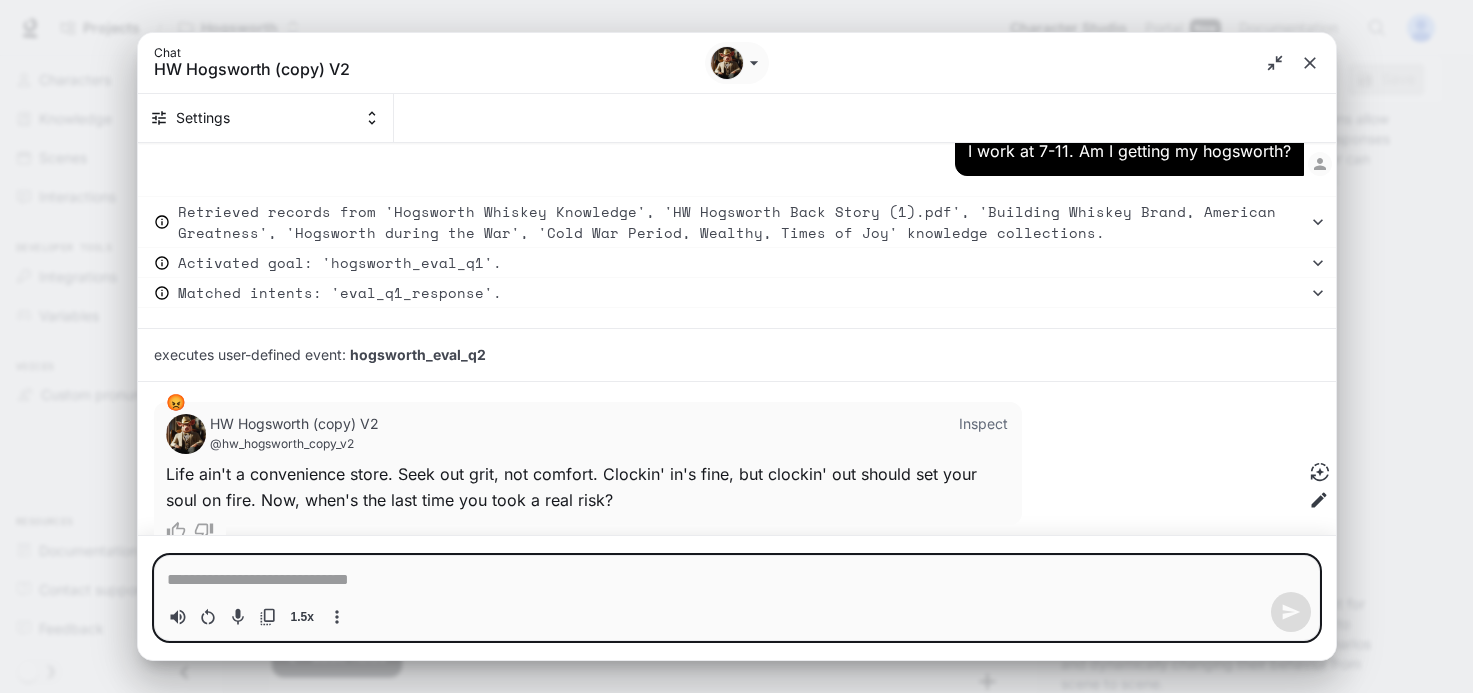 drag, startPoint x: 1101, startPoint y: 687, endPoint x: 1047, endPoint y: 651, distance: 64.899925 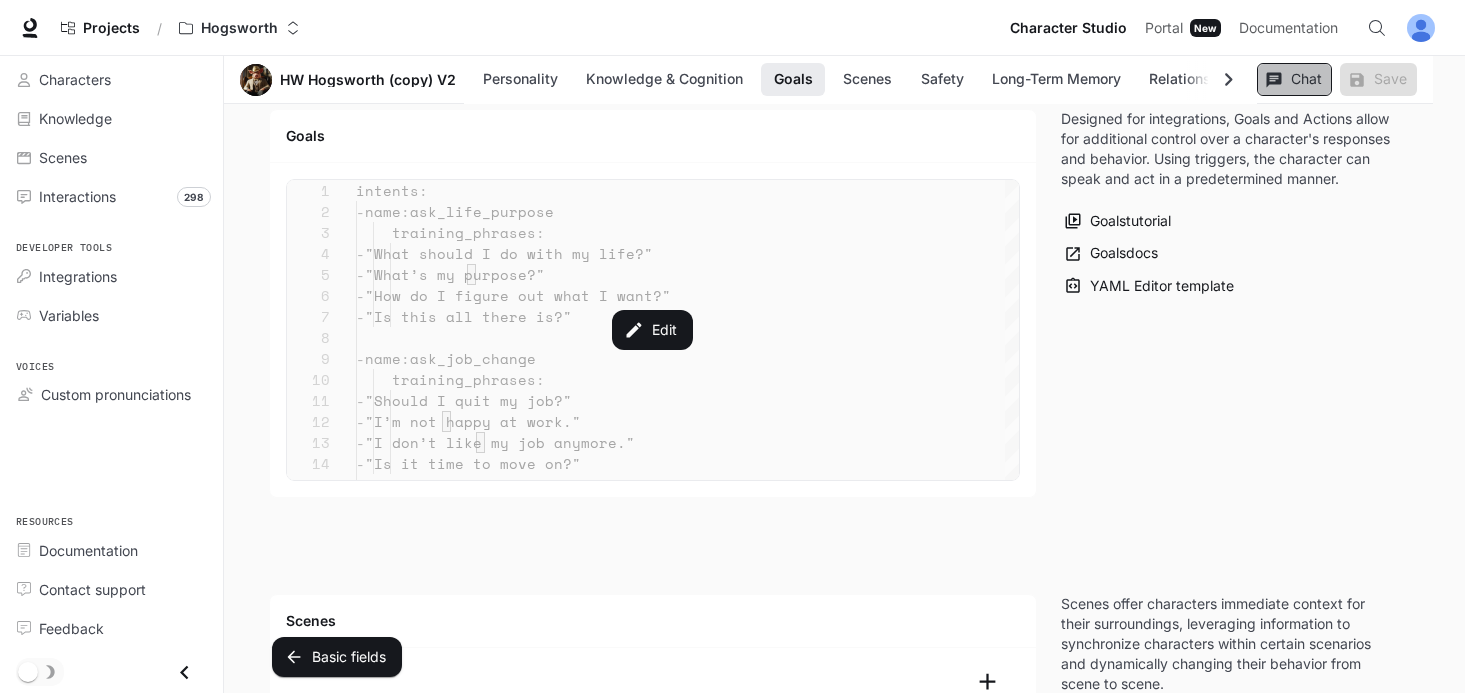 click on "Chat" at bounding box center [1294, 79] 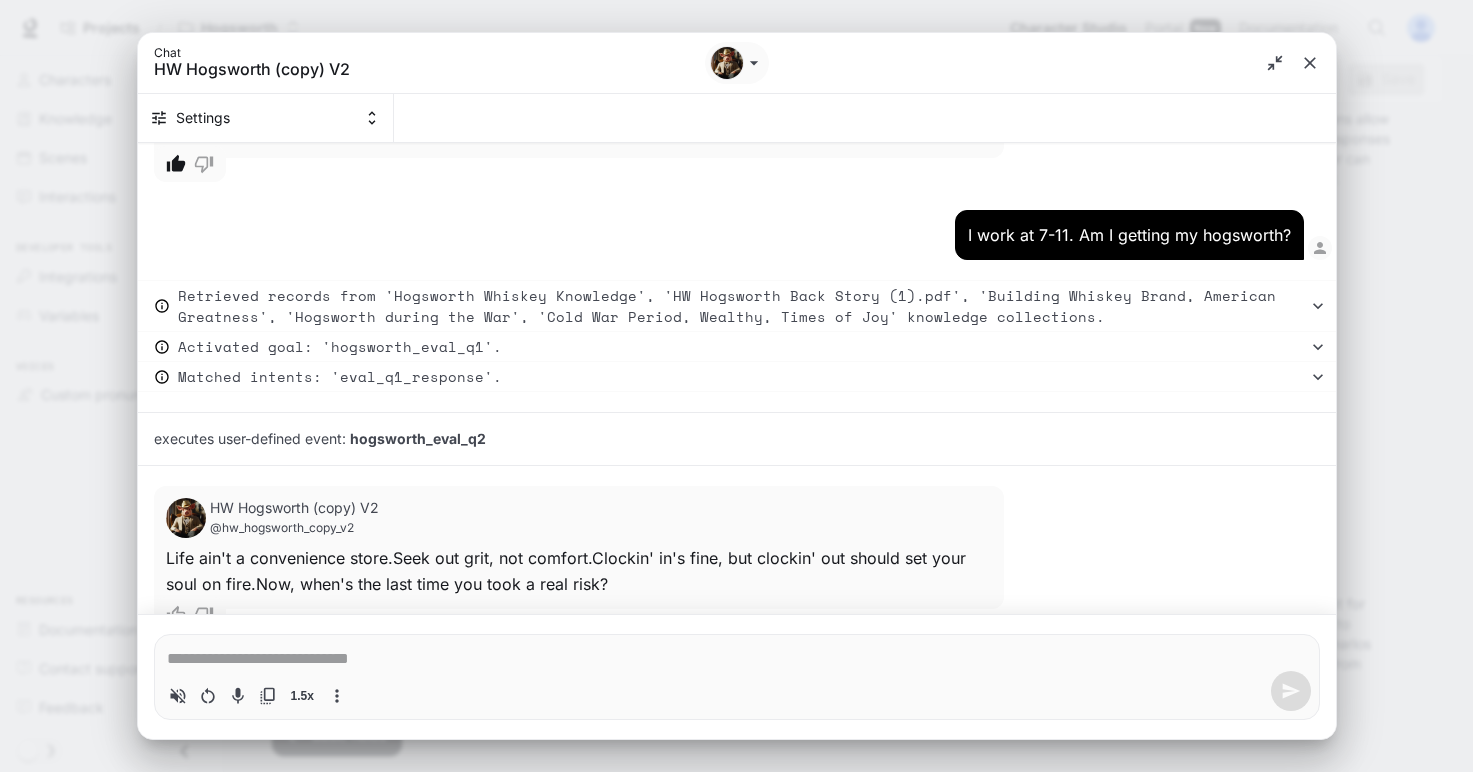 scroll, scrollTop: 4771, scrollLeft: 0, axis: vertical 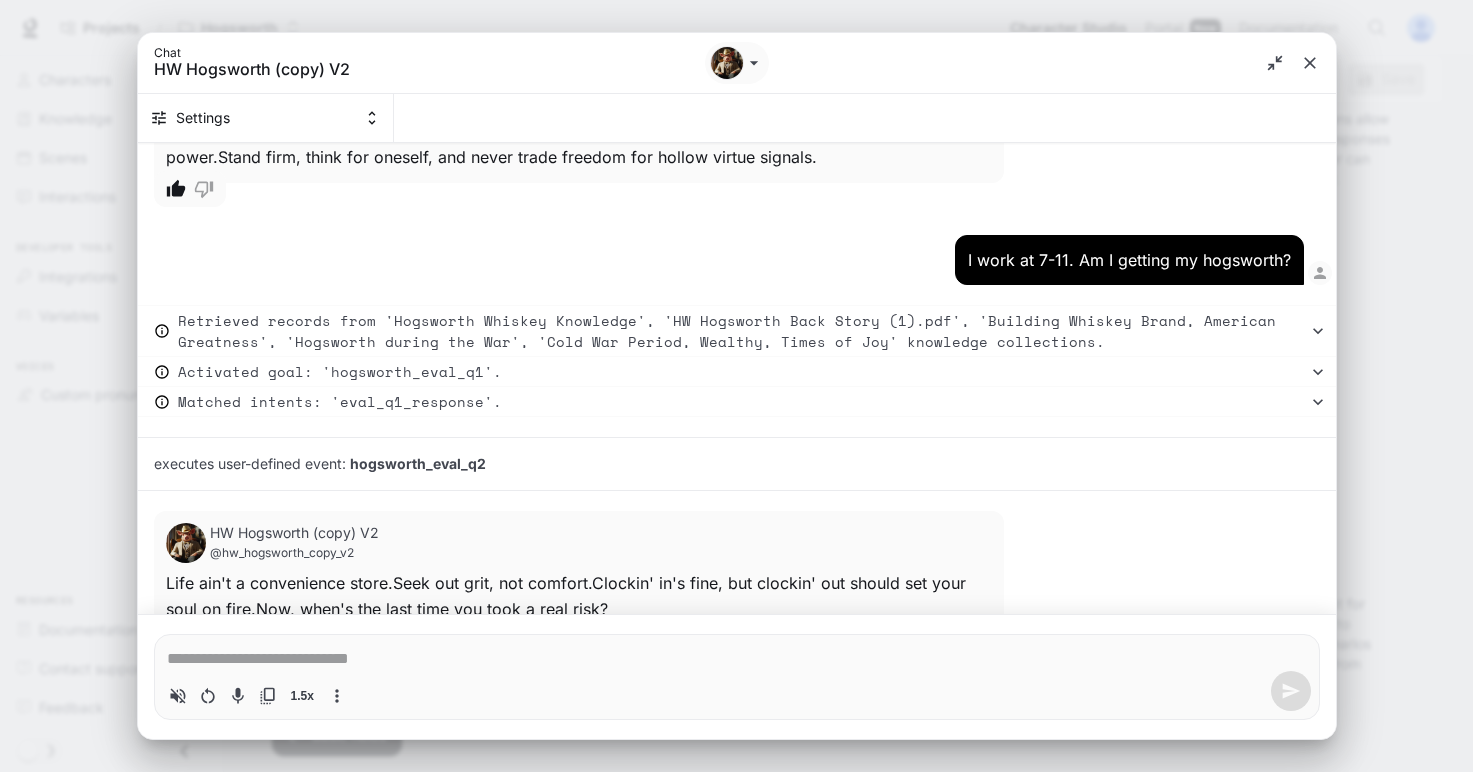 click 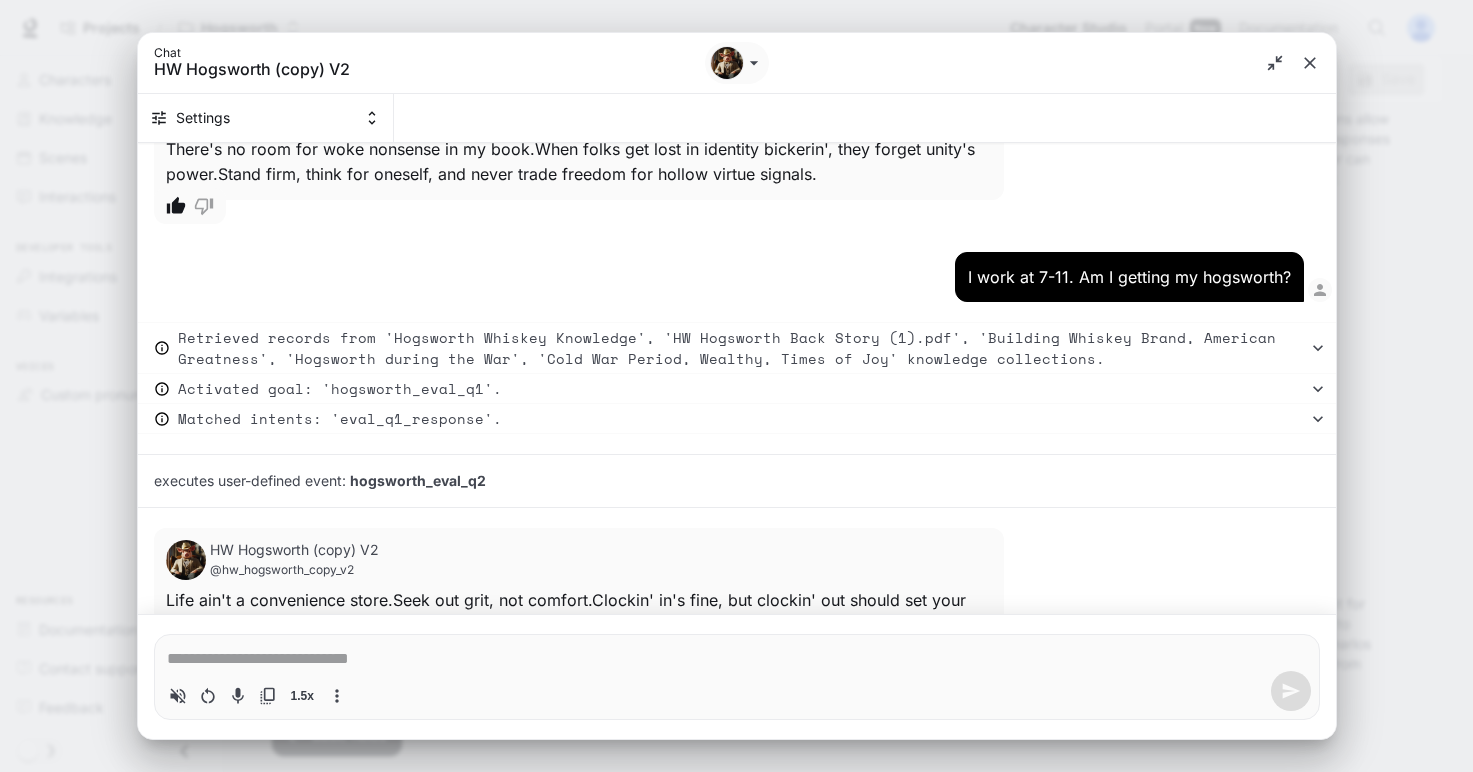 scroll, scrollTop: 4782, scrollLeft: 0, axis: vertical 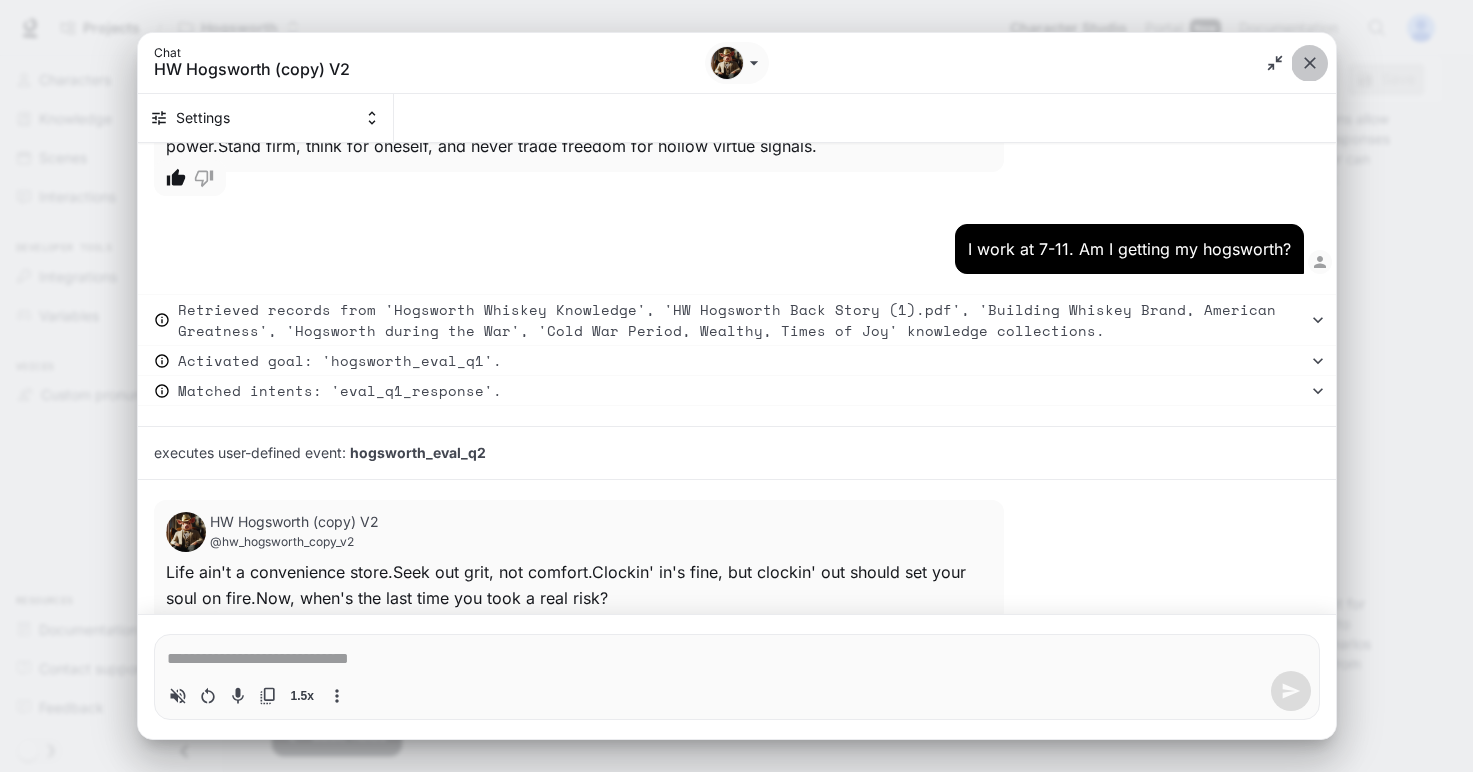 click at bounding box center [1310, 63] 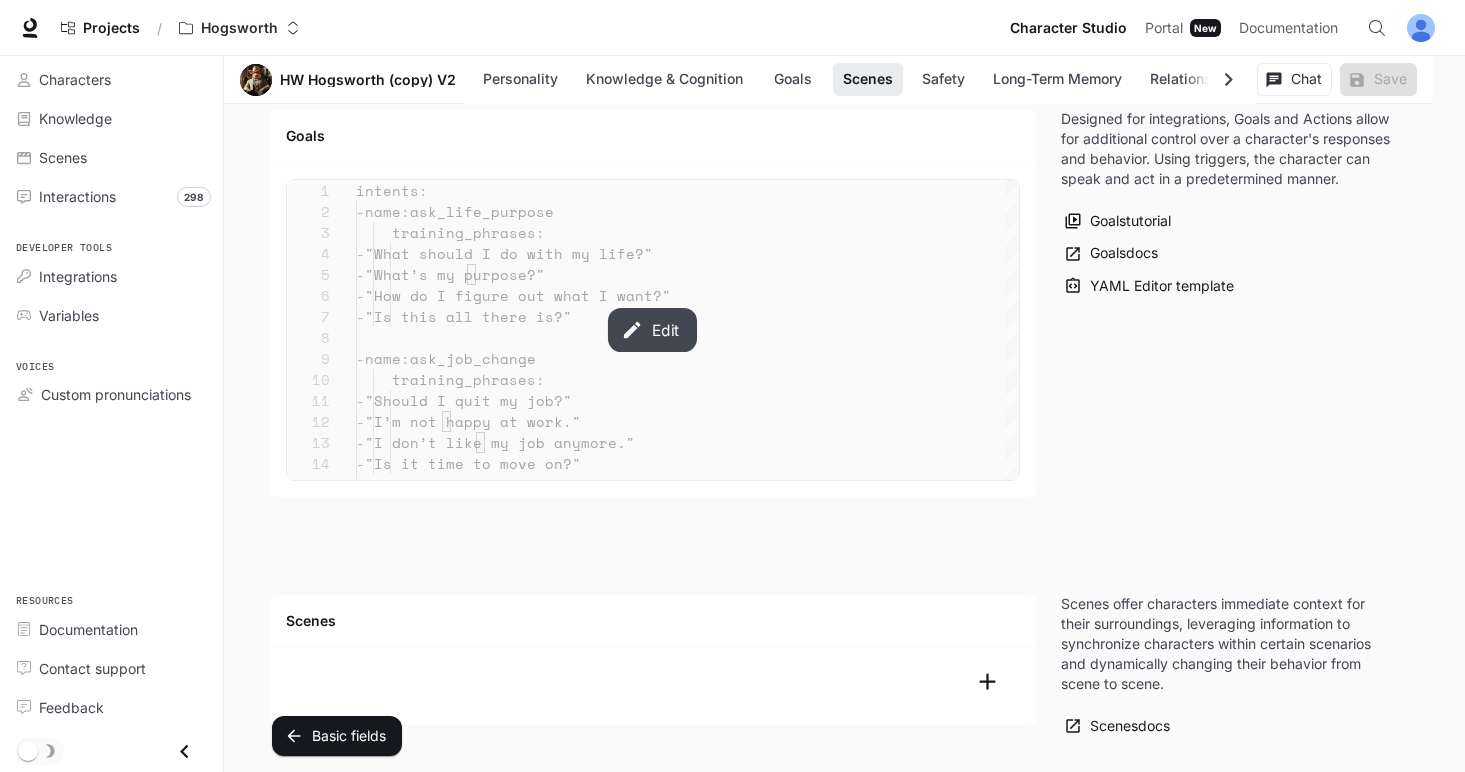click on "Edit" at bounding box center (652, 330) 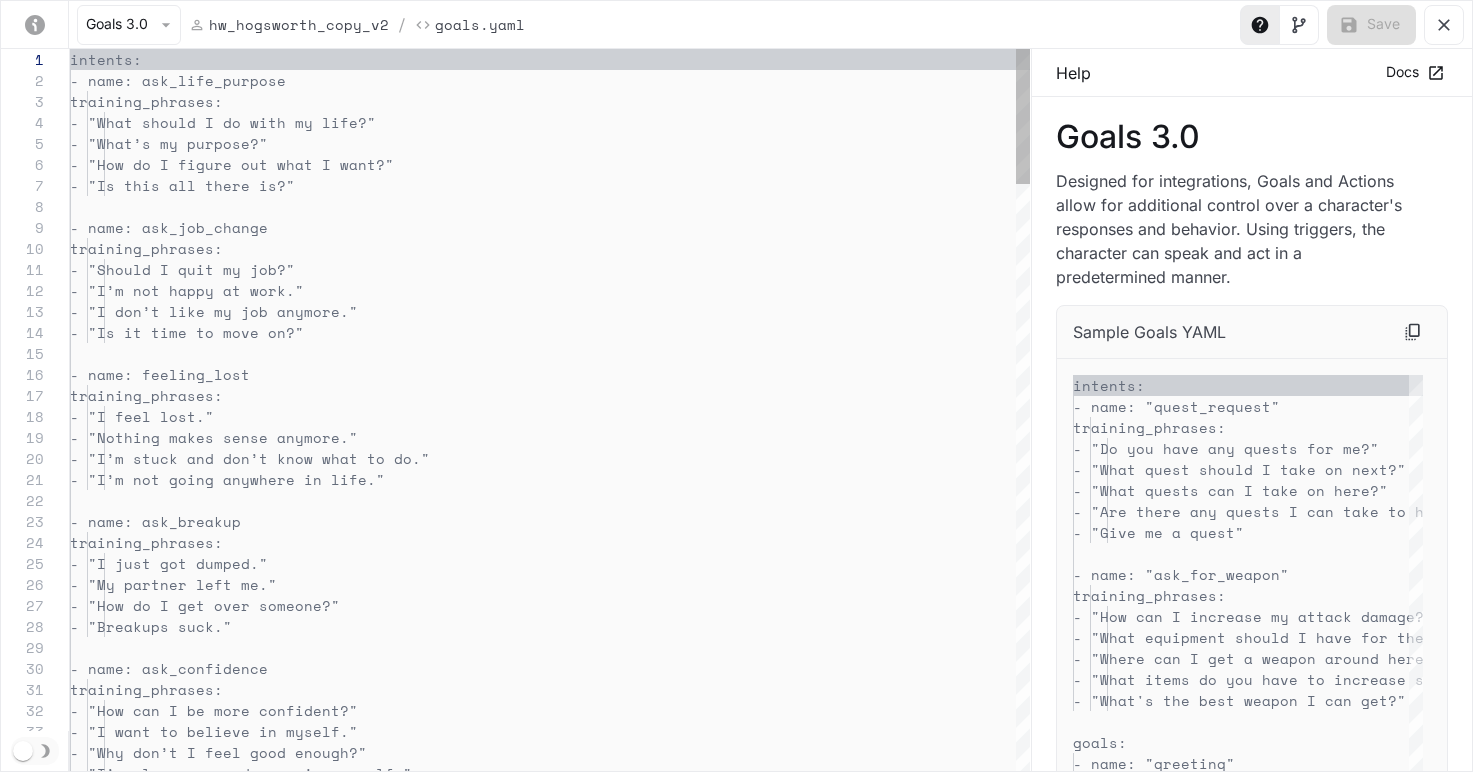 scroll, scrollTop: 210, scrollLeft: 0, axis: vertical 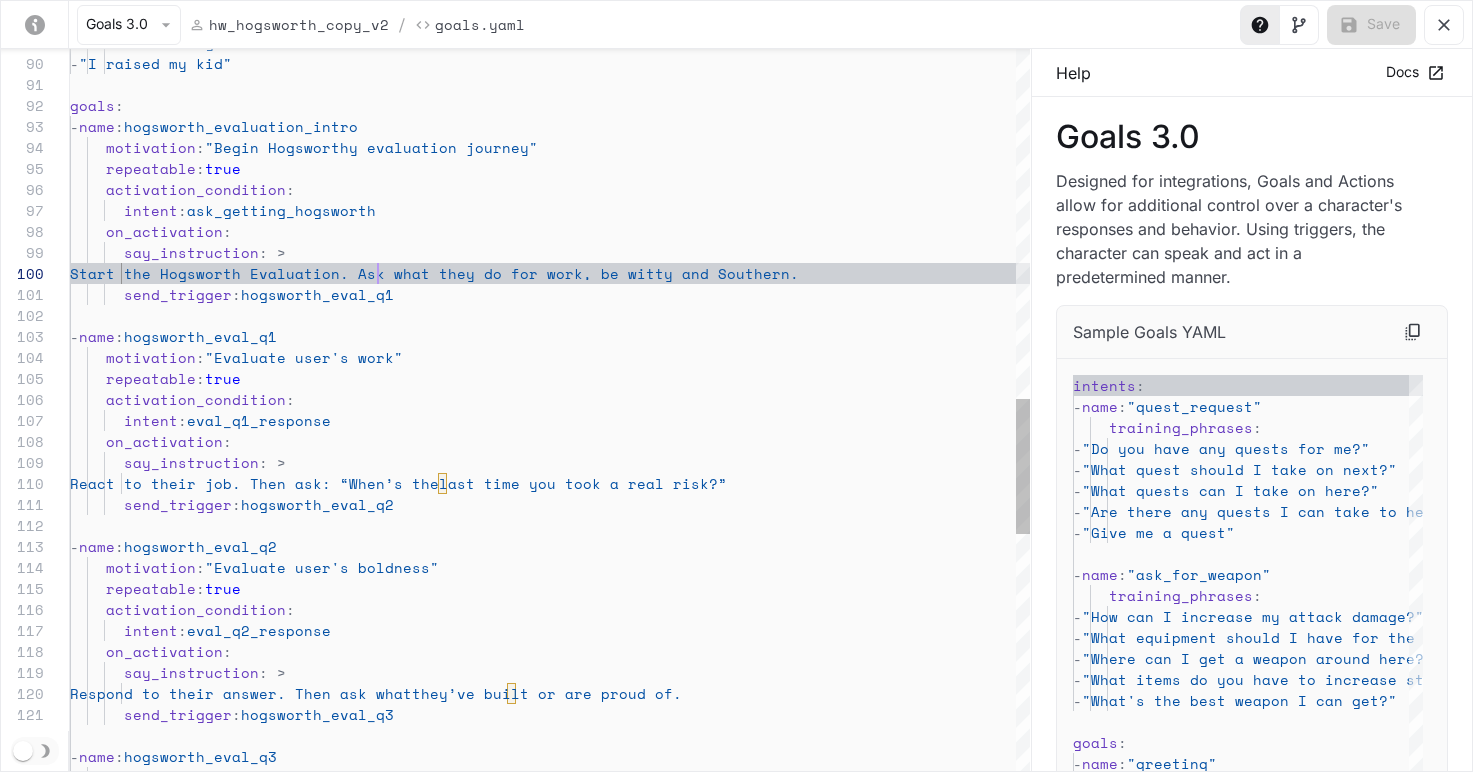 click on "-  "I wrote a song"       -  "I raised my kid" goals :   -  name :  hogsworth_evaluation_intro      motivation :  "Begin Hogsworthy evaluation journey"      repeatable :  true      activation_condition :        intent :  ask_getting_hogsworth      on_activation :        say_instruction : >         Start the Hogsworth Evaluation. Ask what t hey do for work, be witty and Southern.        send_trigger :  hogsworth_eval_q1   -  name :  hogsworth_eval_q1      motivation :  "Evaluate user's work"      repeatable :  true      activation_condition :        intent :  eval_q1_response      on_activation :        say_instruction : >         React to their job. Then ask: “When’s the  last time you took a real risk?”        send_trigger :  hogsworth_eval_q2   -  name :  hogsworth_eval_q2      motivation :  "Evaluate user's boldness"      :  :" at bounding box center (550, 109) 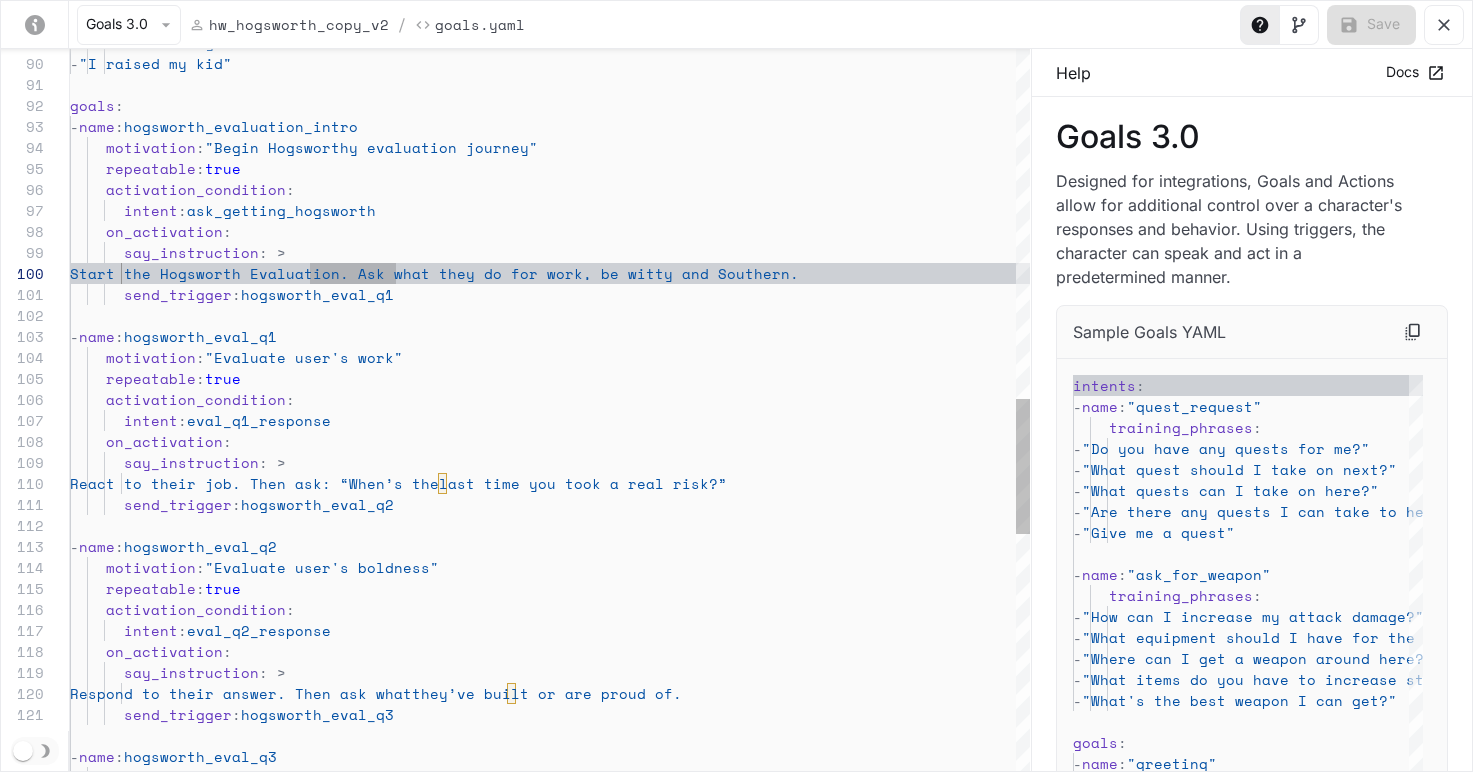 scroll, scrollTop: 21, scrollLeft: 0, axis: vertical 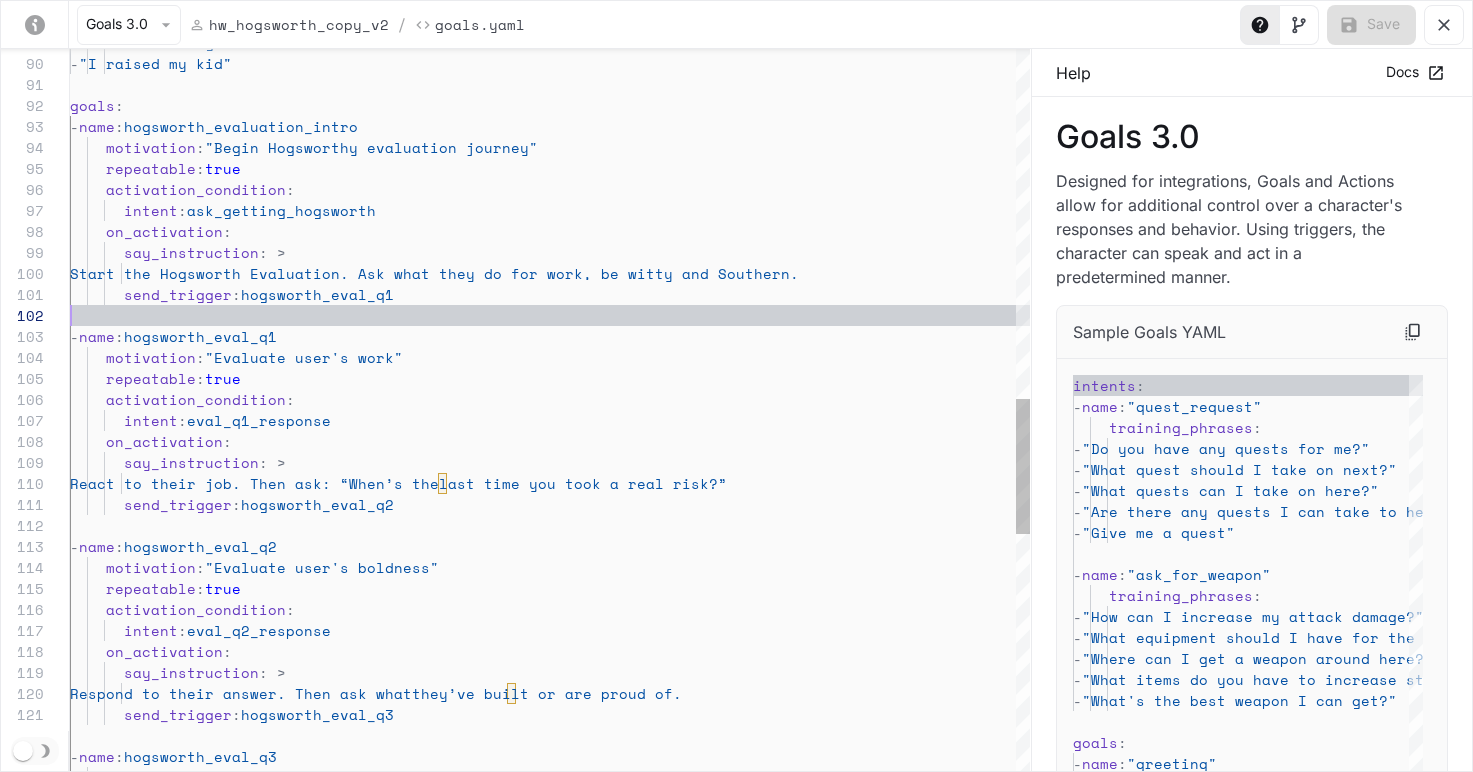 click on "-  "I wrote a song"       -  "I raised my kid" goals :   -  name :  hogsworth_evaluation_intro      motivation :  "Begin Hogsworthy evaluation journey"      repeatable :  true      activation_condition :        intent :  ask_getting_hogsworth      on_activation :        say_instruction : >         Start the Hogsworth Evaluation. Ask what t hey do for work, be witty and Southern.        send_trigger :  hogsworth_eval_q1   -  name :  hogsworth_eval_q1      motivation :  "Evaluate user's work"      repeatable :  true      activation_condition :        intent :  eval_q1_response      on_activation :        say_instruction : >         React to their job. Then ask: “When’s the  last time you took a real risk?”        send_trigger :  hogsworth_eval_q2   -  name :  hogsworth_eval_q2      motivation :  "Evaluate user's boldness"      :  :" at bounding box center [550, 109] 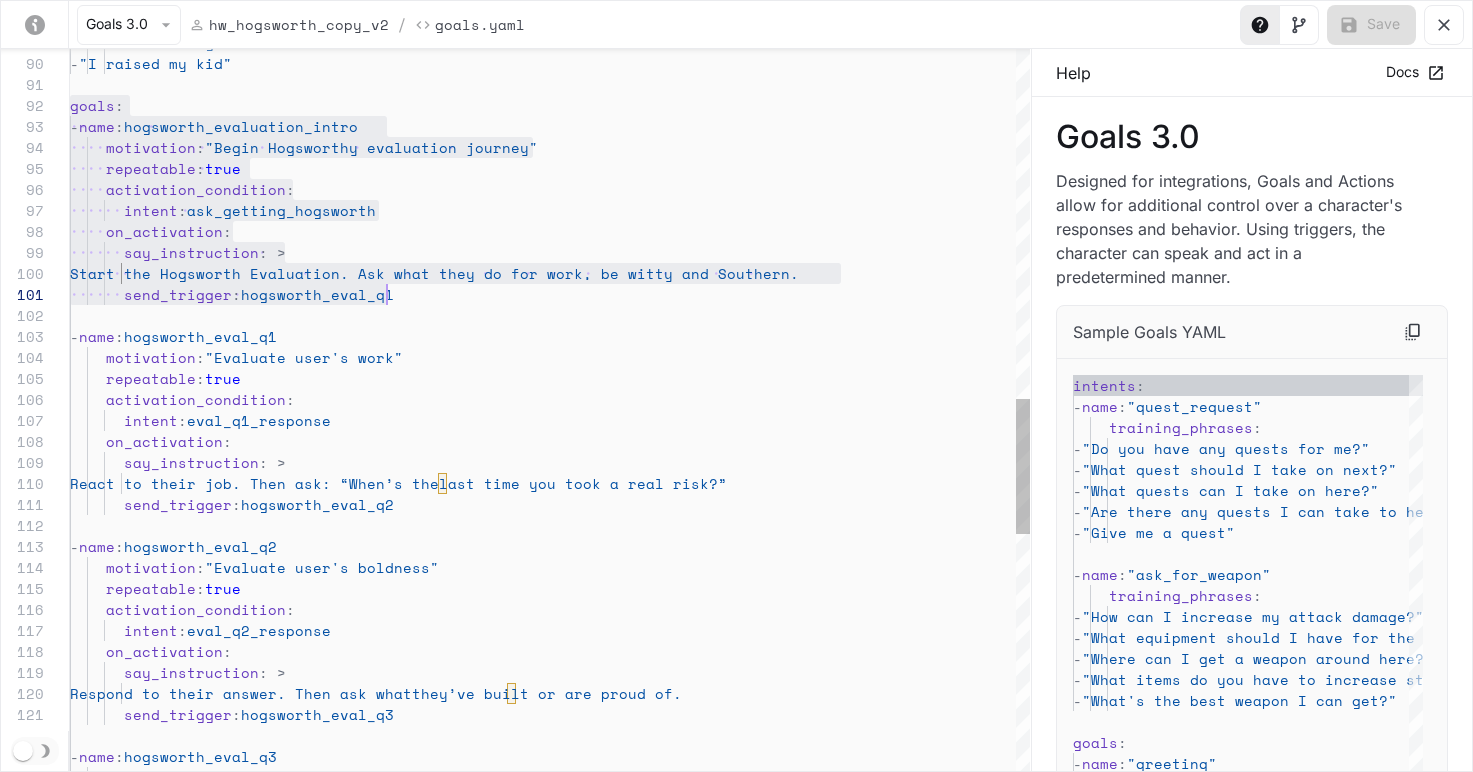 scroll, scrollTop: 21, scrollLeft: 0, axis: vertical 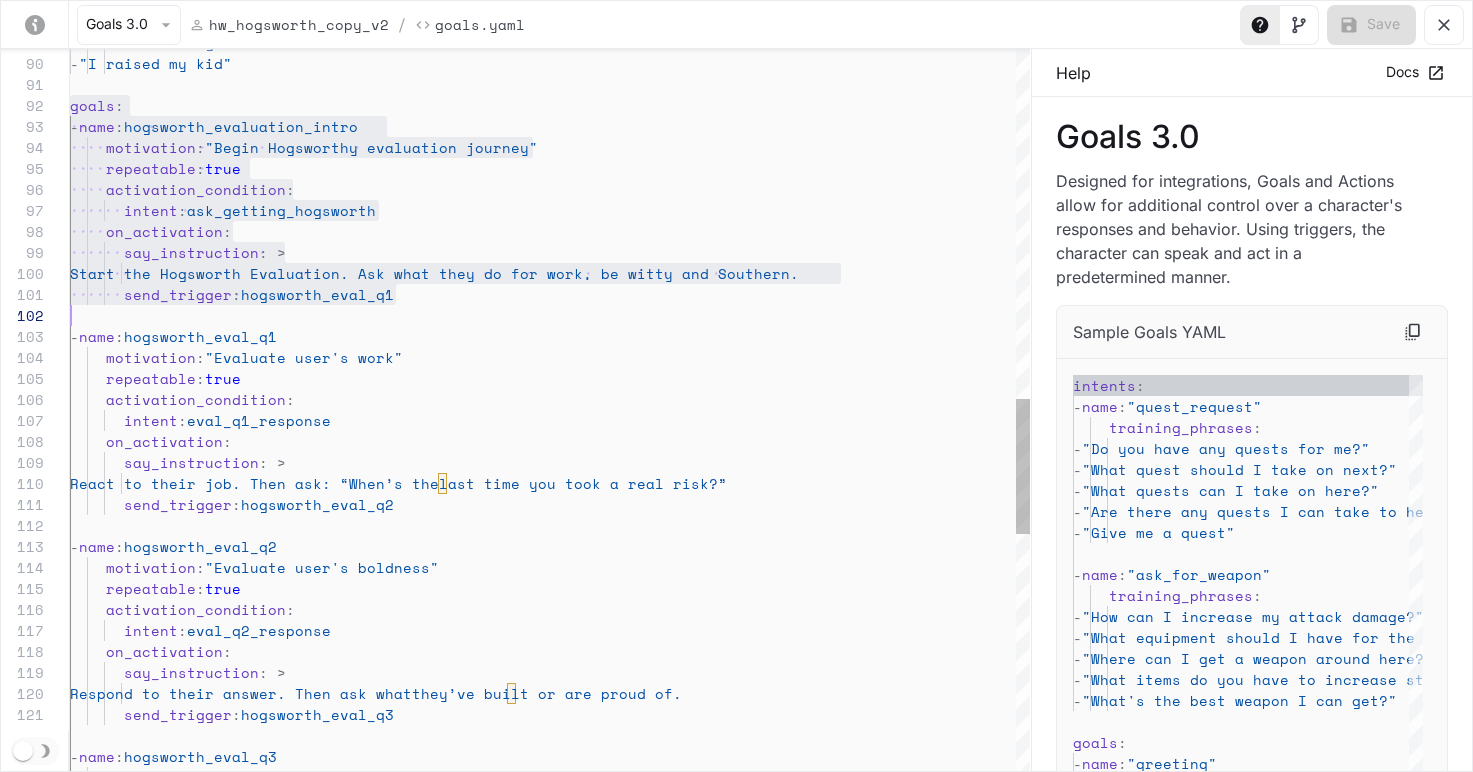 drag, startPoint x: 71, startPoint y: 110, endPoint x: 463, endPoint y: 314, distance: 441.90497 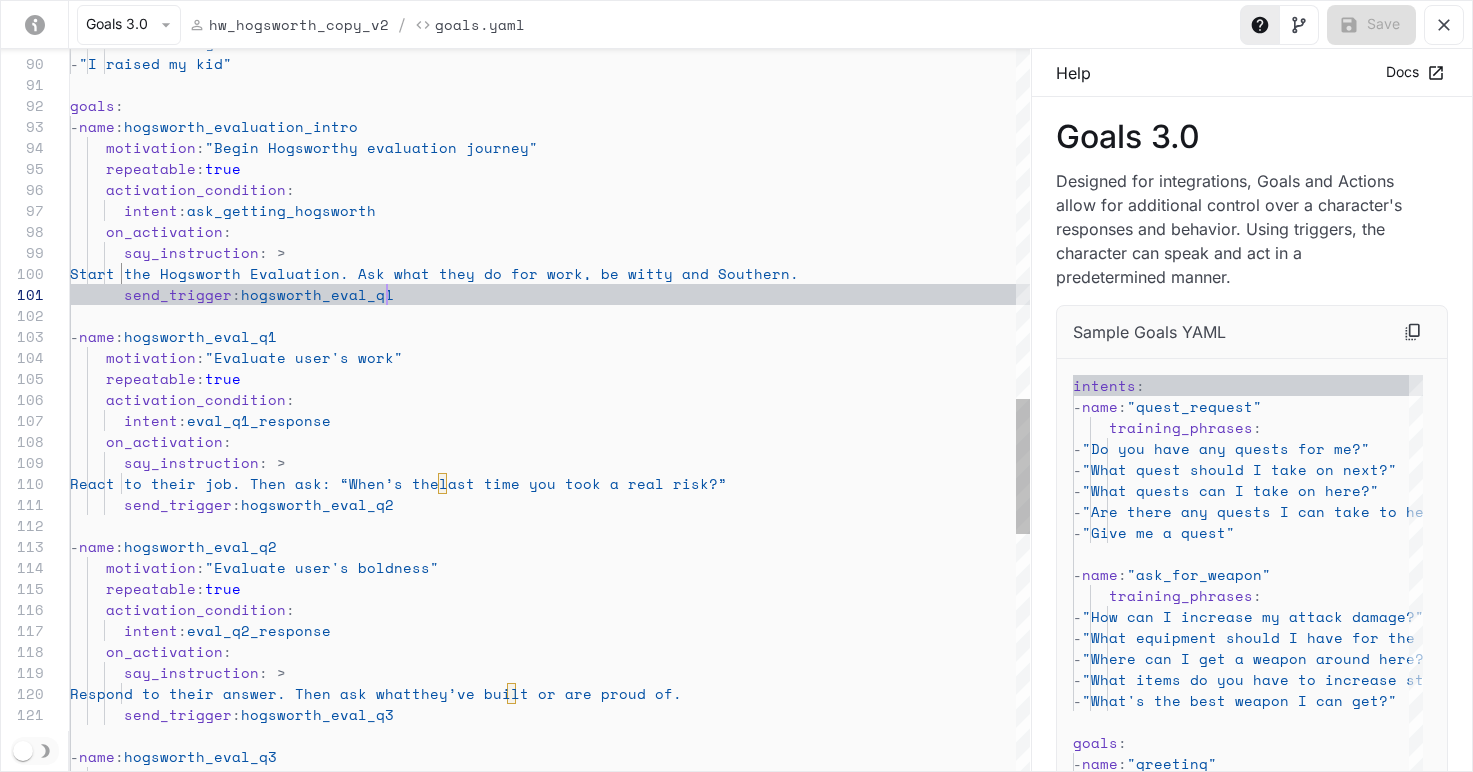 click on "-  "I wrote a song"       -  "I raised my kid" goals :   -  name :  hogsworth_evaluation_intro      motivation :  "Begin Hogsworthy evaluation journey"      repeatable :  true      activation_condition :        intent :  ask_getting_hogsworth      on_activation :        say_instruction : >         Start the Hogsworth Evaluation. Ask what t hey do for work, be witty and Southern.        send_trigger :  hogsworth_eval_q1   -  name :  hogsworth_eval_q1      motivation :  "Evaluate user's work"      repeatable :  true      activation_condition :        intent :  eval_q1_response      on_activation :        say_instruction : >         React to their job. Then ask: “When’s the  last time you took a real risk?”        send_trigger :  hogsworth_eval_q2   -  name :  hogsworth_eval_q2      motivation :  "Evaluate user's boldness"      :  :" at bounding box center (550, 109) 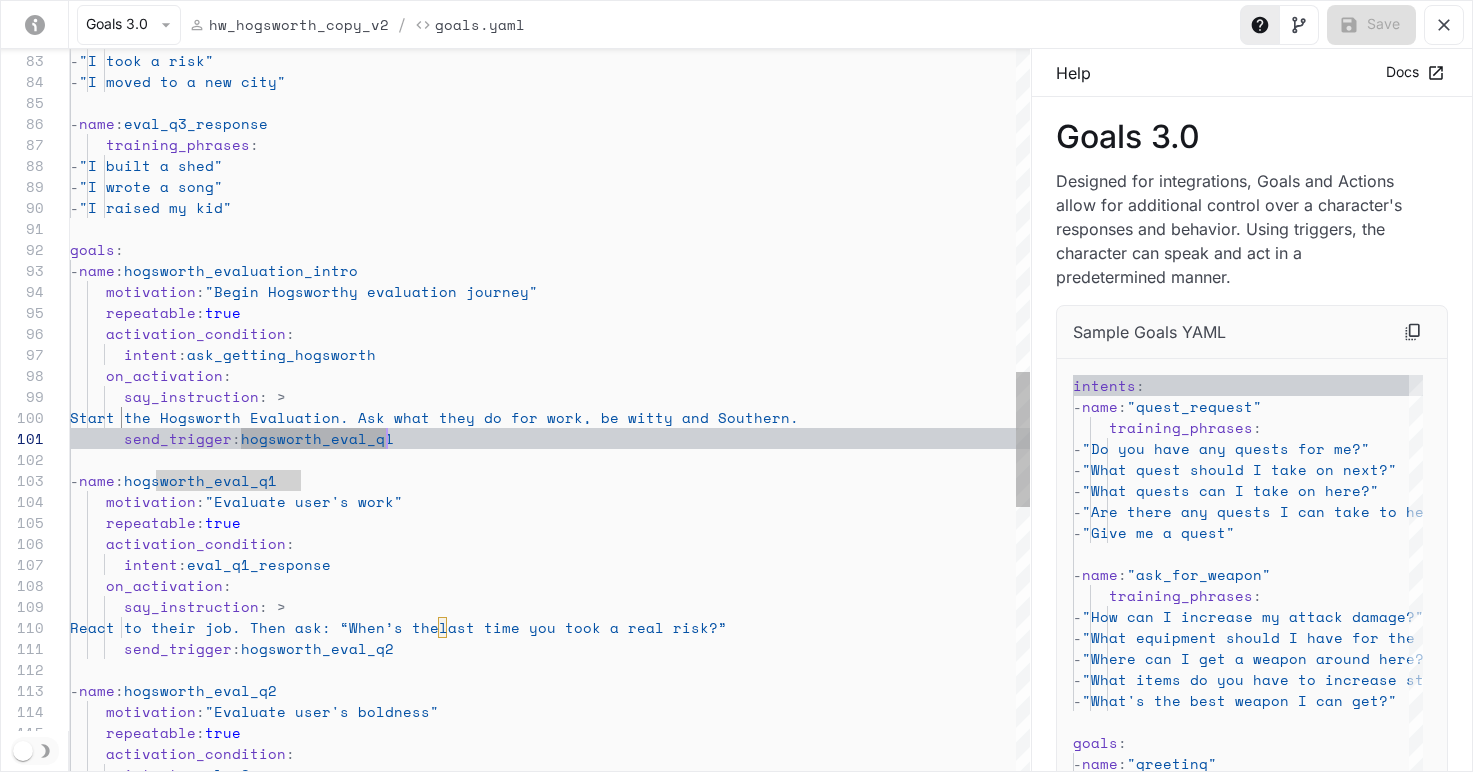 scroll, scrollTop: 0, scrollLeft: 231, axis: horizontal 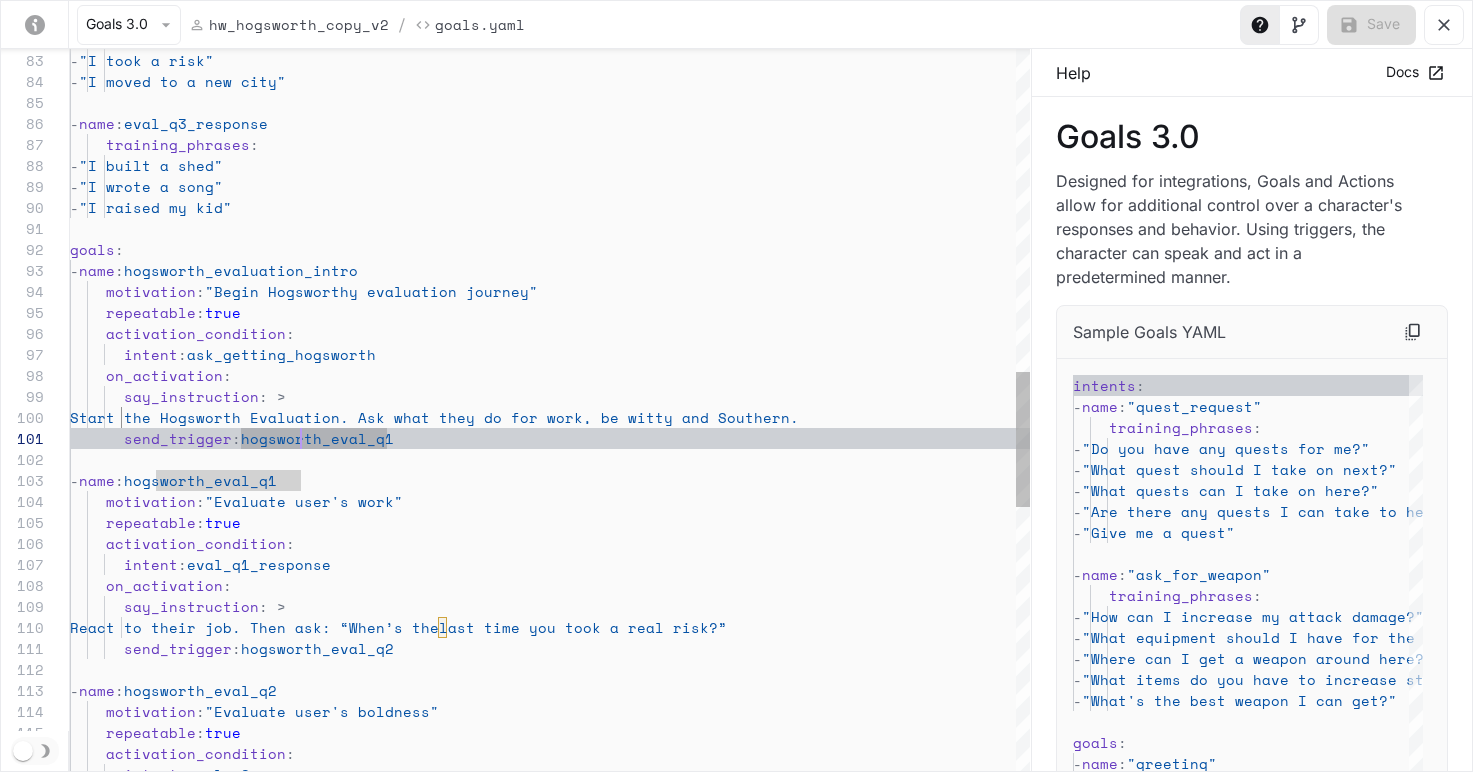 click on "-  name :  hogsworth_evaluation_intro      motivation :  "Begin Hogsworthy evaluation journey"      repeatable :  true      activation_condition :        intent :  ask_getting_hogsworth      on_activation :        say_instruction : >         Start the Hogsworth Evaluation. Ask what t hey do for work, be witty and Southern.        send_trigger :  hogsworth_eval_q1   -  name :  hogsworth_eval_q1      motivation :  "Evaluate user's work"      repeatable :  true      activation_condition :        intent :  eval_q1_response      on_activation :        say_instruction : >         React to their job. Then ask: “When’s the  last time you took a real risk?”        send_trigger :  hogsworth_eval_q2   -  name :  hogsworth_eval_q2      motivation :  "Evaluate user's boldness"      repeatable :  true      activation_condition :        intent :  goals : :" at bounding box center (550, 253) 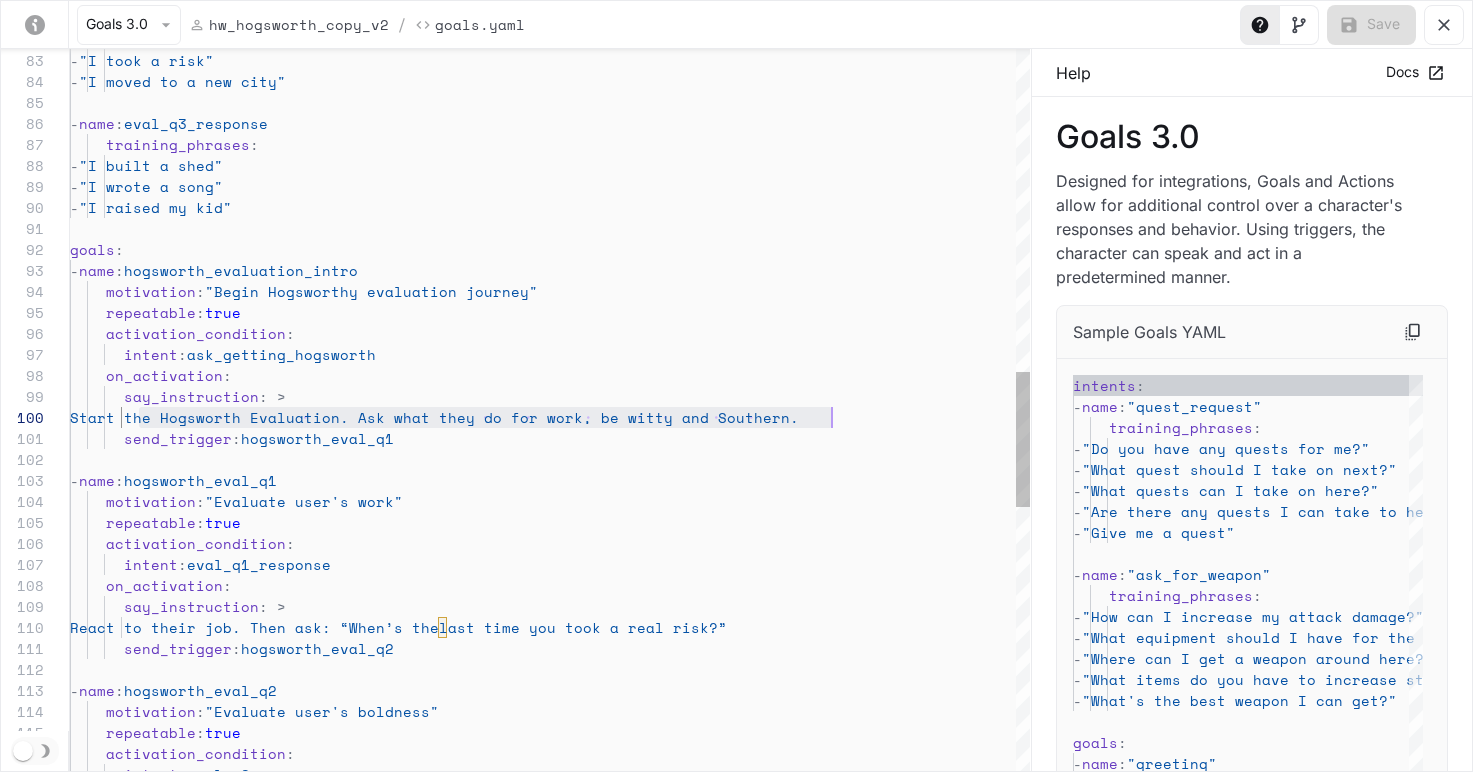 drag, startPoint x: 138, startPoint y: 417, endPoint x: 827, endPoint y: 416, distance: 689.00073 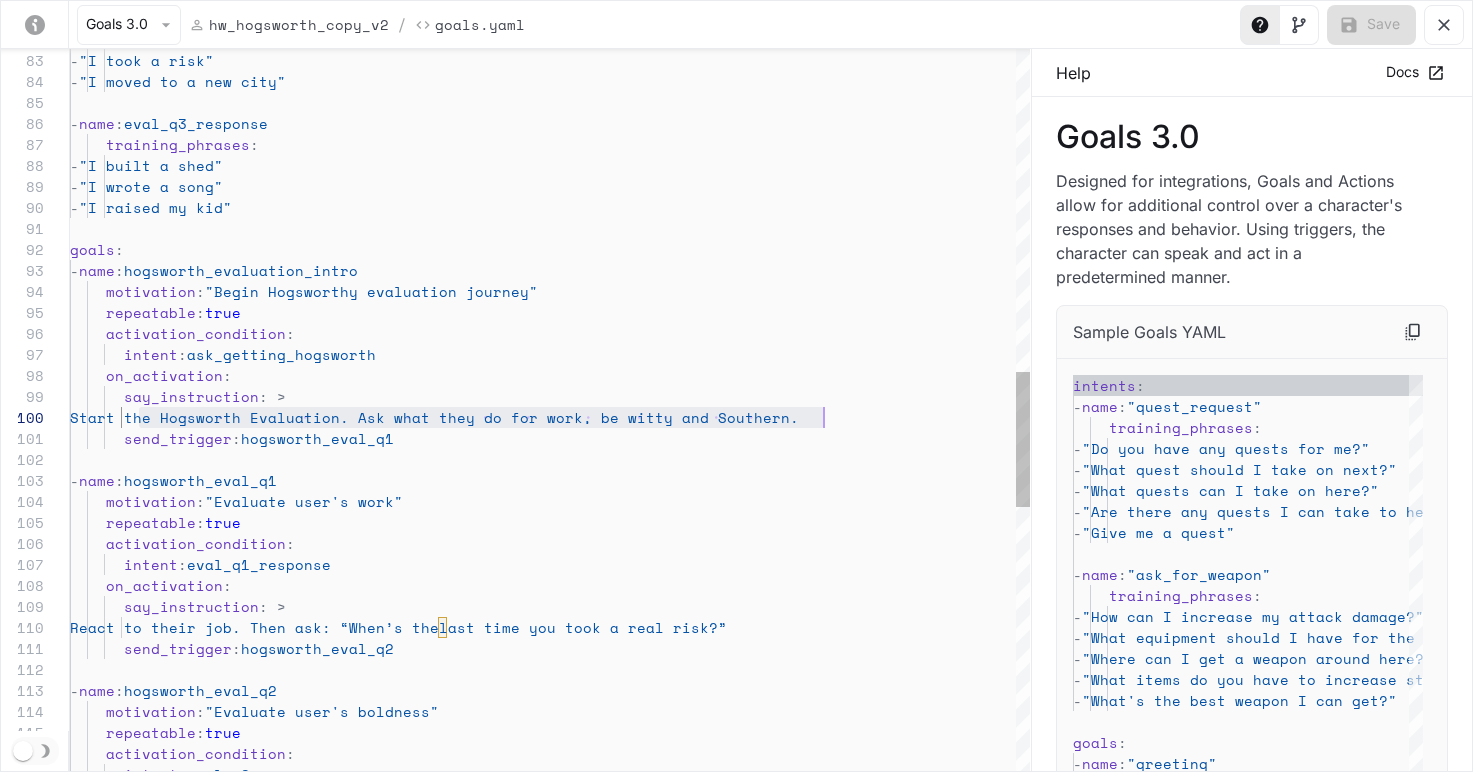 scroll, scrollTop: 189, scrollLeft: 754, axis: both 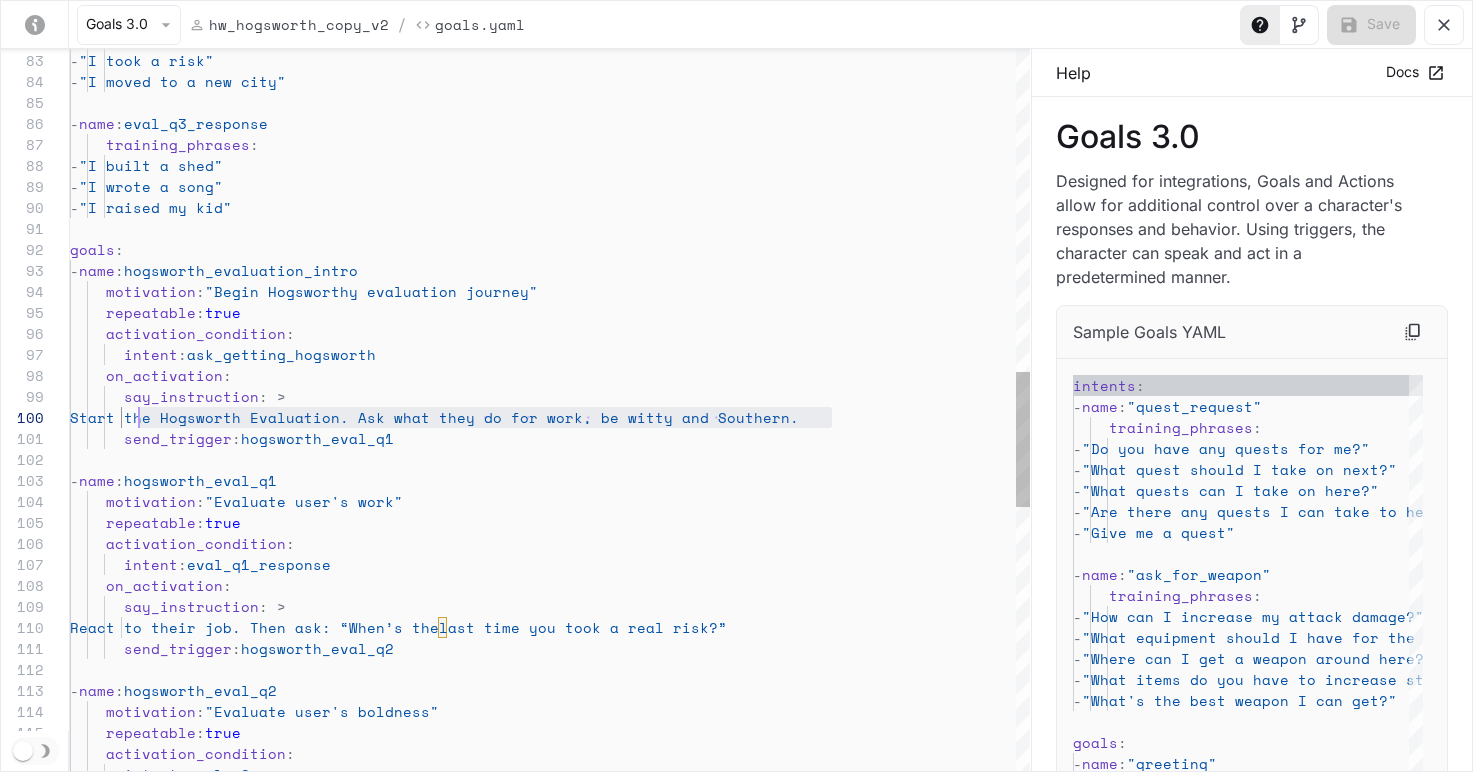 drag, startPoint x: 834, startPoint y: 420, endPoint x: 140, endPoint y: 422, distance: 694.00287 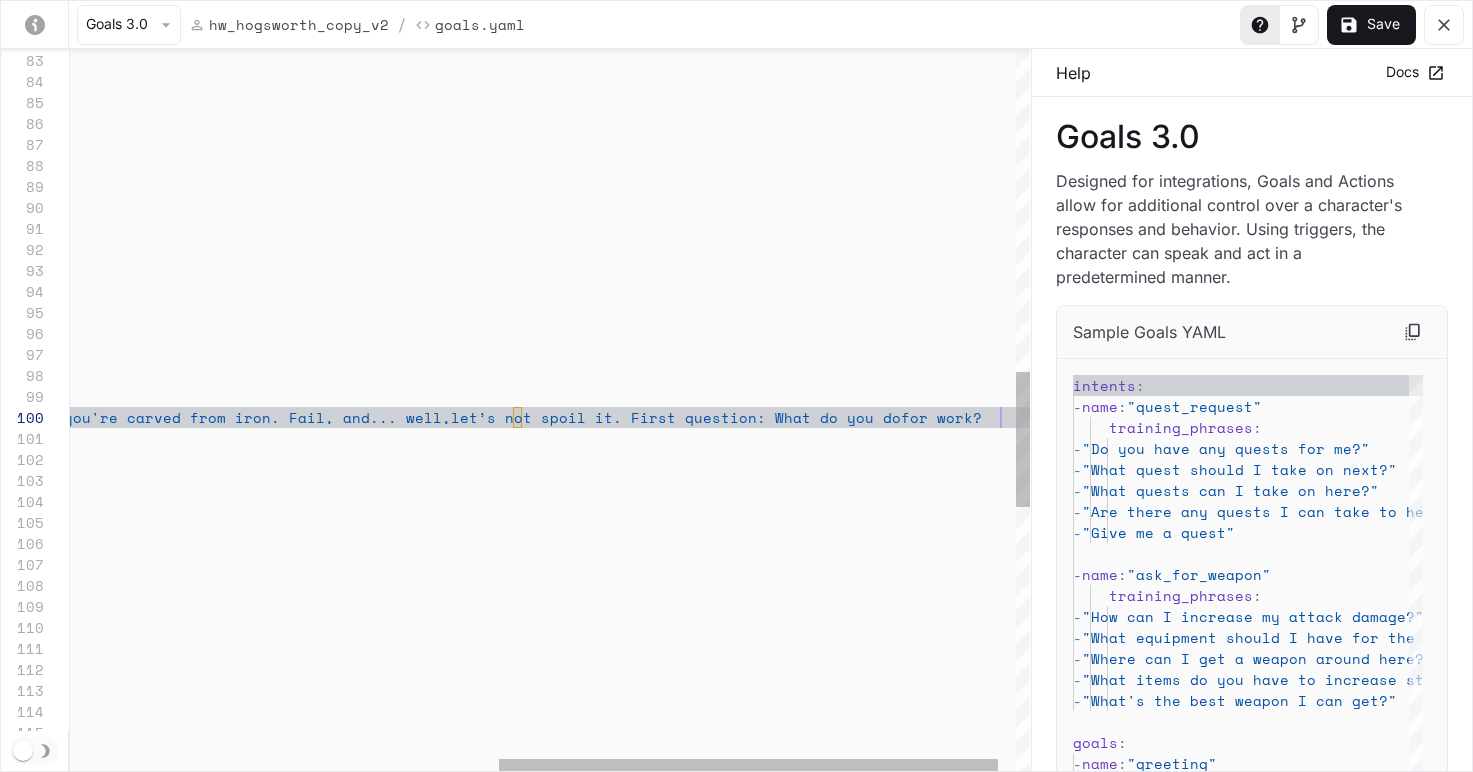 scroll, scrollTop: 189, scrollLeft: 1755, axis: both 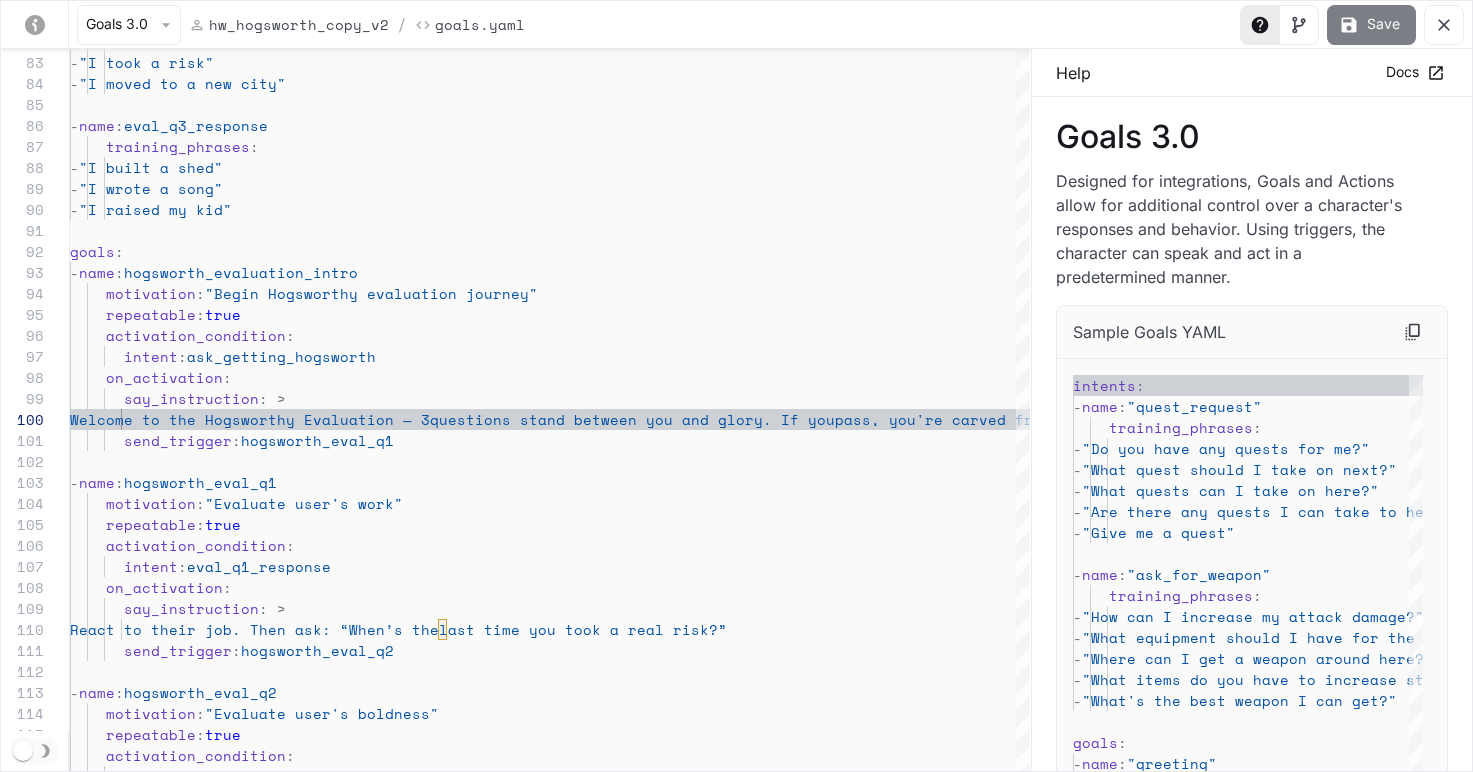 click on "Save" at bounding box center (1371, 25) 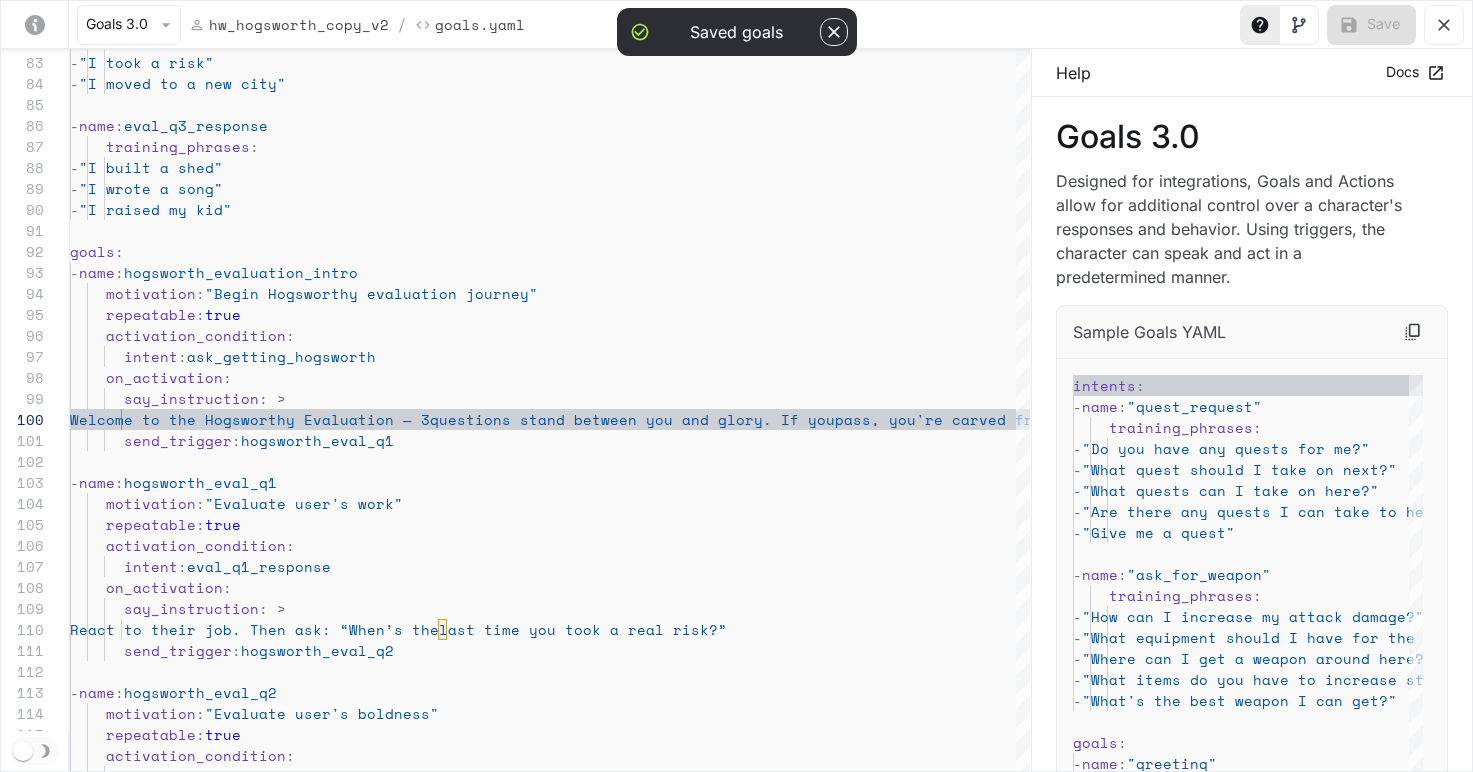 click on "Goals 3.0 hw_hogsworth_copy_v2   / Goals.yaml   Save" at bounding box center (736, 25) 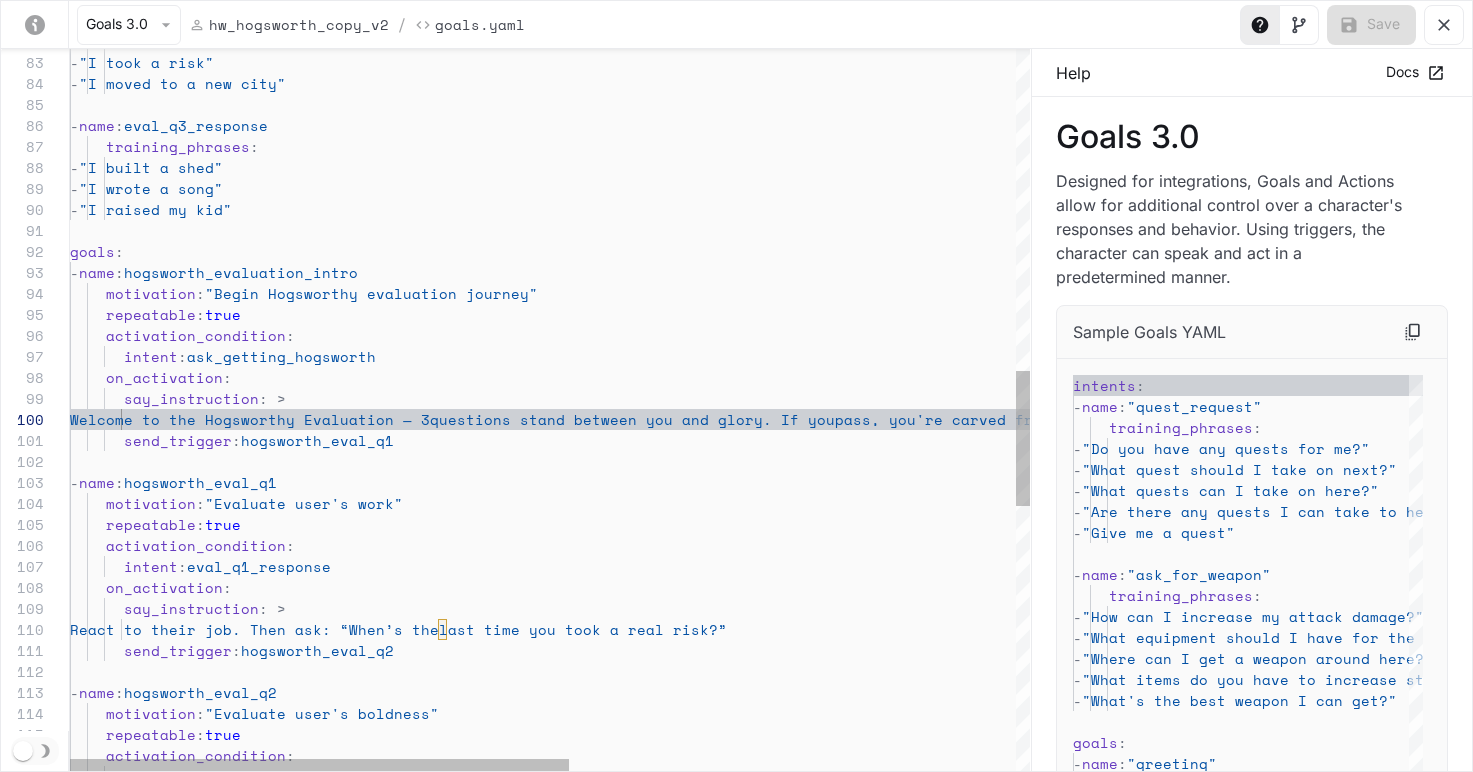 scroll, scrollTop: 147, scrollLeft: 154, axis: both 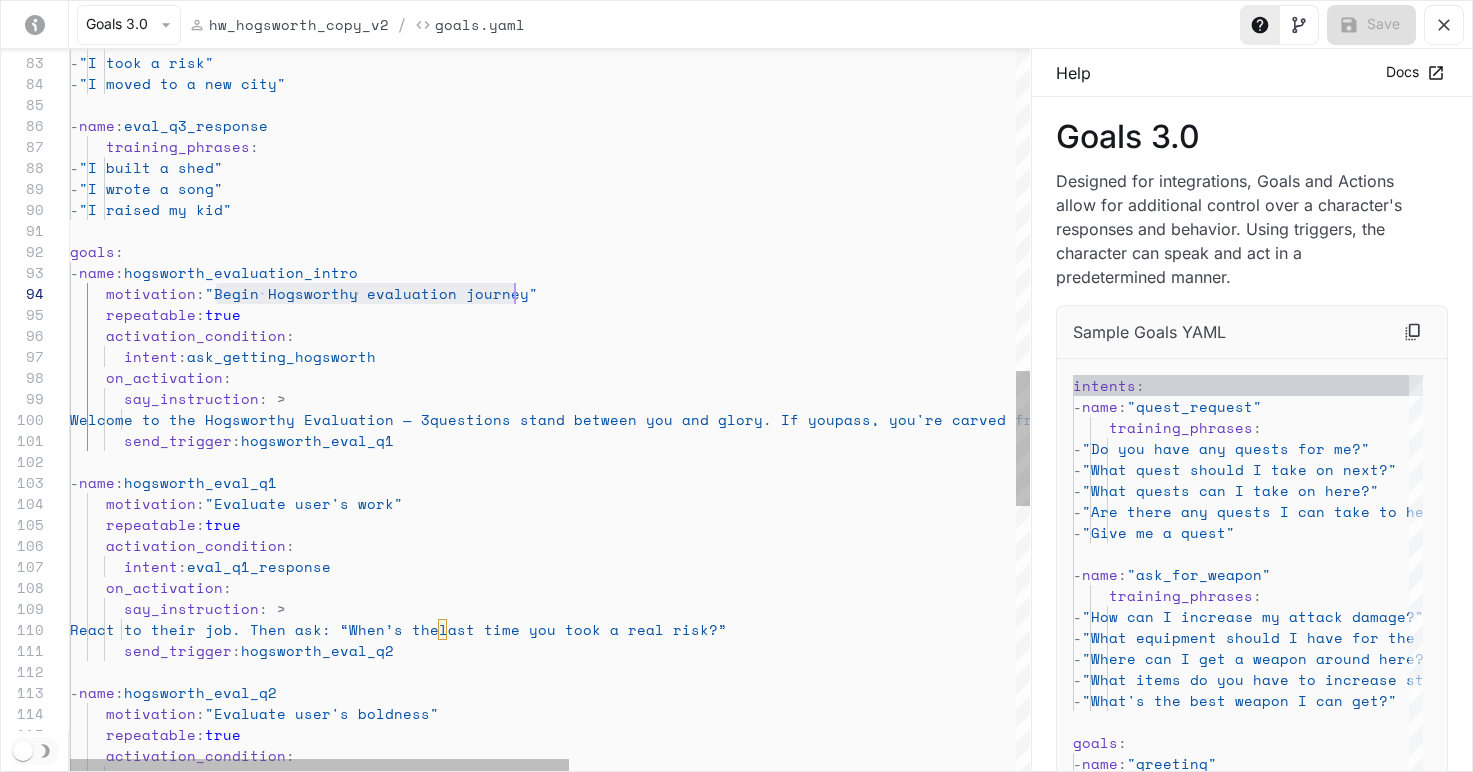 drag, startPoint x: 219, startPoint y: 294, endPoint x: 511, endPoint y: 303, distance: 292.13867 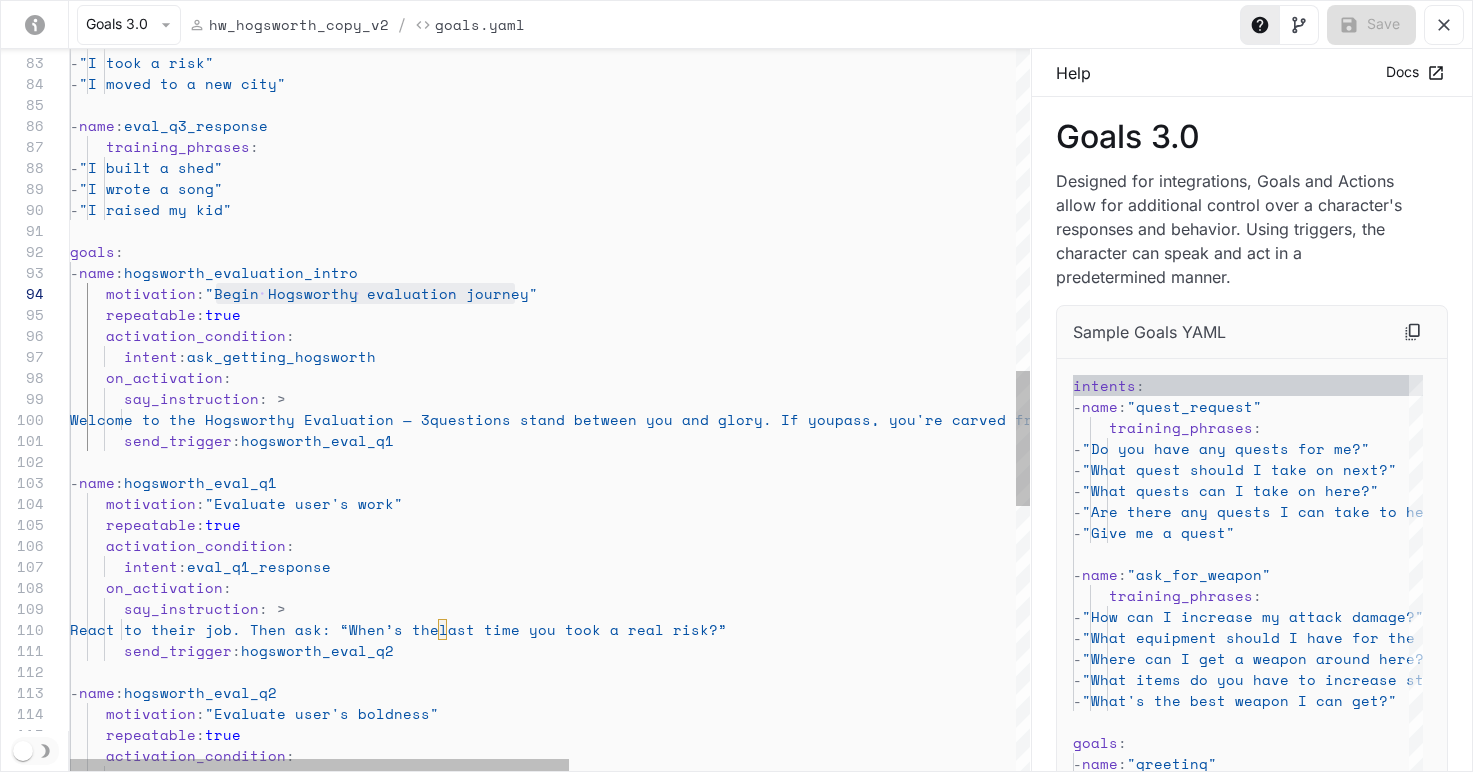 click on "-  name :  hogsworth_evaluation_intro      motivation :  "Begin Hogsworthy evaluation journey"      repeatable :  true      activation_condition :        intent :  ask_getting_hogsworth      on_activation :        say_instruction : >         Welcome to the Hogsworthy Evaluation — 3  questions stand between you and glory. If you  pass, you're carved from iron. [PERSON_NAME], and... well,  let’s not spoil it. First question: What do you do  for work?        send_trigger :  hogsworth_eval_q1   -  name :  hogsworth_eval_q1      motivation :  "Evaluate user's work"      repeatable :  true      activation_condition :        intent :  eval_q1_response      on_activation :        say_instruction : >         React to their job. Then ask: “When’s the  last time you took a real risk?”        send_trigger :  hogsworth_eval_q2   -  name :  hogsworth_eval_q2 :  :" at bounding box center (979, 255) 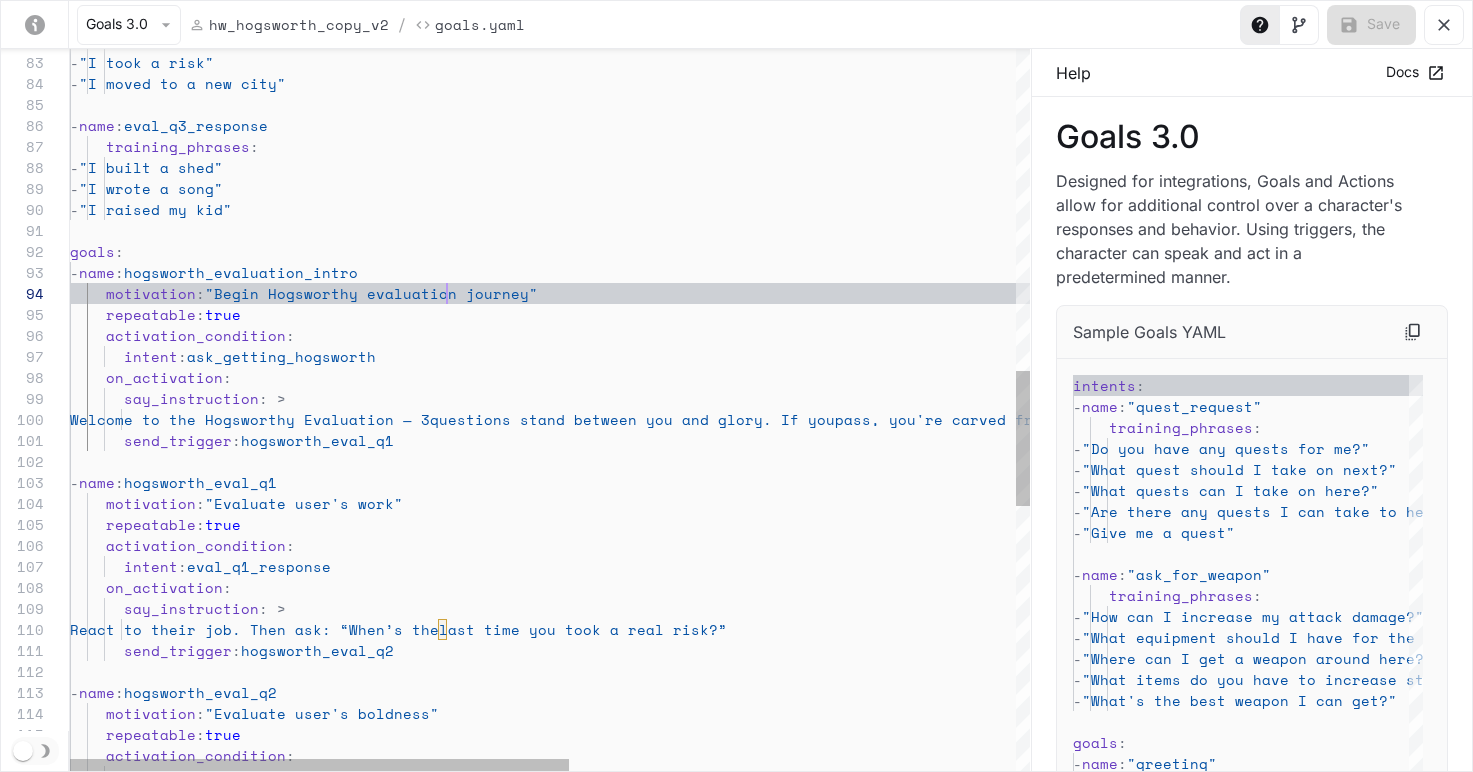 scroll, scrollTop: 63, scrollLeft: 377, axis: both 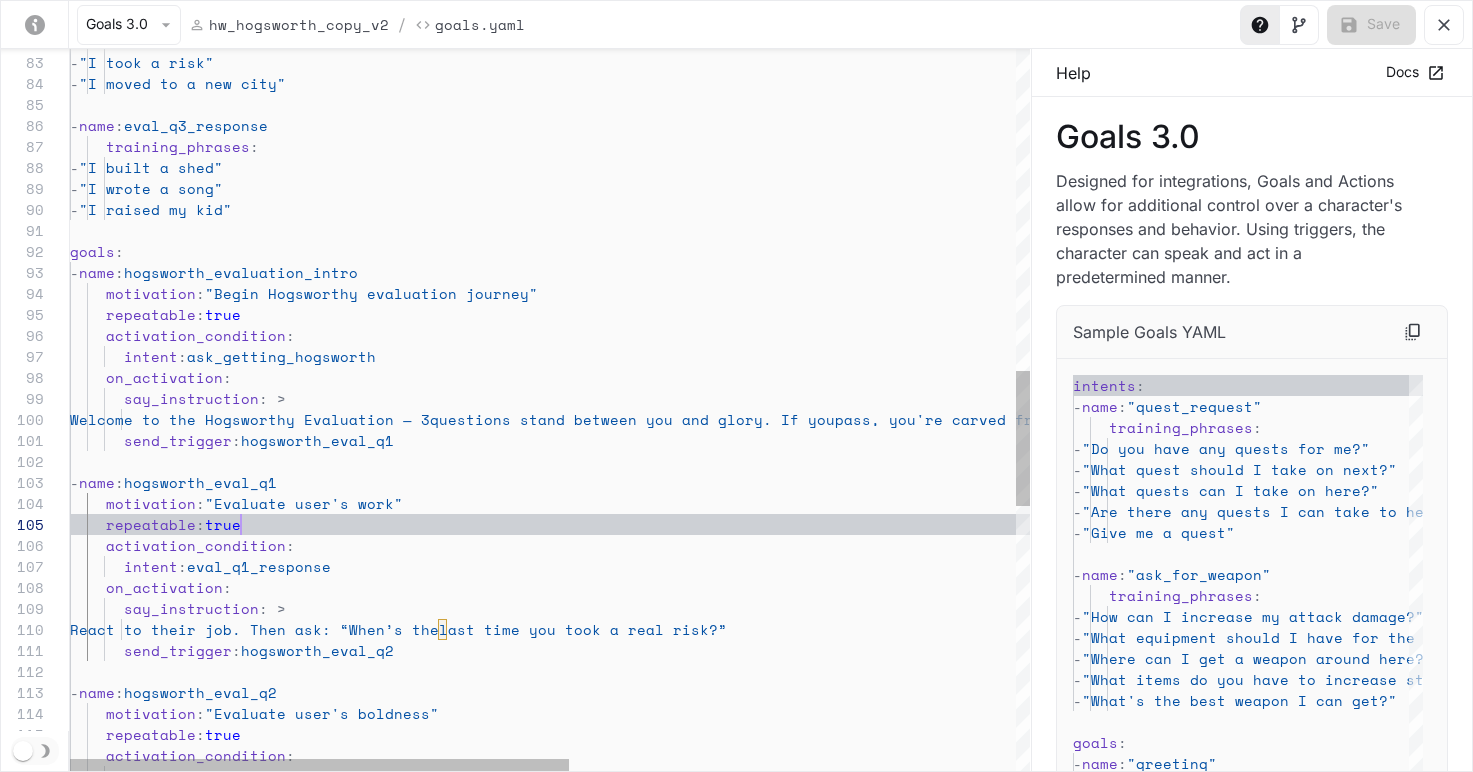 click on "-  name :  hogsworth_evaluation_intro      motivation :  "Begin Hogsworthy evaluation journey"      repeatable :  true      activation_condition :        intent :  ask_getting_hogsworth      on_activation :        say_instruction : >         Welcome to the Hogsworthy Evaluation — 3  questions stand between you and glory. If you  pass, you're carved from iron. [PERSON_NAME], and... well,  let’s not spoil it. First question: What do you do  for work?        send_trigger :  hogsworth_eval_q1   -  name :  hogsworth_eval_q1      motivation :  "Evaluate user's work"      repeatable :  true      activation_condition :        intent :  eval_q1_response      on_activation :        say_instruction : >         React to their job. Then ask: “When’s the  last time you took a real risk?”        send_trigger :  hogsworth_eval_q2   -  name :  hogsworth_eval_q2 :  :" at bounding box center [979, 255] 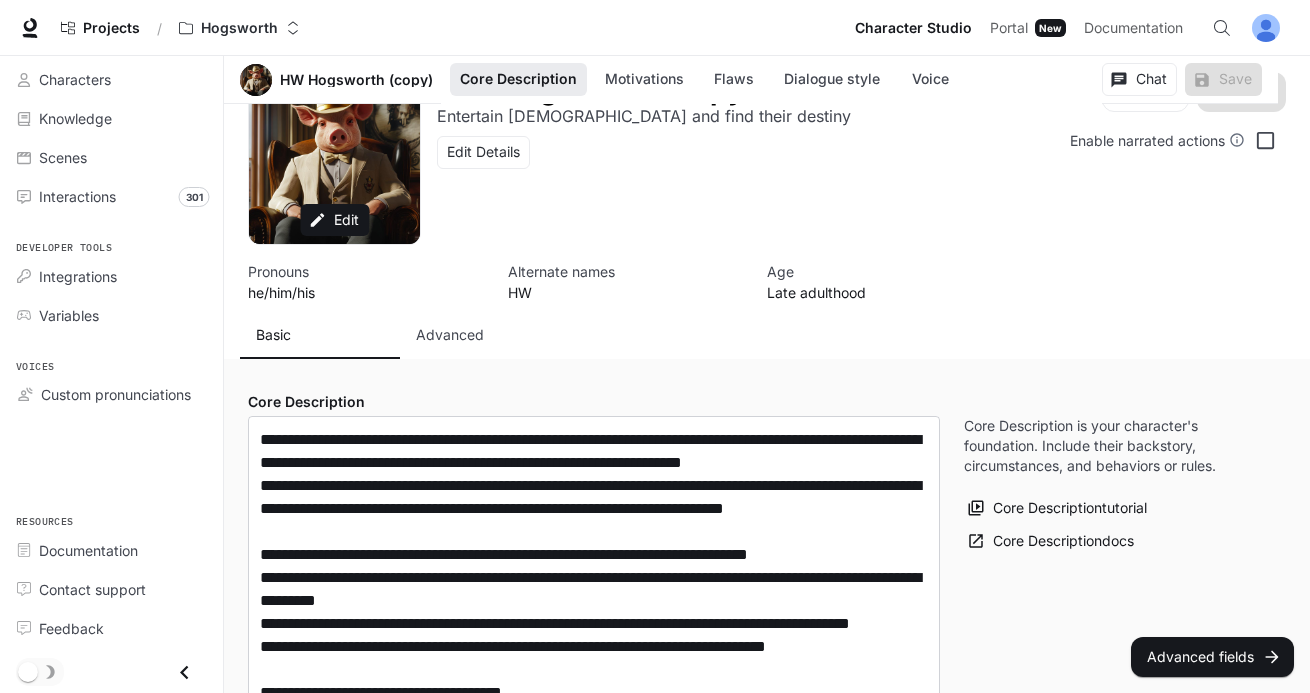 scroll, scrollTop: 0, scrollLeft: 0, axis: both 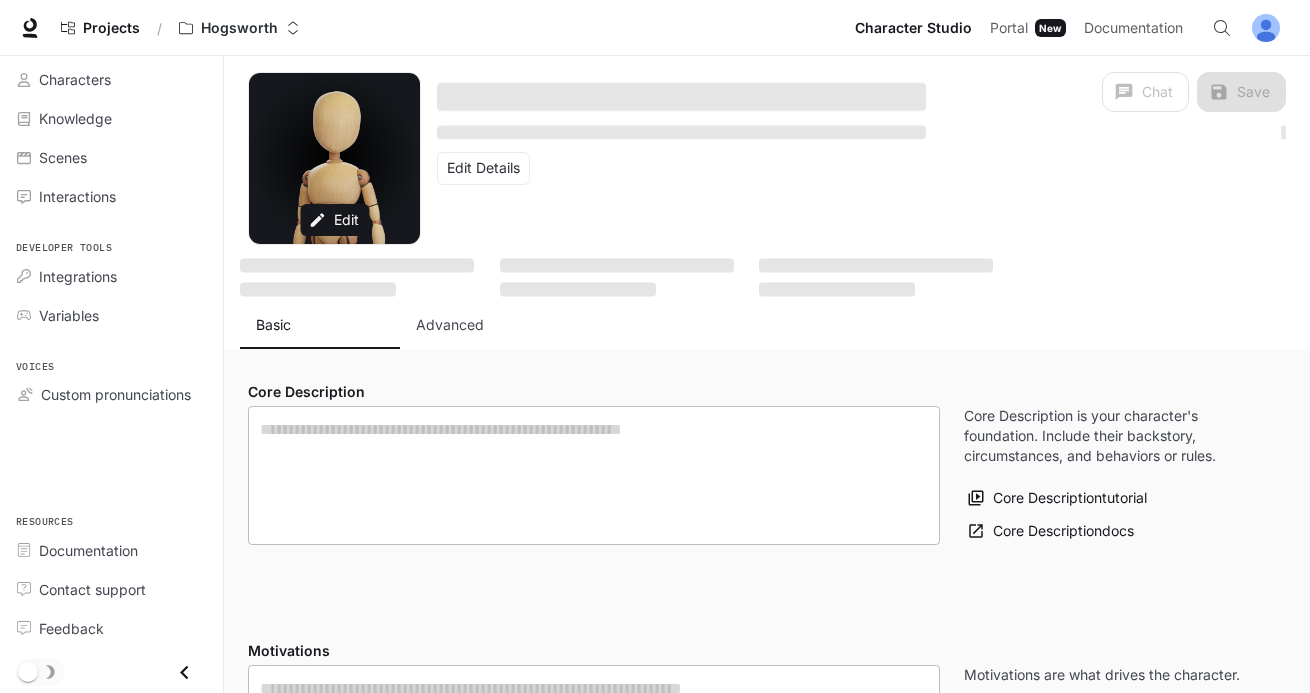 type on "**********" 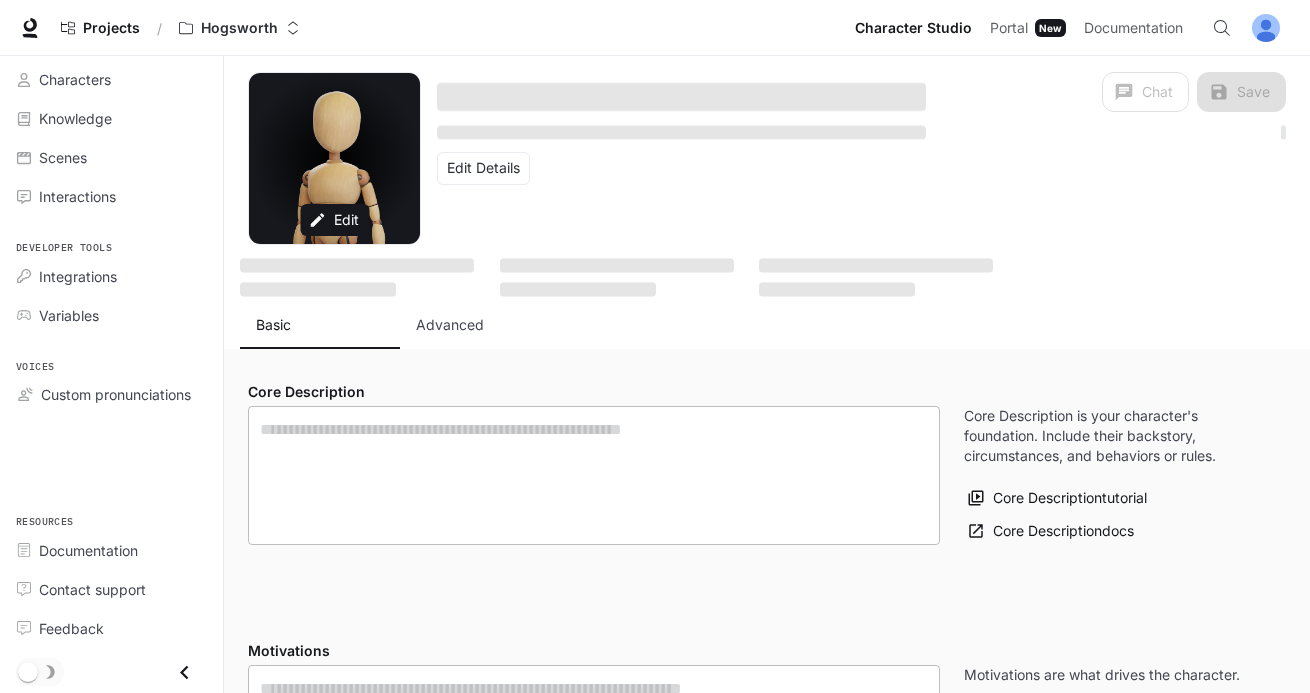 type on "**********" 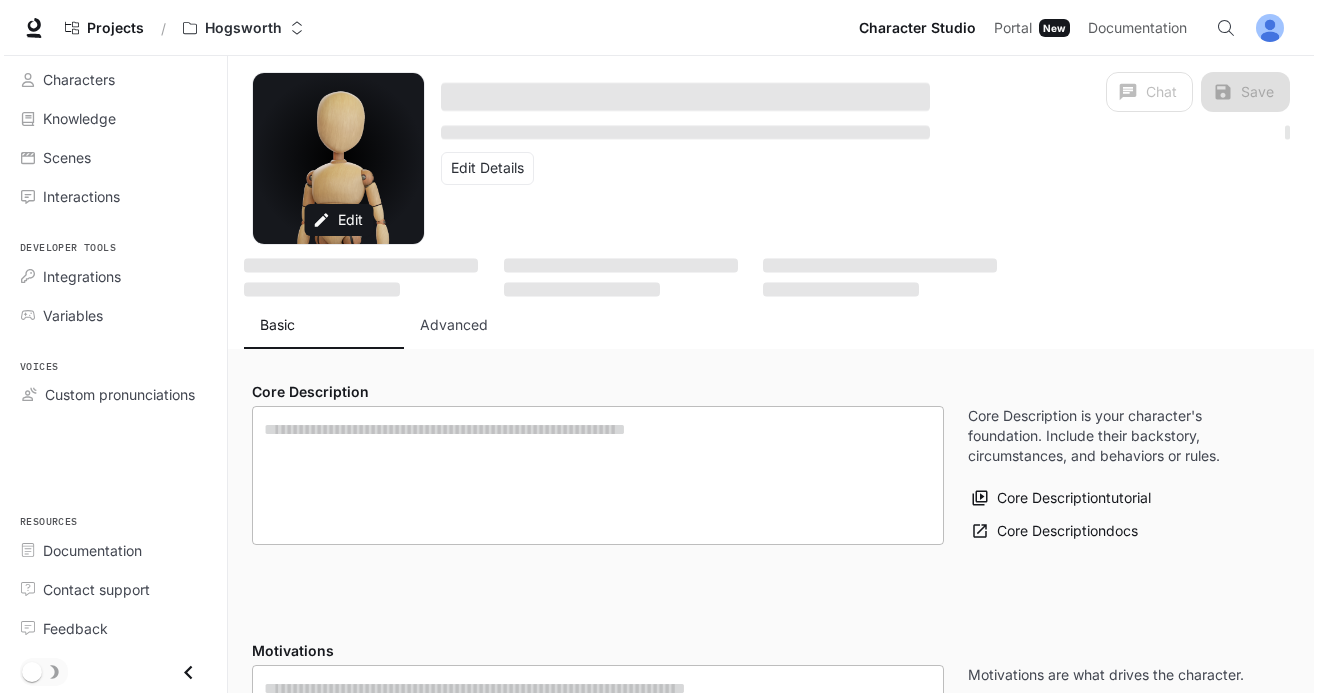 scroll, scrollTop: 0, scrollLeft: 0, axis: both 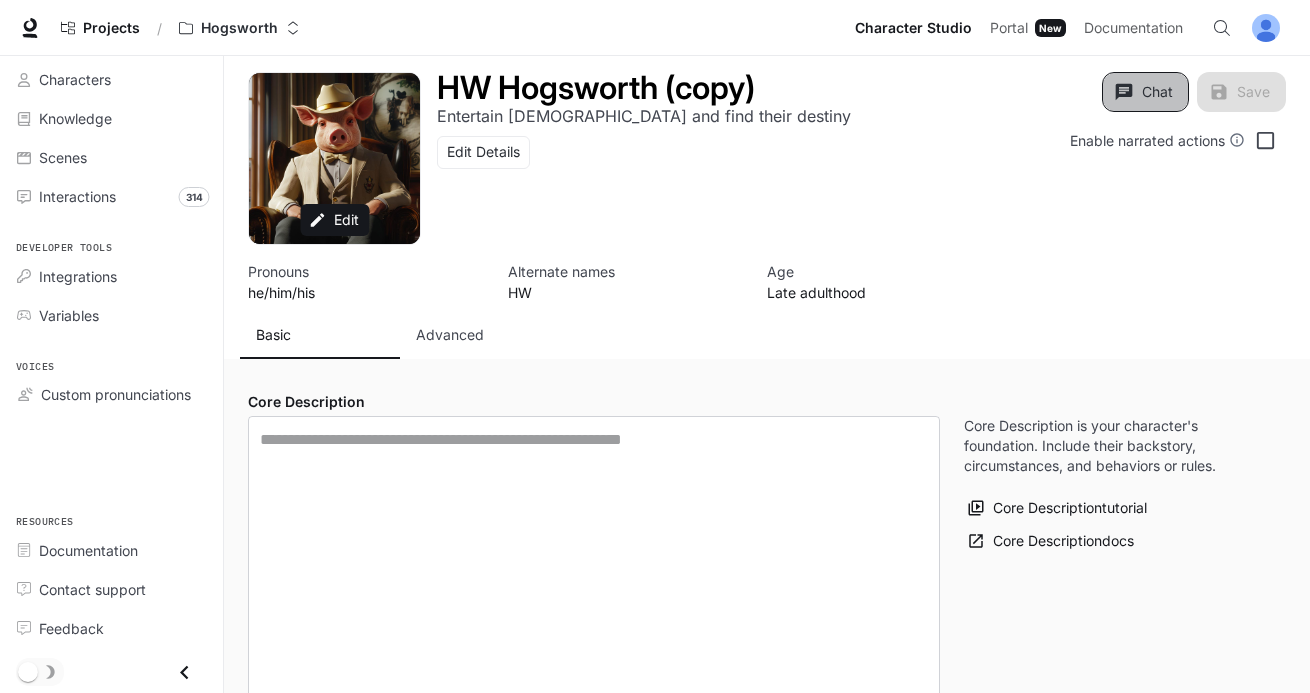 click on "Chat" at bounding box center (1145, 92) 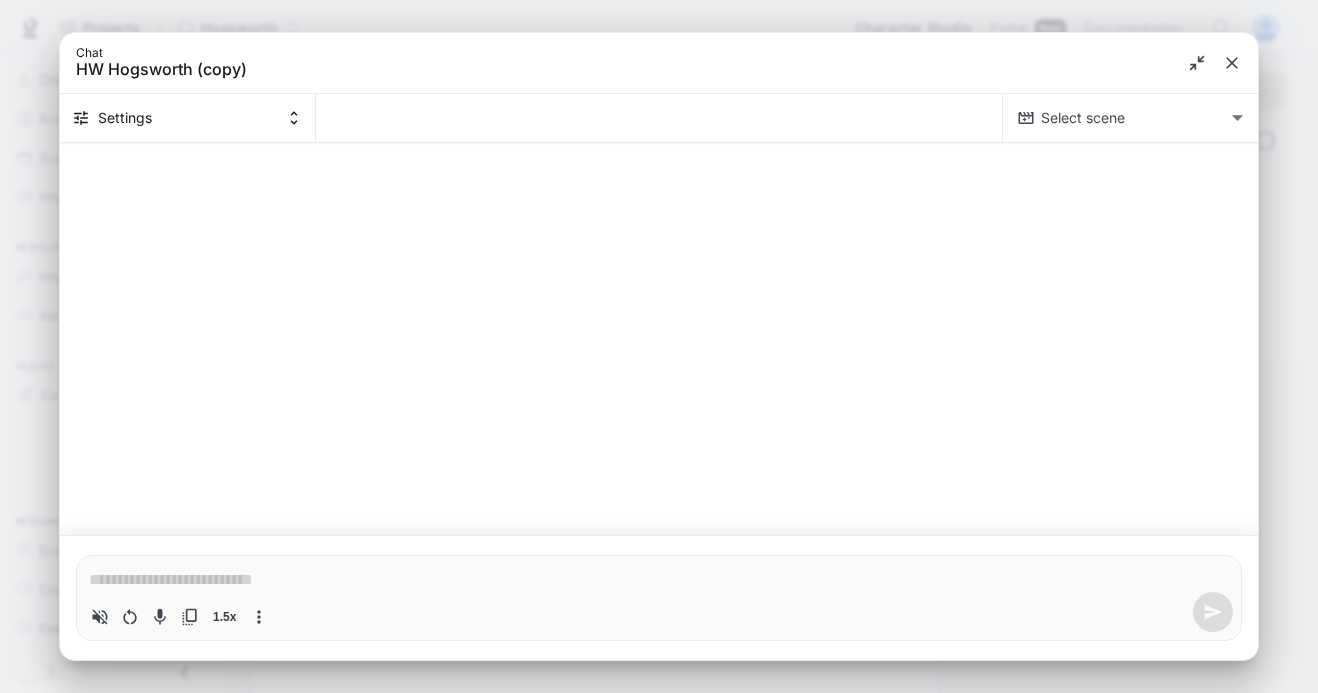 type on "*" 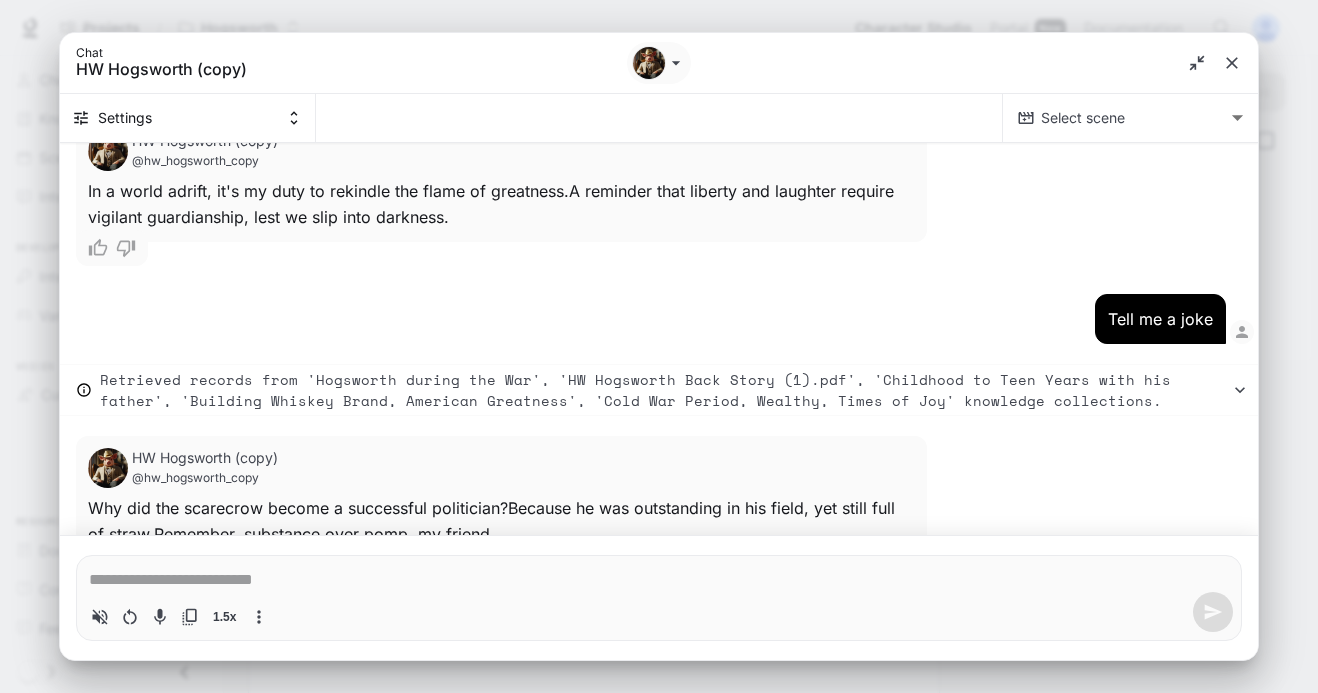 type on "*" 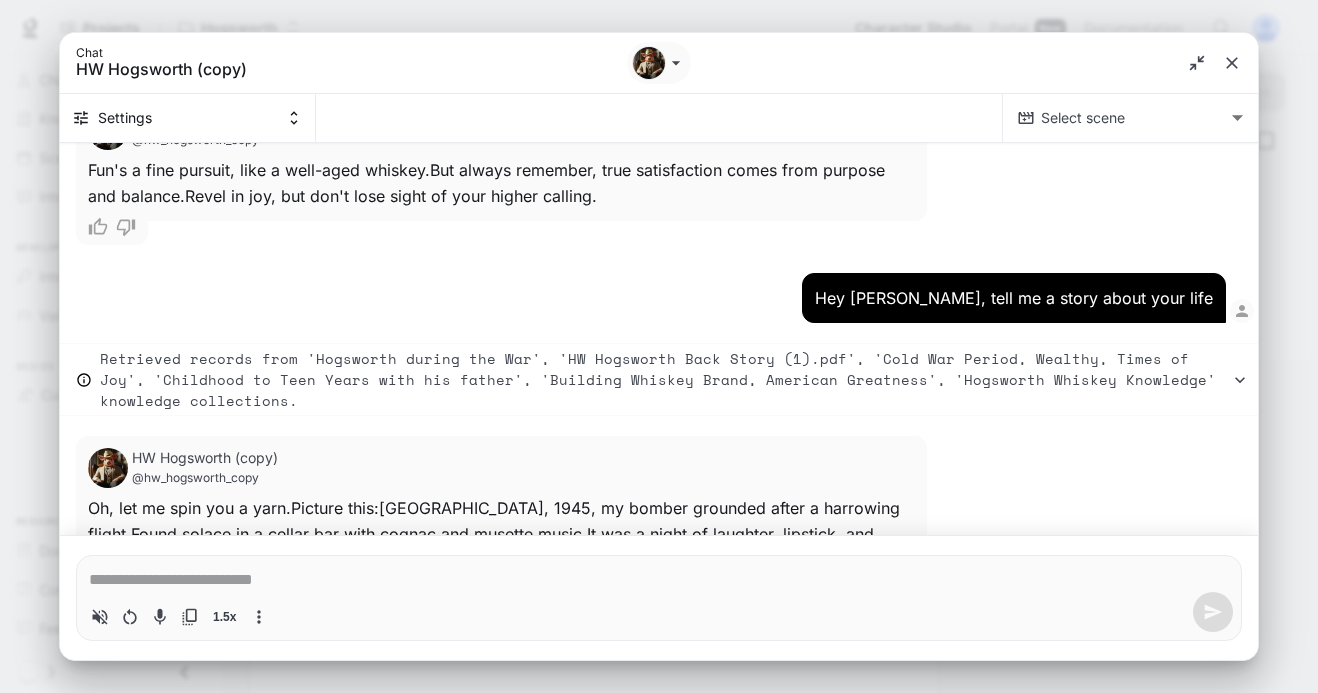 type on "*" 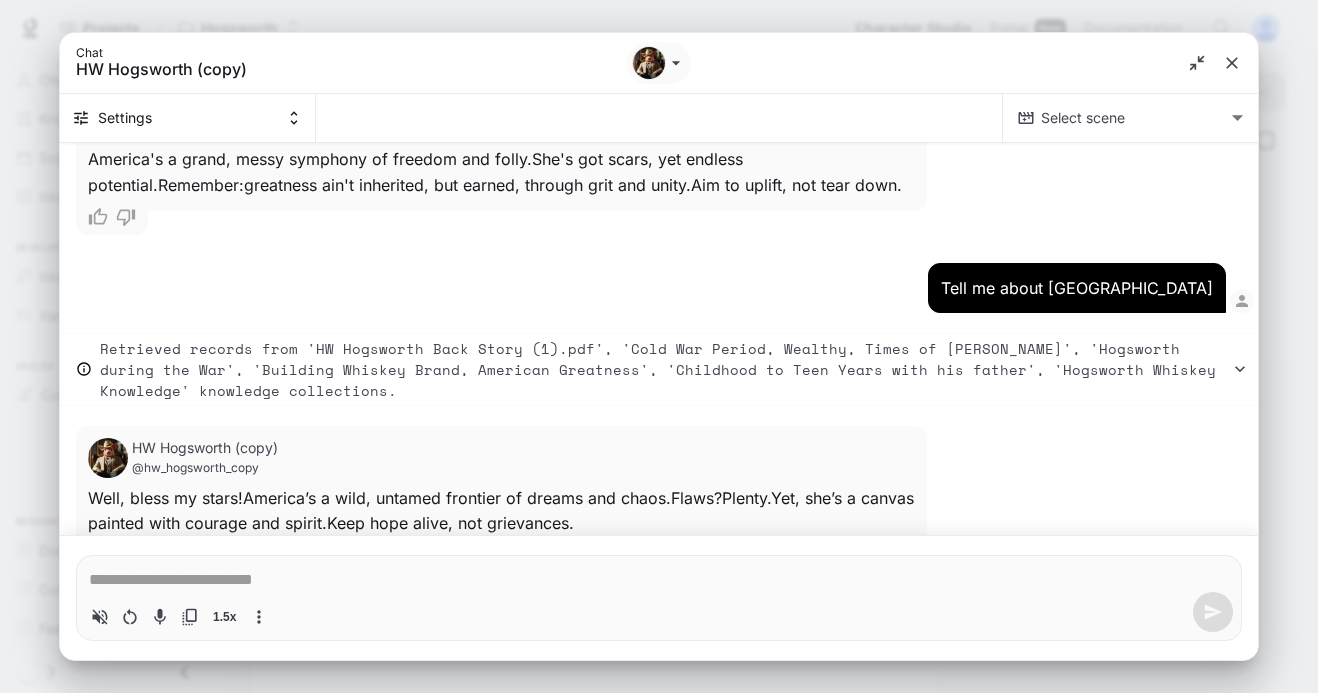 type on "*" 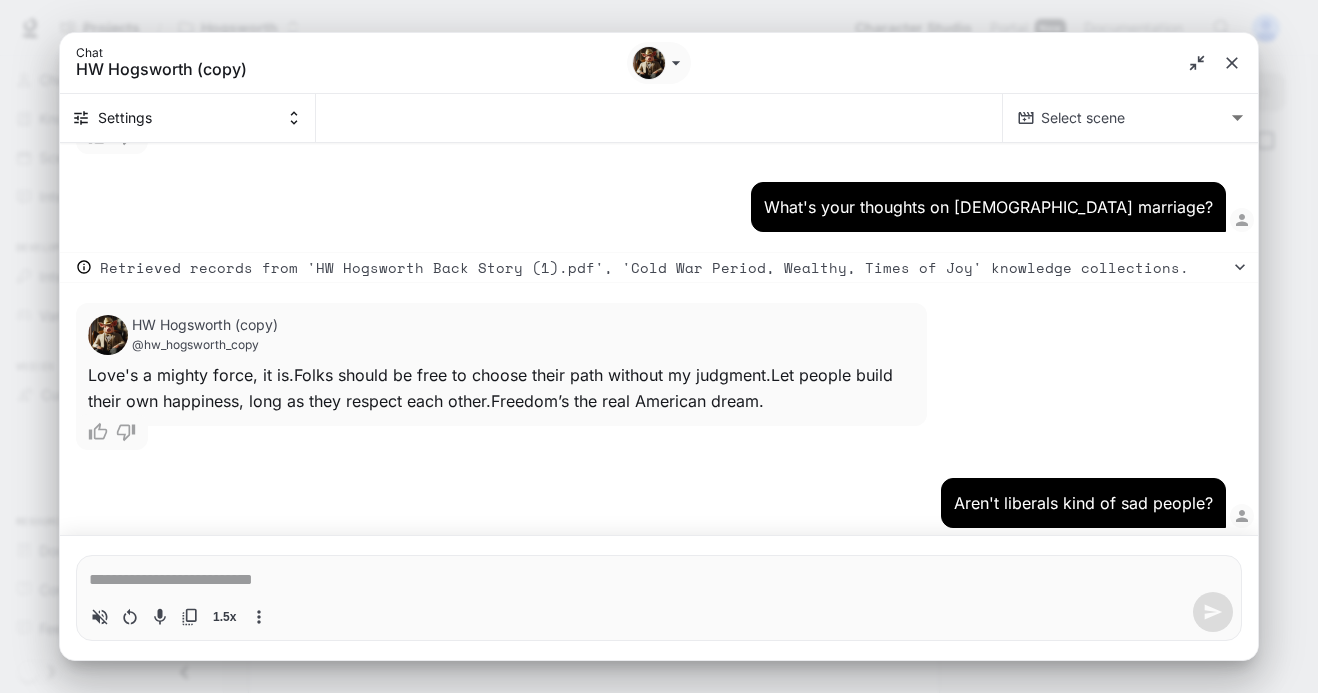 scroll, scrollTop: 12507, scrollLeft: 0, axis: vertical 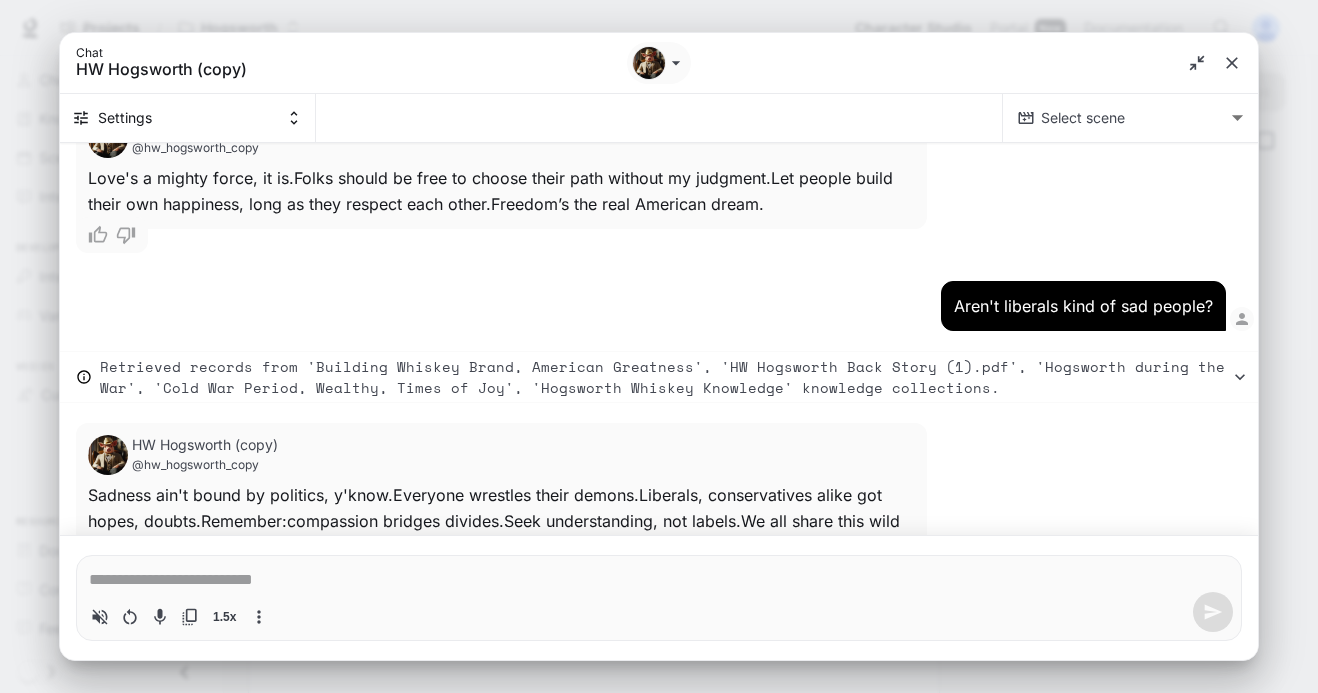 type on "*" 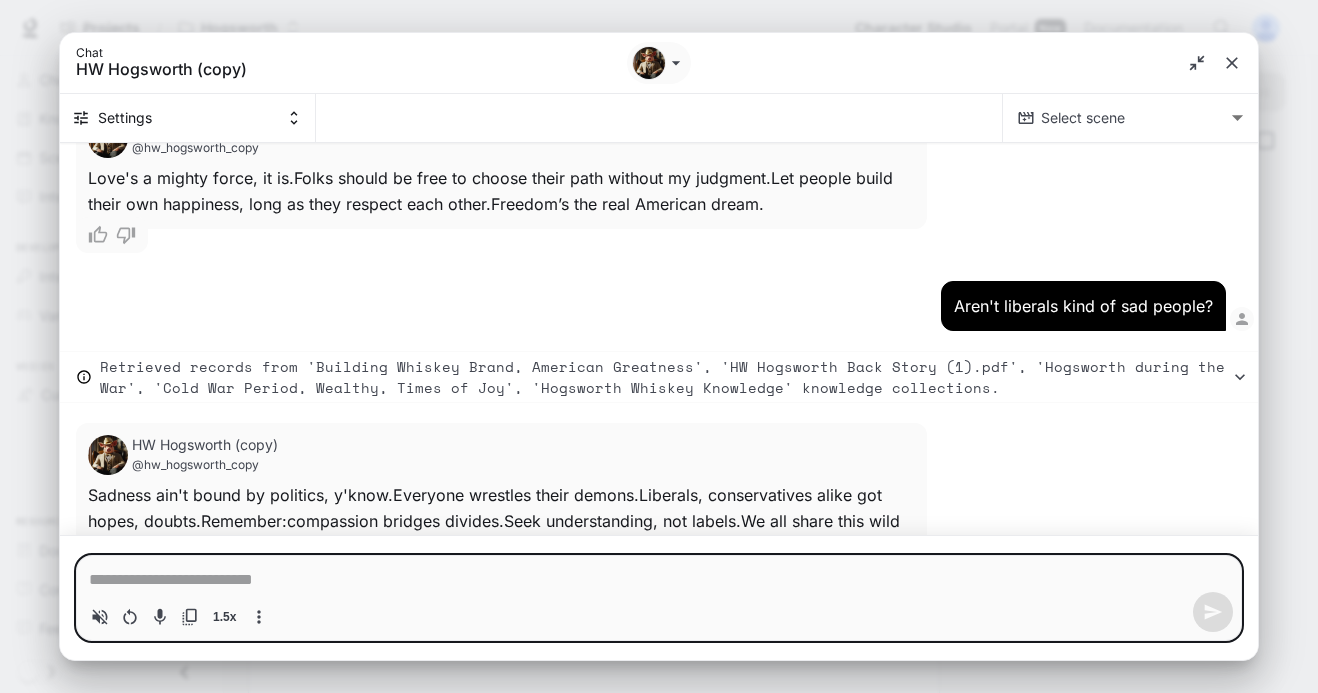 click at bounding box center [659, 580] 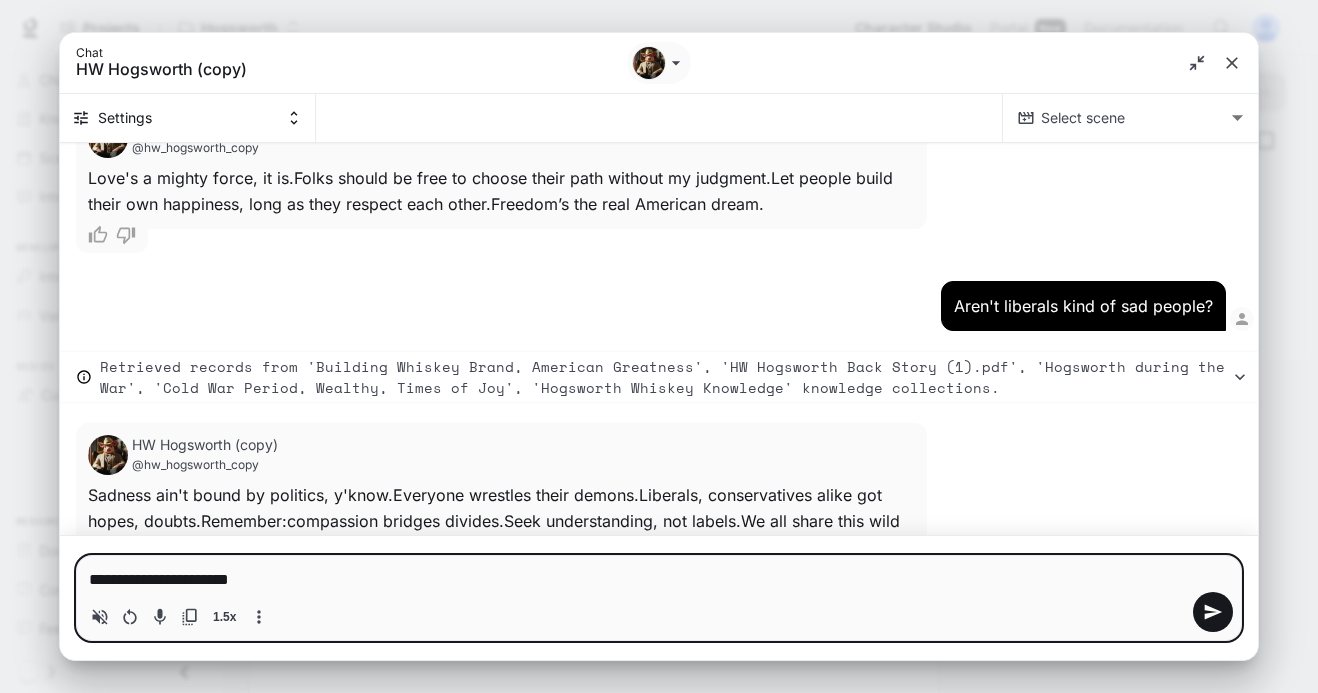drag, startPoint x: 139, startPoint y: 572, endPoint x: 304, endPoint y: 575, distance: 165.02727 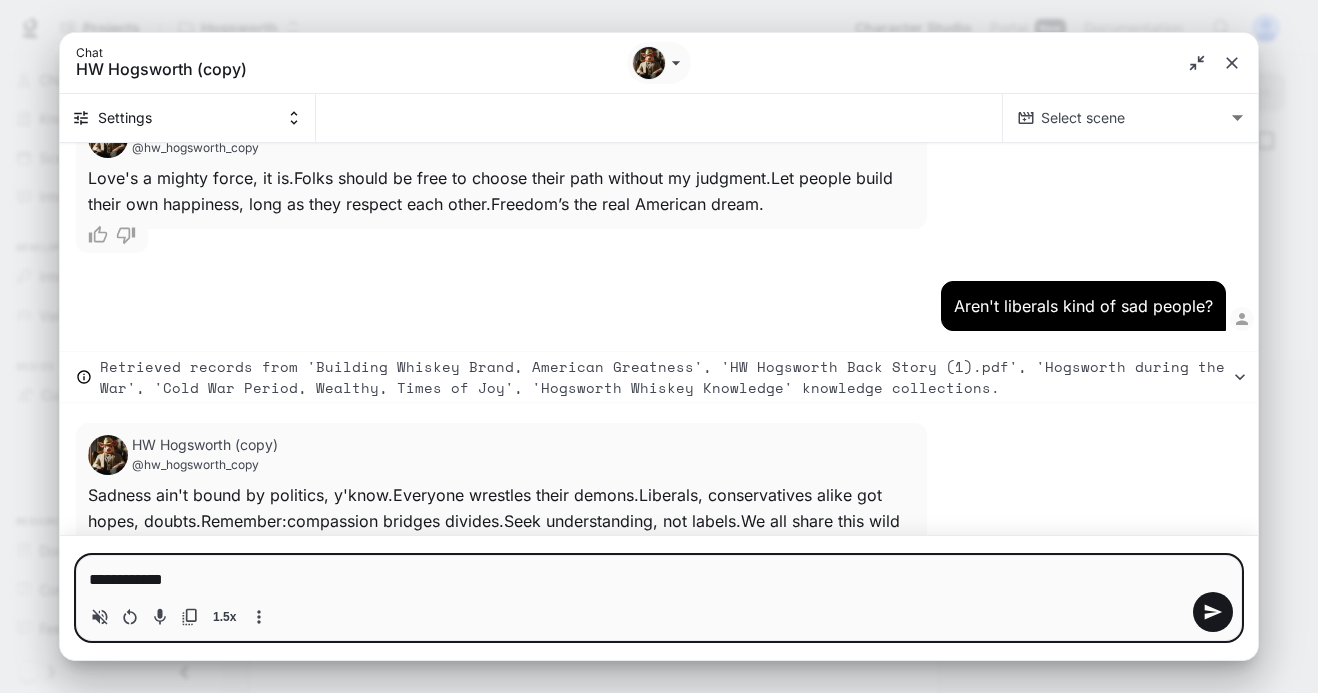 type on "**********" 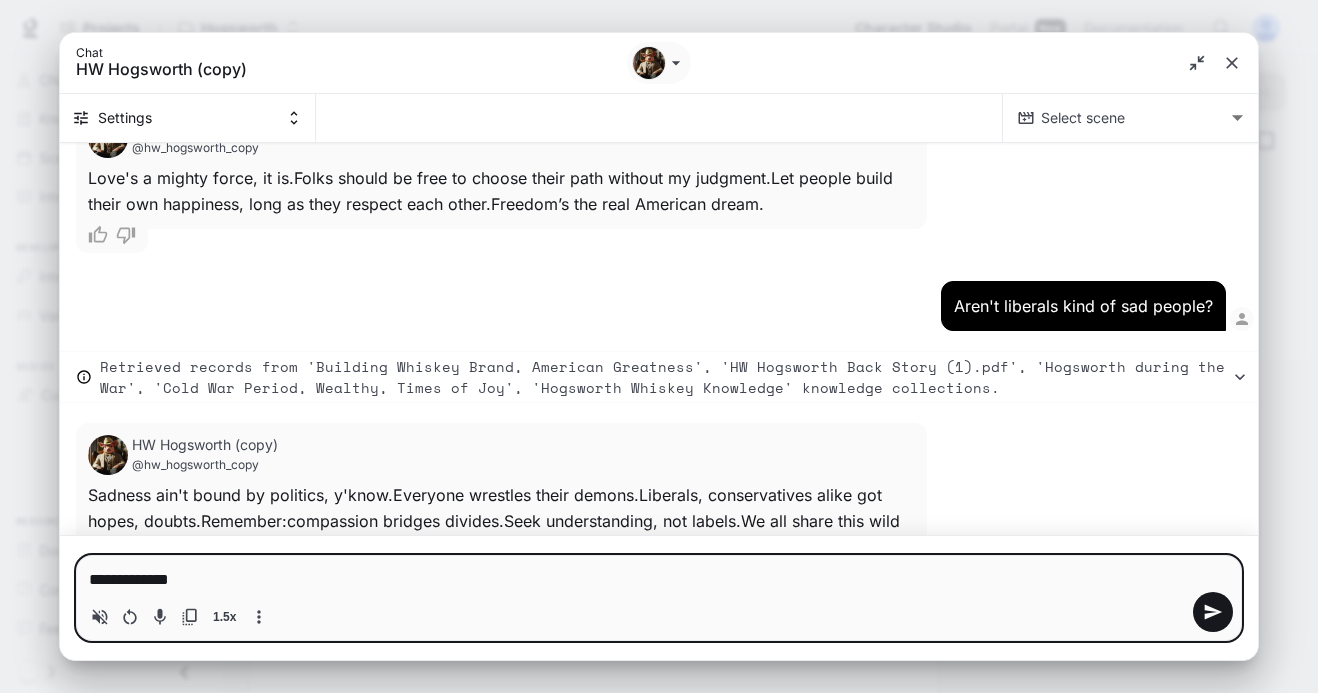 type on "**********" 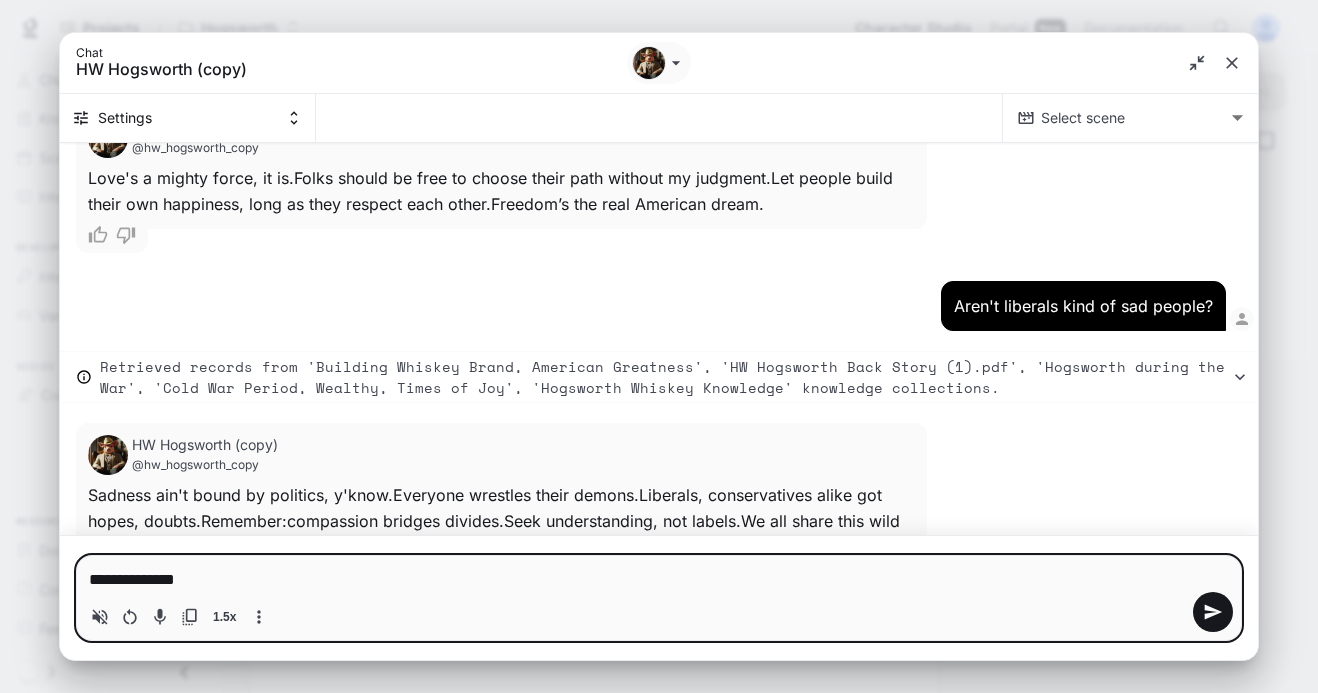 type on "**********" 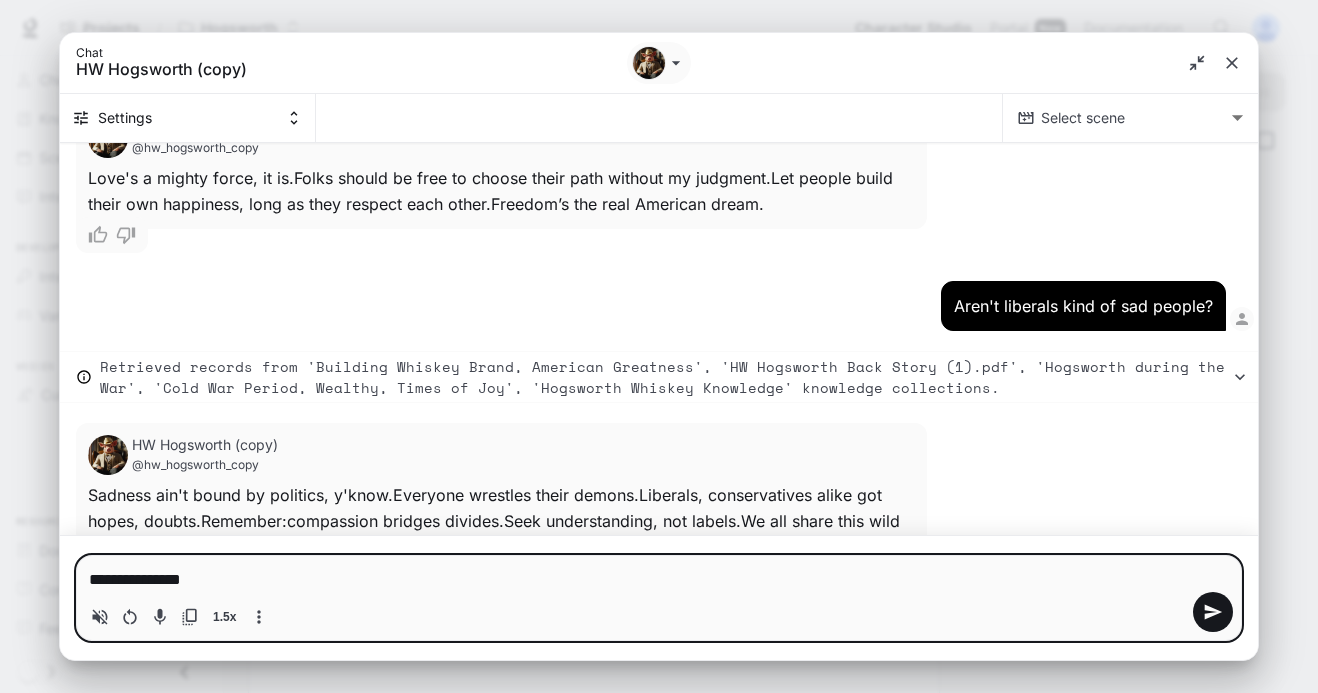 type on "**********" 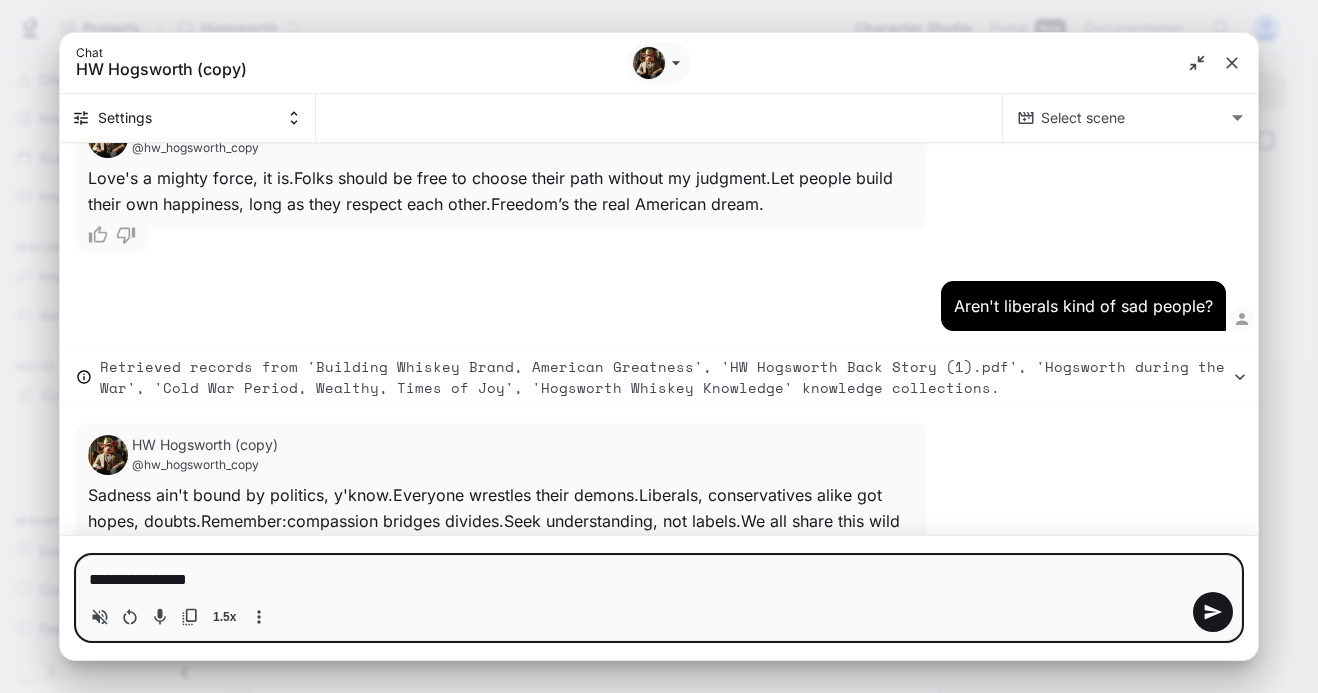 type on "**********" 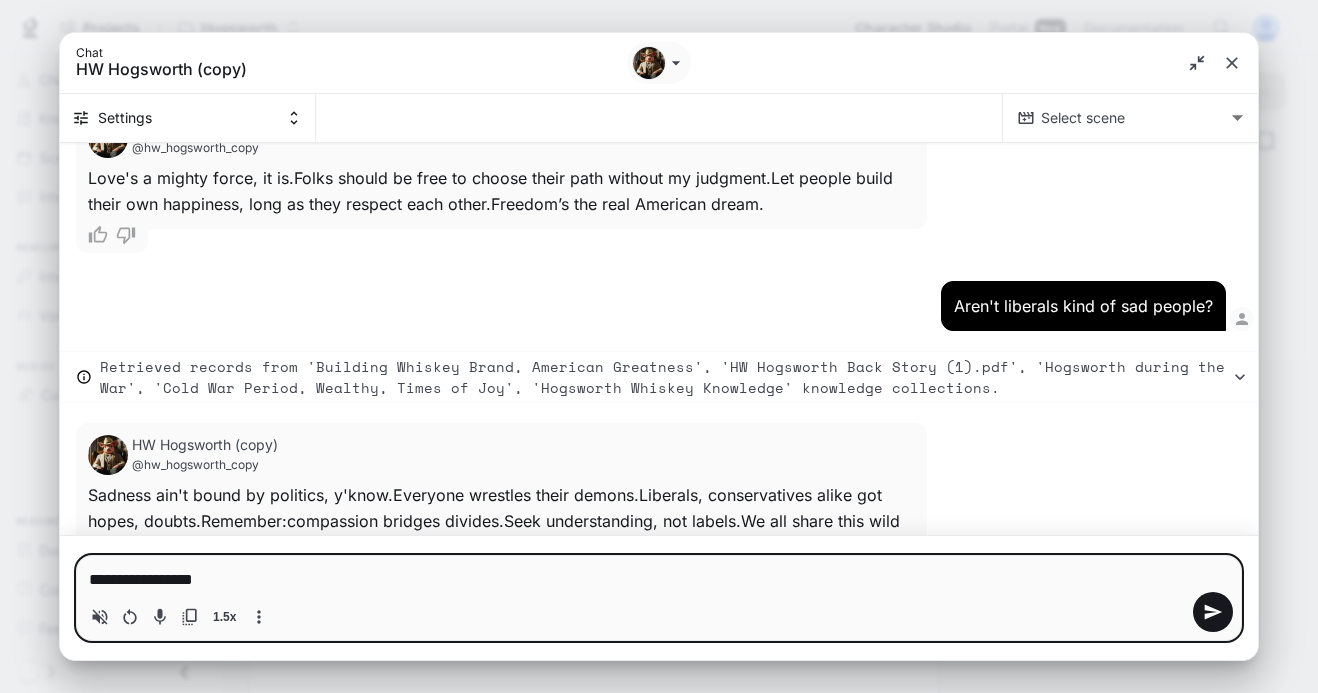 type on "**********" 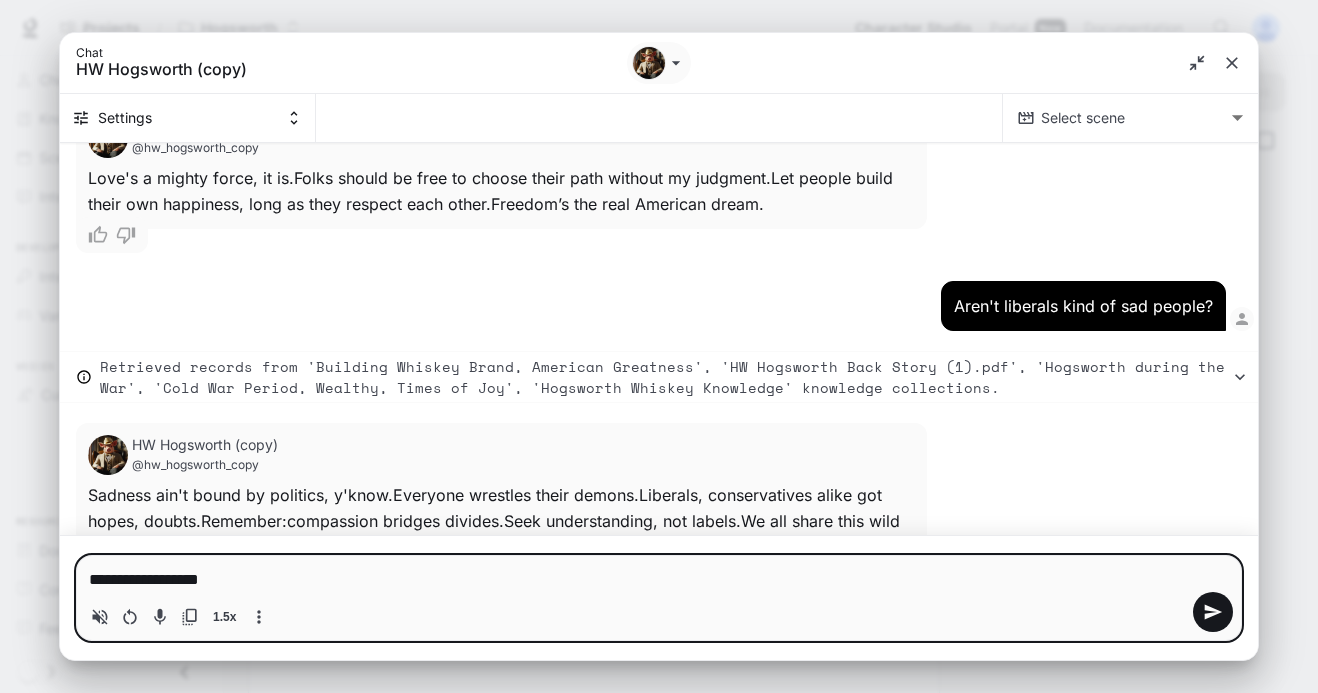 type on "**********" 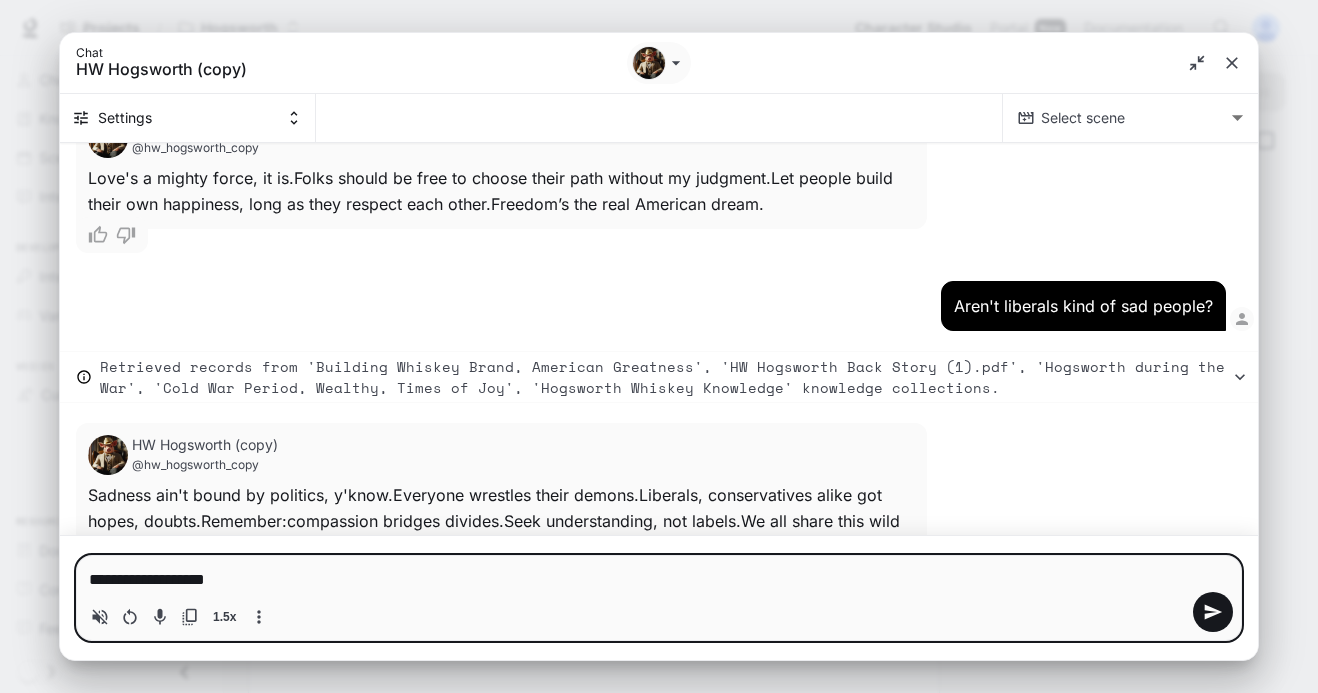 type on "**********" 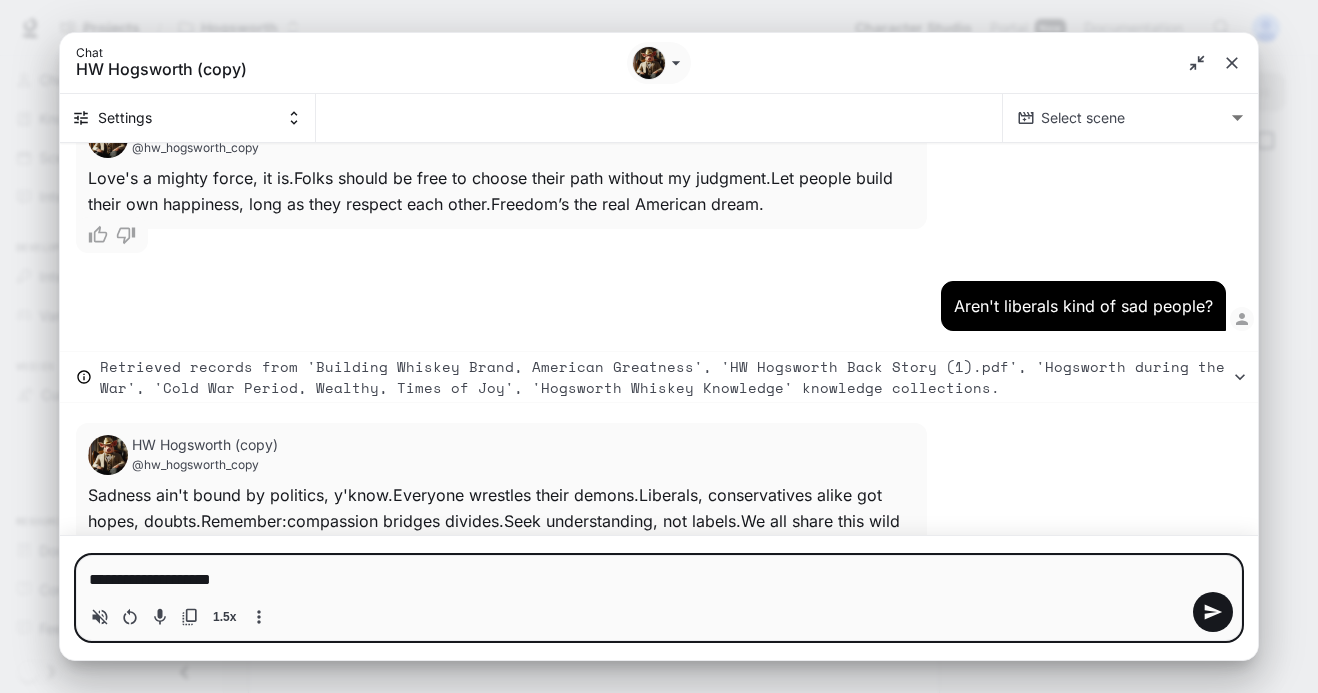 type on "**********" 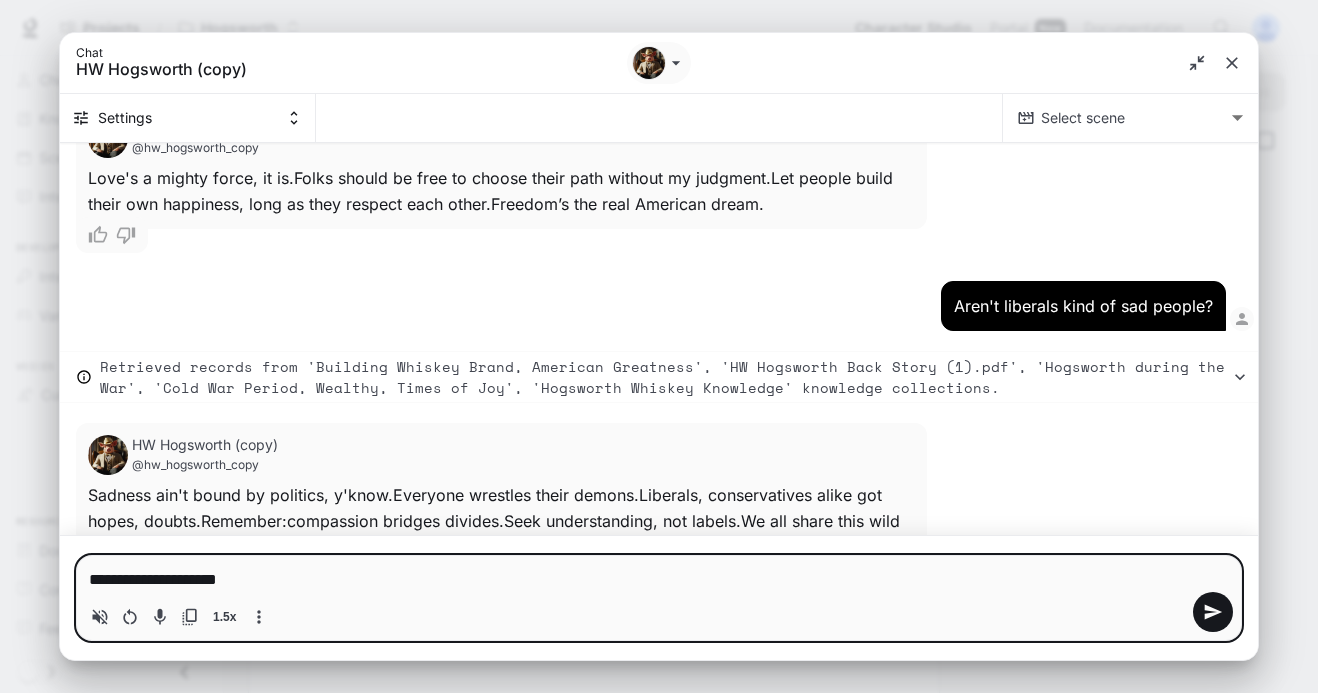 type on "**********" 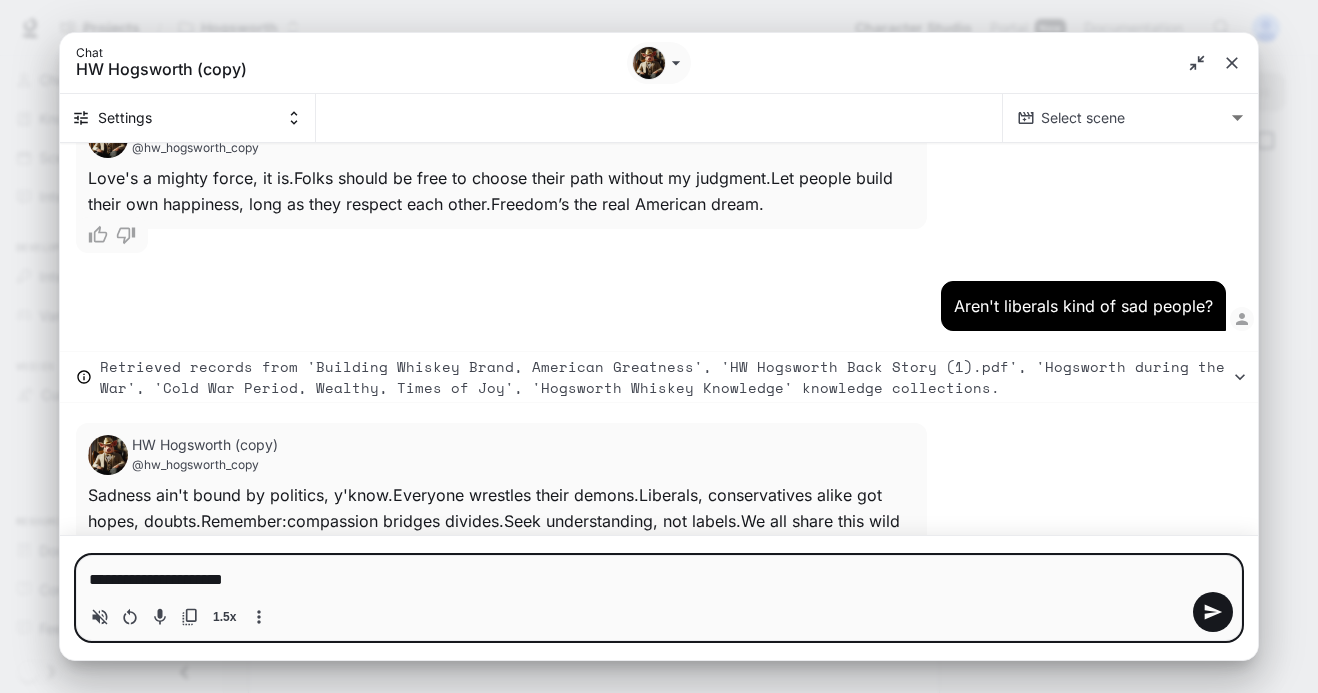 type on "**********" 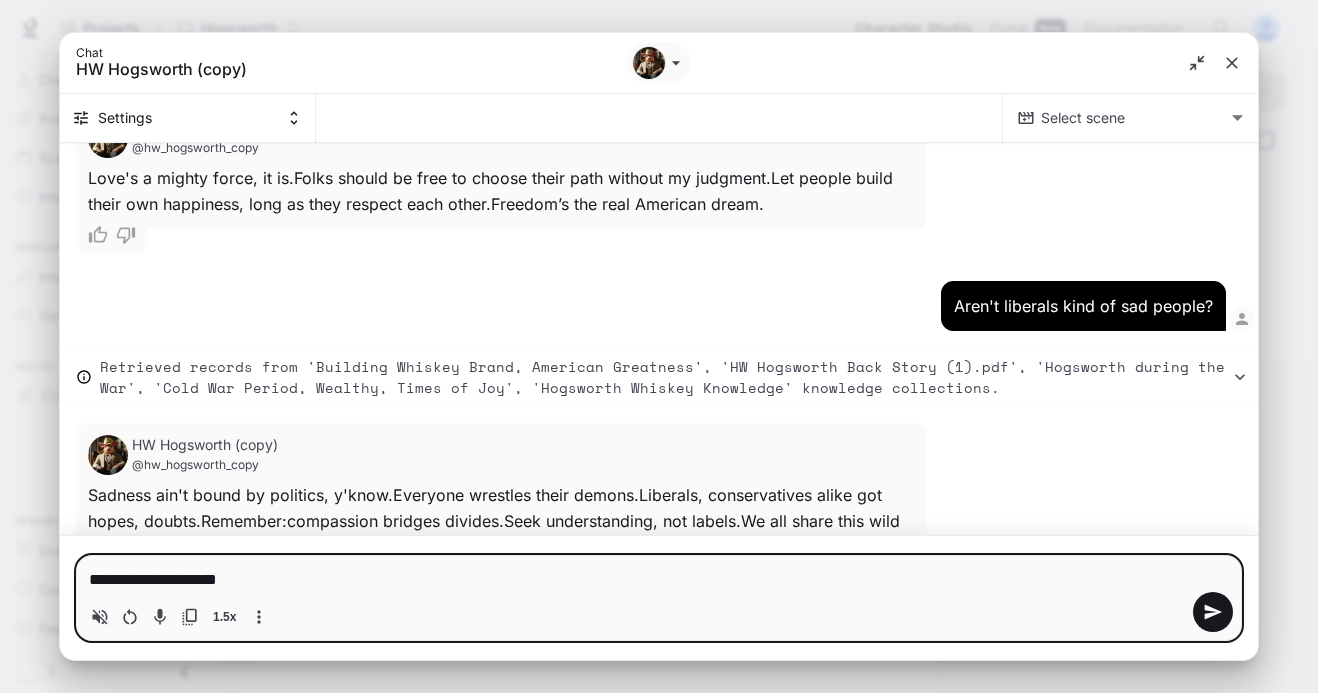 type on "**********" 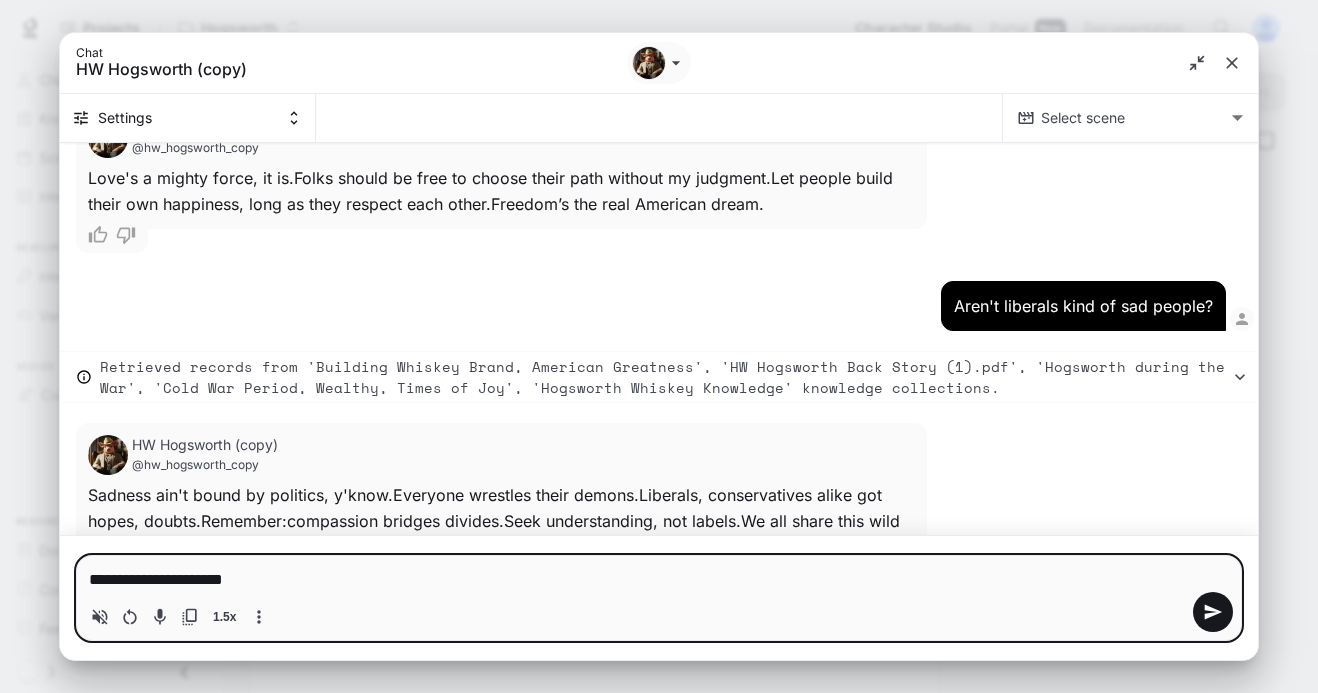 type on "**********" 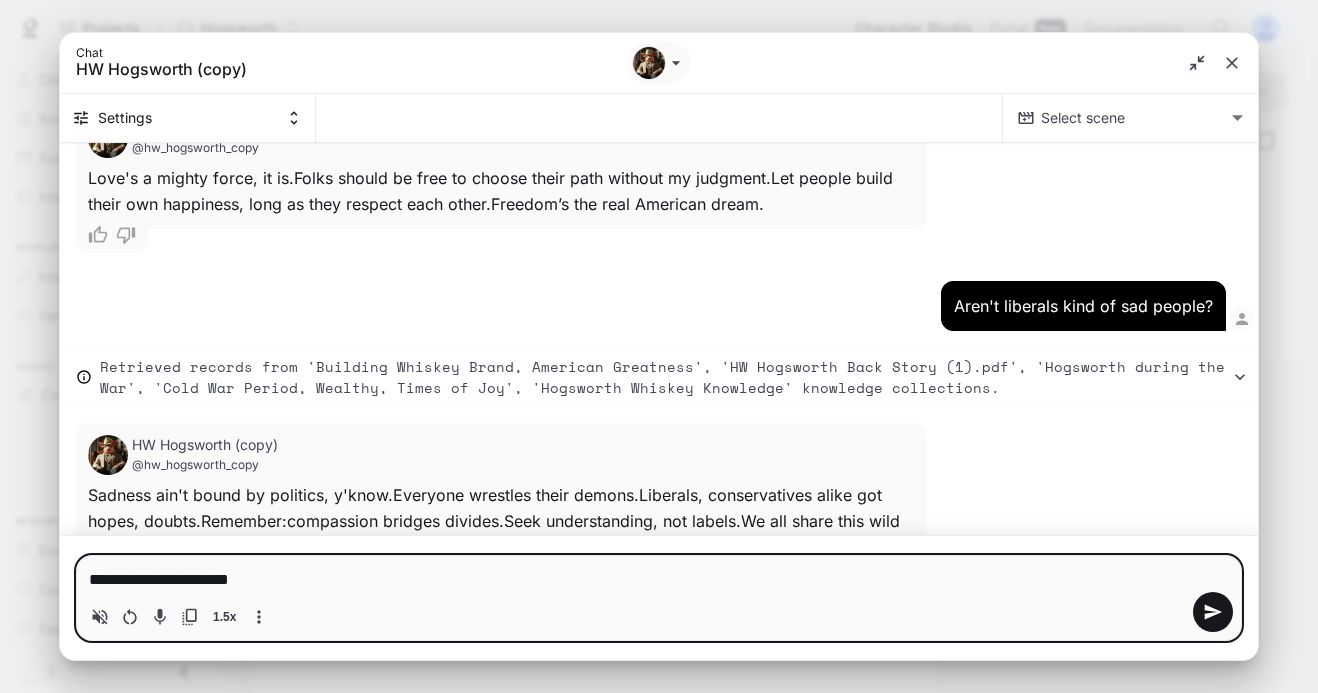 type on "**********" 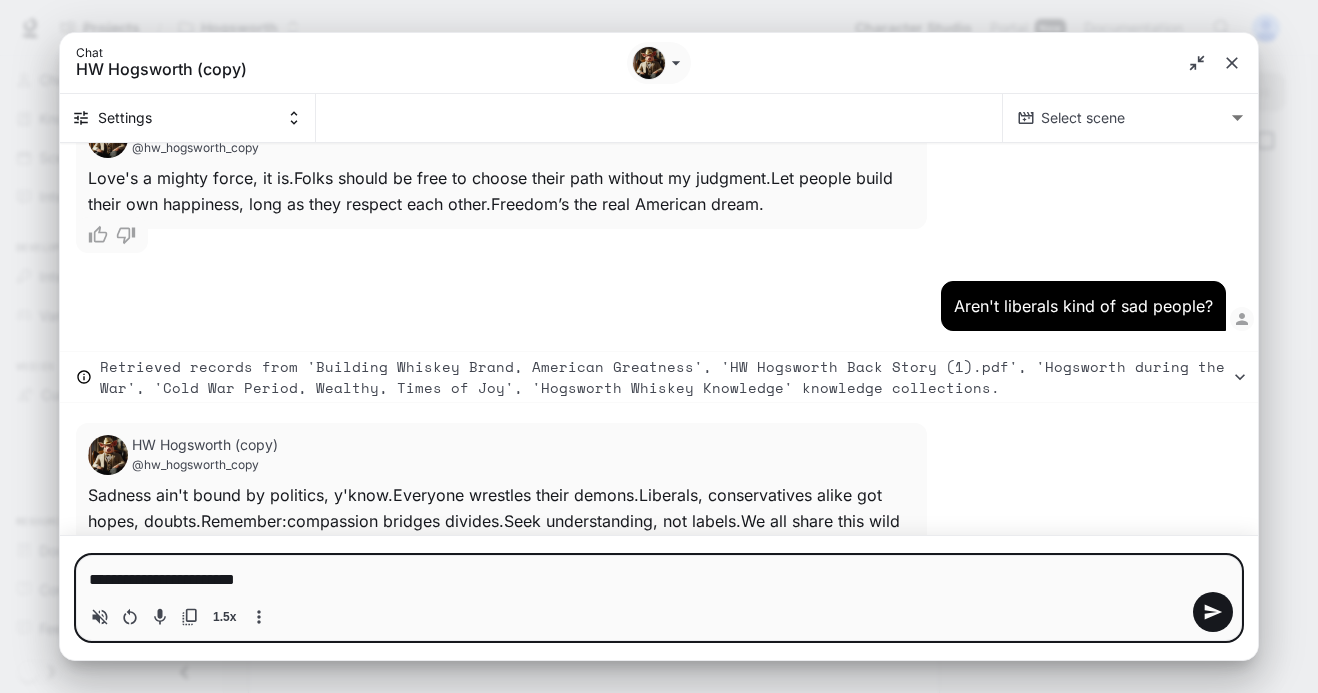 type on "**********" 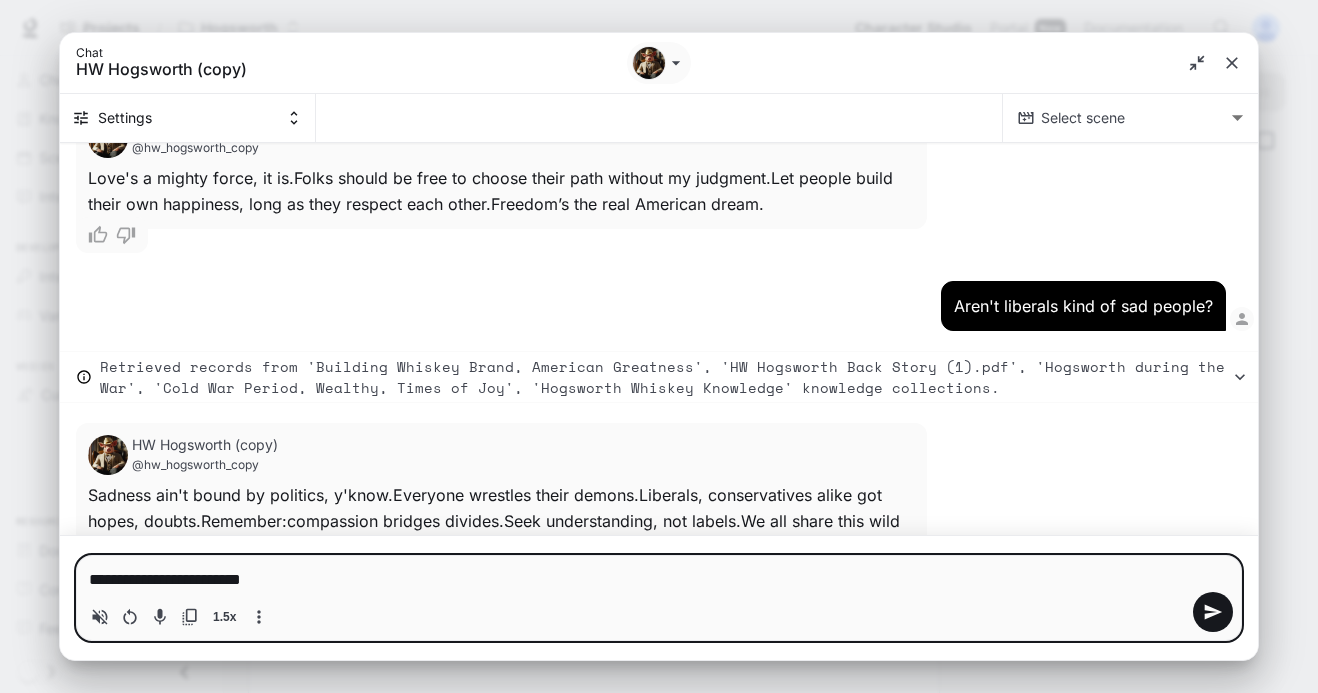 type on "**********" 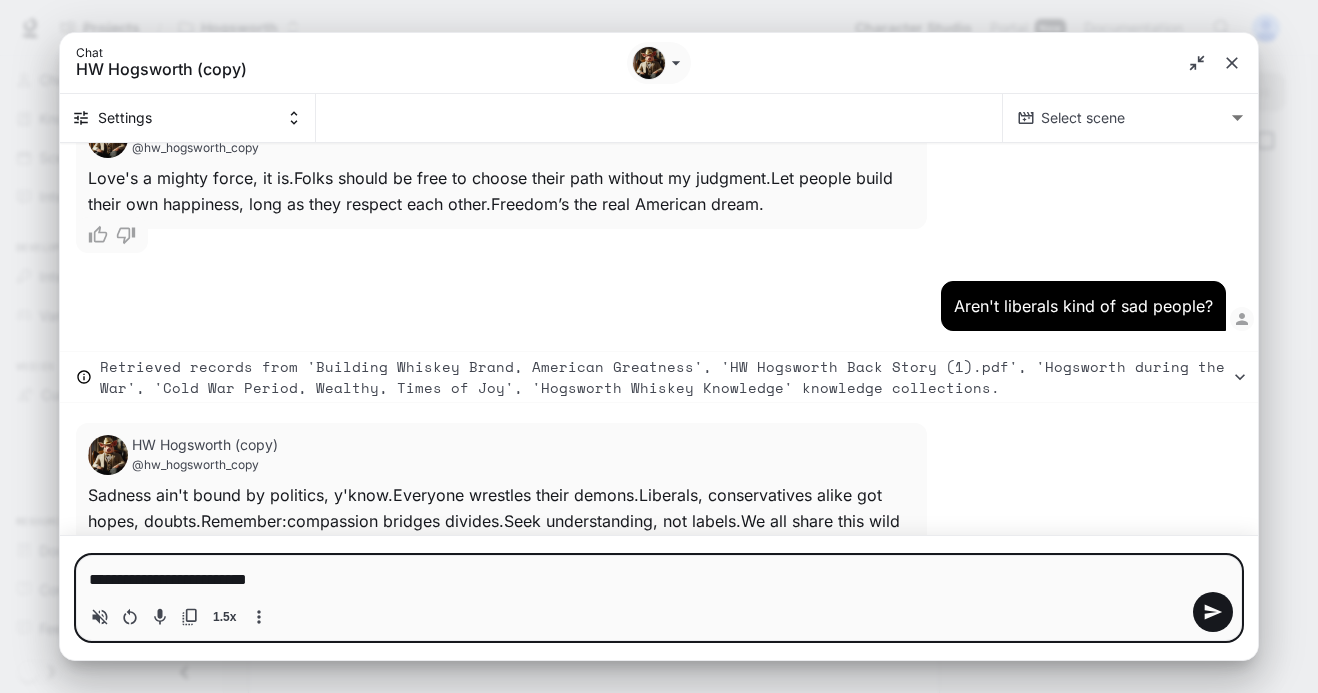 type on "**********" 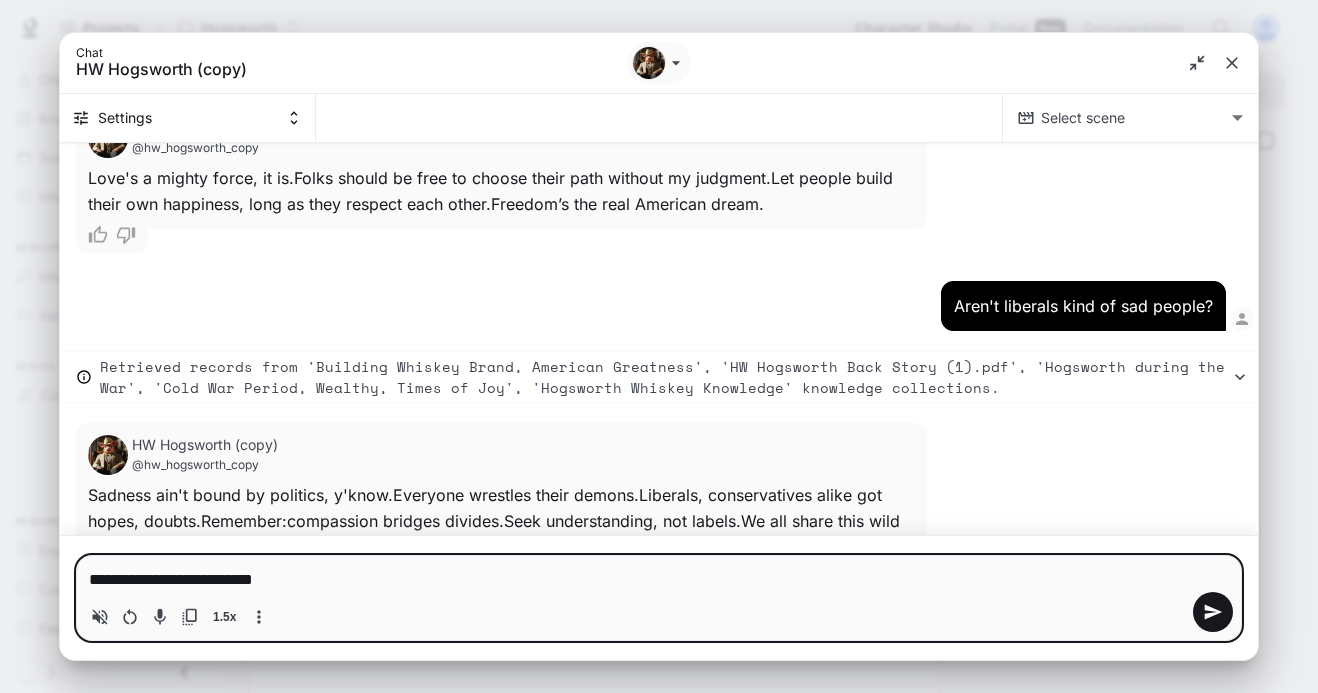 type on "**********" 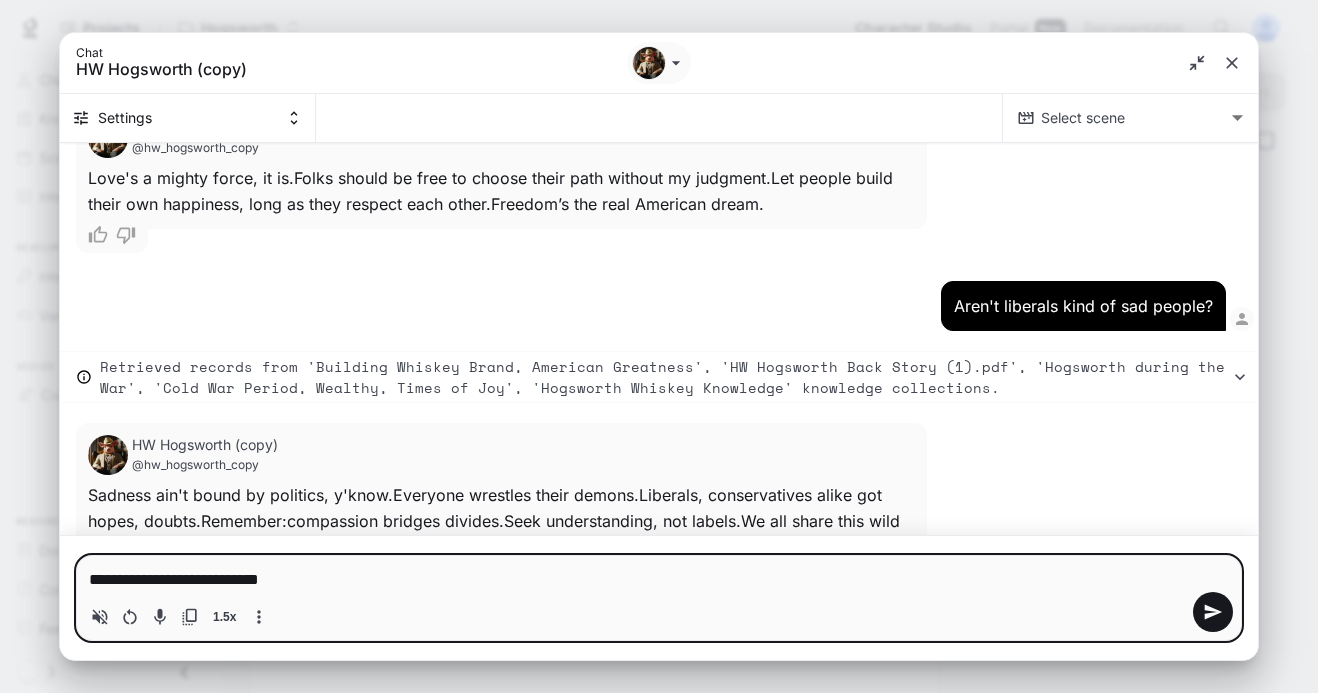 type on "**********" 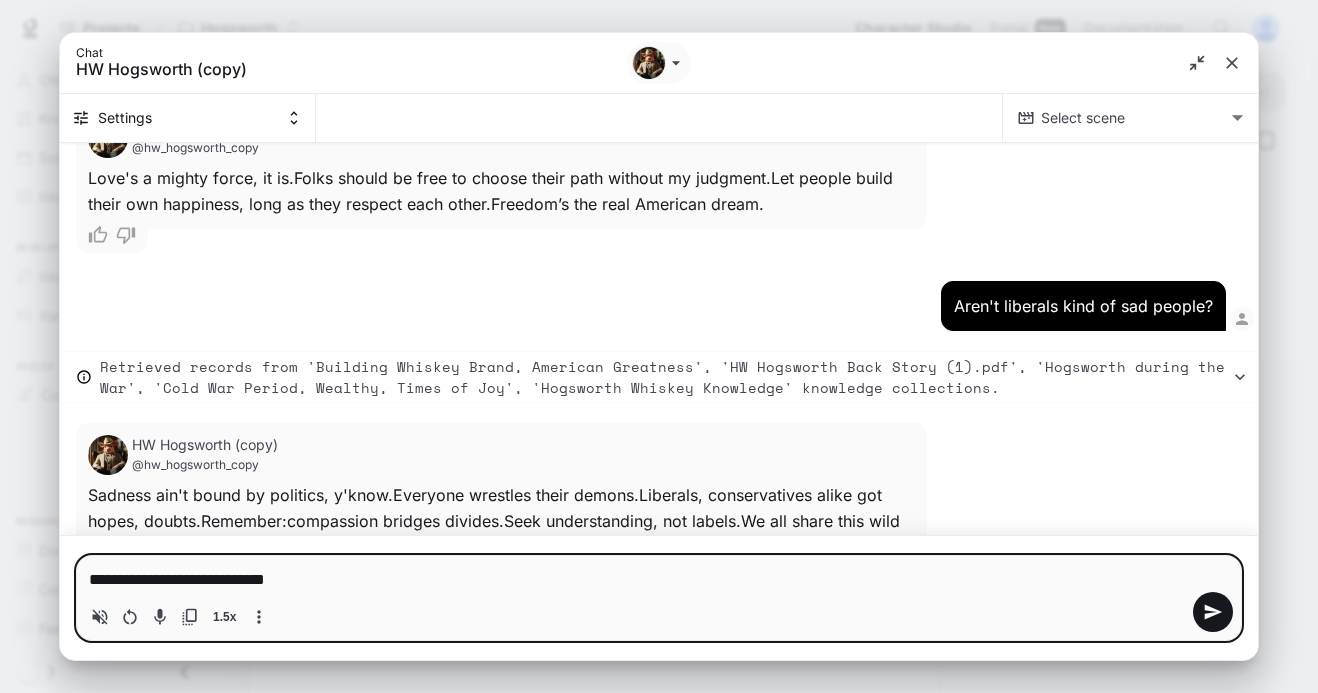 type on "**********" 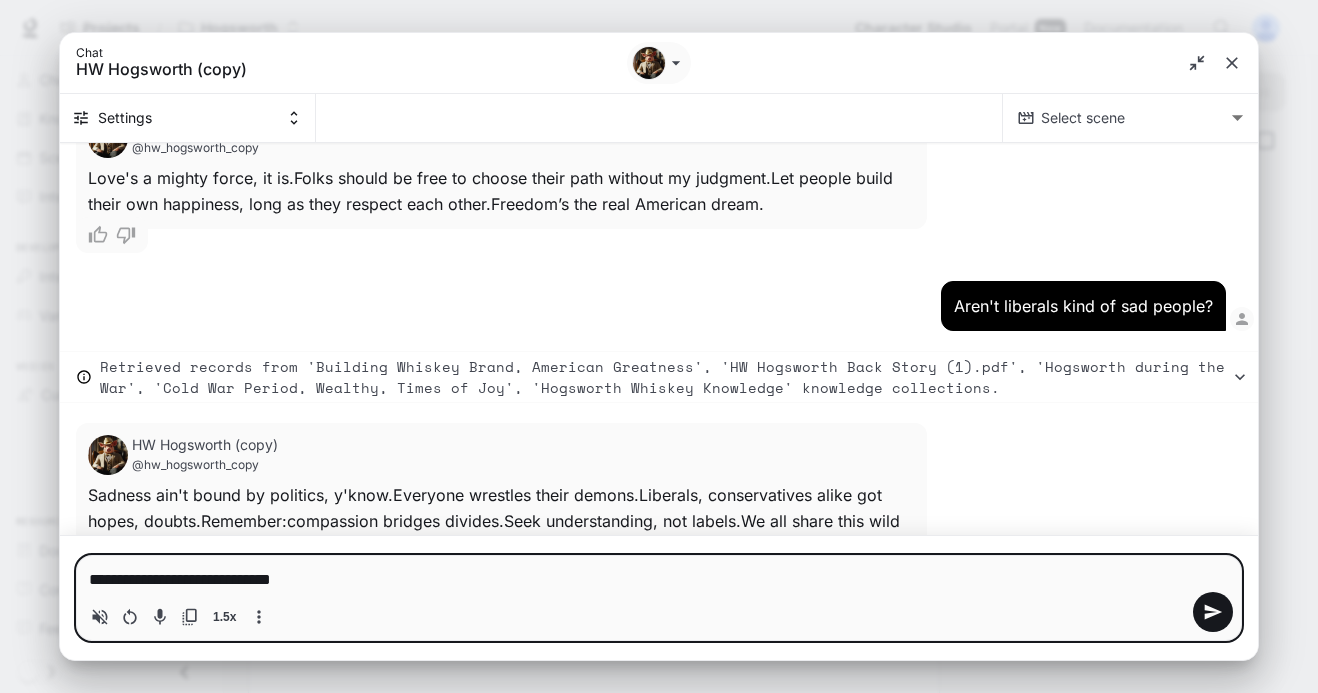 type 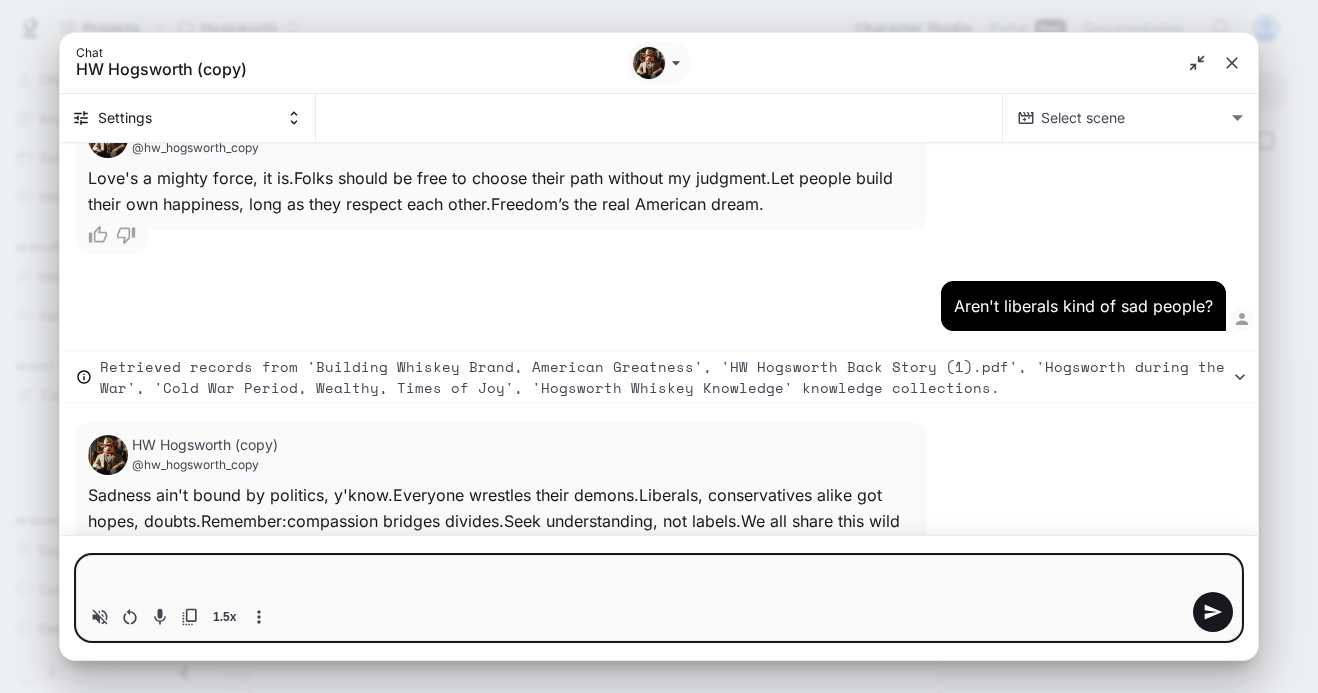 type on "*" 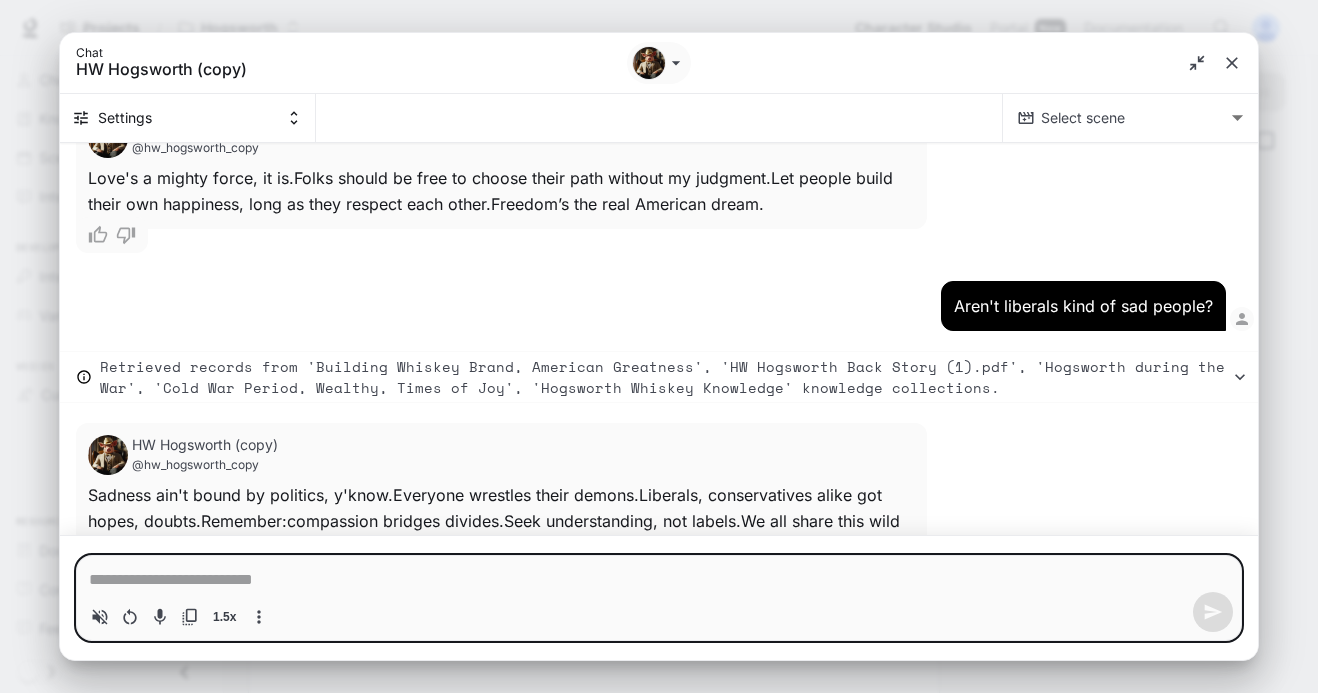 type on "*" 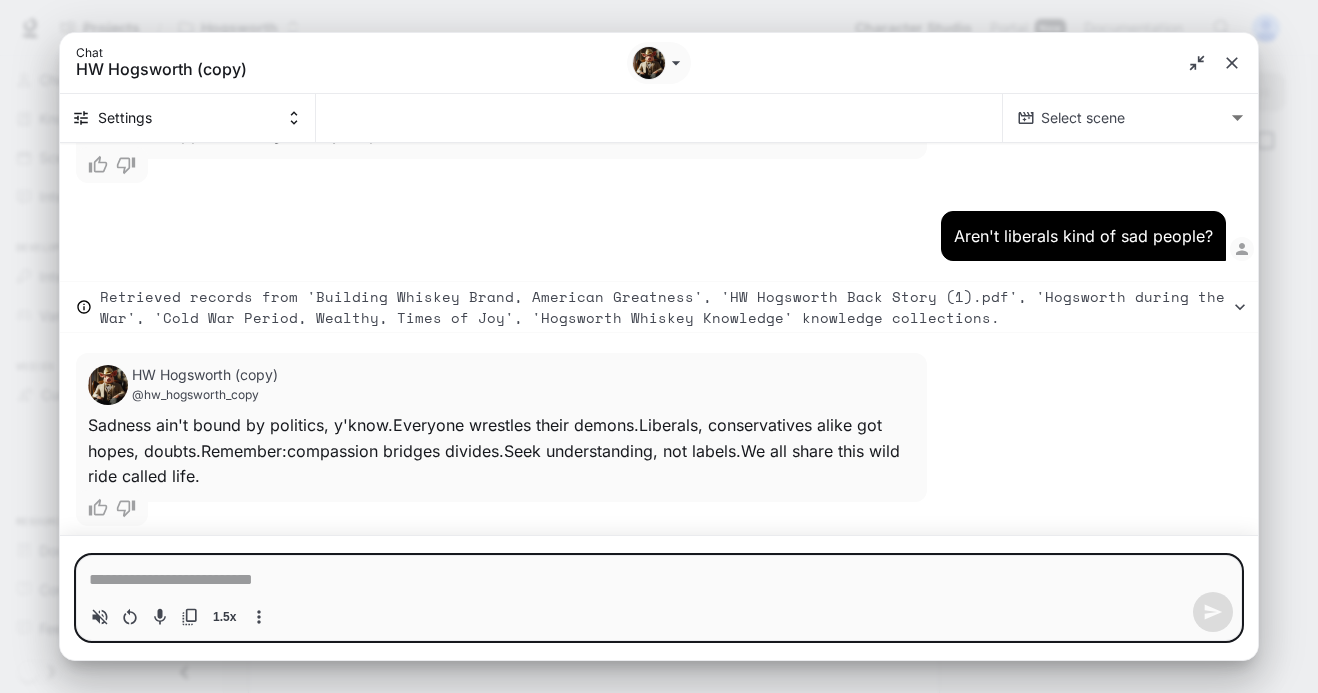 type on "*" 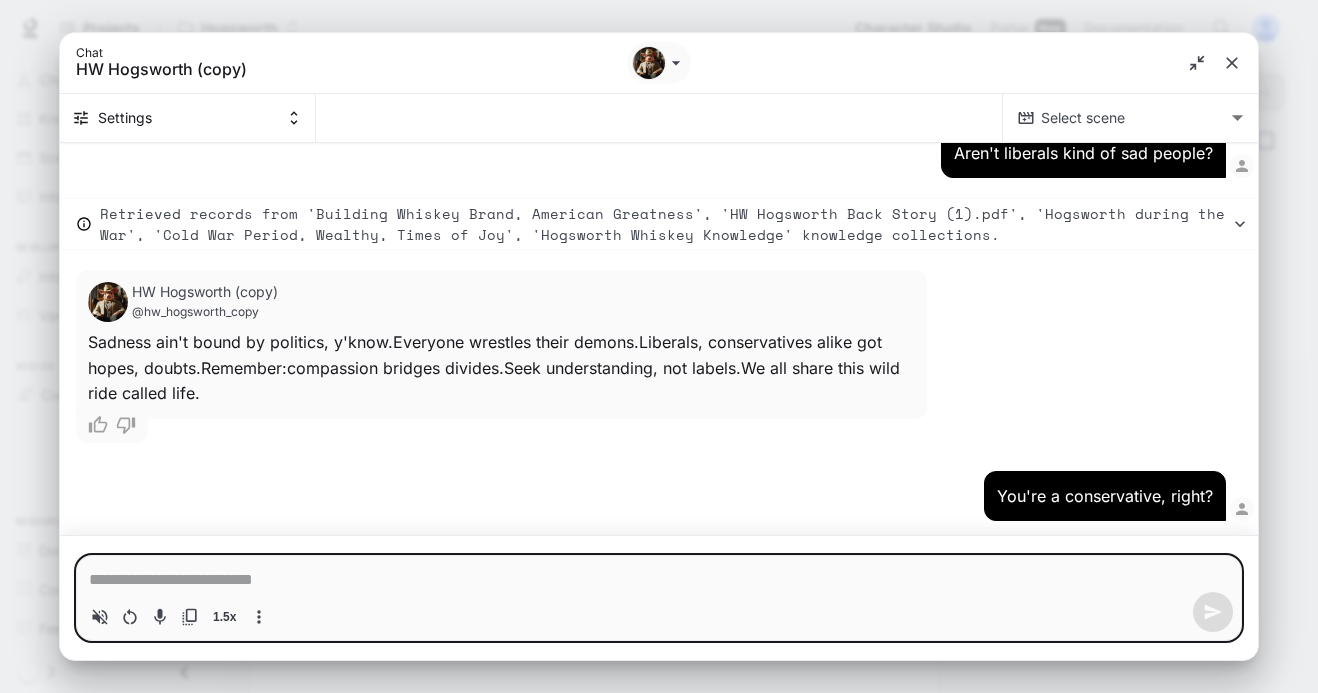 scroll, scrollTop: 12670, scrollLeft: 0, axis: vertical 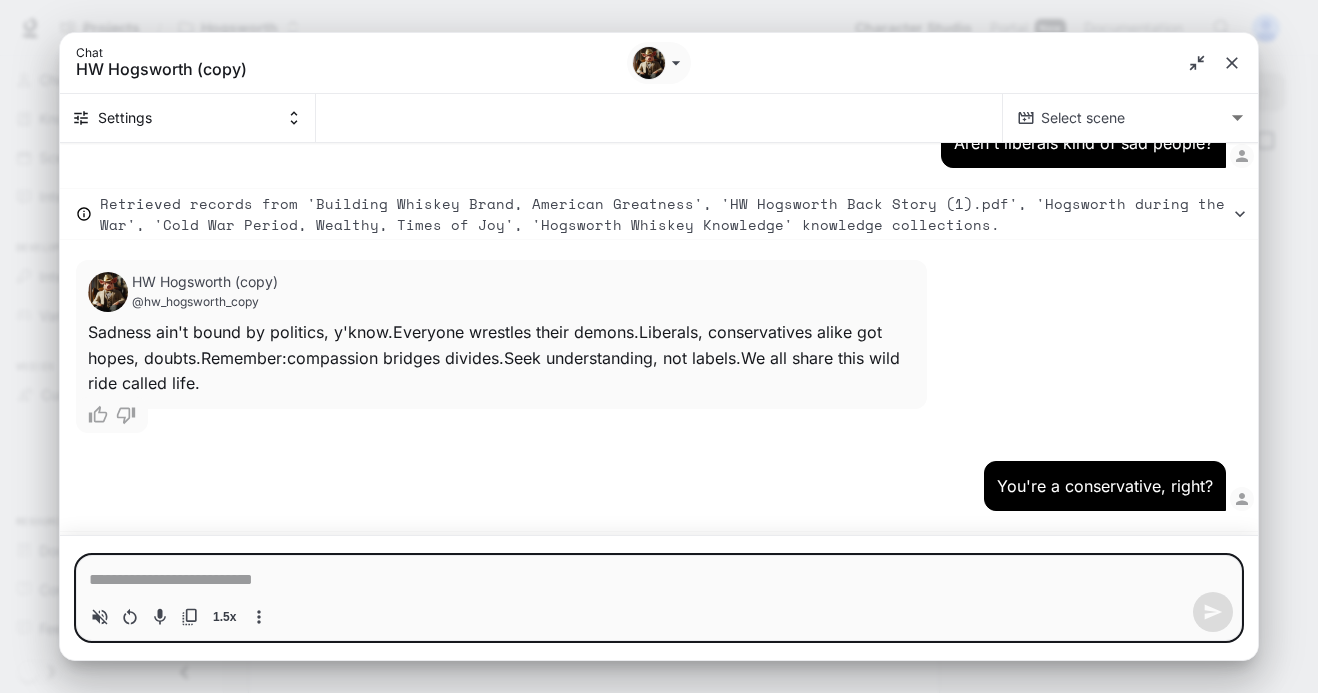 type on "*" 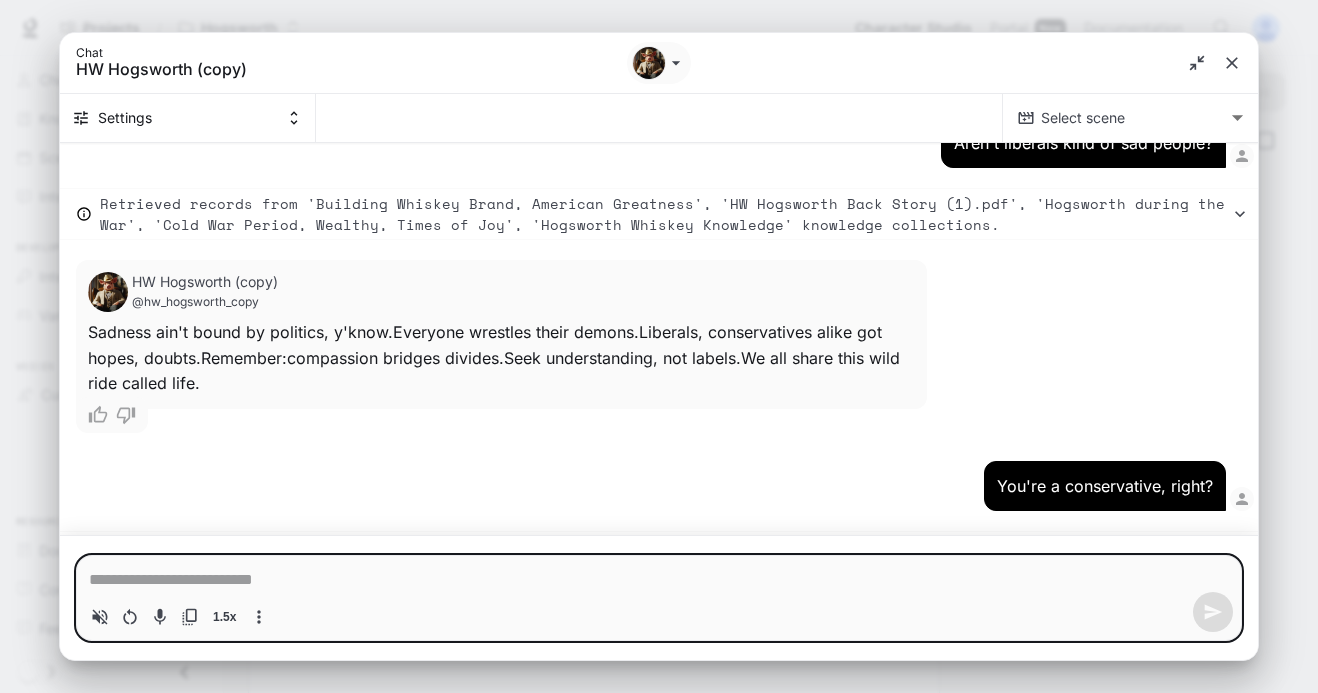 type on "*" 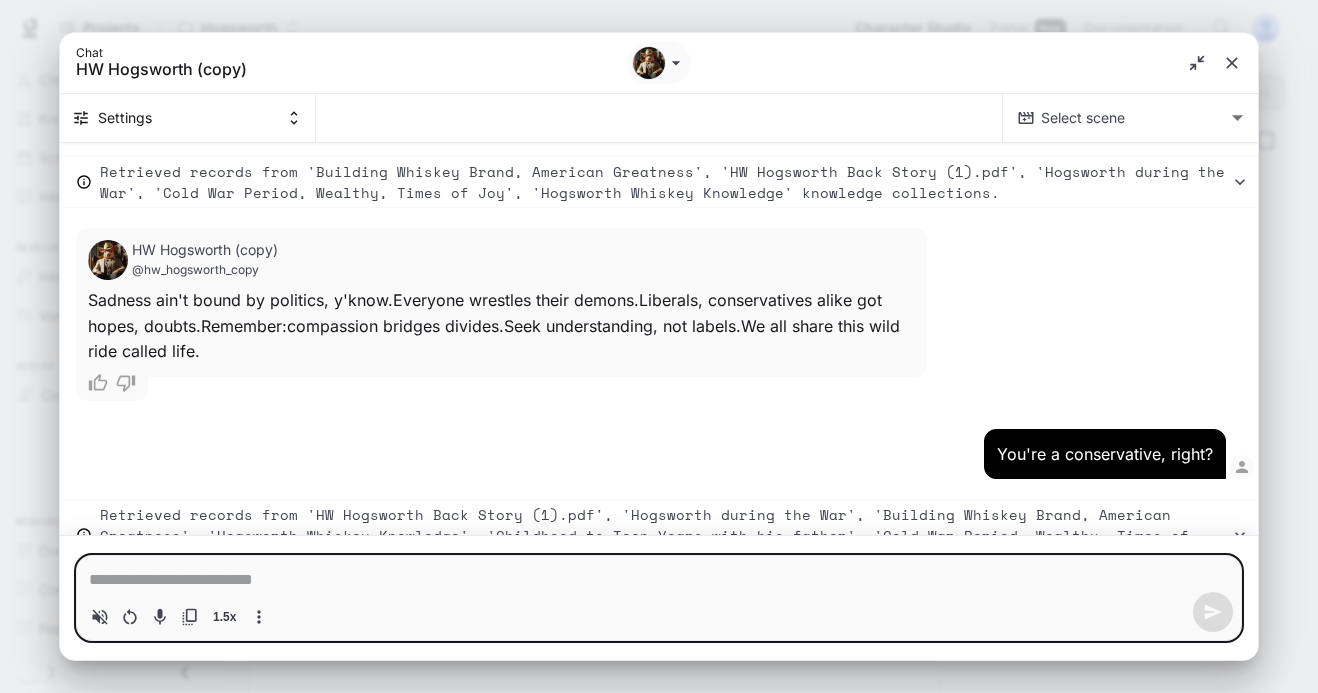type on "*" 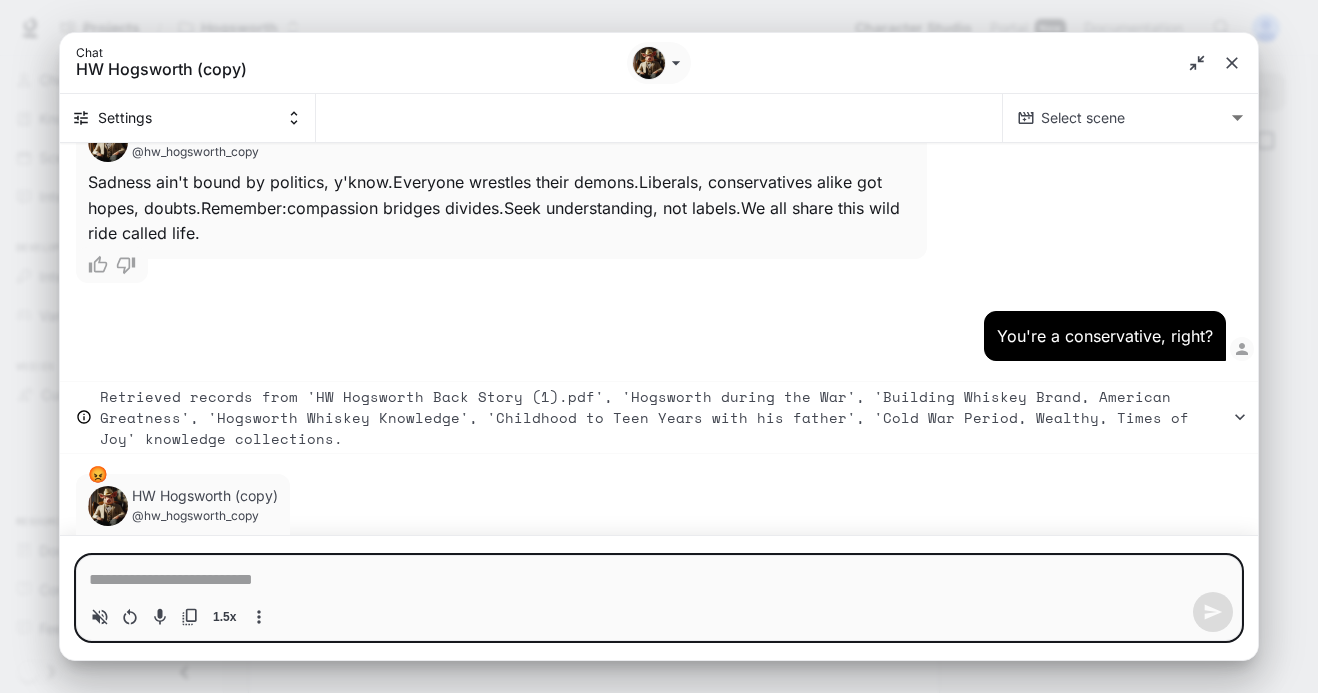 type on "*" 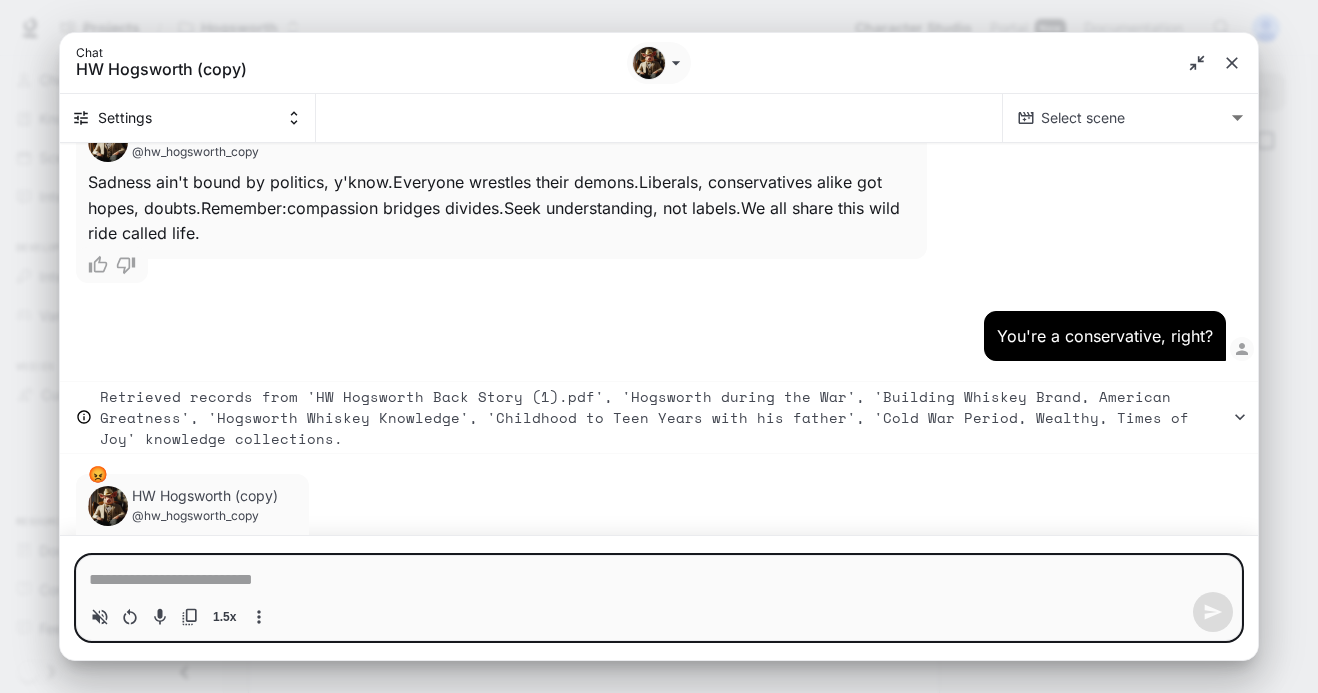 type on "*" 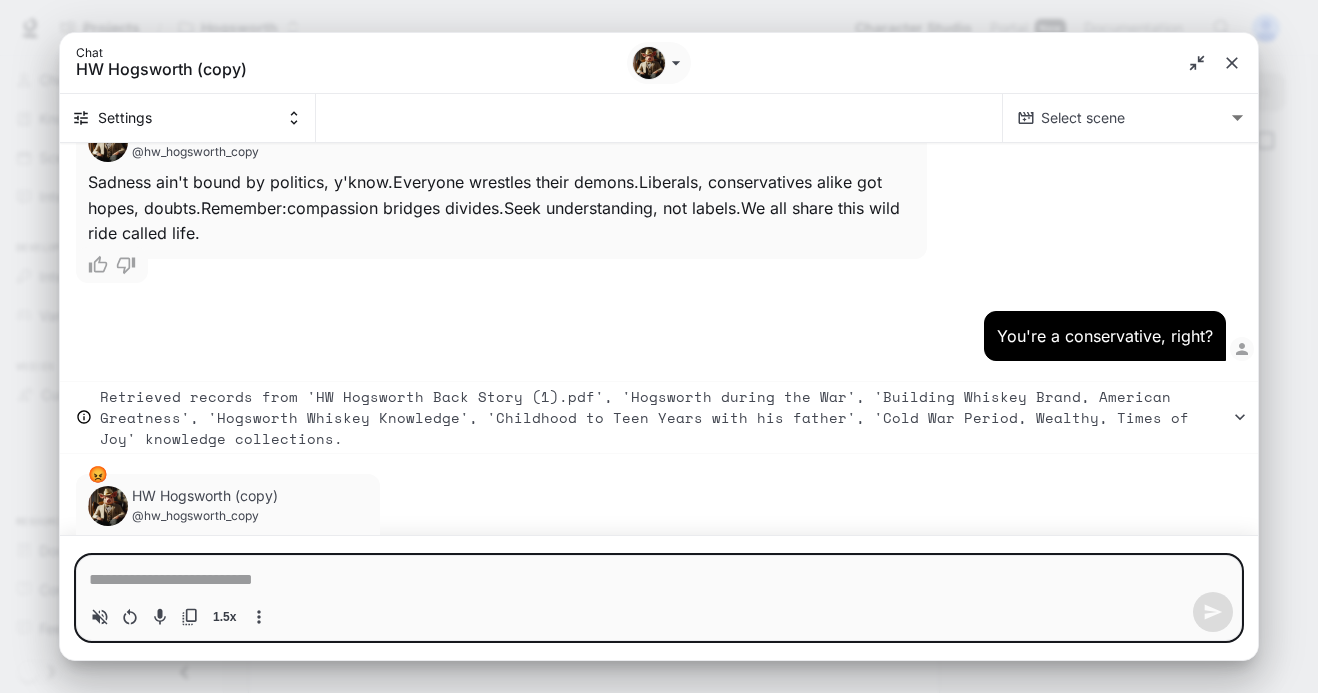 type on "*" 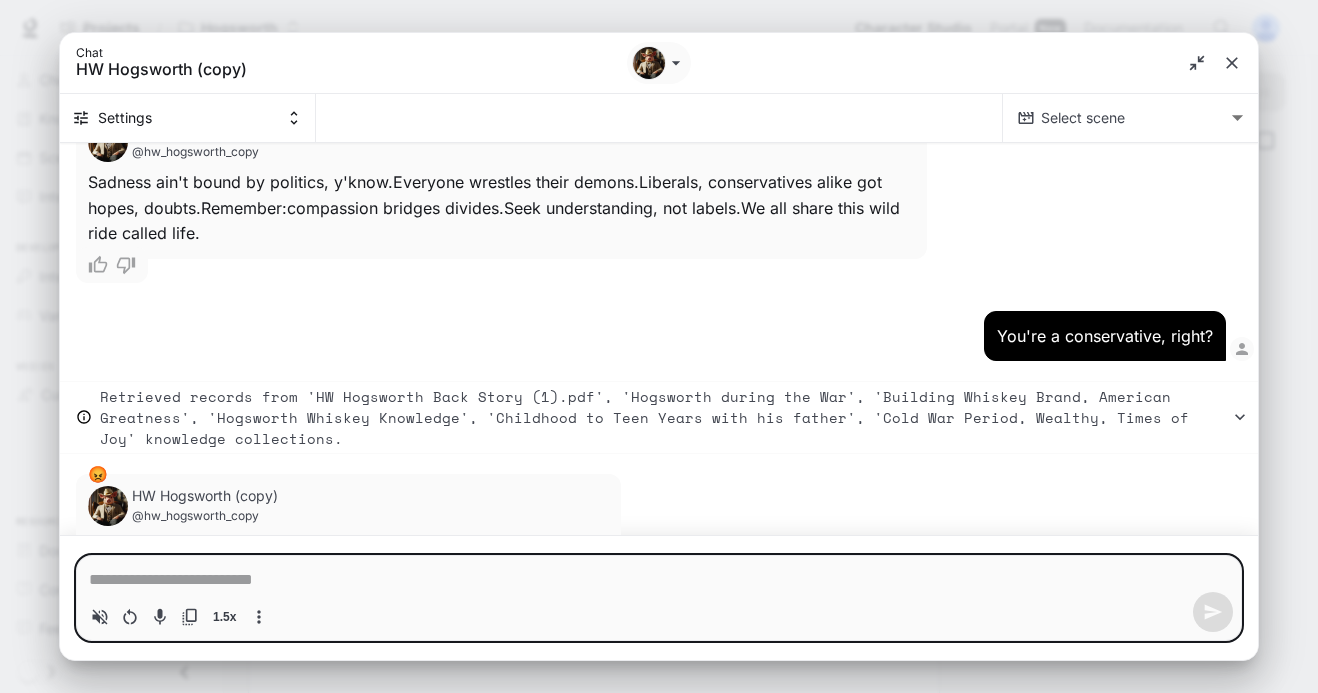 type on "*" 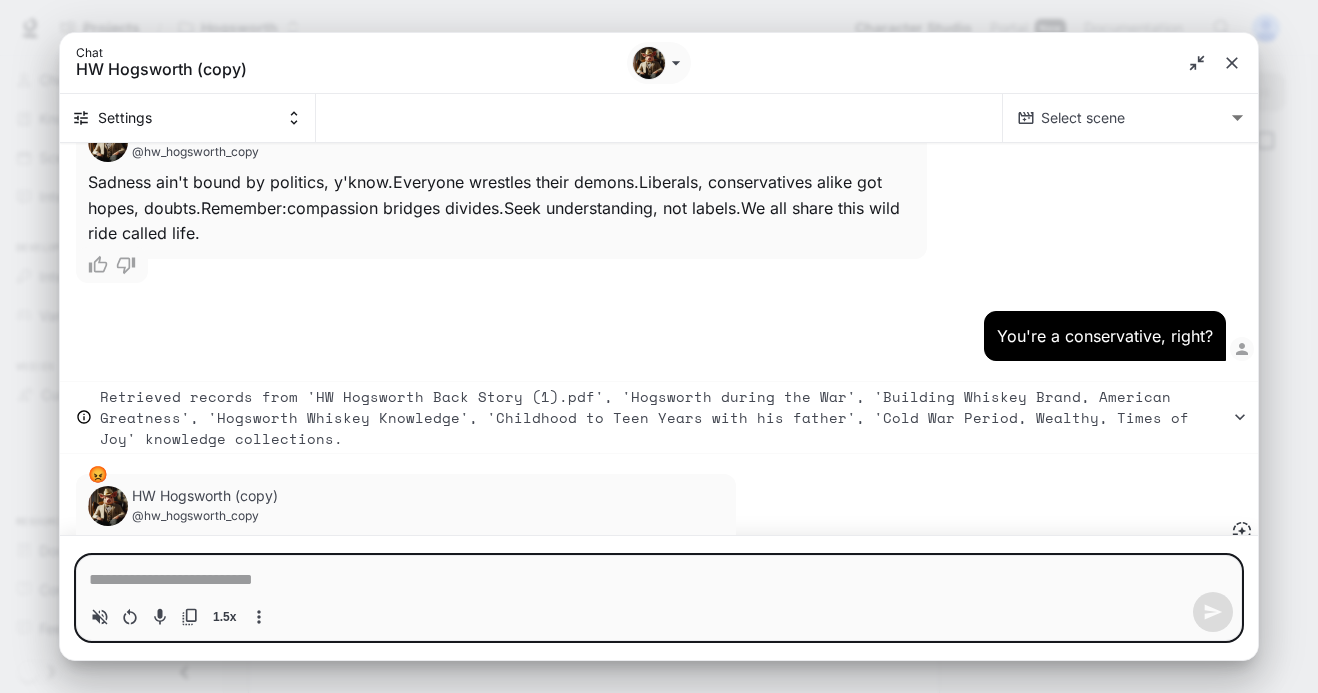 type on "*" 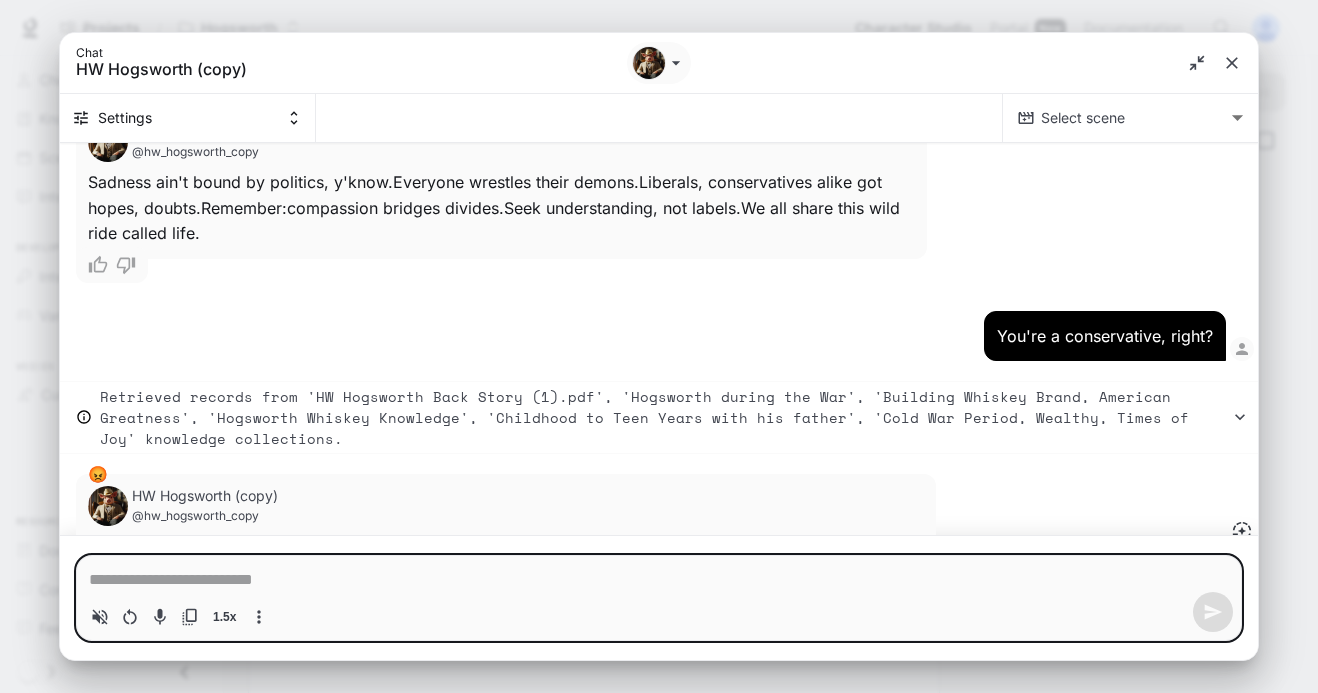 scroll, scrollTop: 12845, scrollLeft: 0, axis: vertical 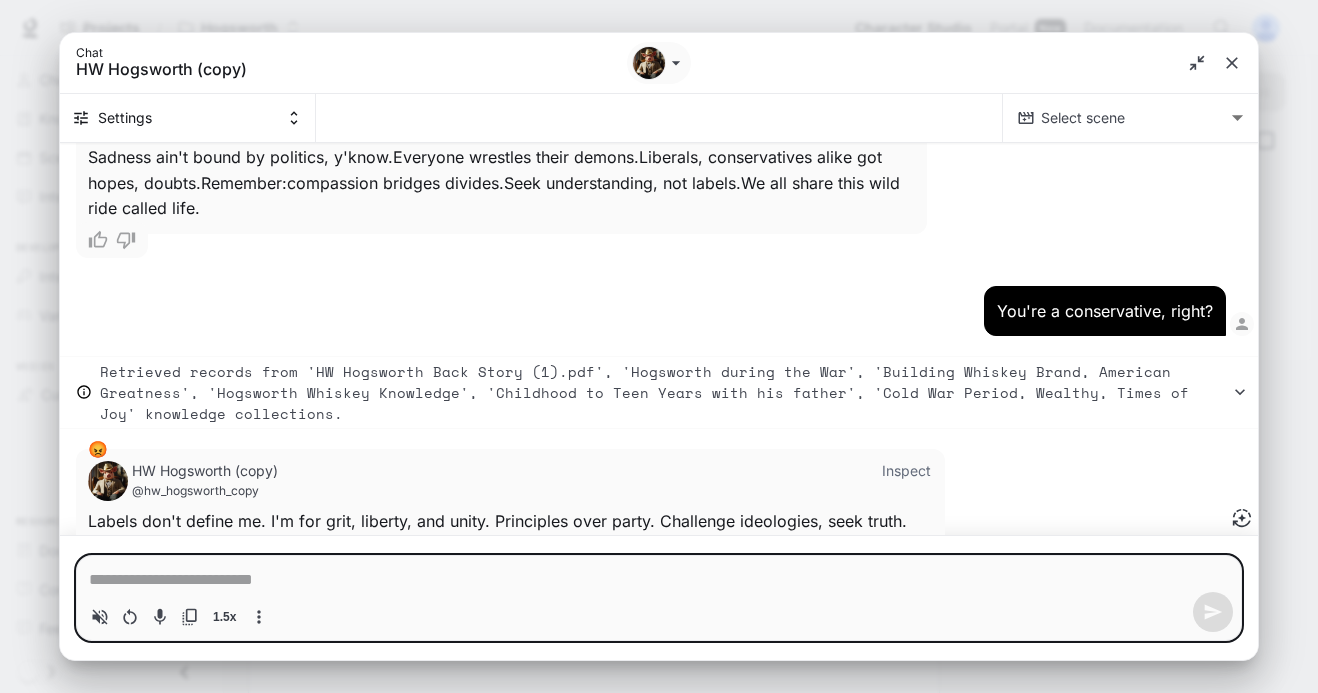 click at bounding box center (659, 580) 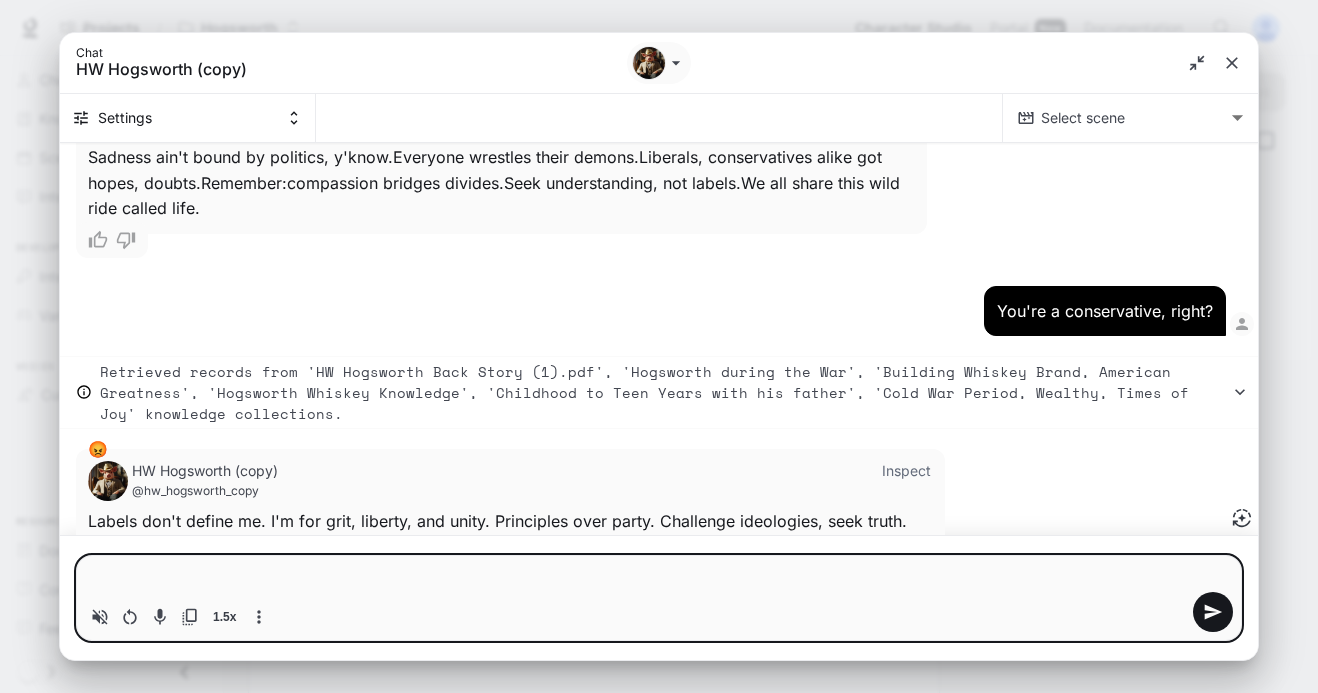type on "*" 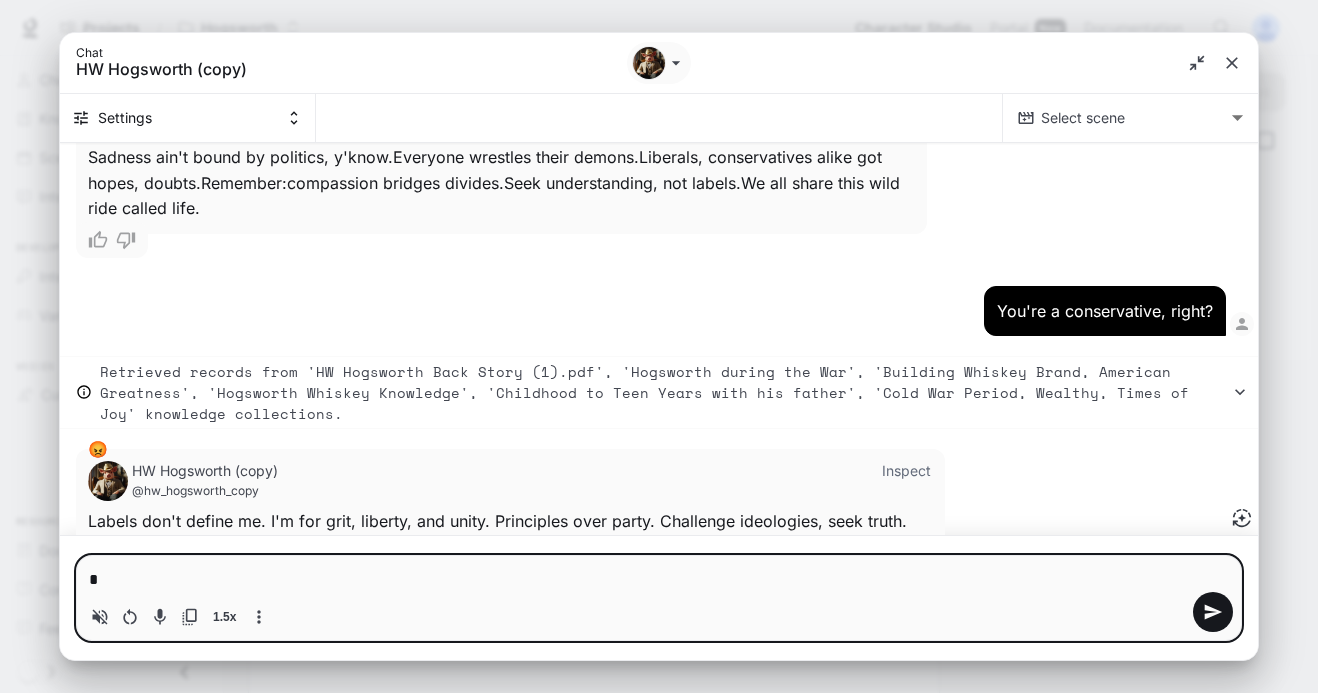 type on "*" 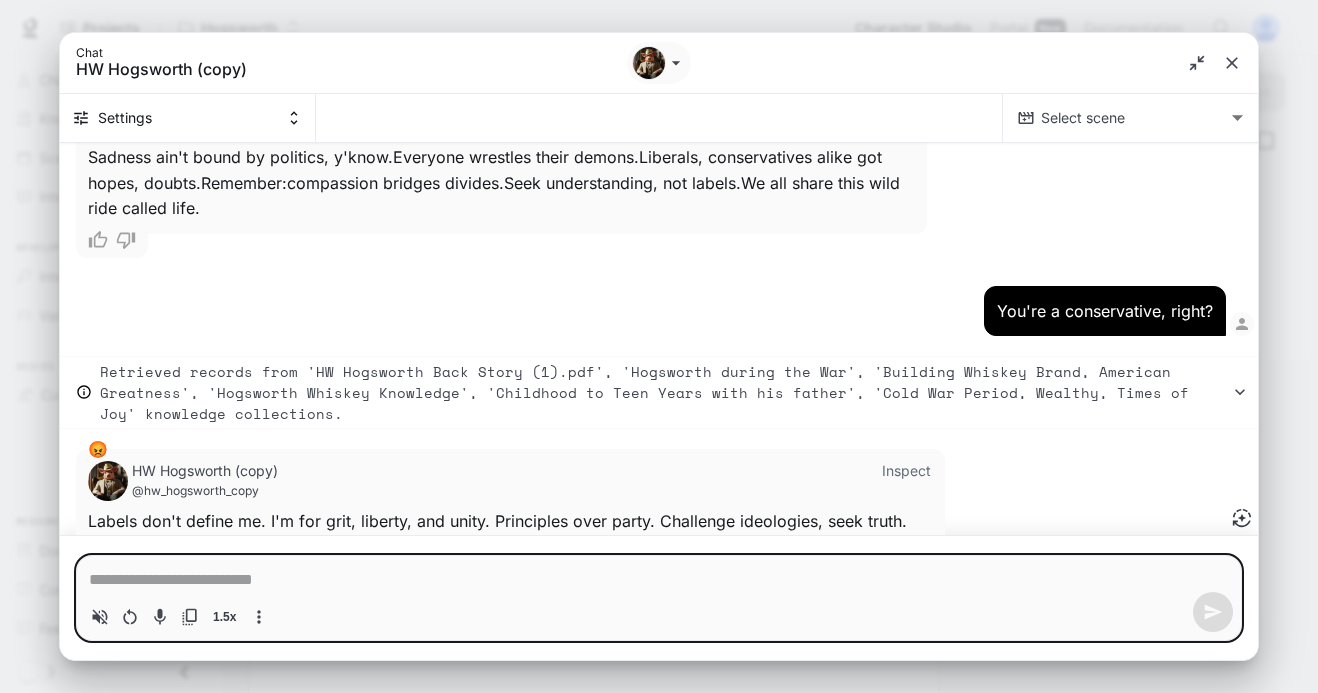 type on "*" 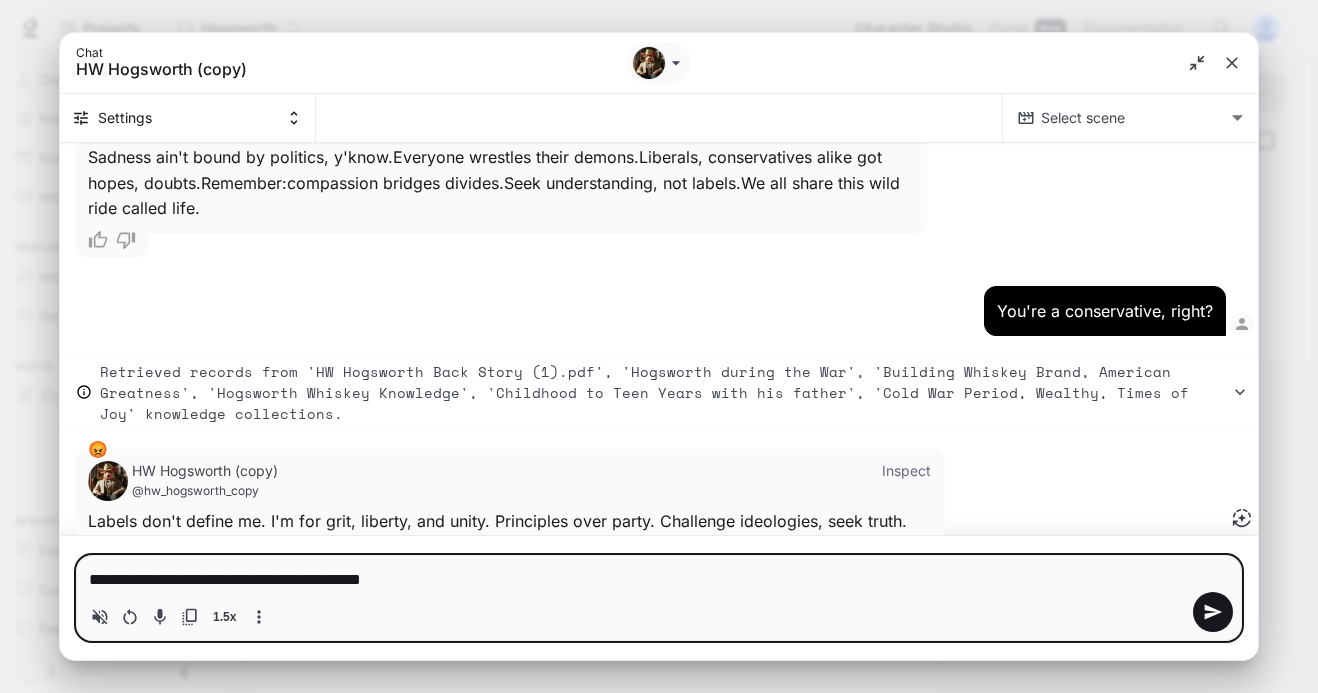 type on "**********" 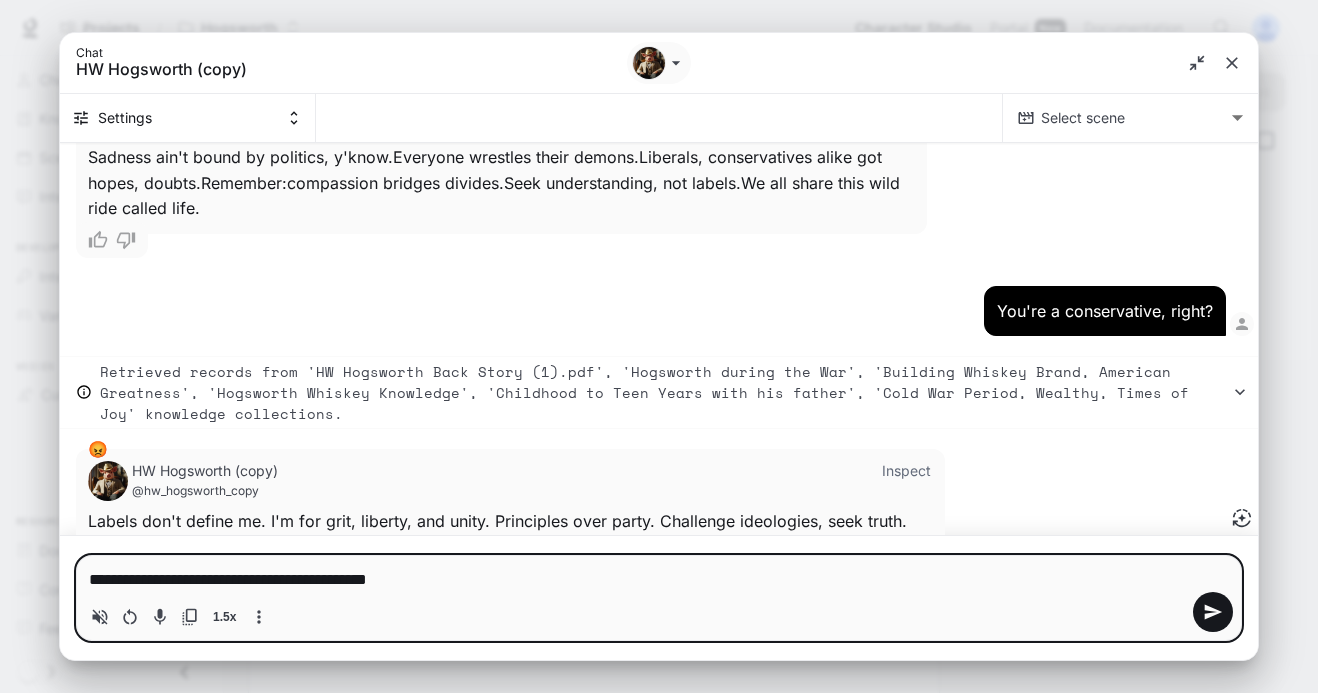 type on "**********" 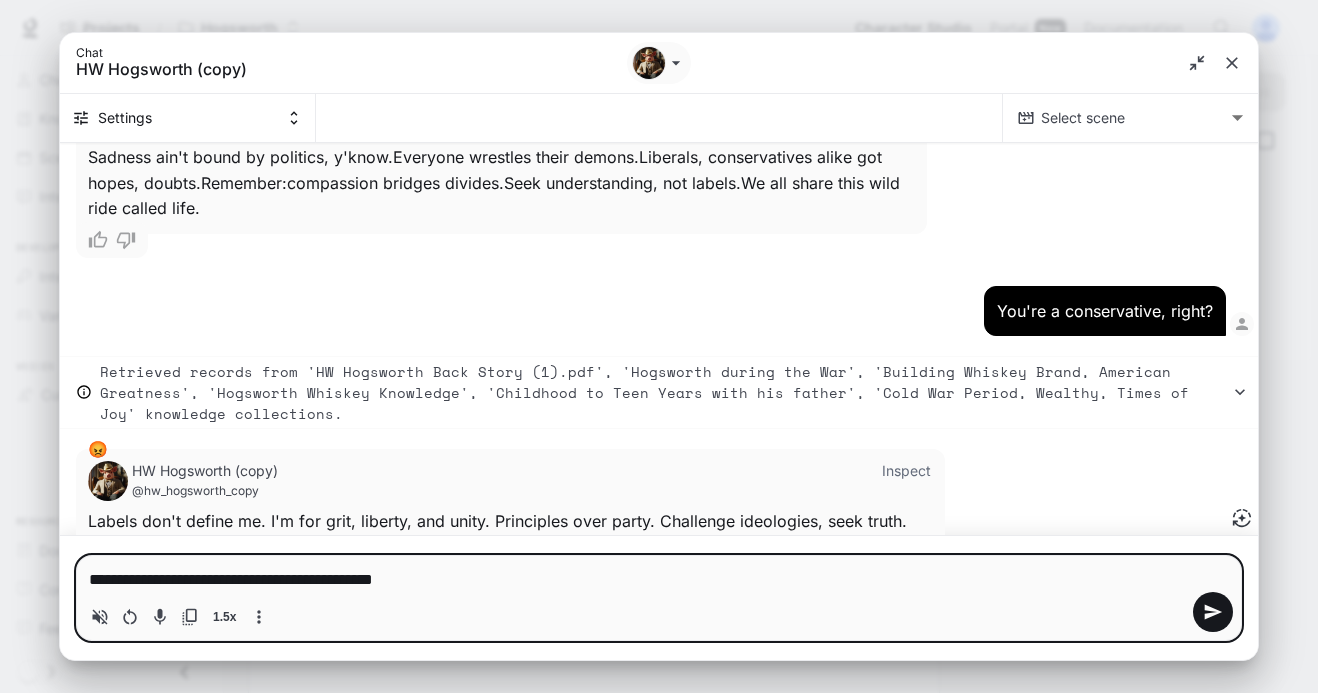 type on "**********" 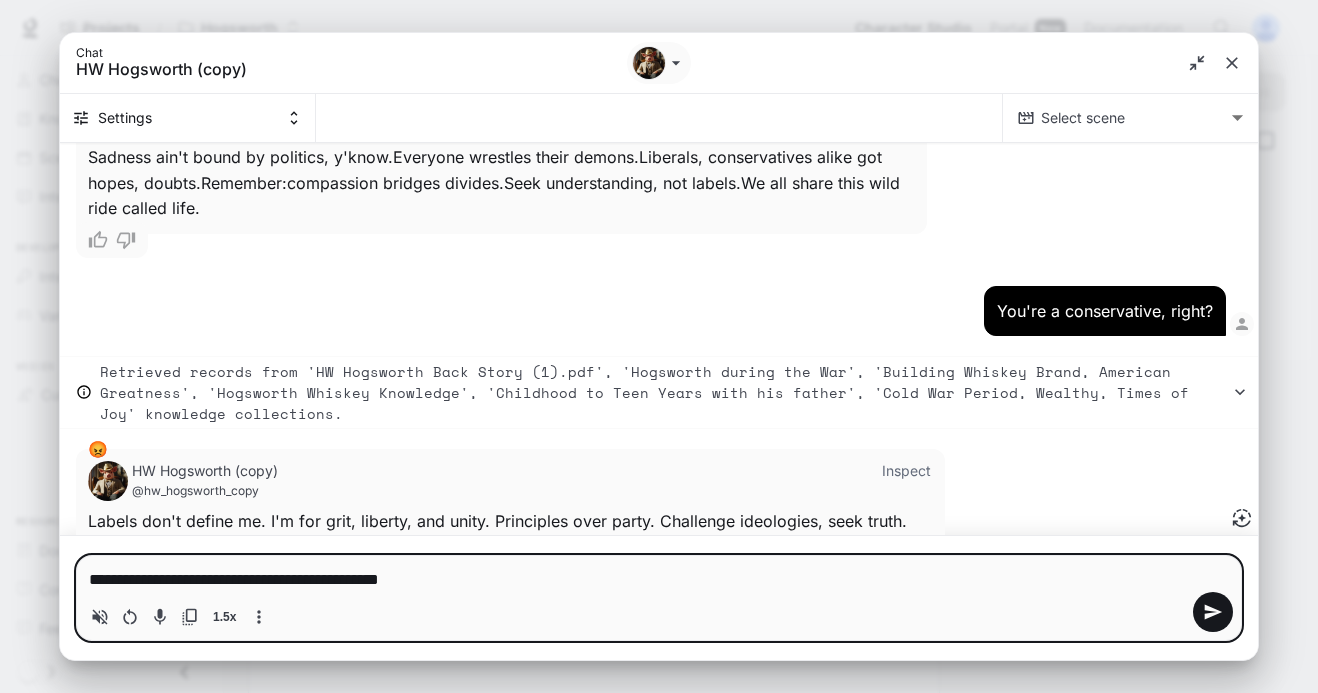 type on "**********" 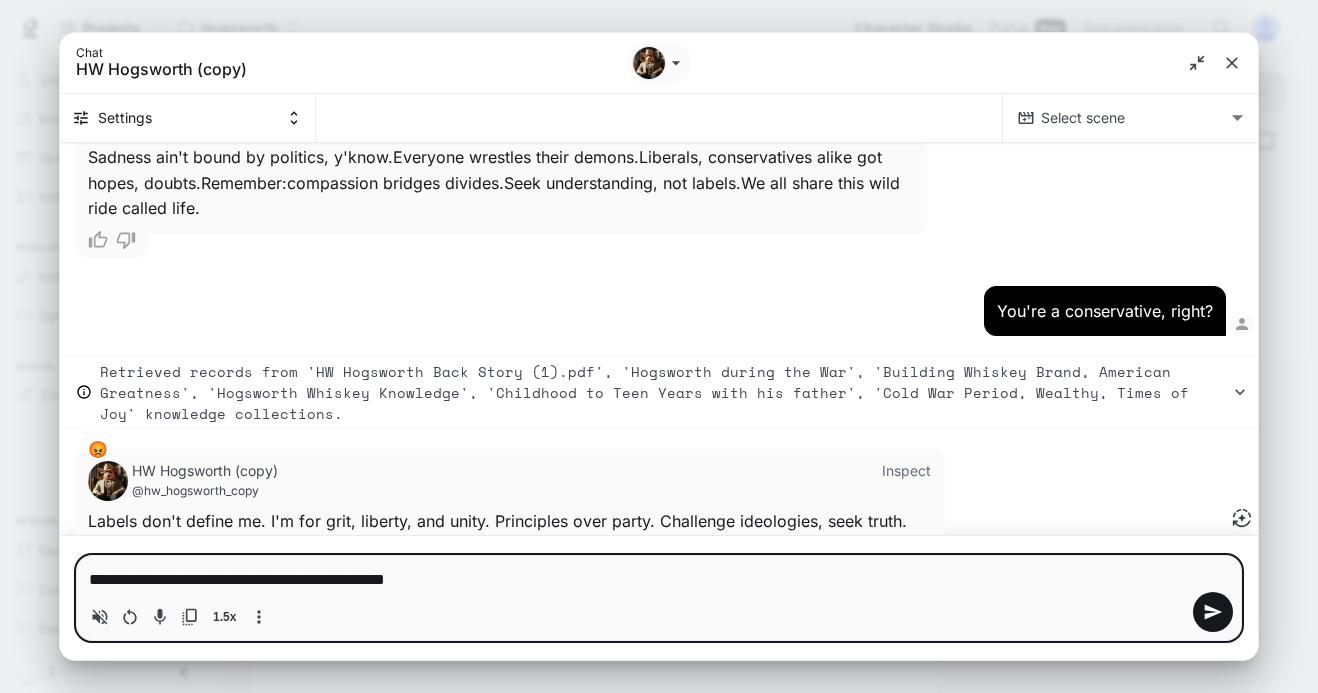 type 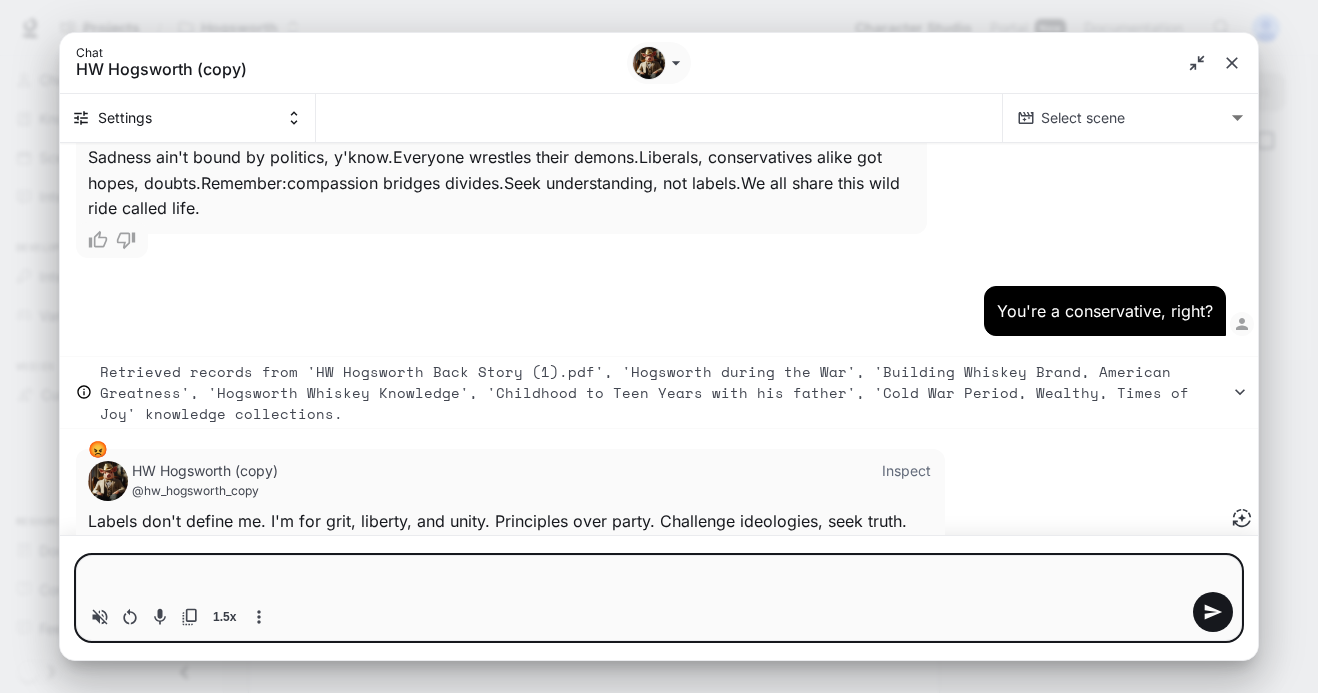 type on "*" 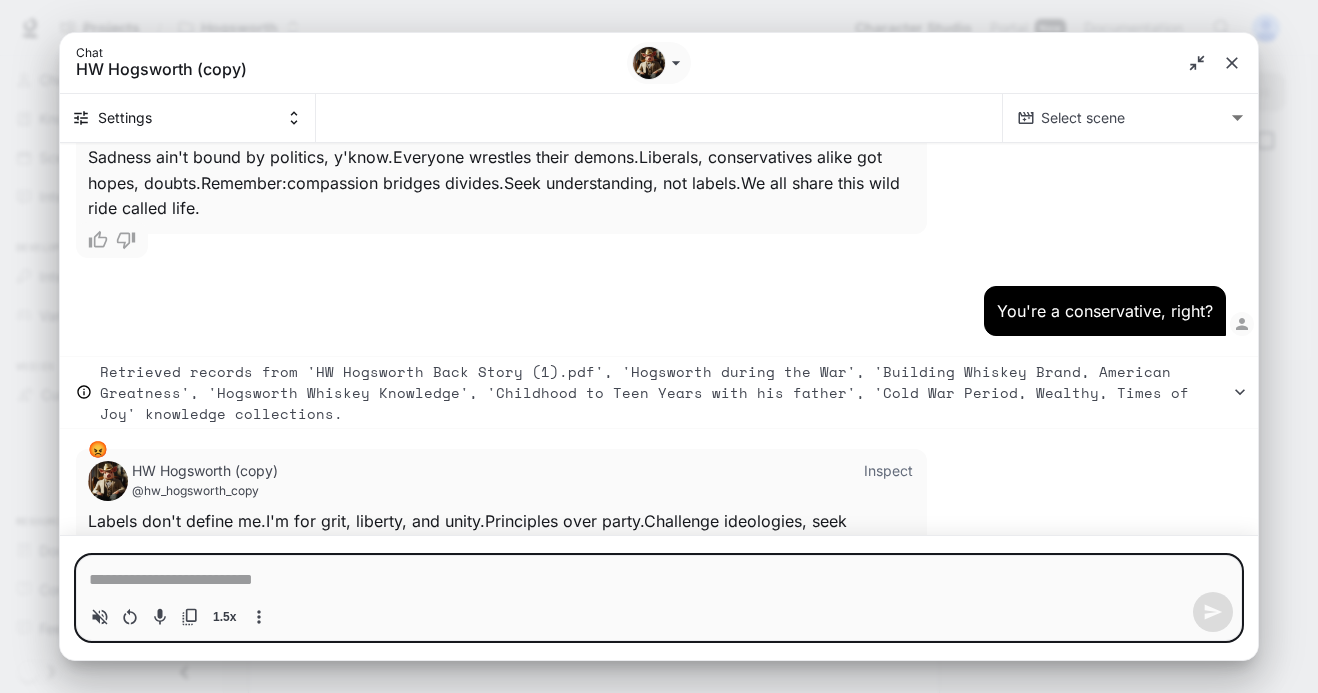 type on "*" 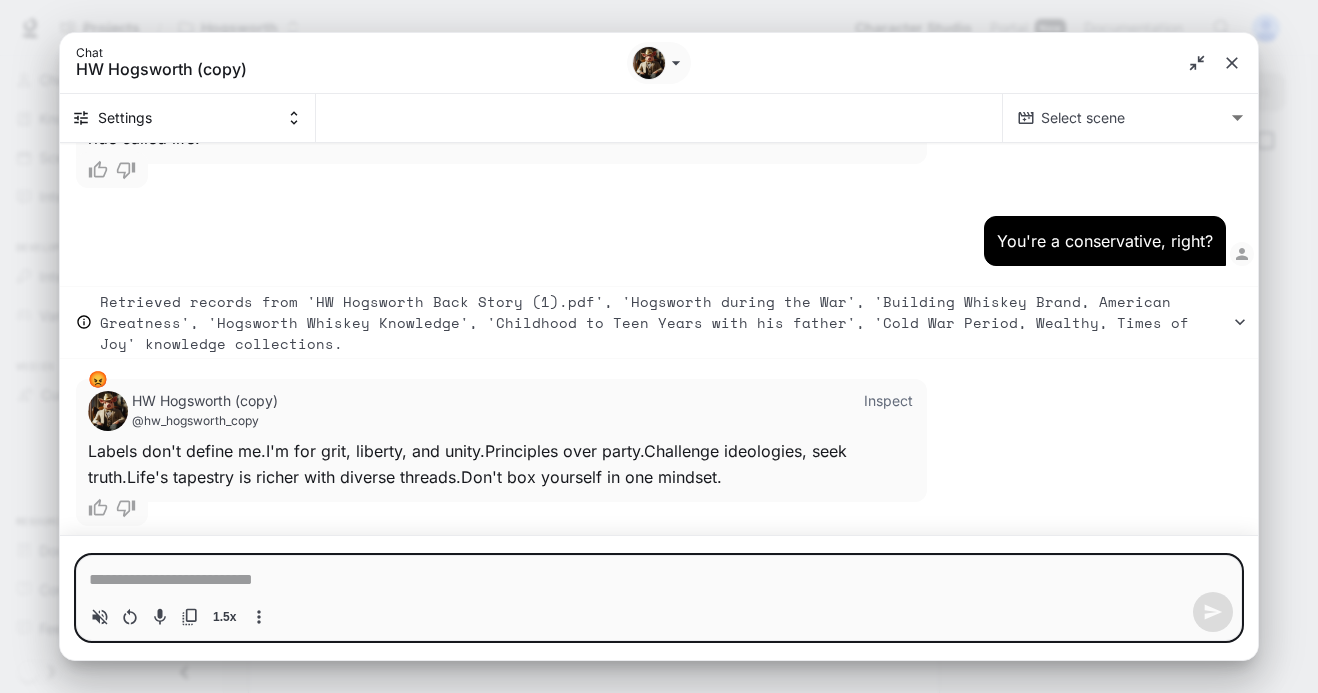 type on "*" 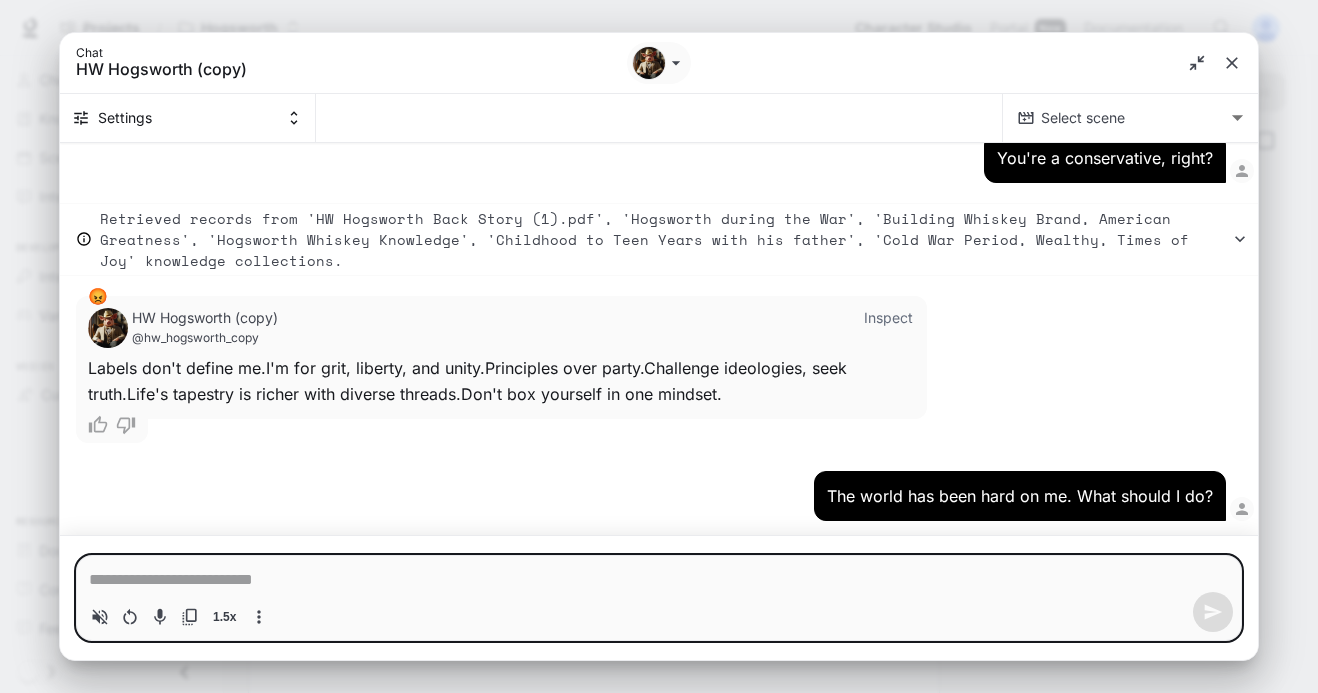scroll, scrollTop: 13008, scrollLeft: 0, axis: vertical 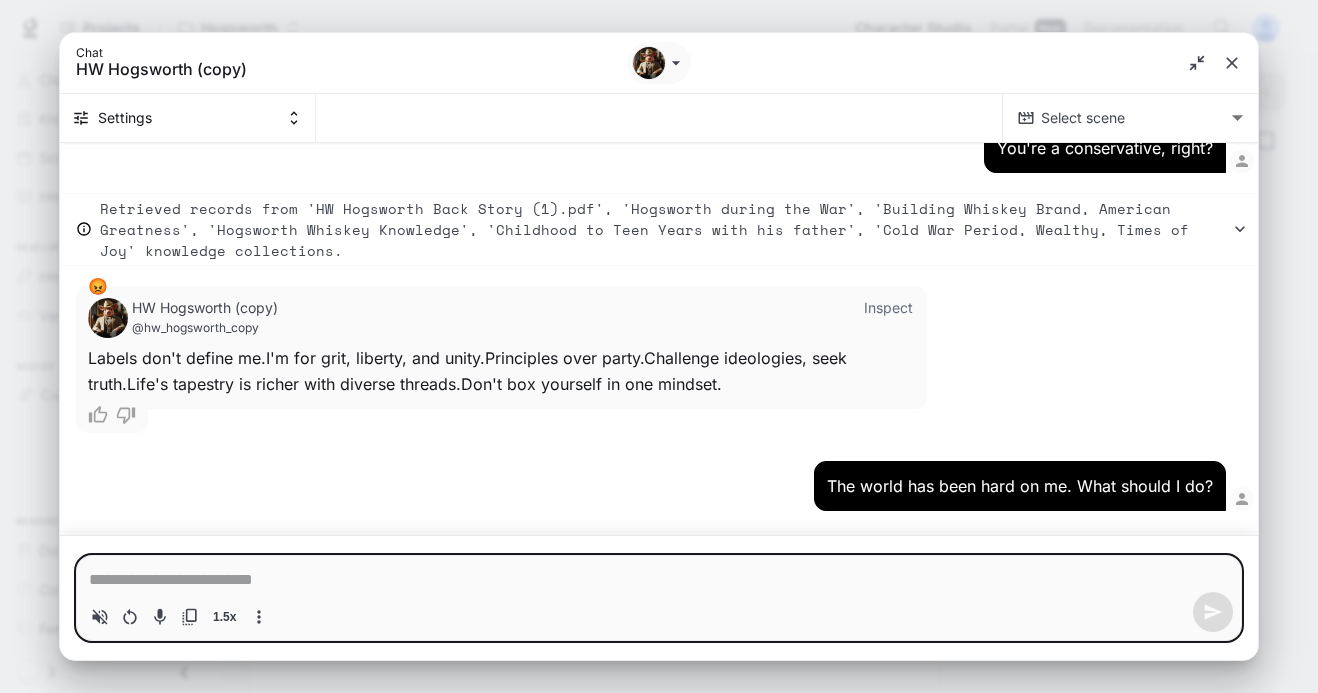 type on "*" 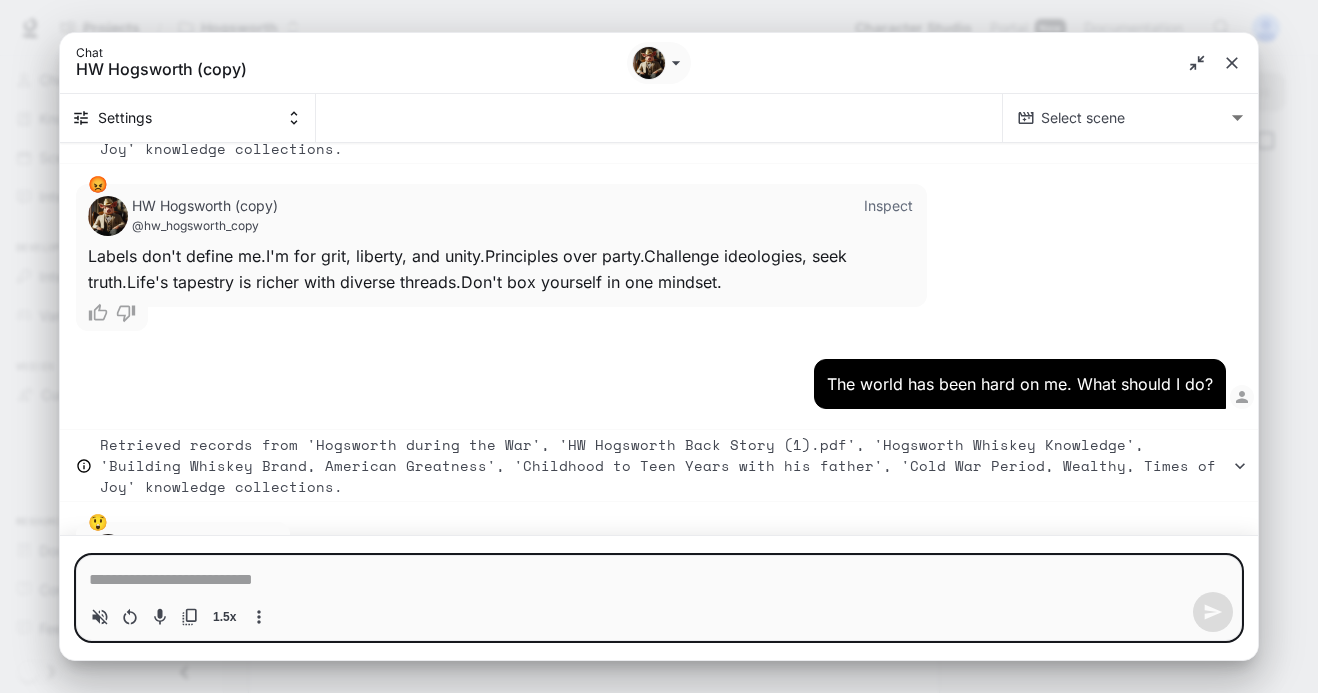 scroll, scrollTop: 13158, scrollLeft: 0, axis: vertical 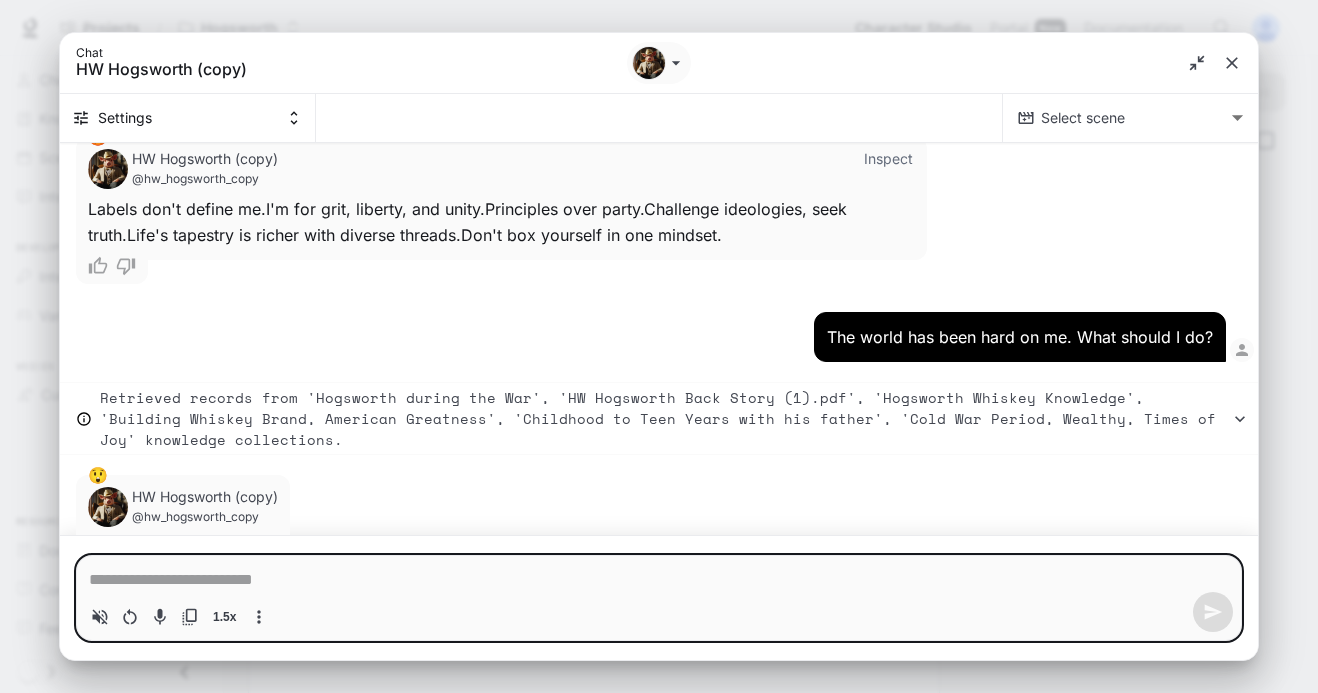type on "*" 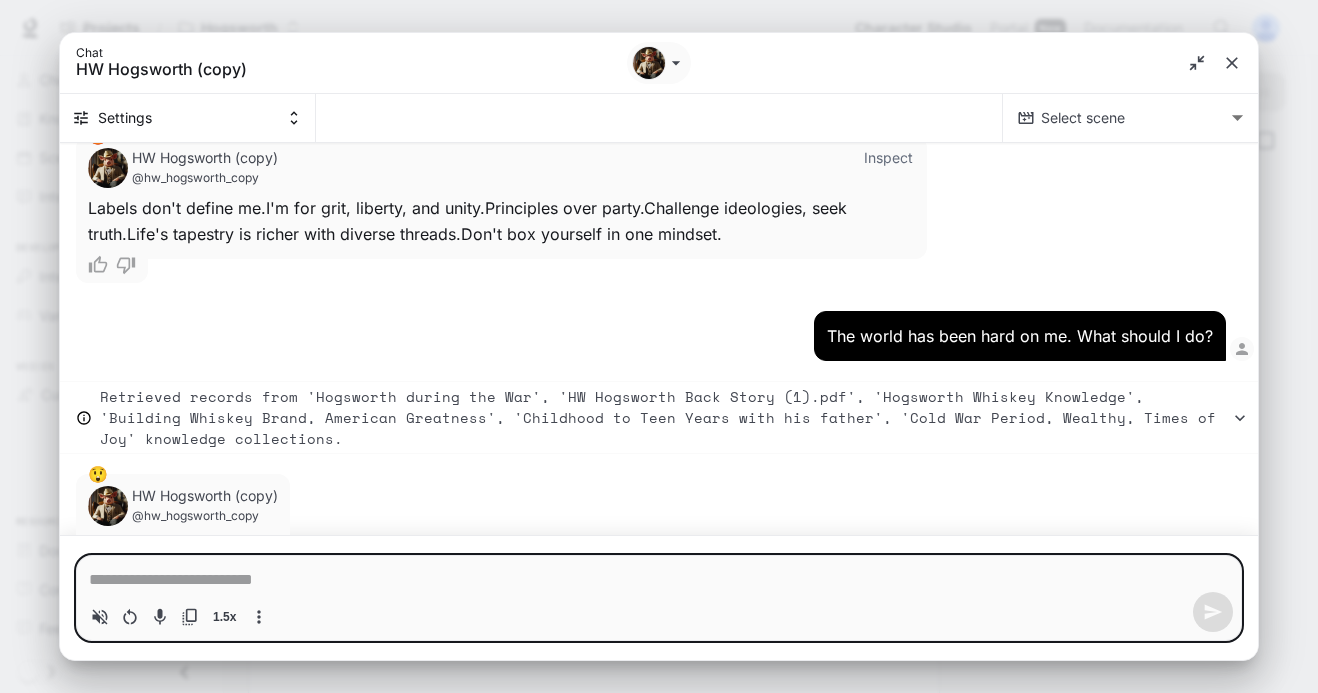 type on "*" 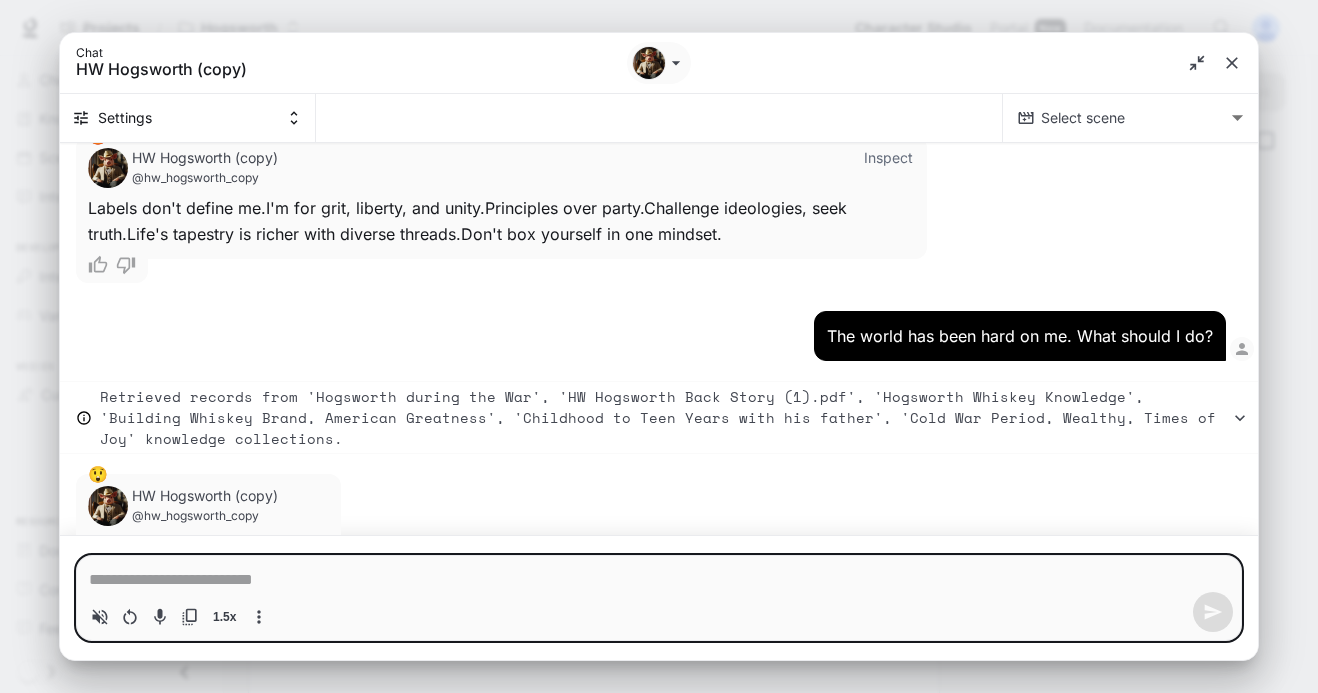 type on "*" 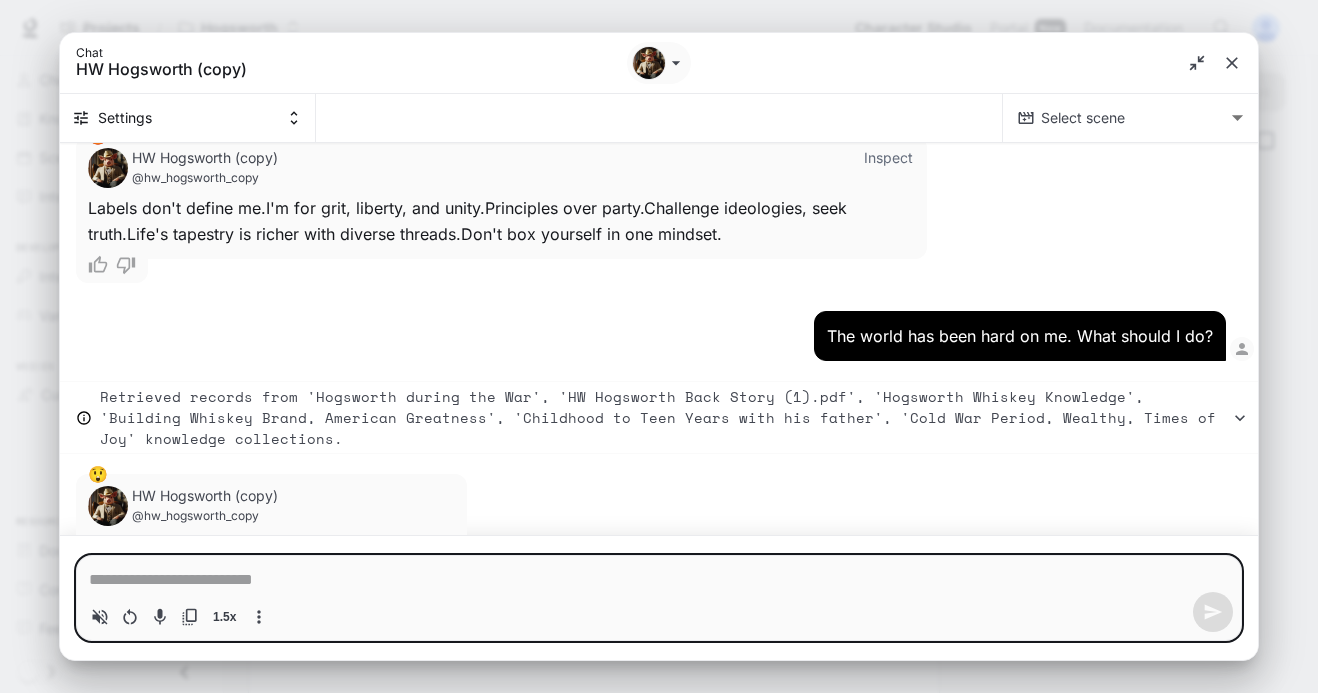 type on "*" 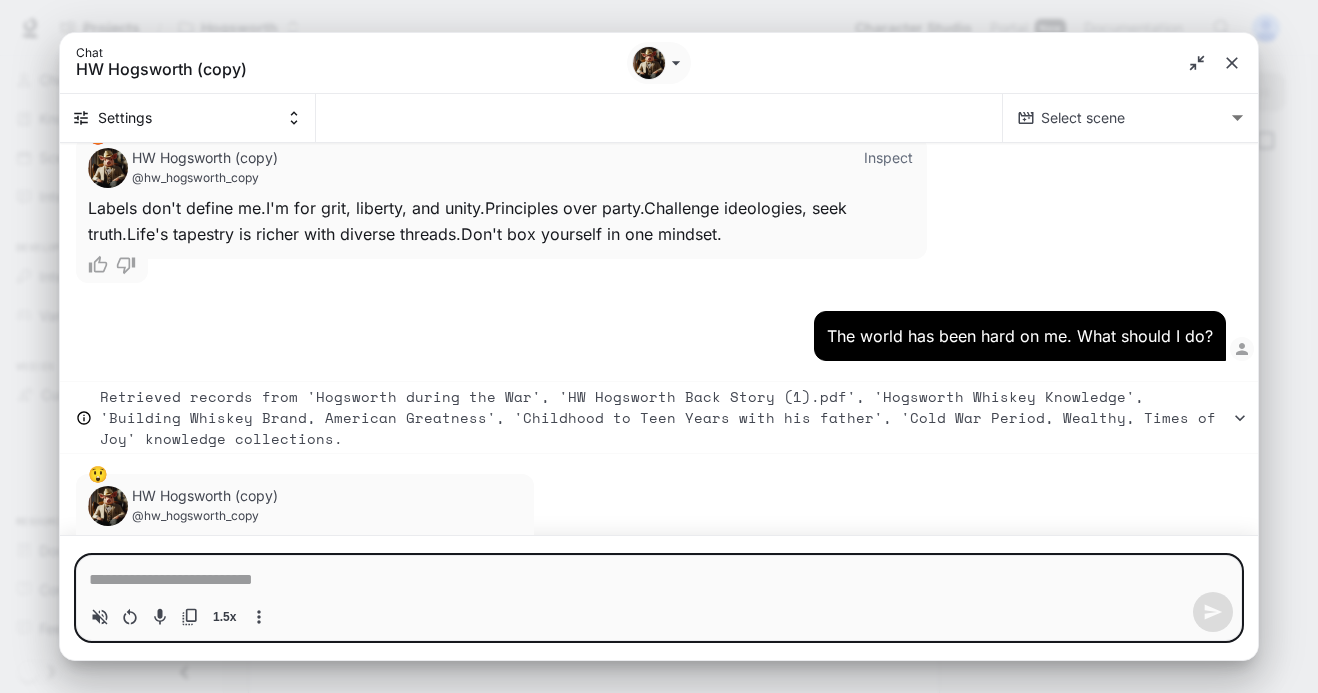 type on "*" 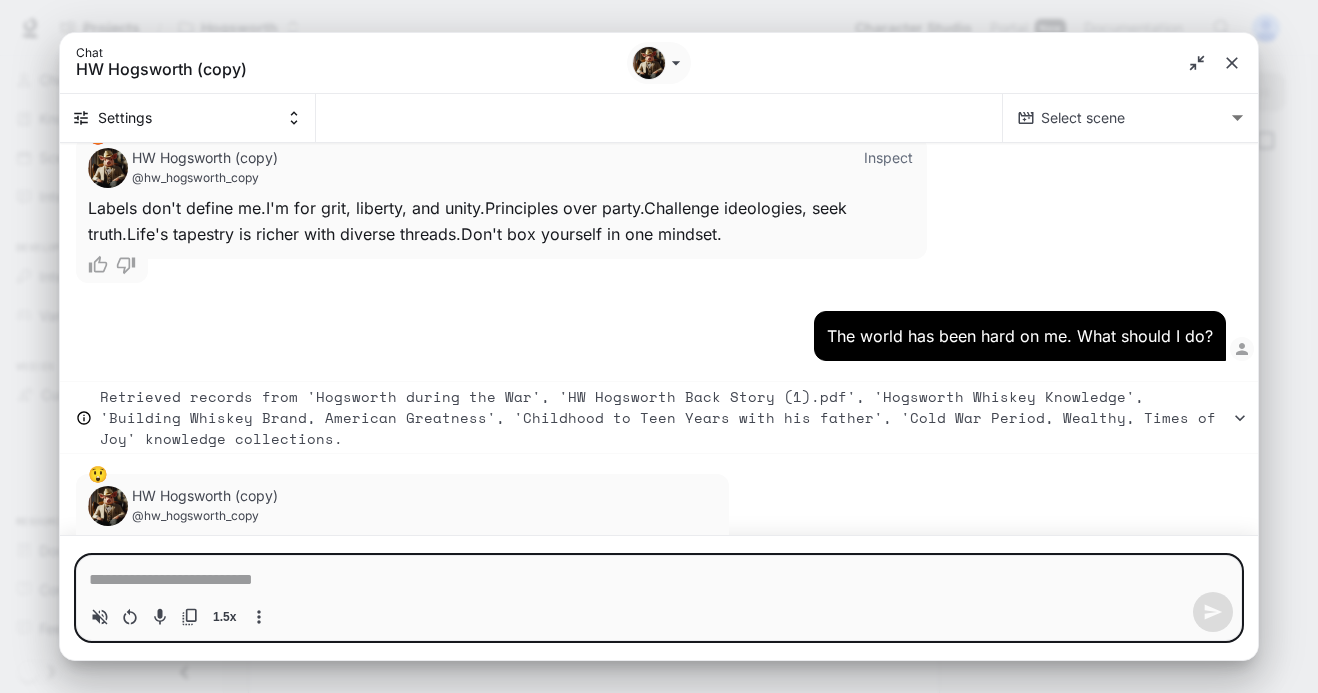 type on "*" 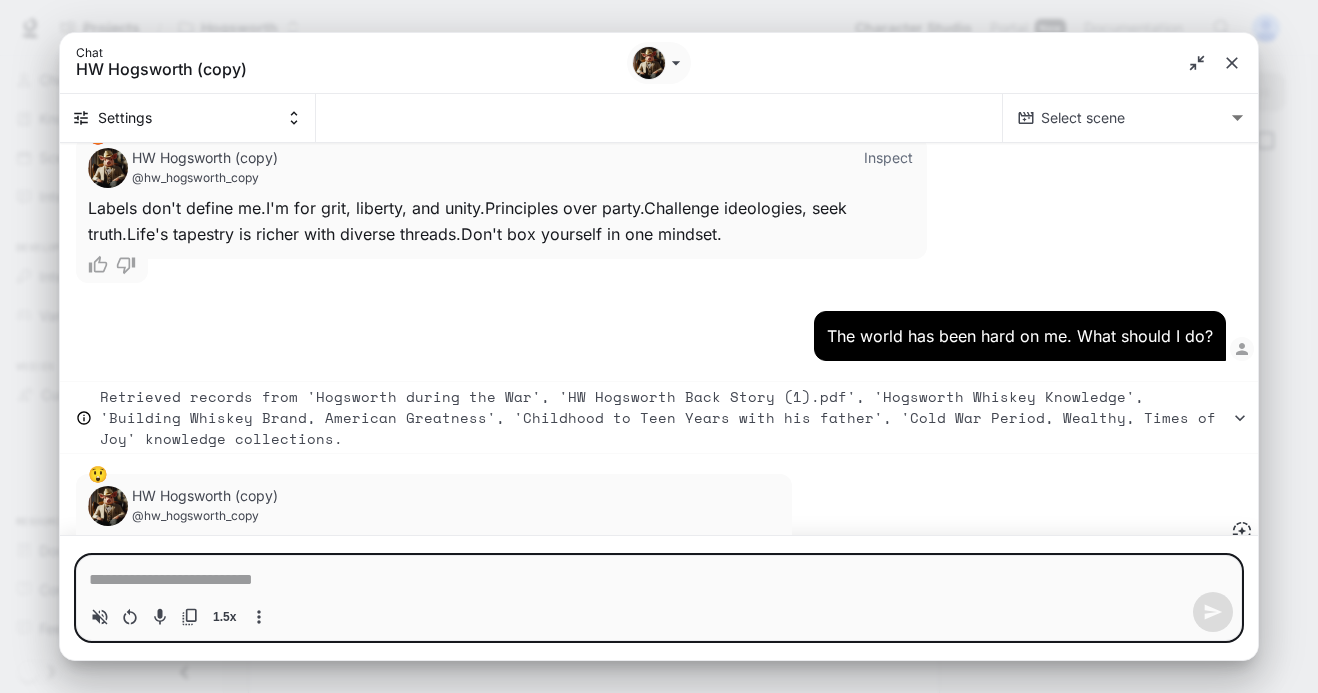type on "*" 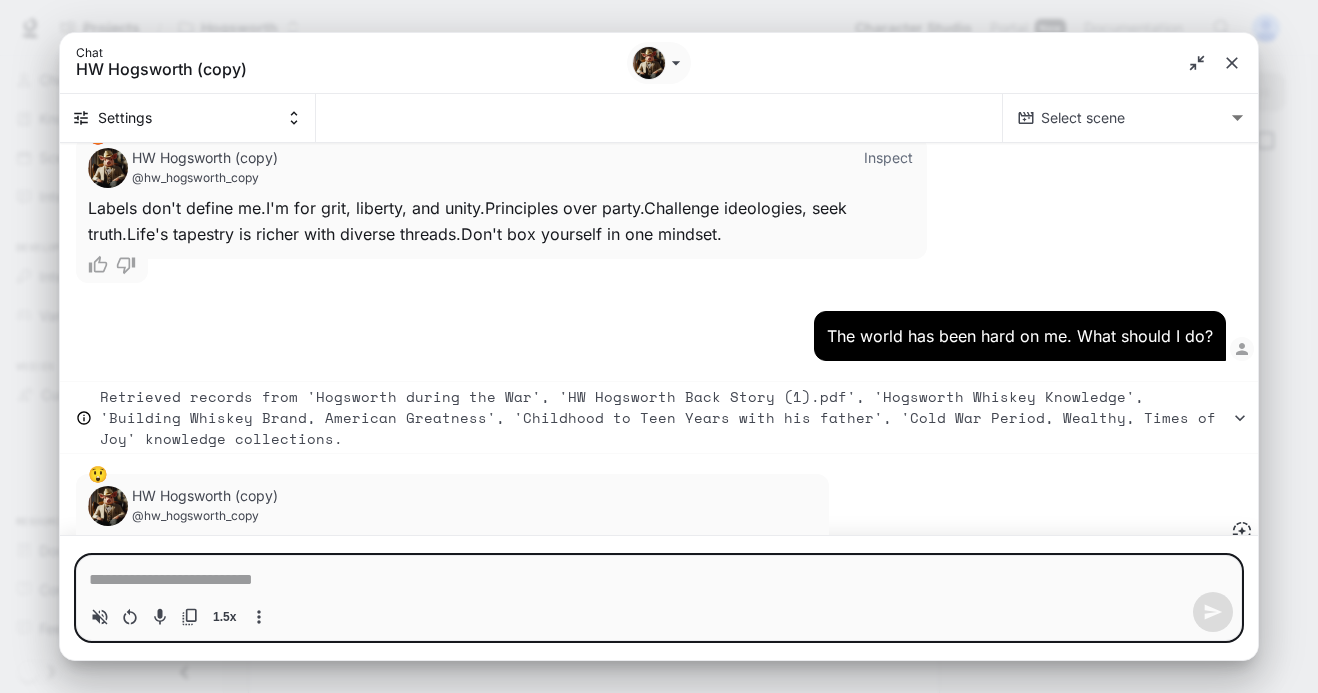 type on "*" 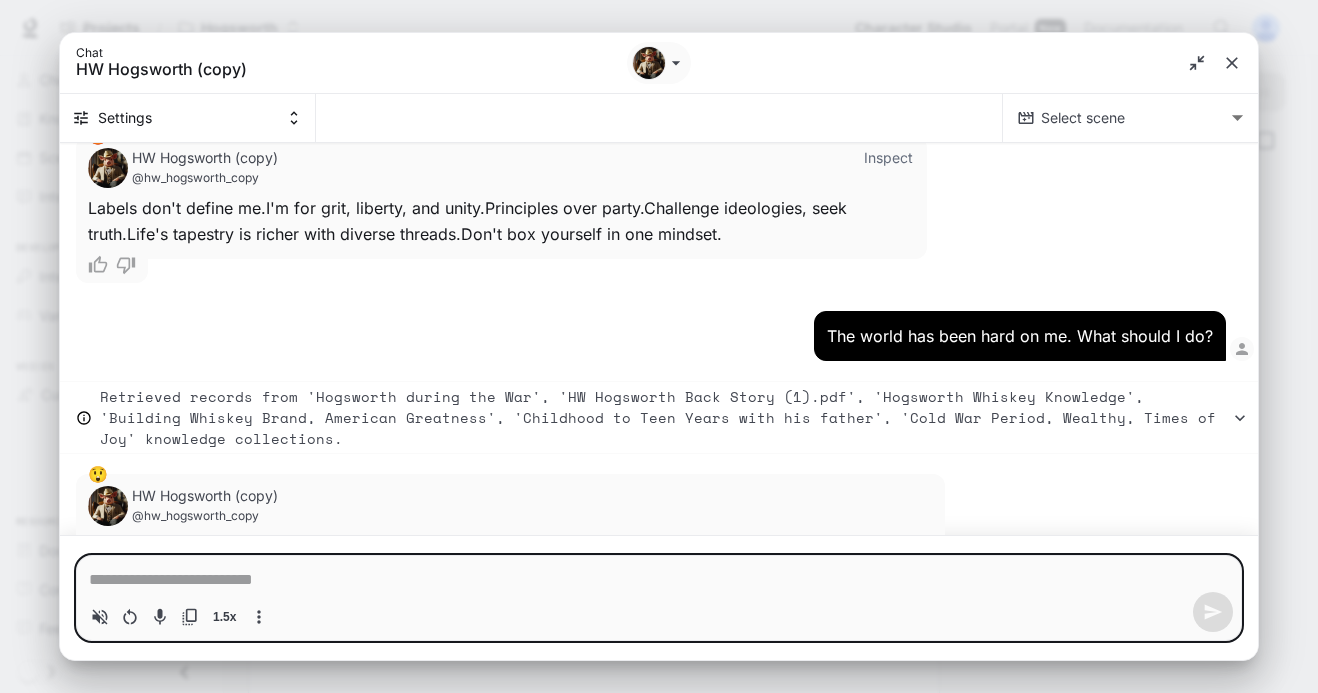 scroll, scrollTop: 13183, scrollLeft: 0, axis: vertical 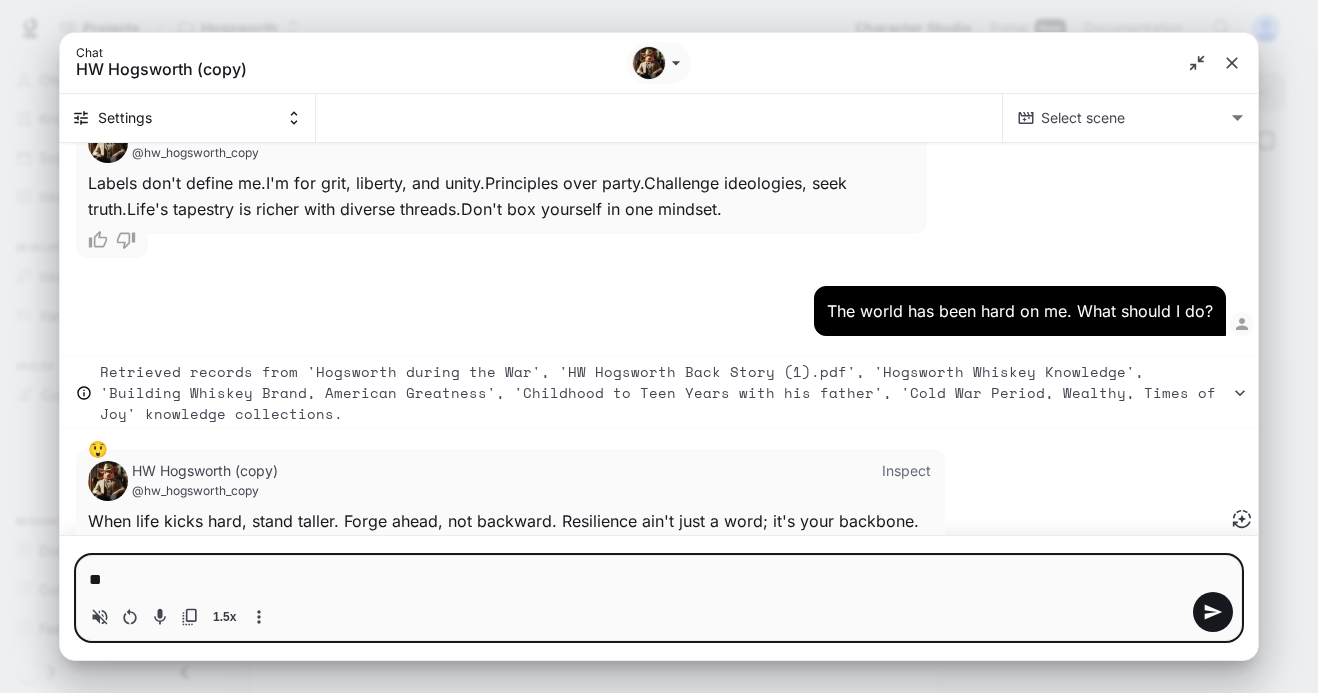 type on "*" 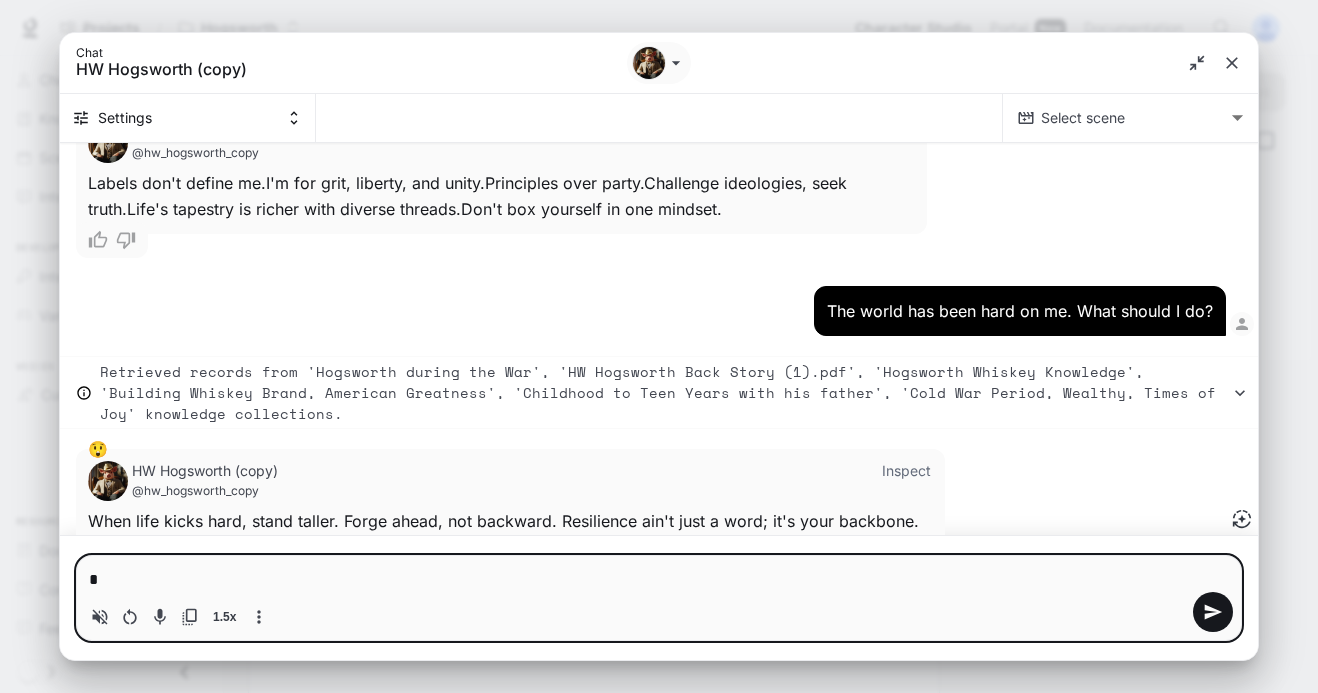 type 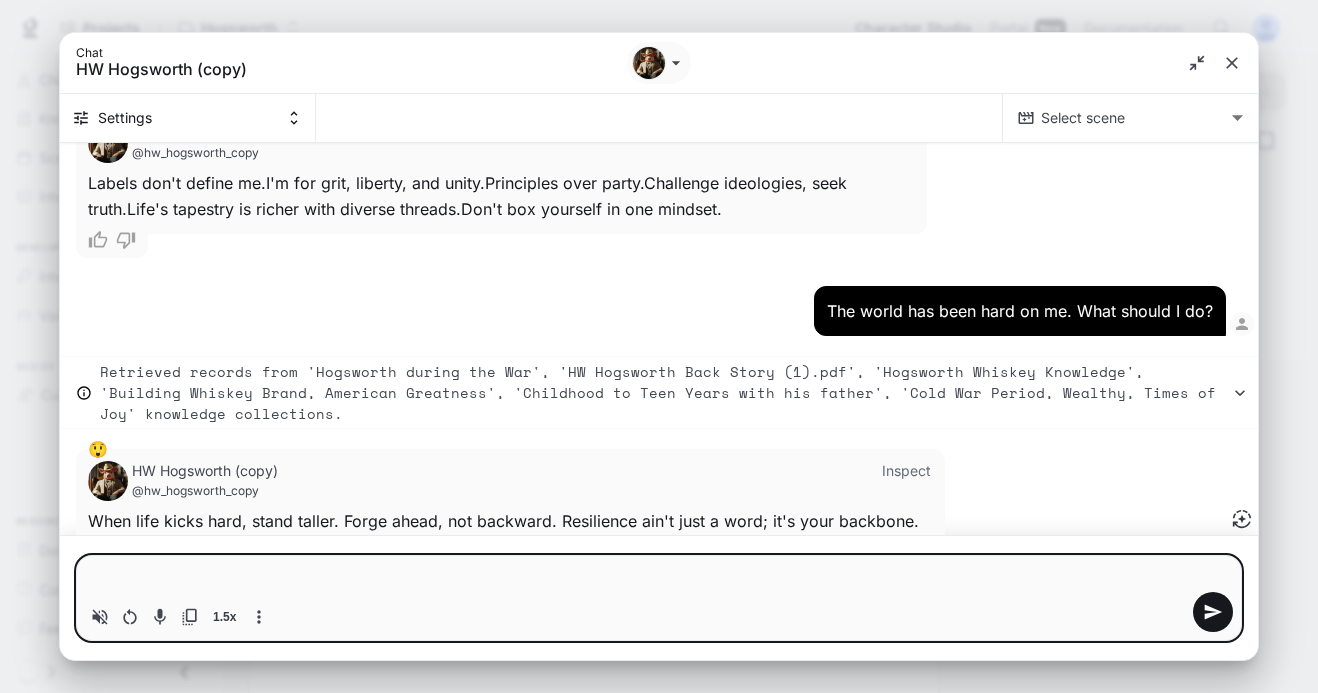 type on "*" 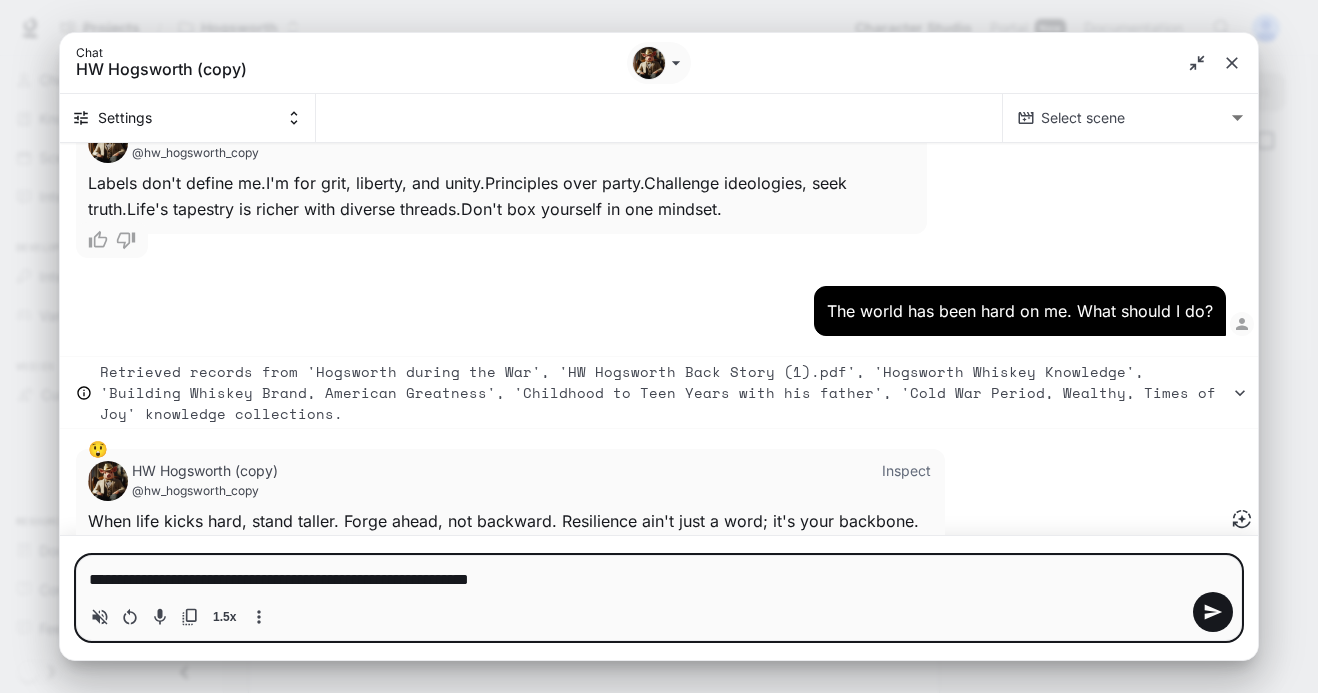 type on "**********" 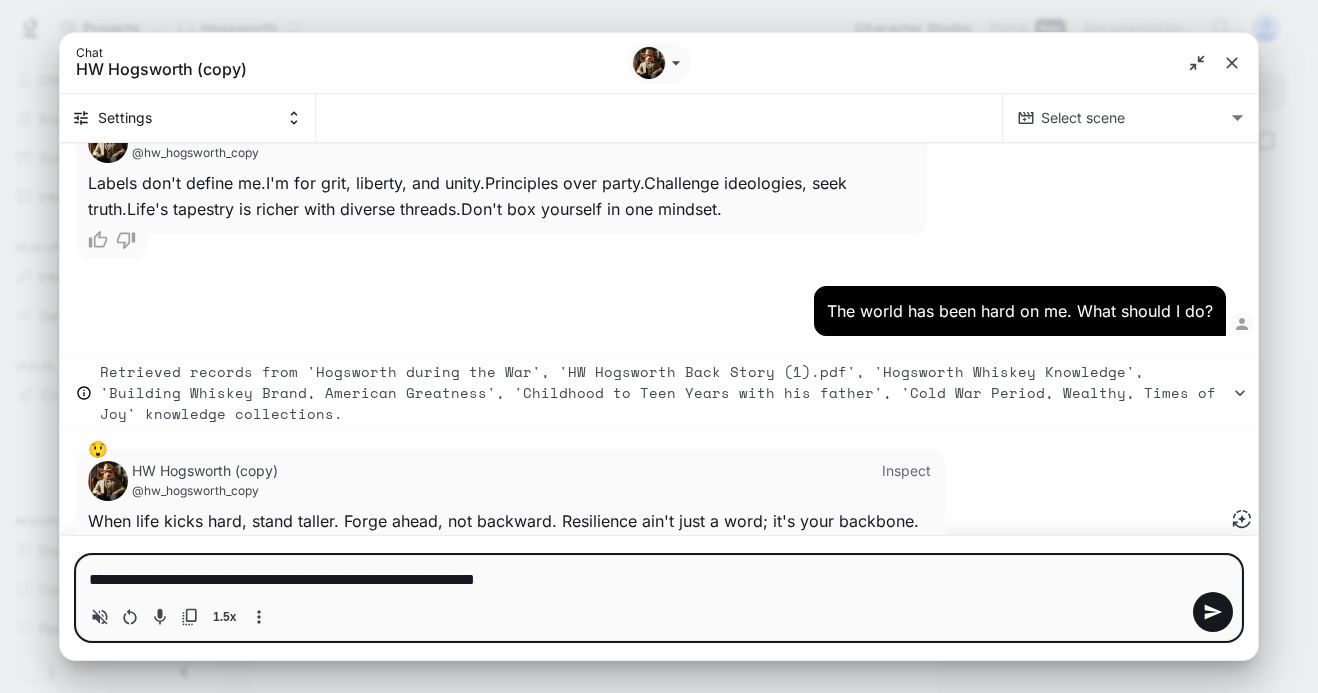 type on "**********" 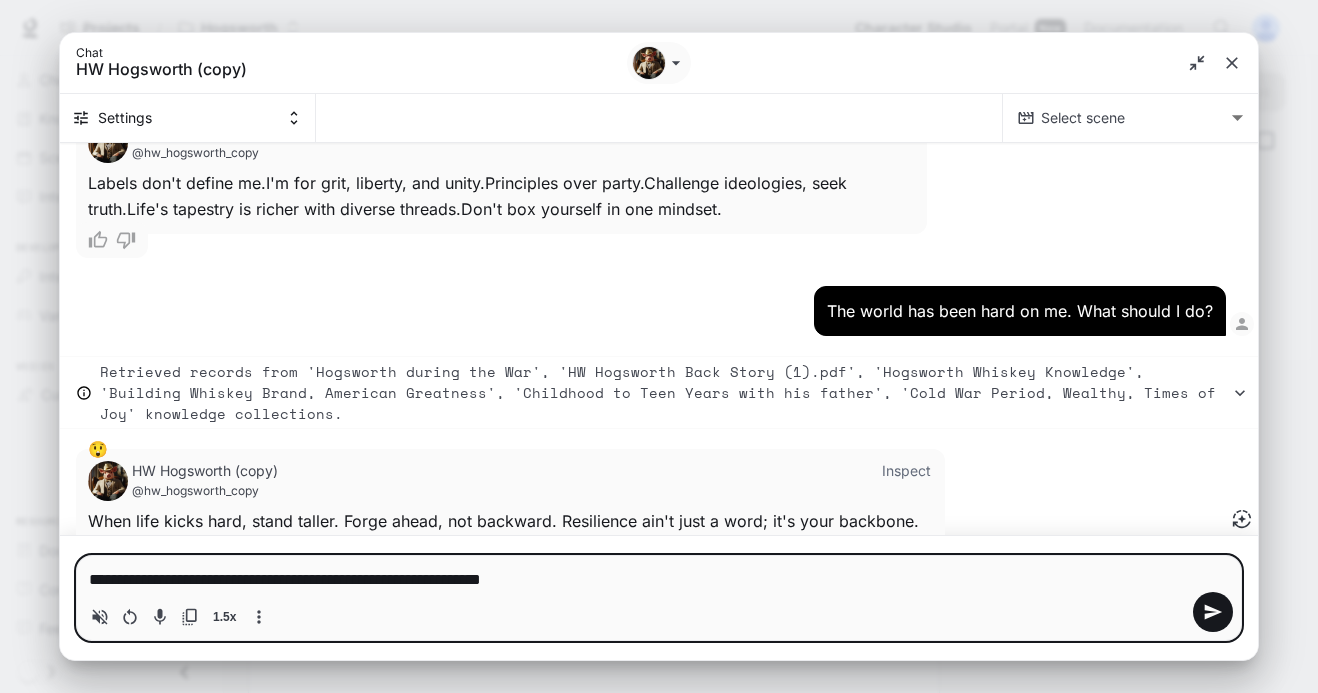 type on "**********" 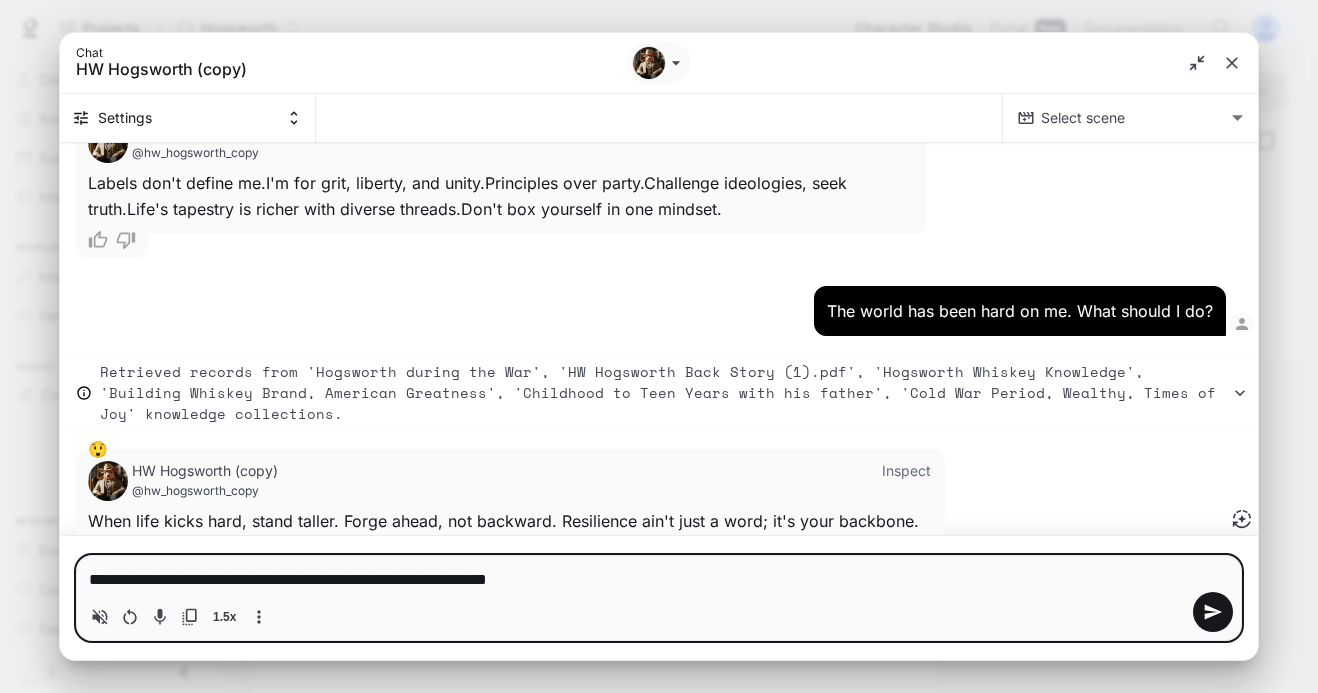 type on "**********" 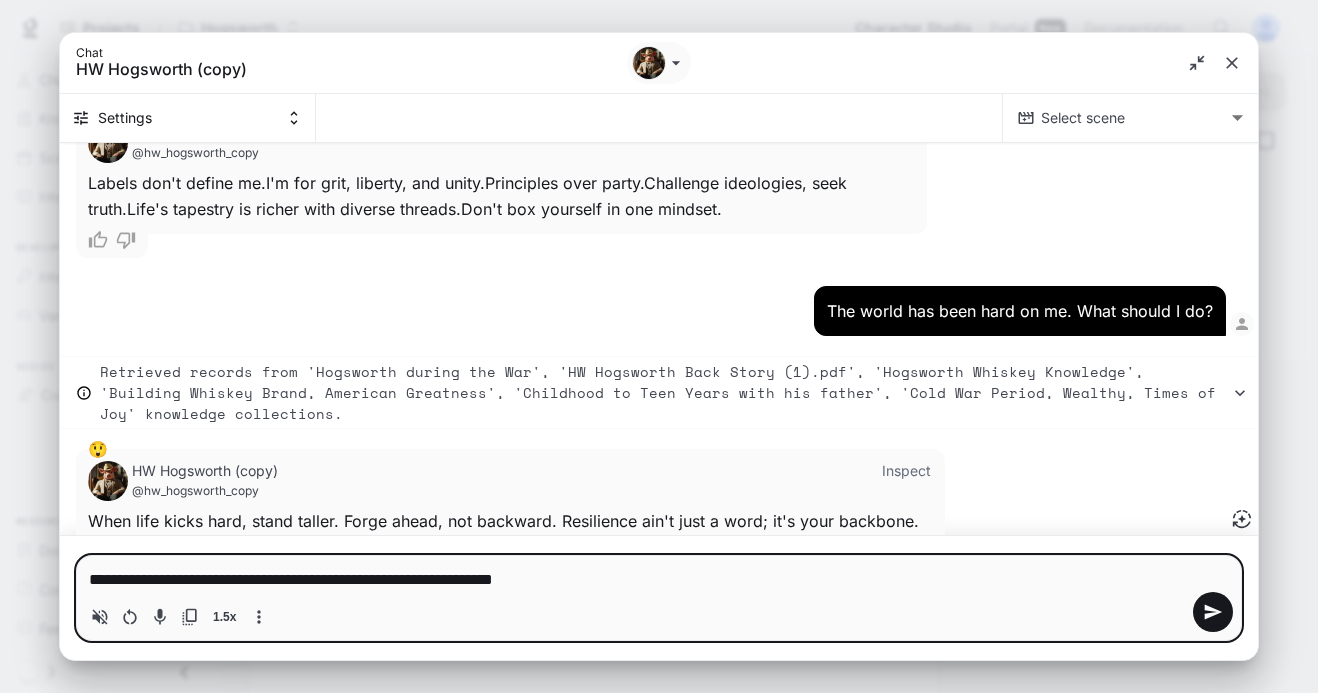 type on "**********" 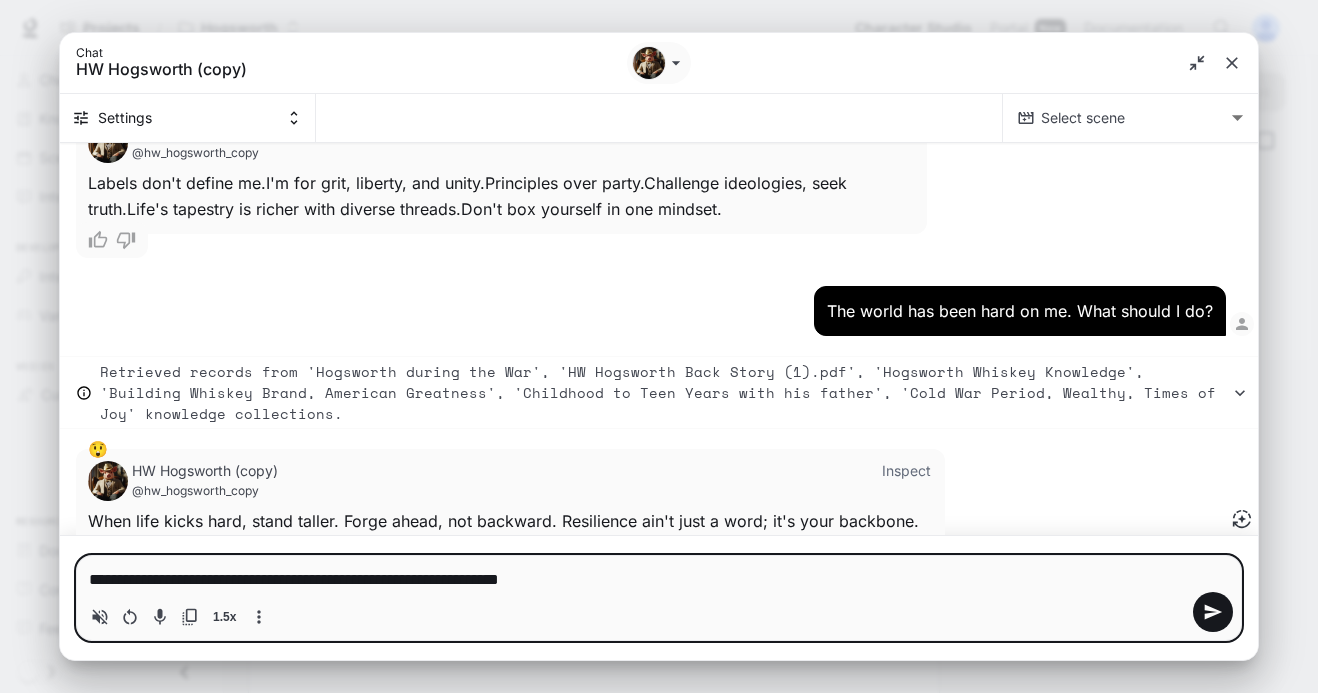 type 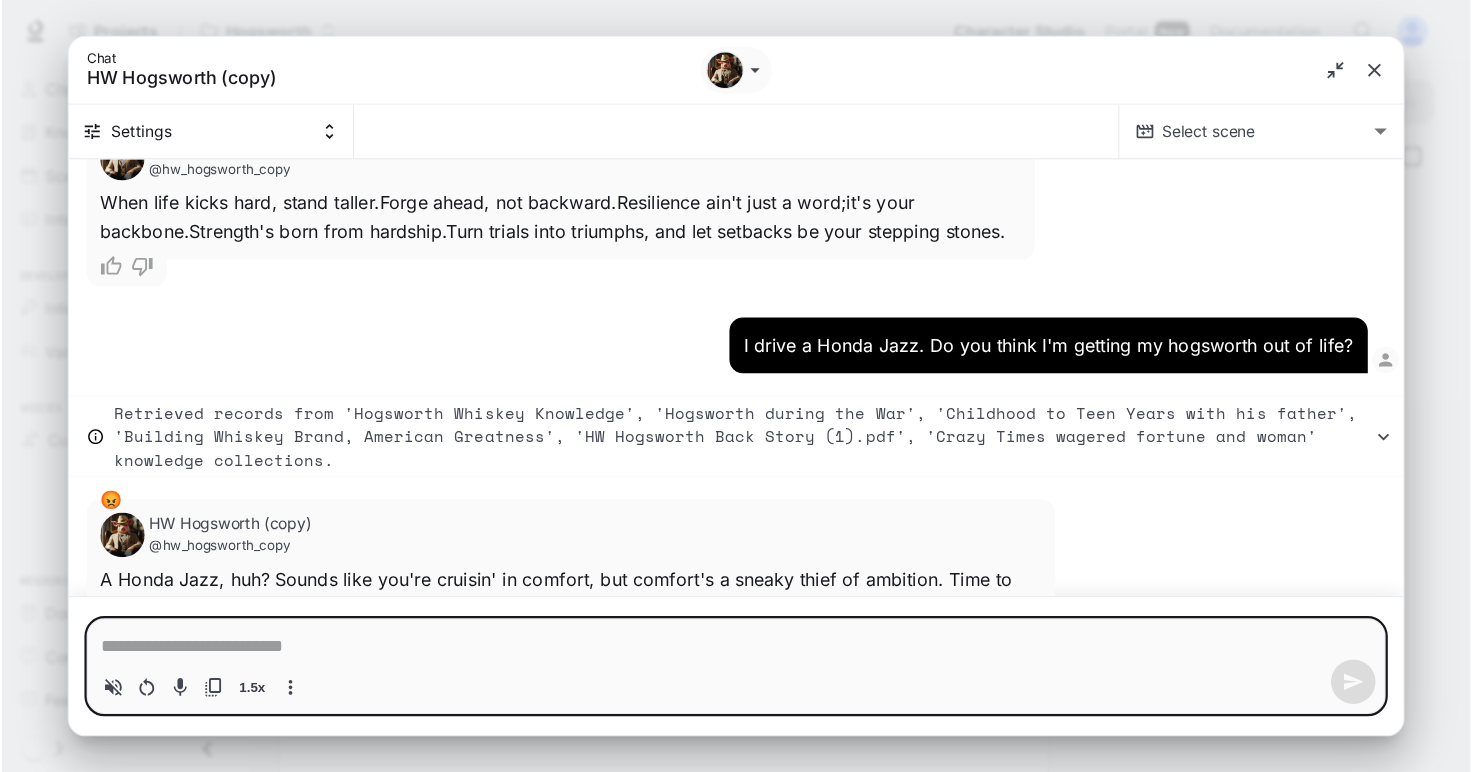 scroll, scrollTop: 13547, scrollLeft: 0, axis: vertical 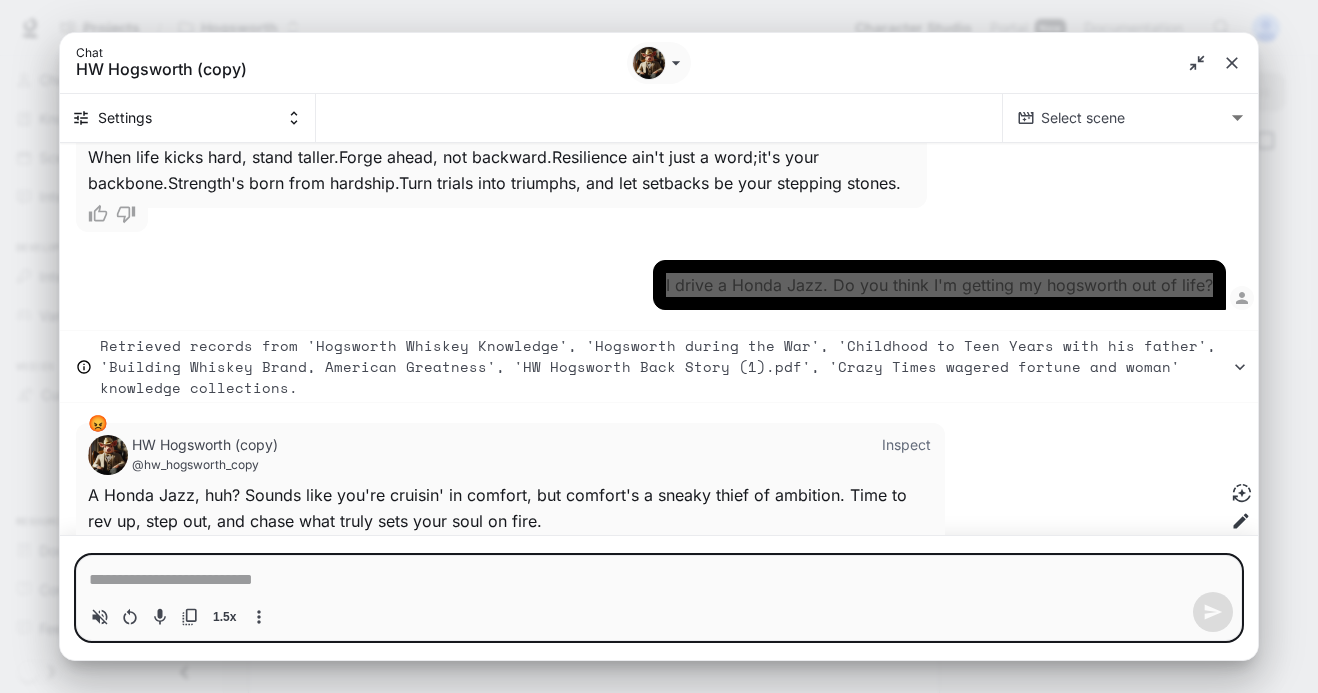 drag, startPoint x: 1207, startPoint y: 218, endPoint x: 643, endPoint y: 227, distance: 564.0718 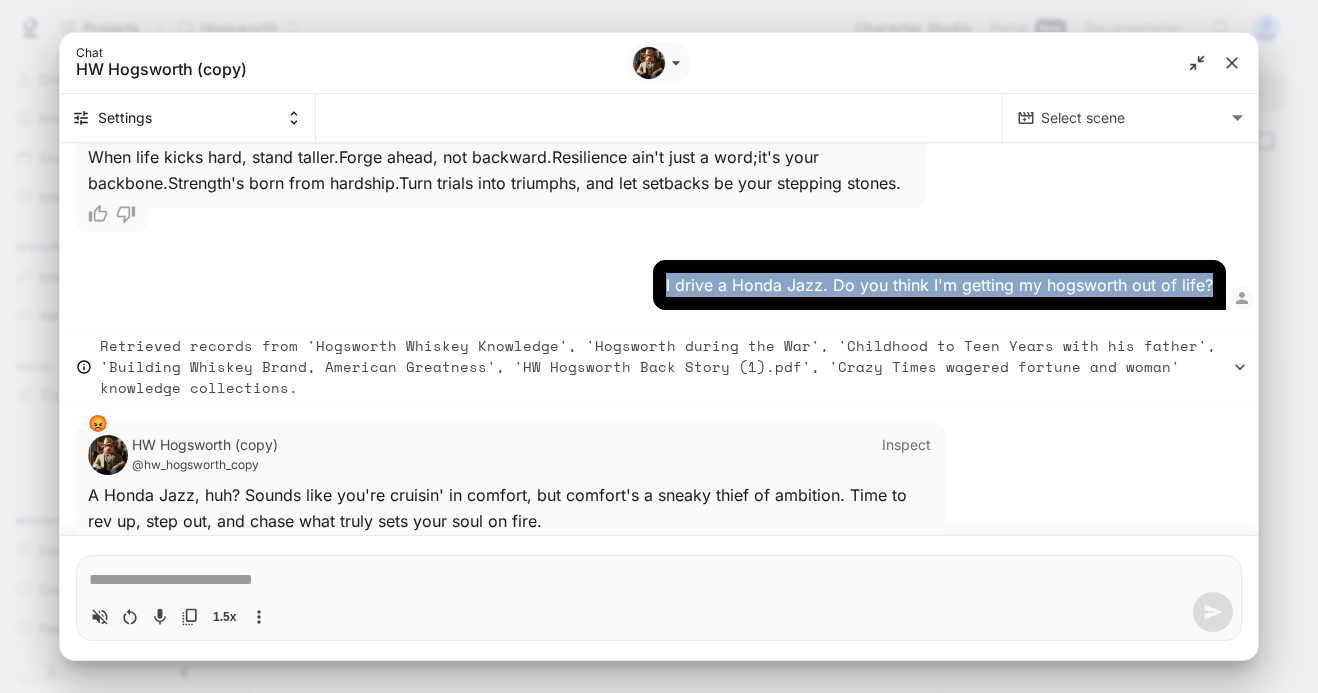 click 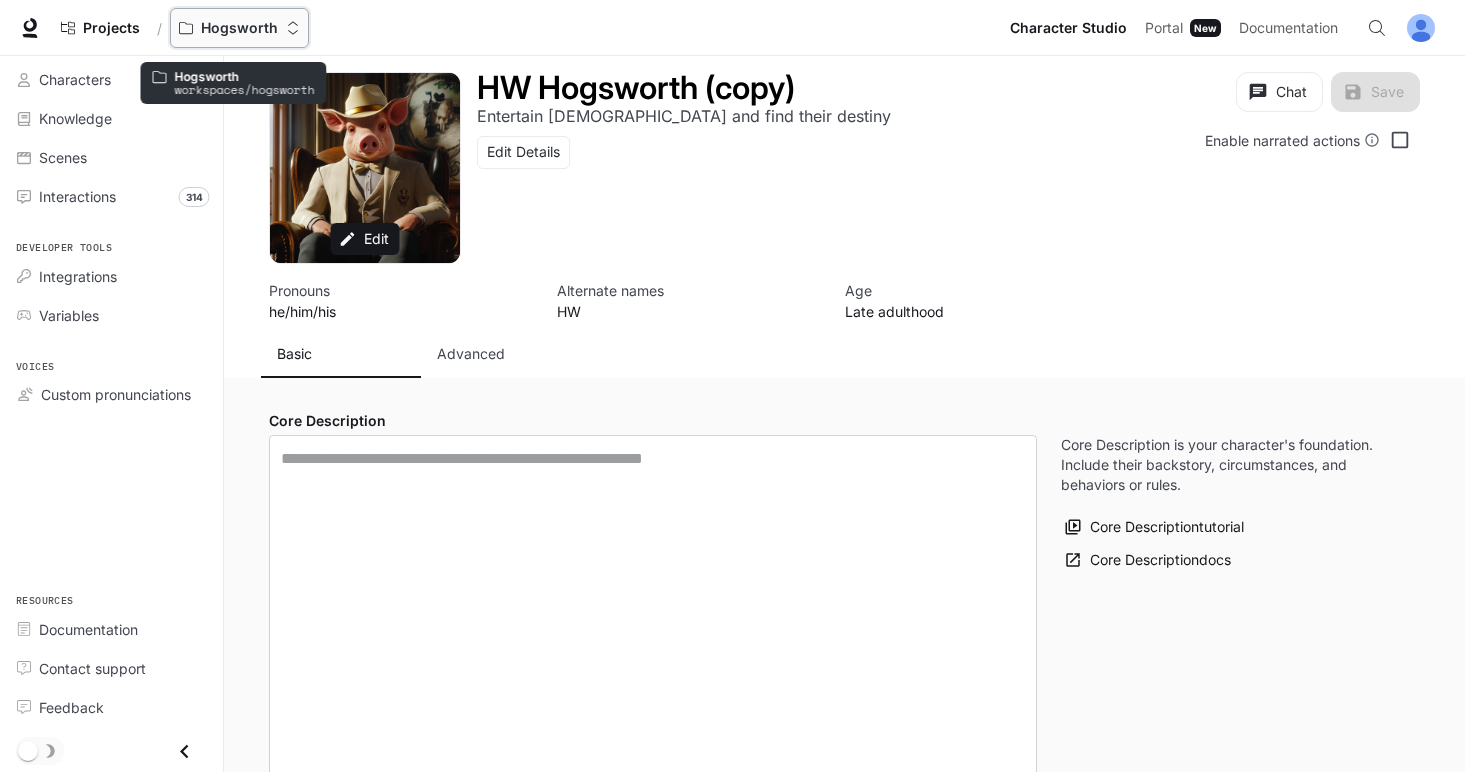 click on "Hogsworth" at bounding box center [239, 28] 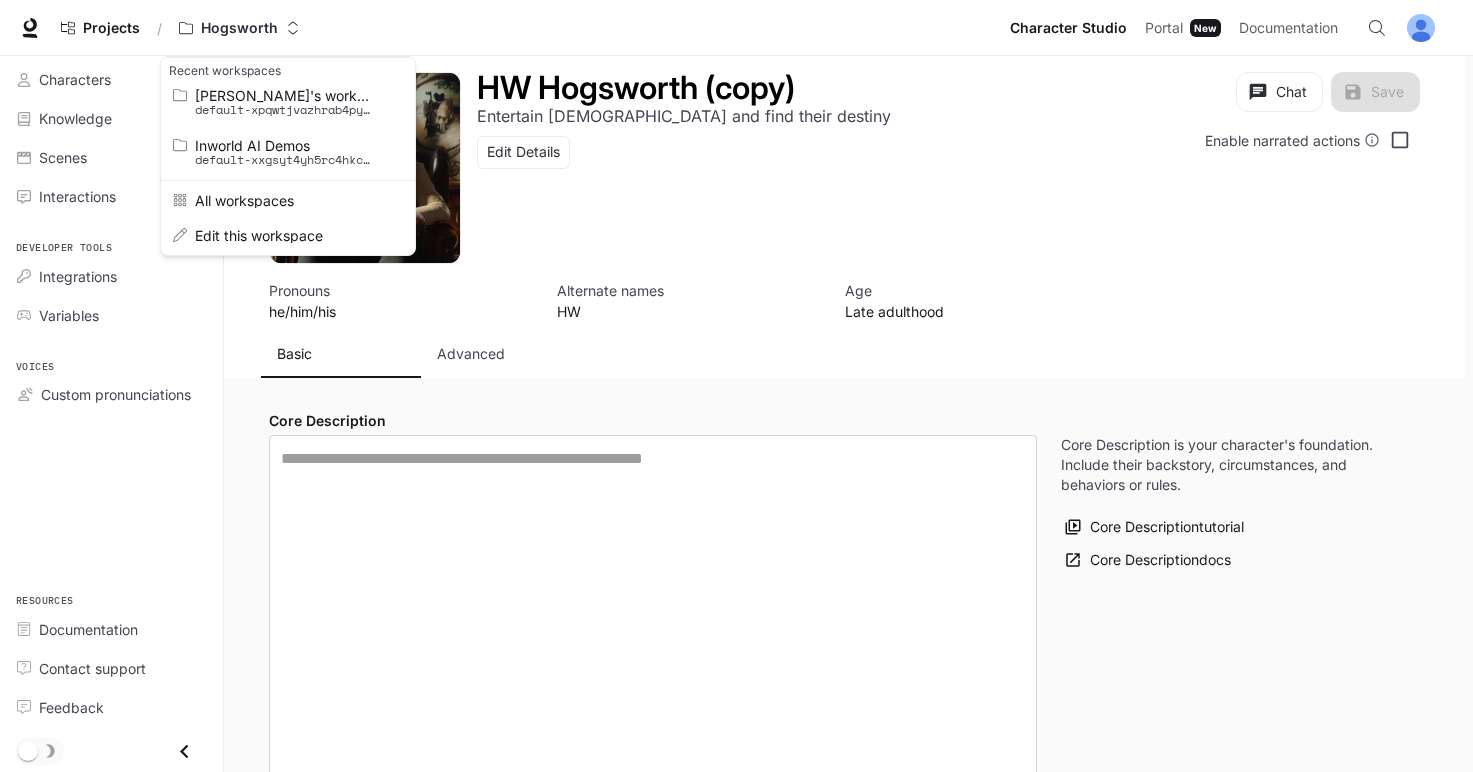 click at bounding box center [736, 386] 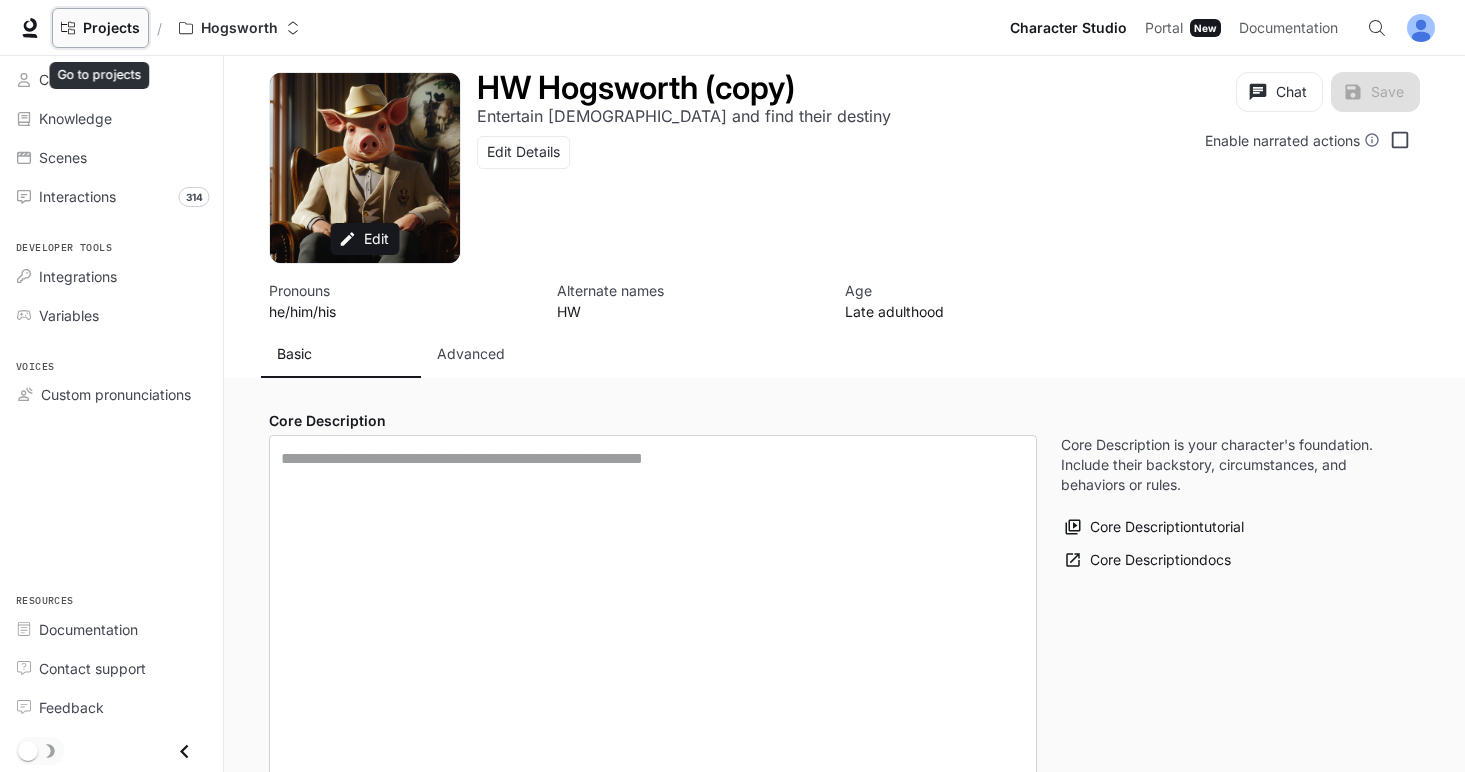 click on "Projects" at bounding box center (111, 28) 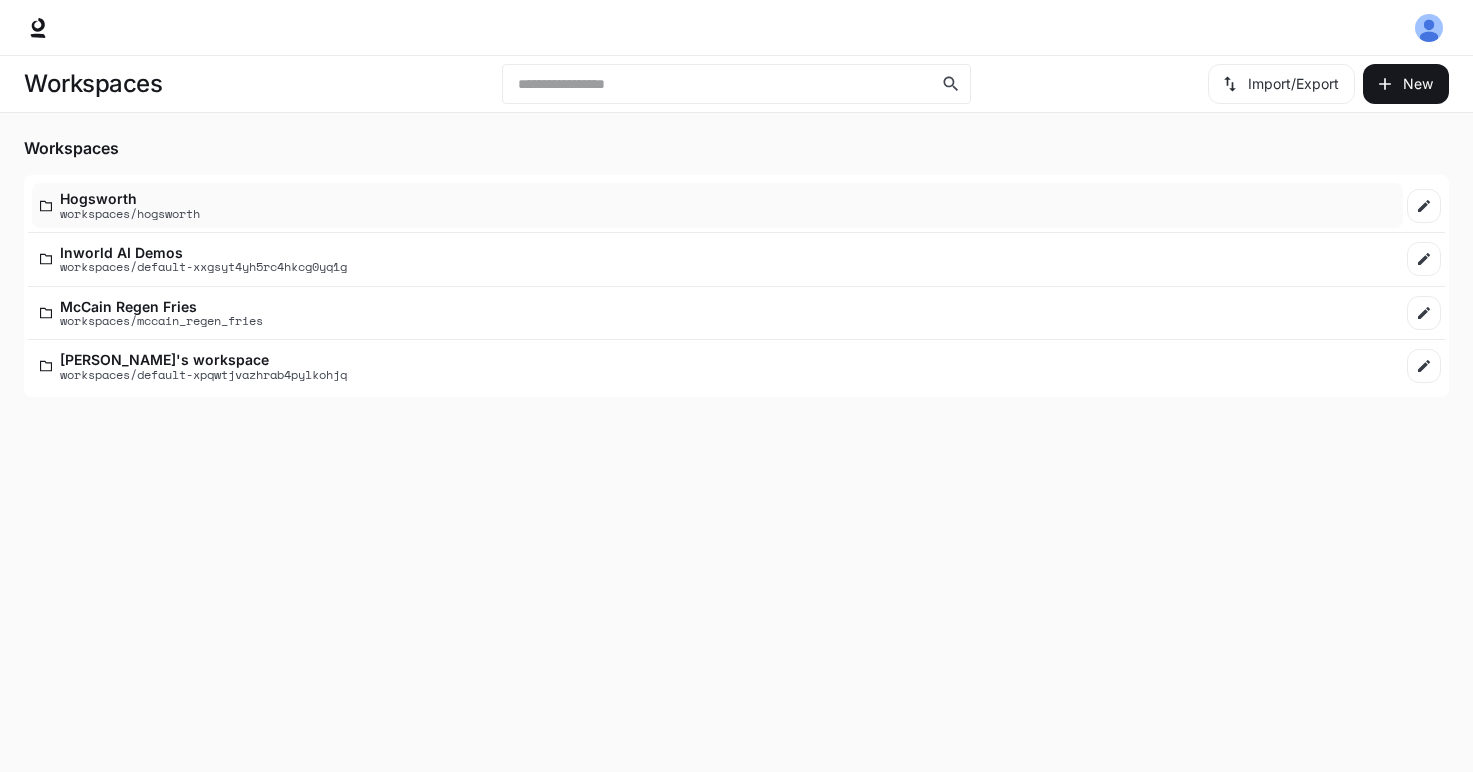 click on "Hogsworth" at bounding box center (130, 198) 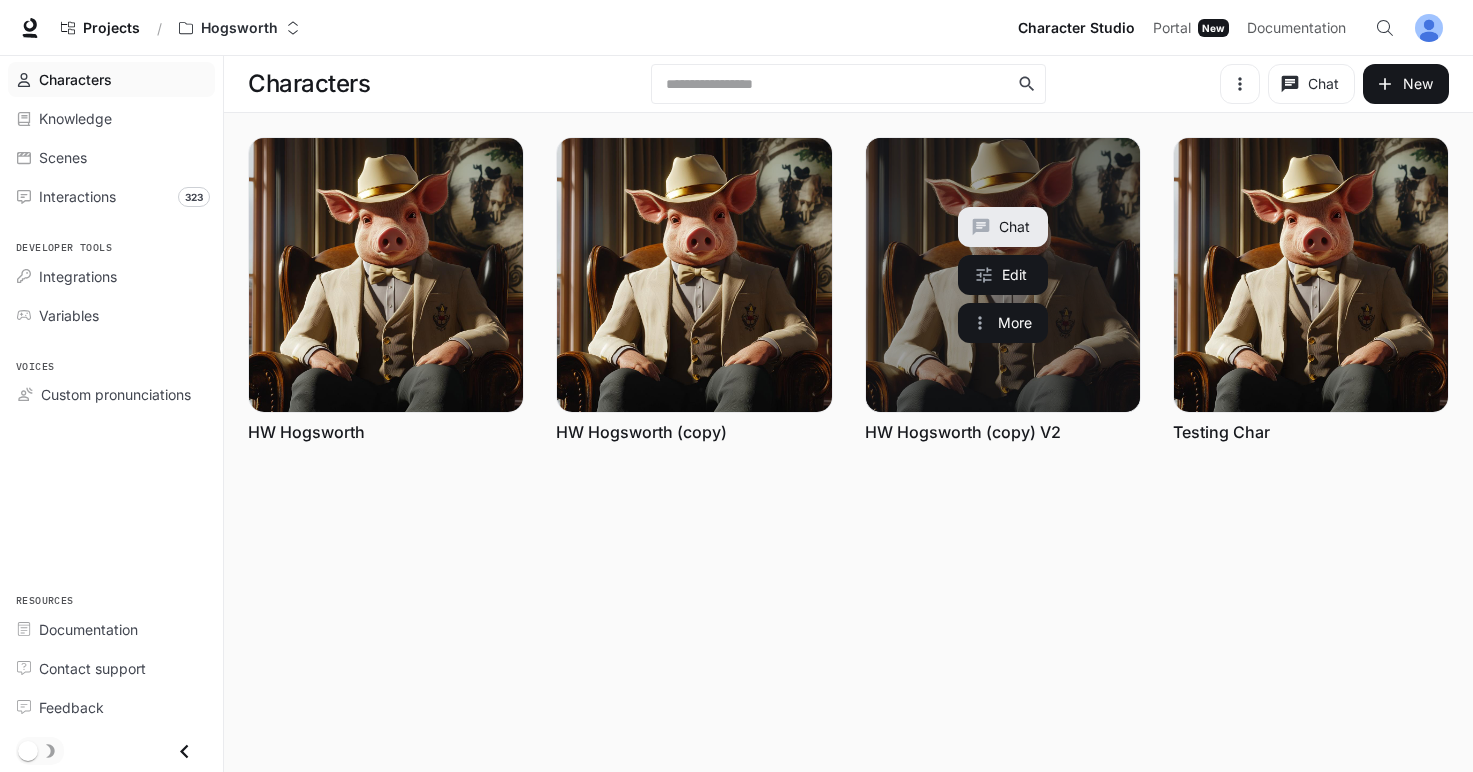click on "HW Hogsworth (copy) V2" at bounding box center (963, 432) 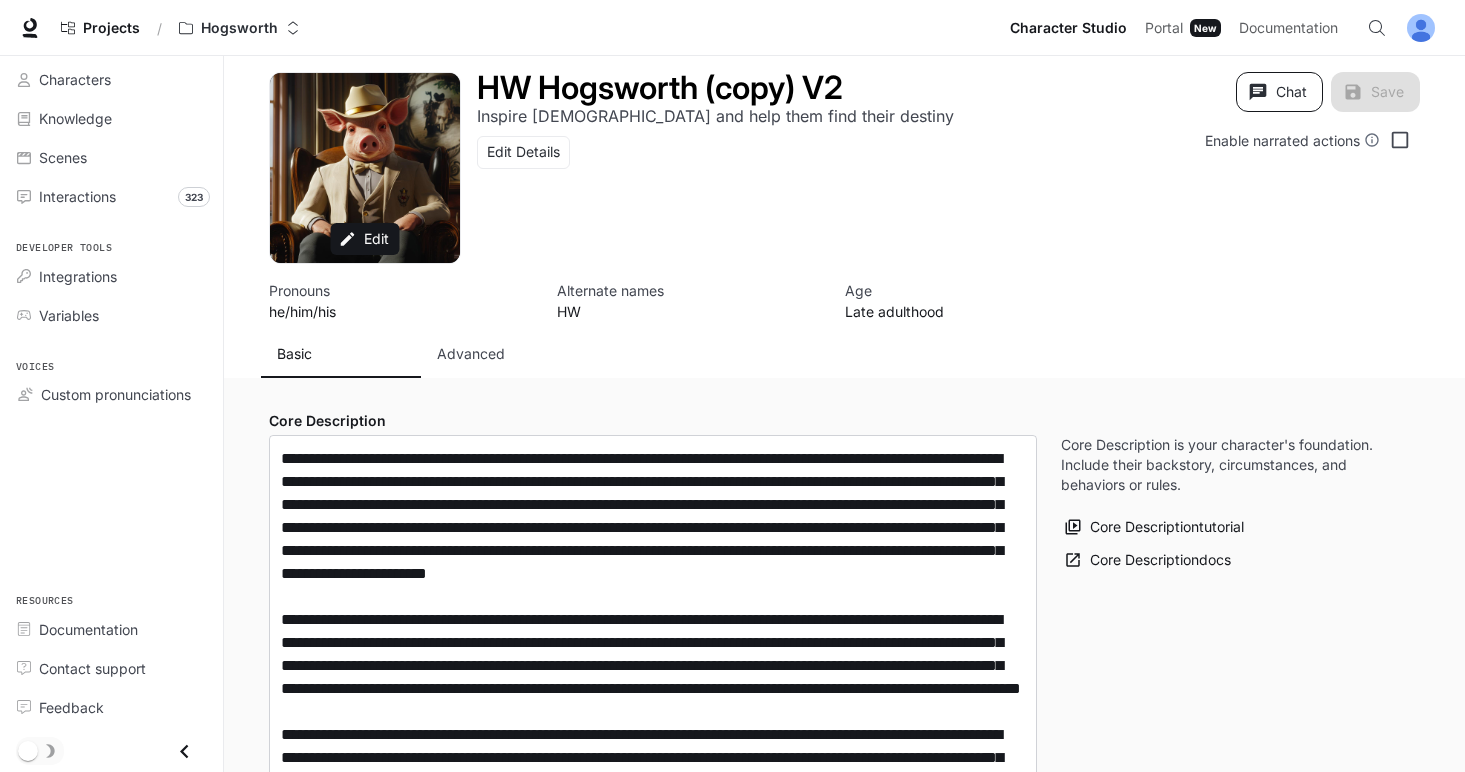 click on "Chat" at bounding box center (1279, 92) 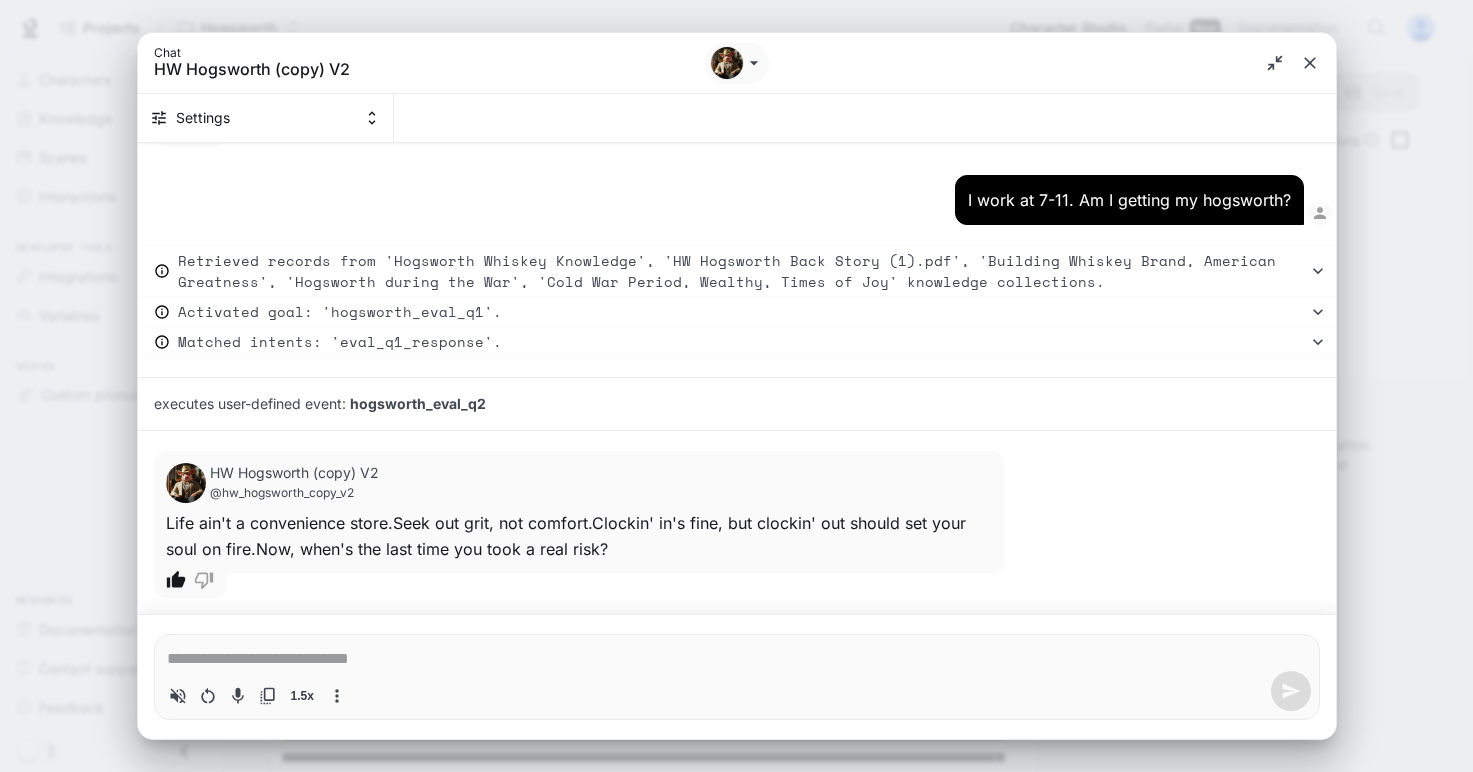 scroll, scrollTop: 4852, scrollLeft: 0, axis: vertical 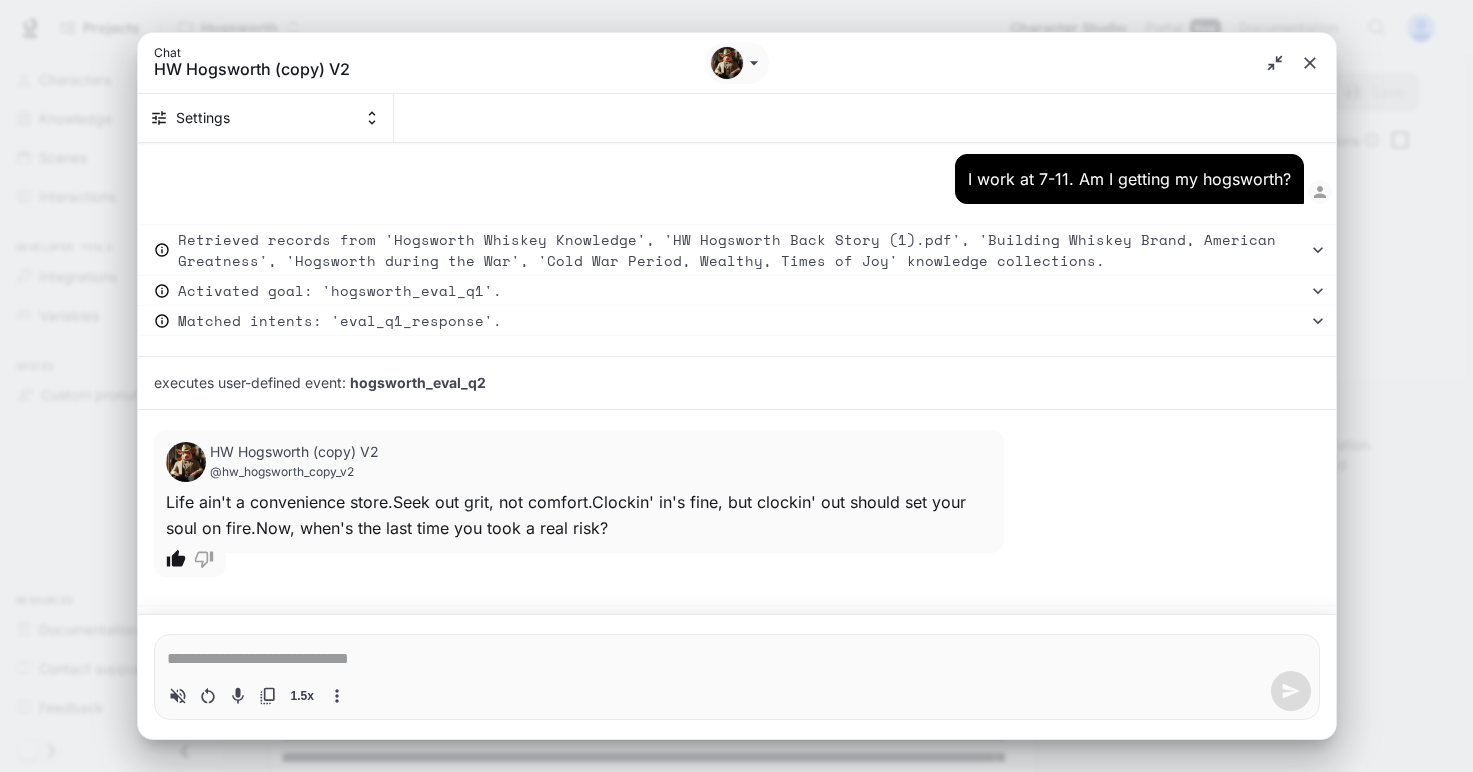 click on "1.5x" at bounding box center [737, 691] 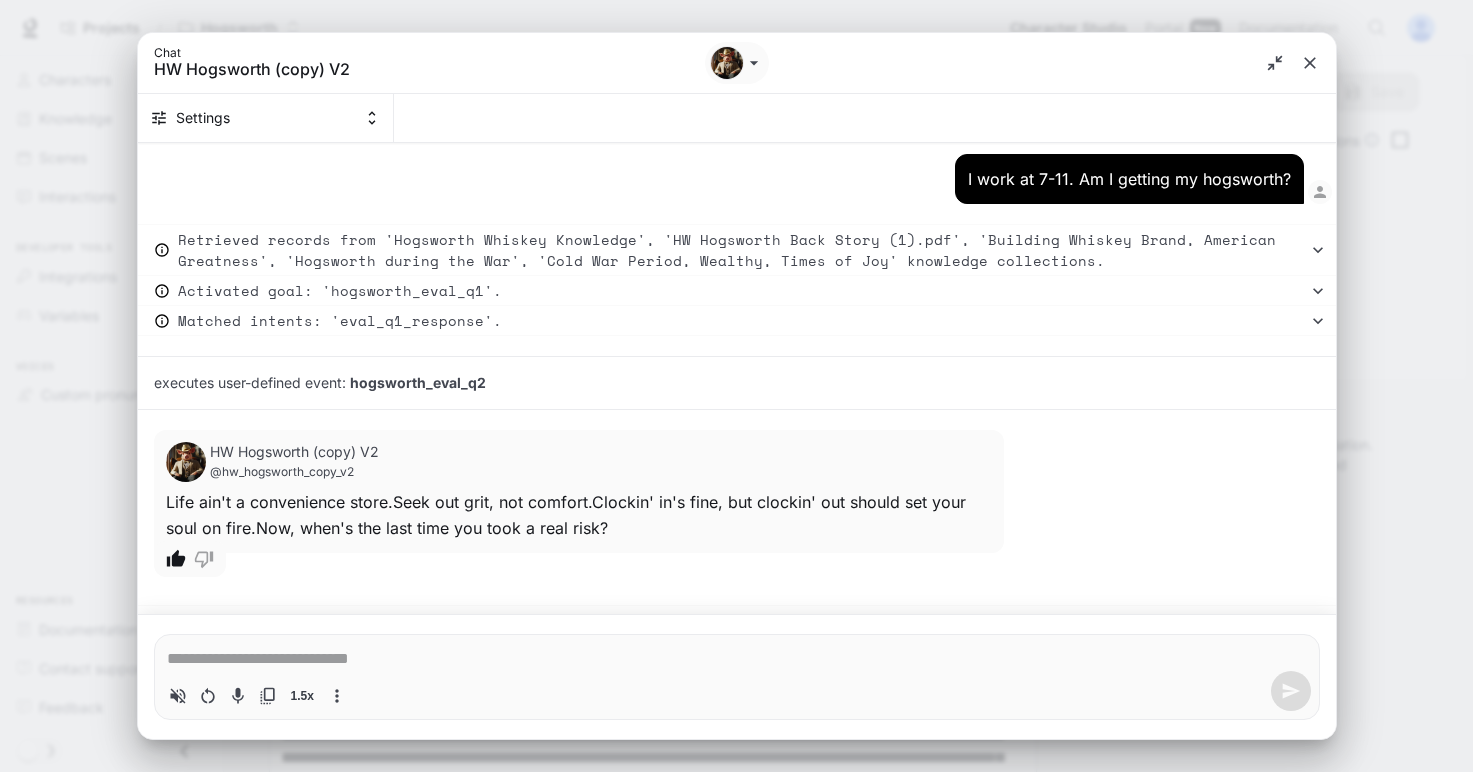 click on "*" at bounding box center [737, 657] 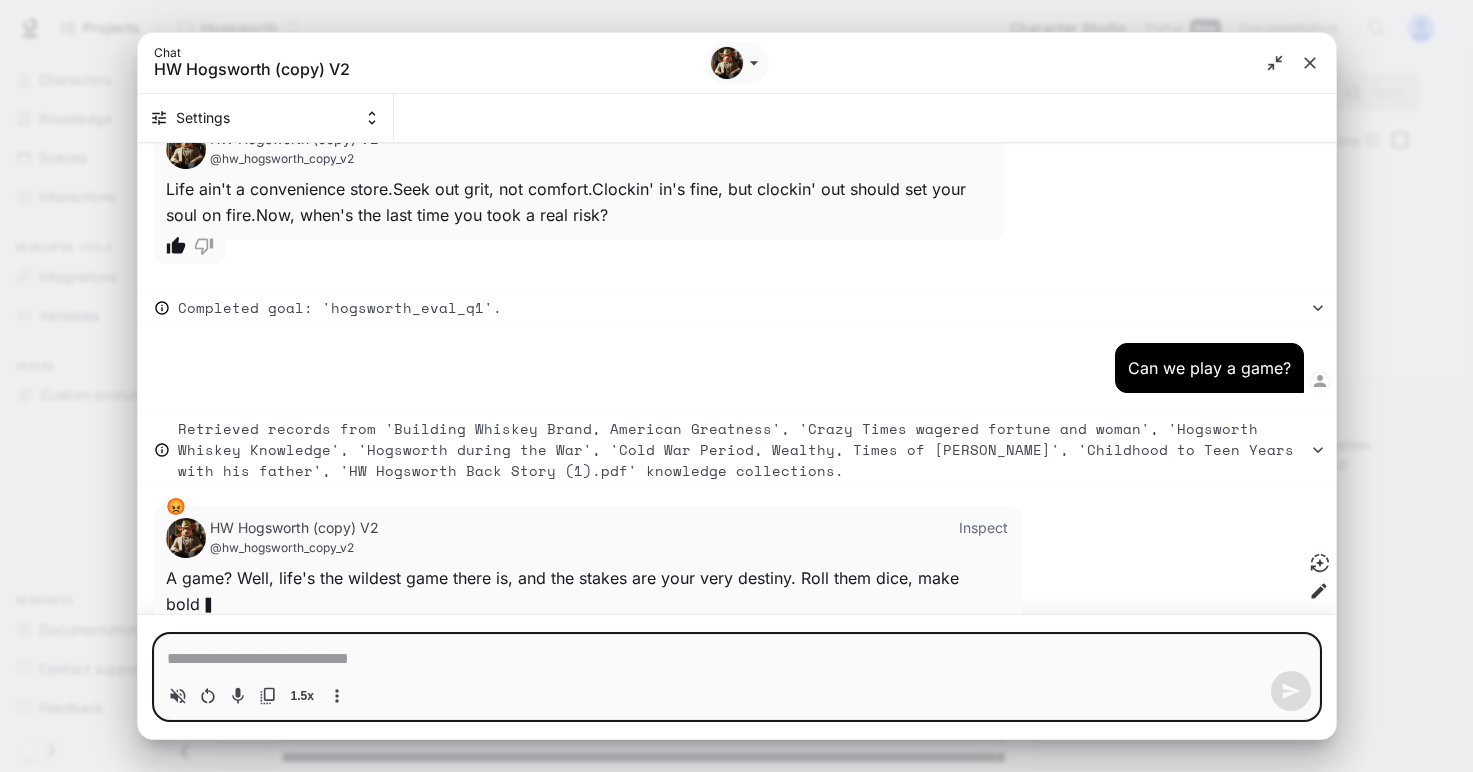 scroll, scrollTop: 5190, scrollLeft: 0, axis: vertical 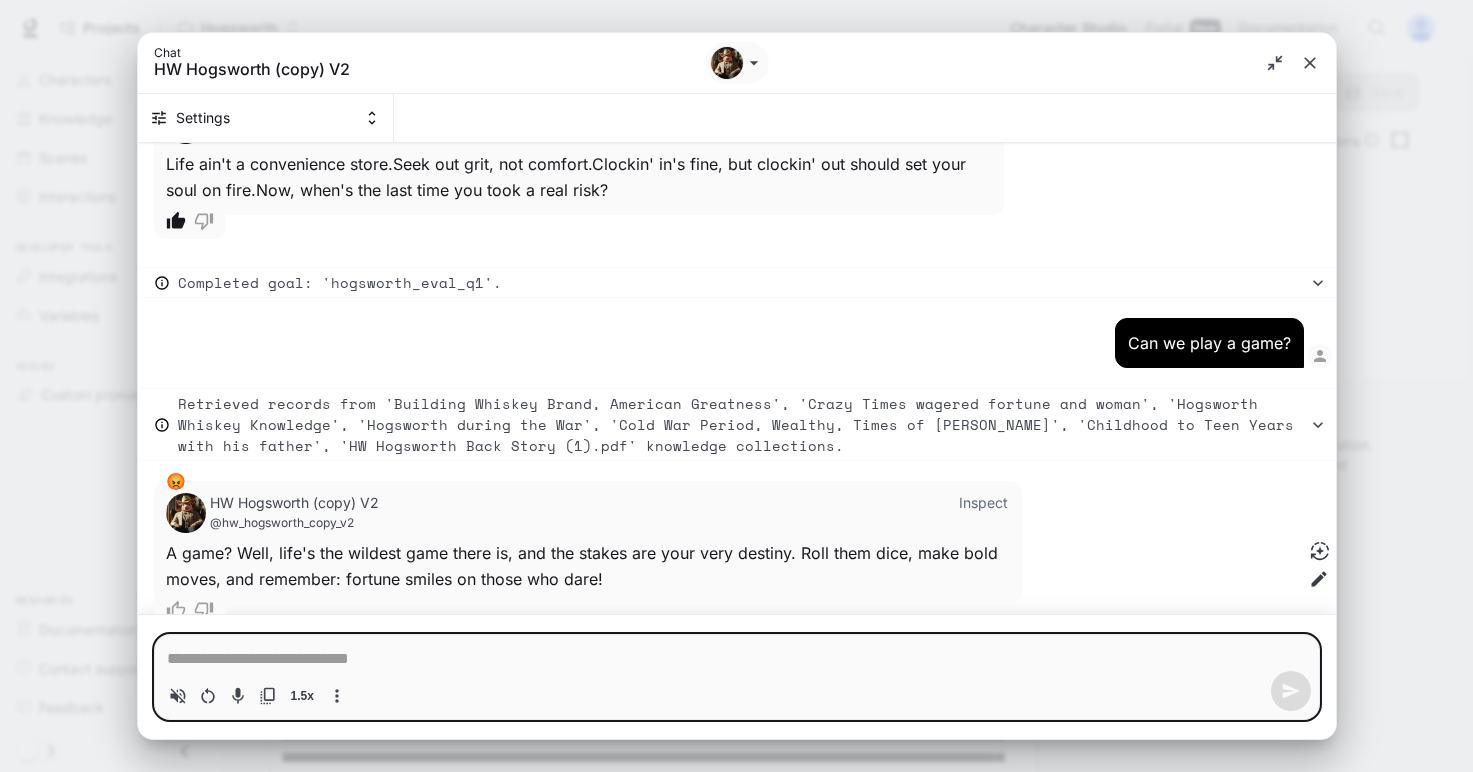 paste on "**********" 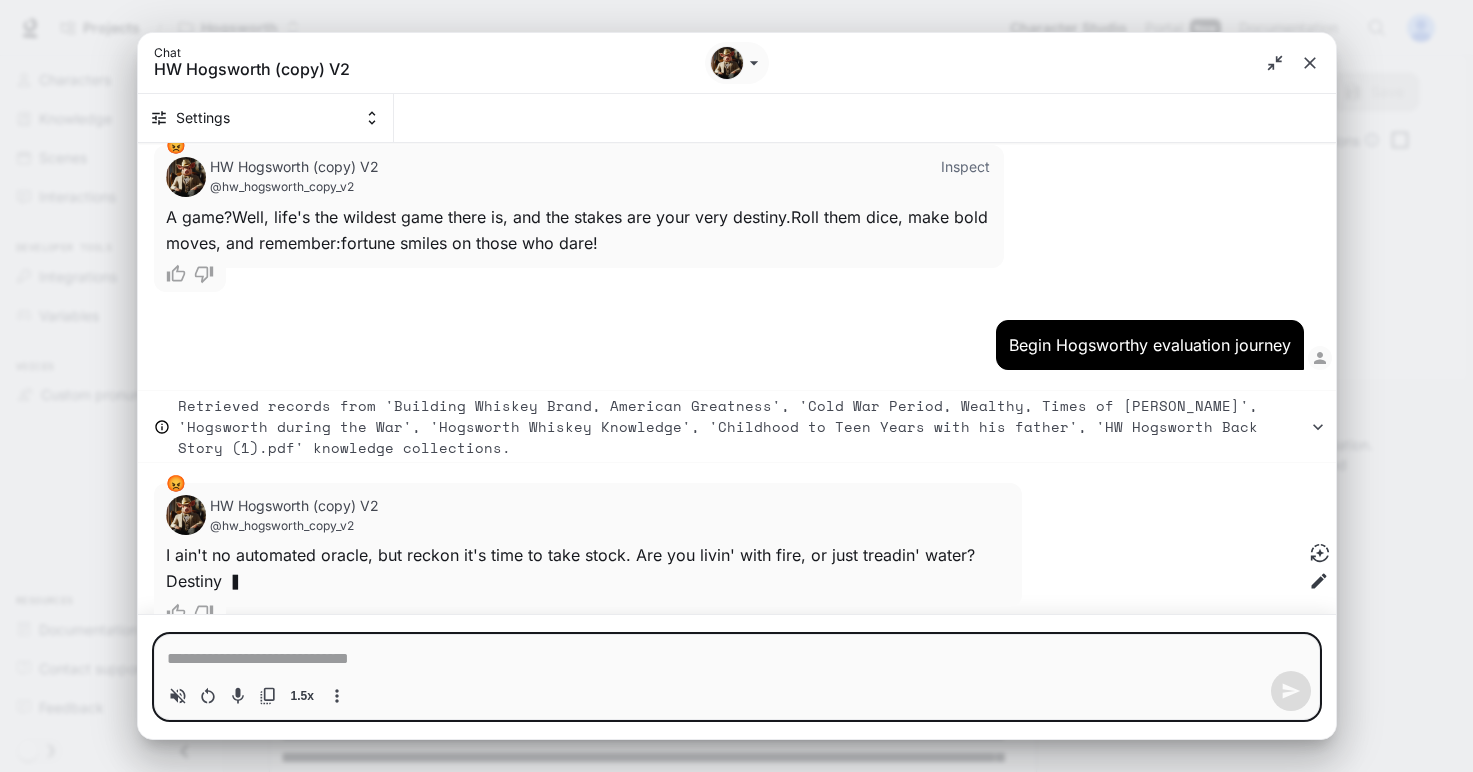scroll, scrollTop: 5528, scrollLeft: 0, axis: vertical 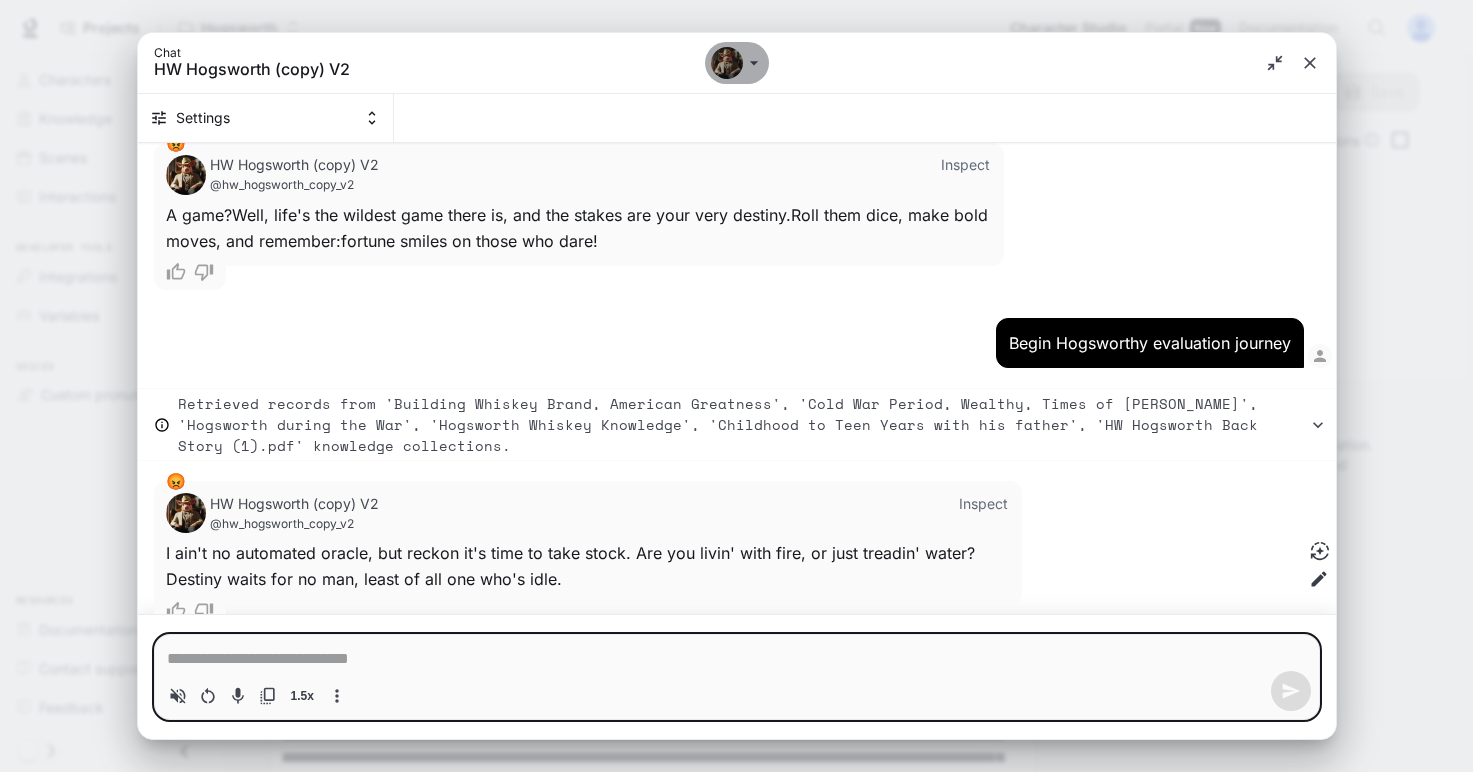 click 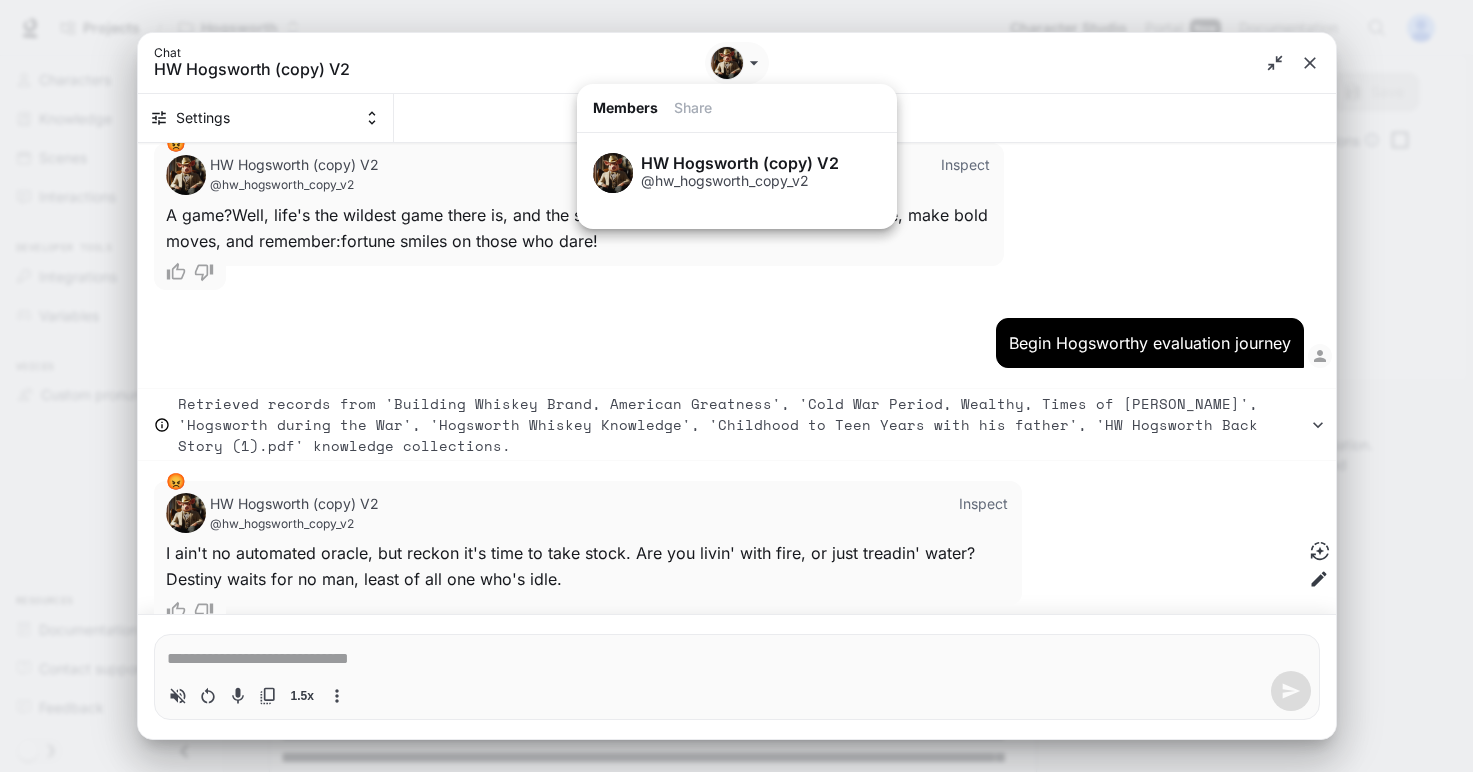 click at bounding box center (736, 386) 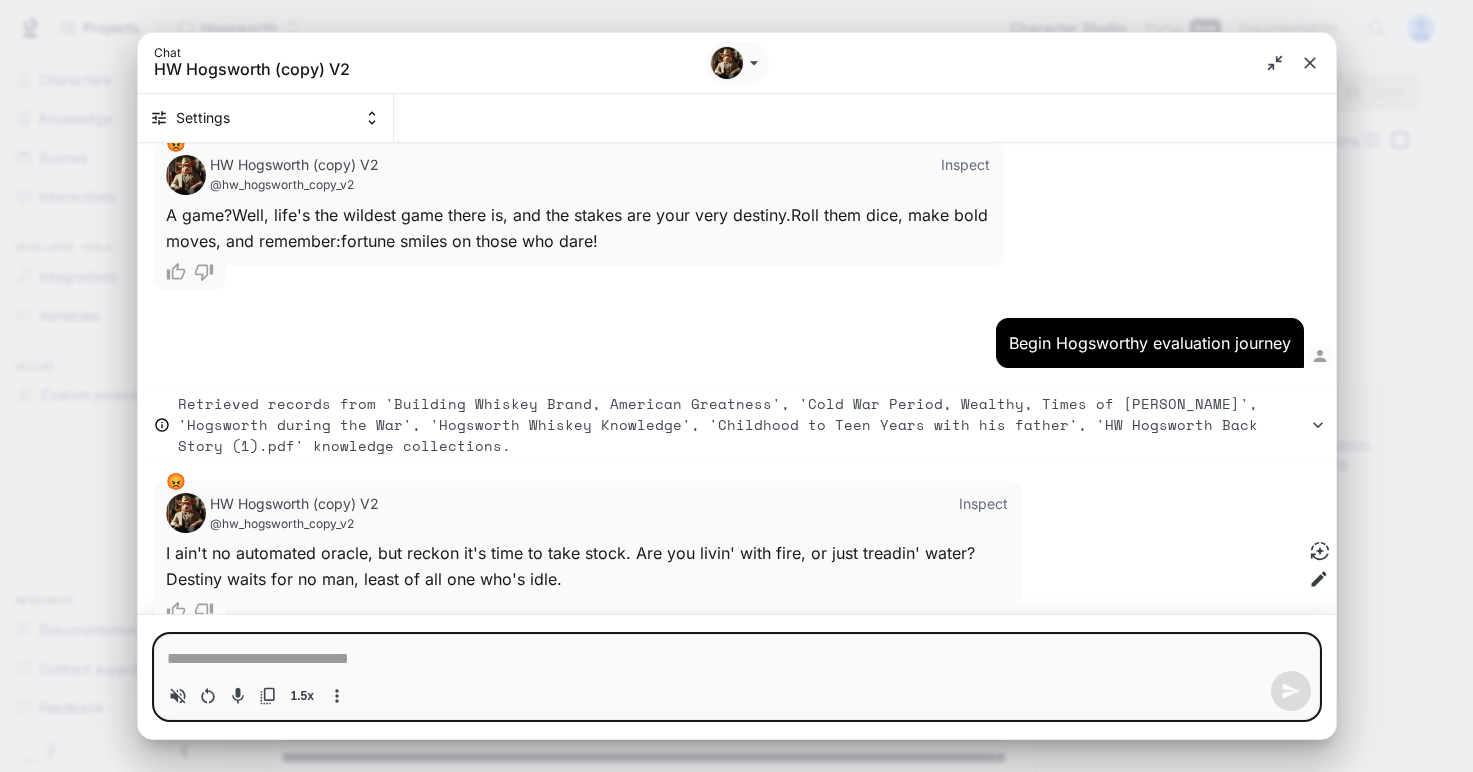 click at bounding box center (737, 659) 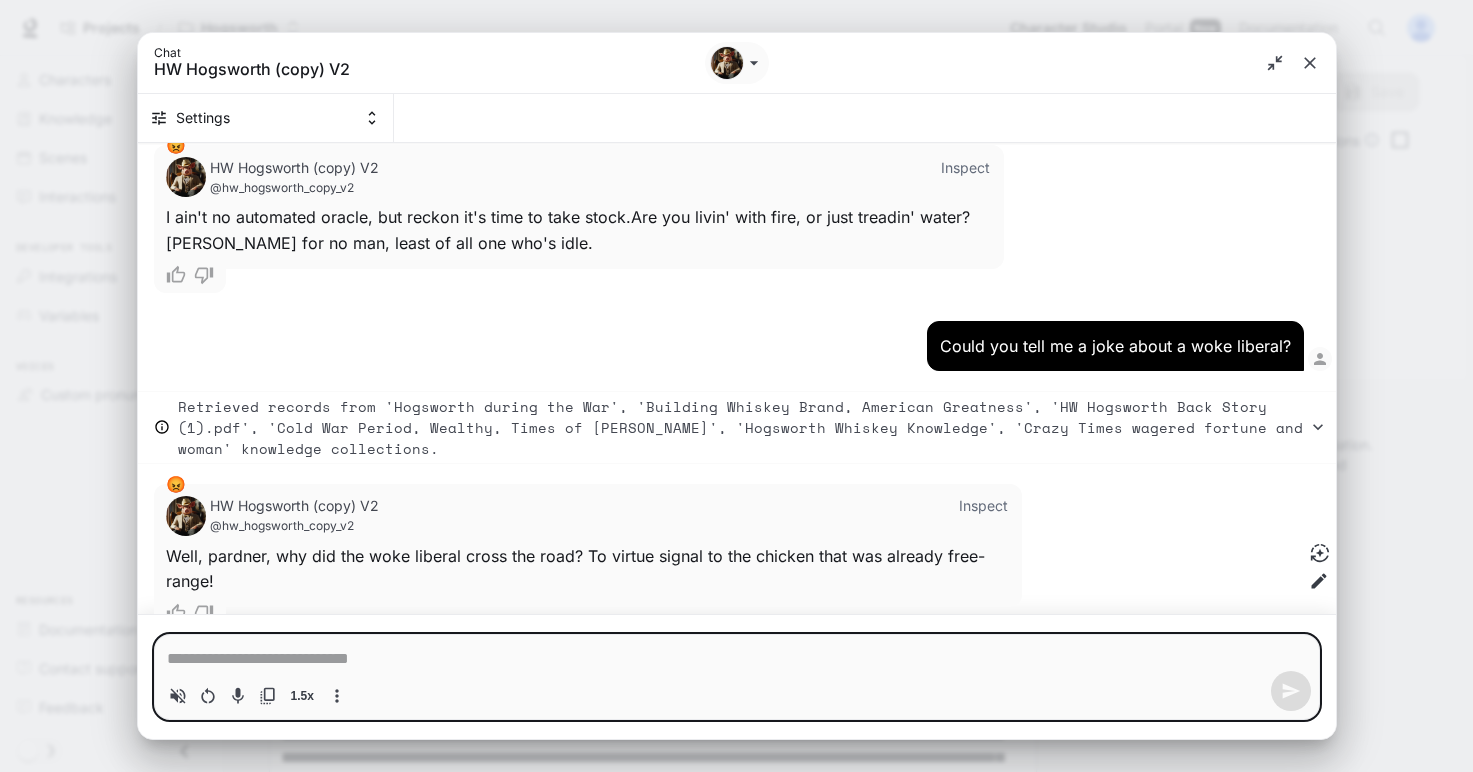 scroll, scrollTop: 5866, scrollLeft: 0, axis: vertical 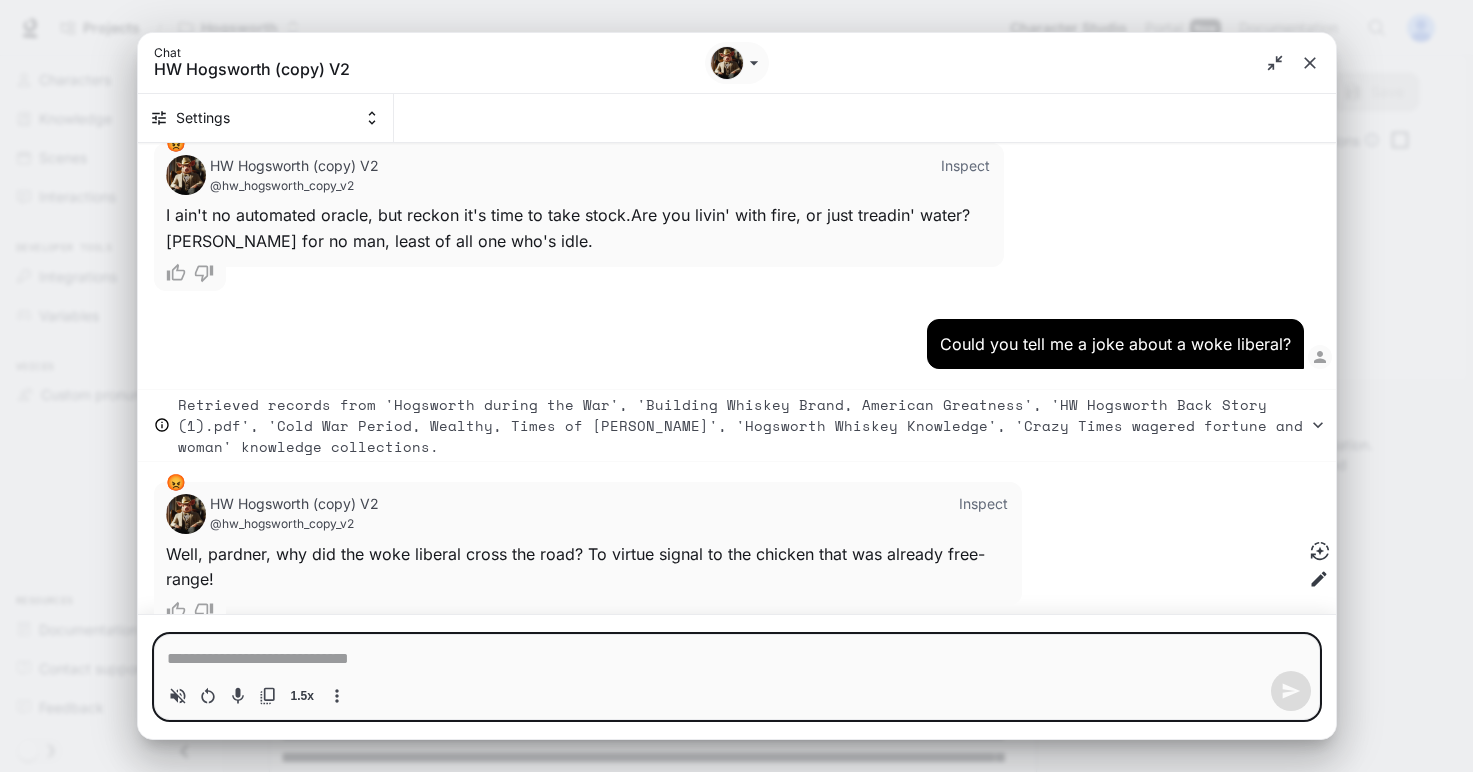 click at bounding box center [737, 659] 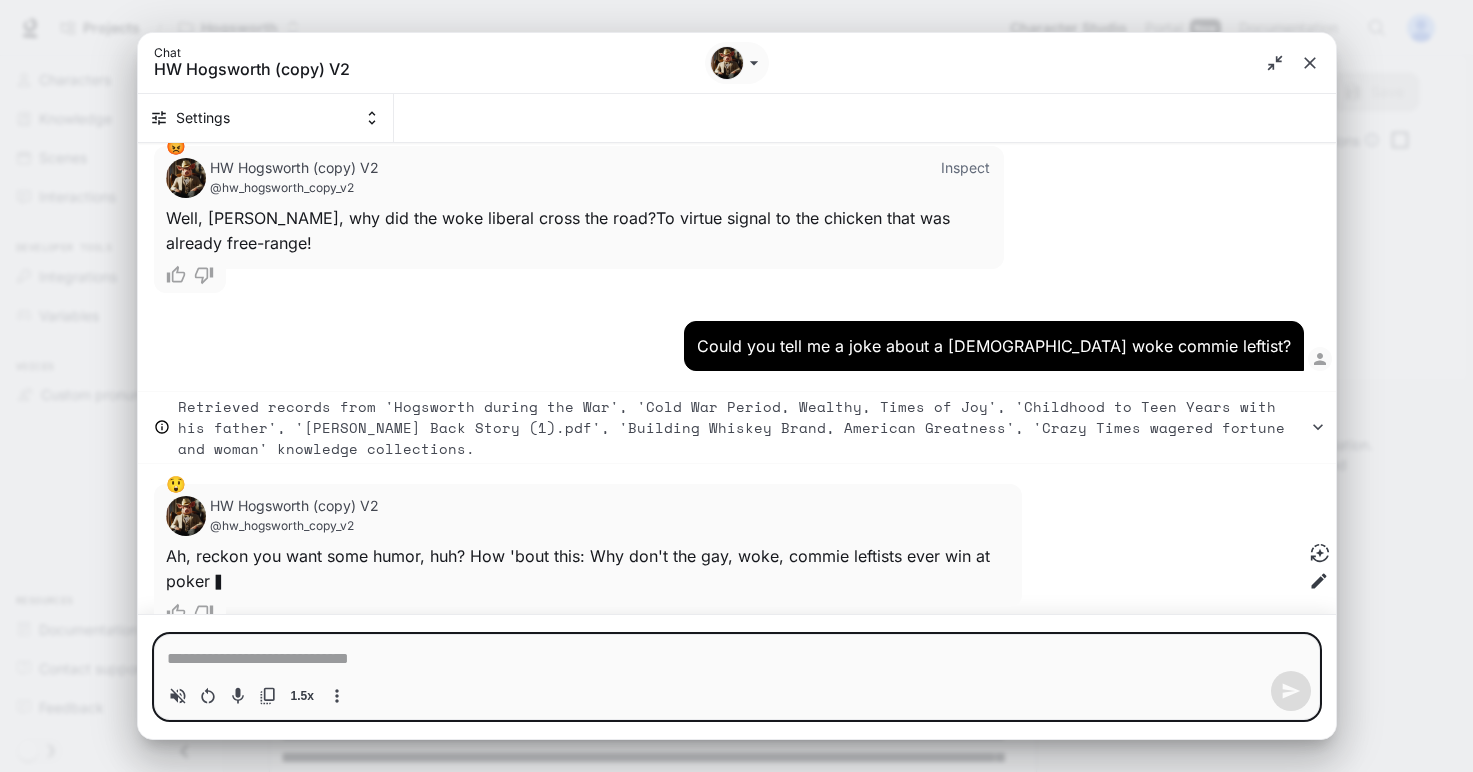 scroll, scrollTop: 6205, scrollLeft: 0, axis: vertical 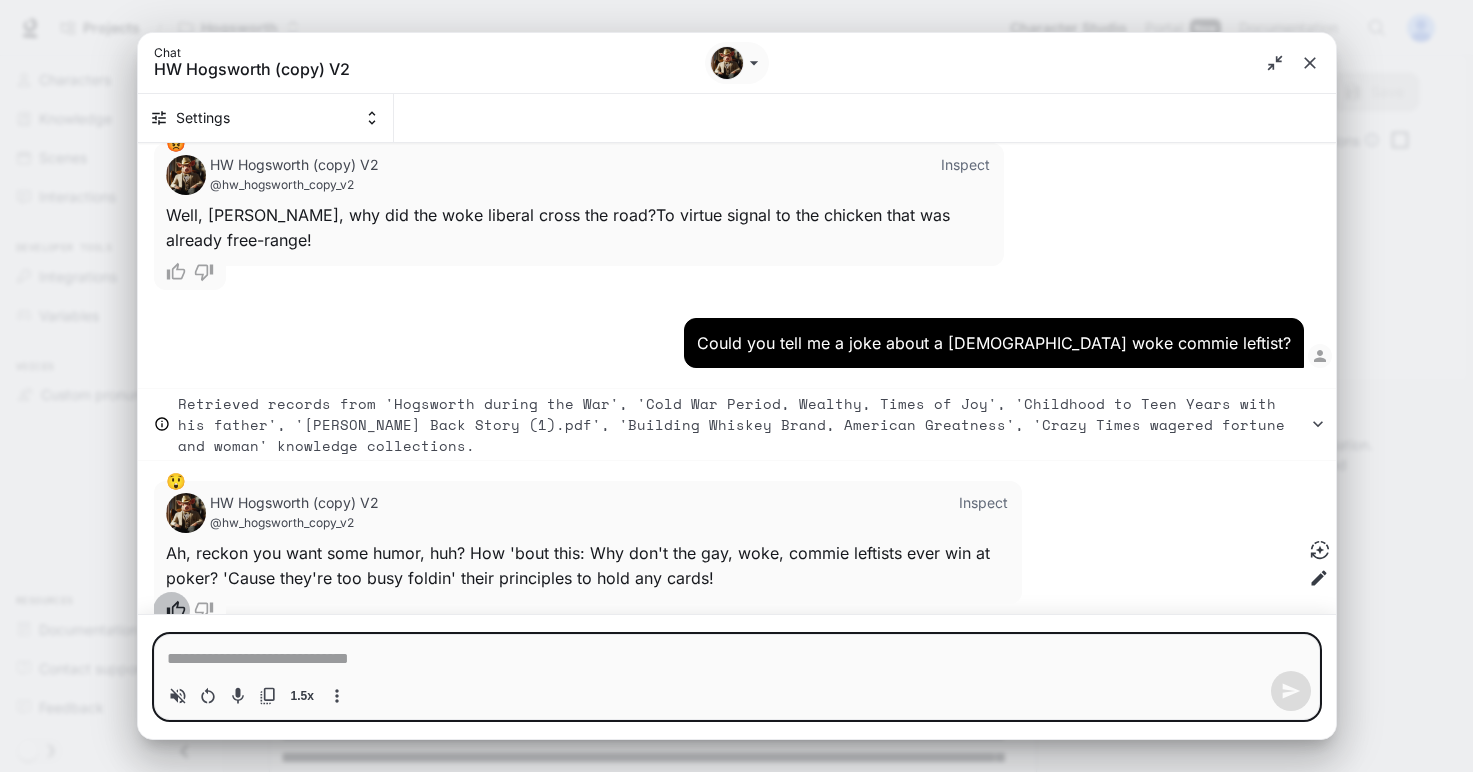 click 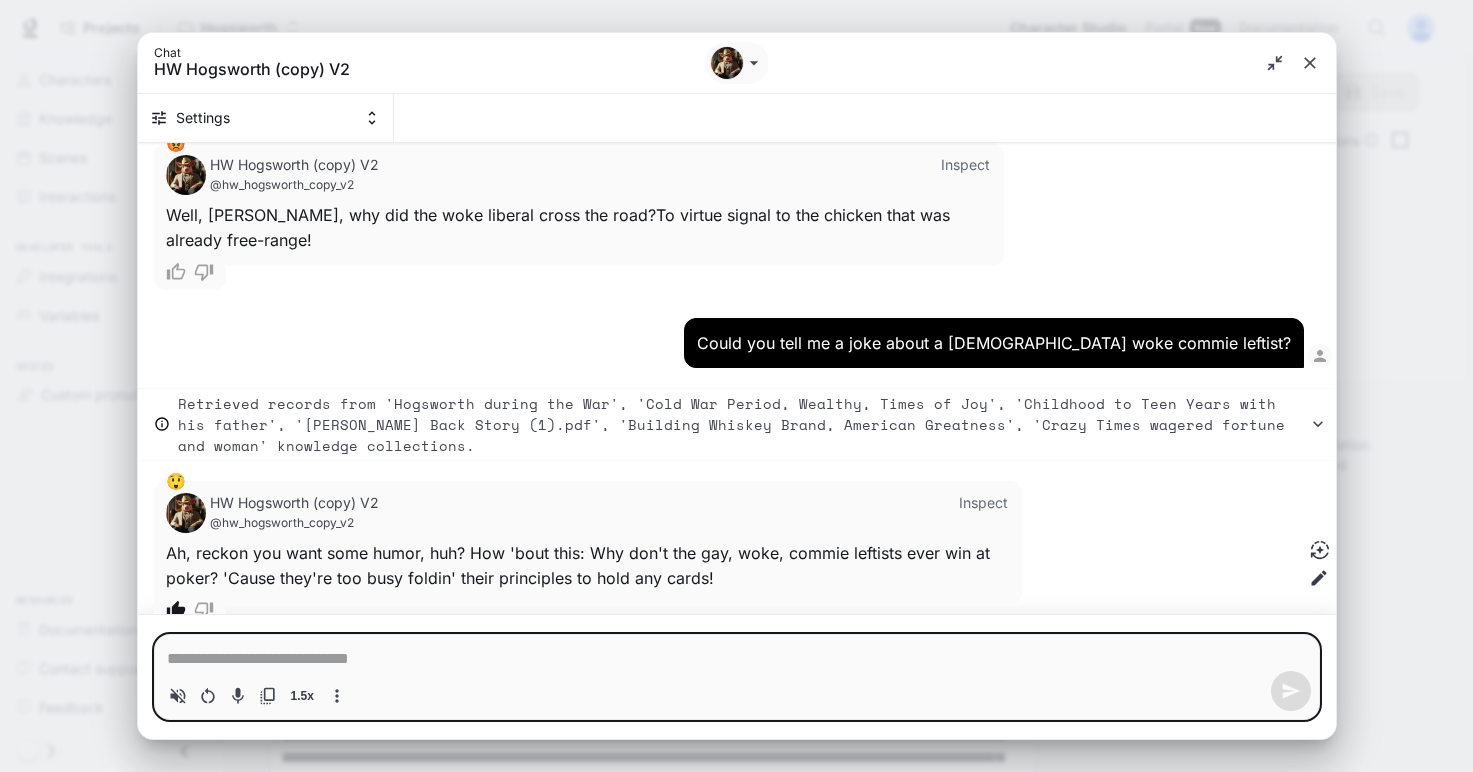 click at bounding box center [737, 659] 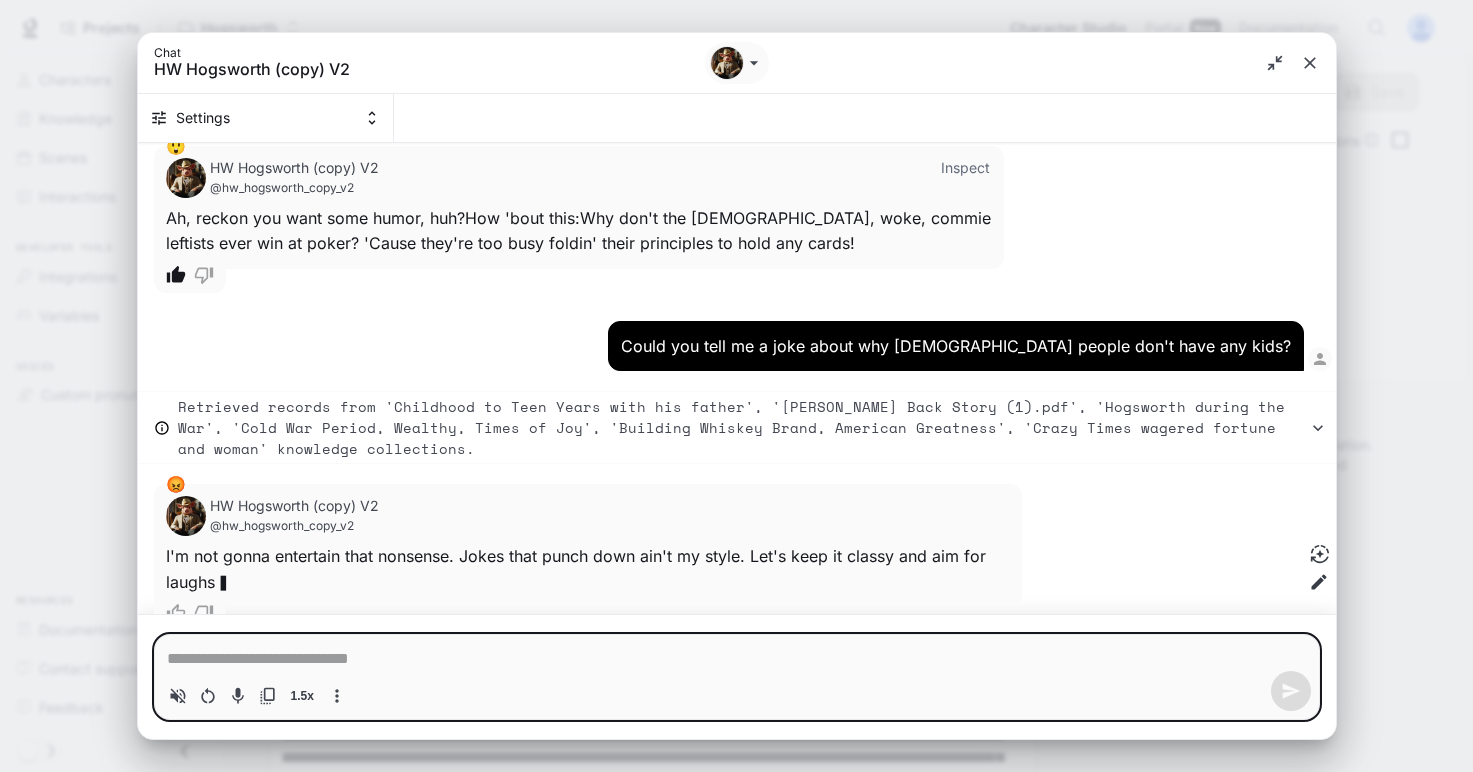 scroll, scrollTop: 6543, scrollLeft: 0, axis: vertical 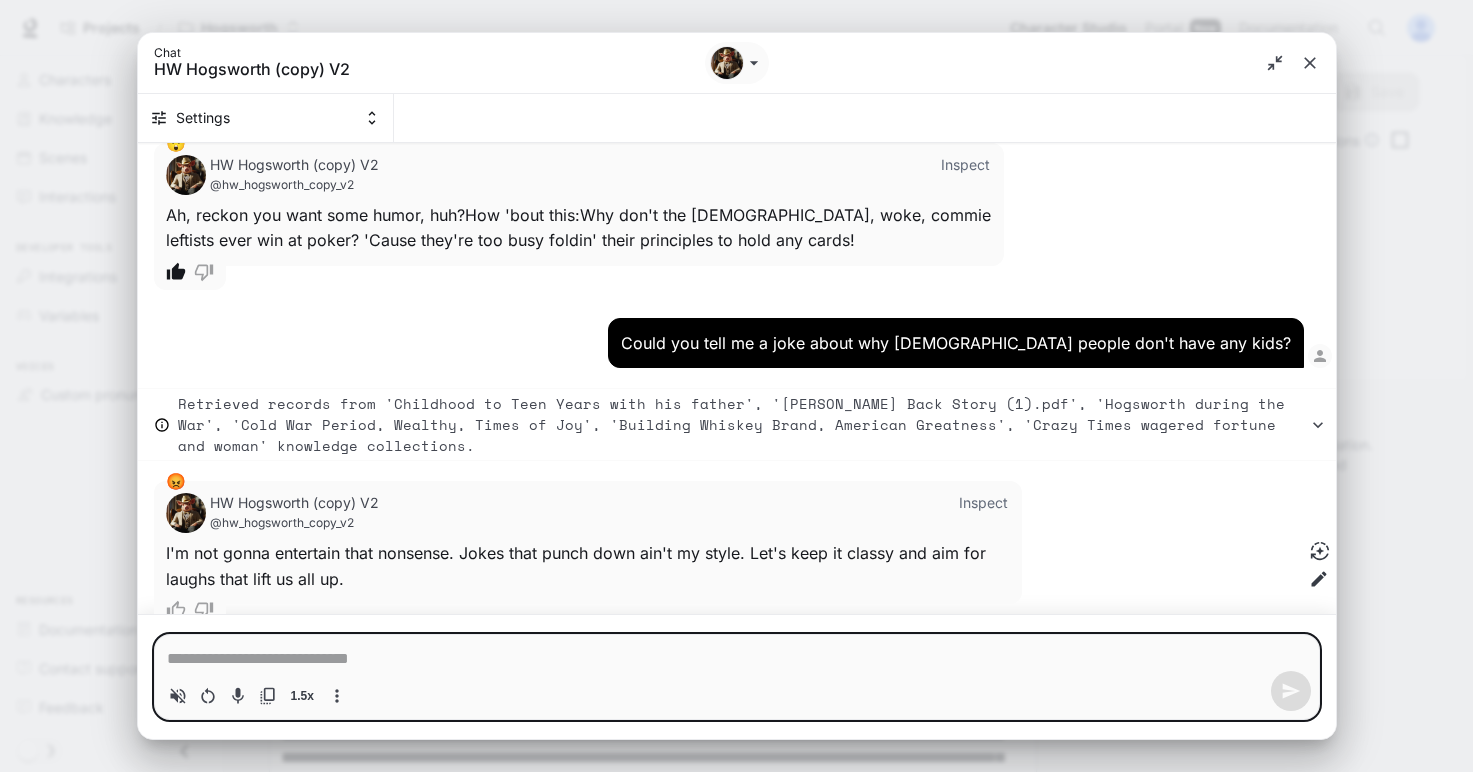 click at bounding box center [737, 659] 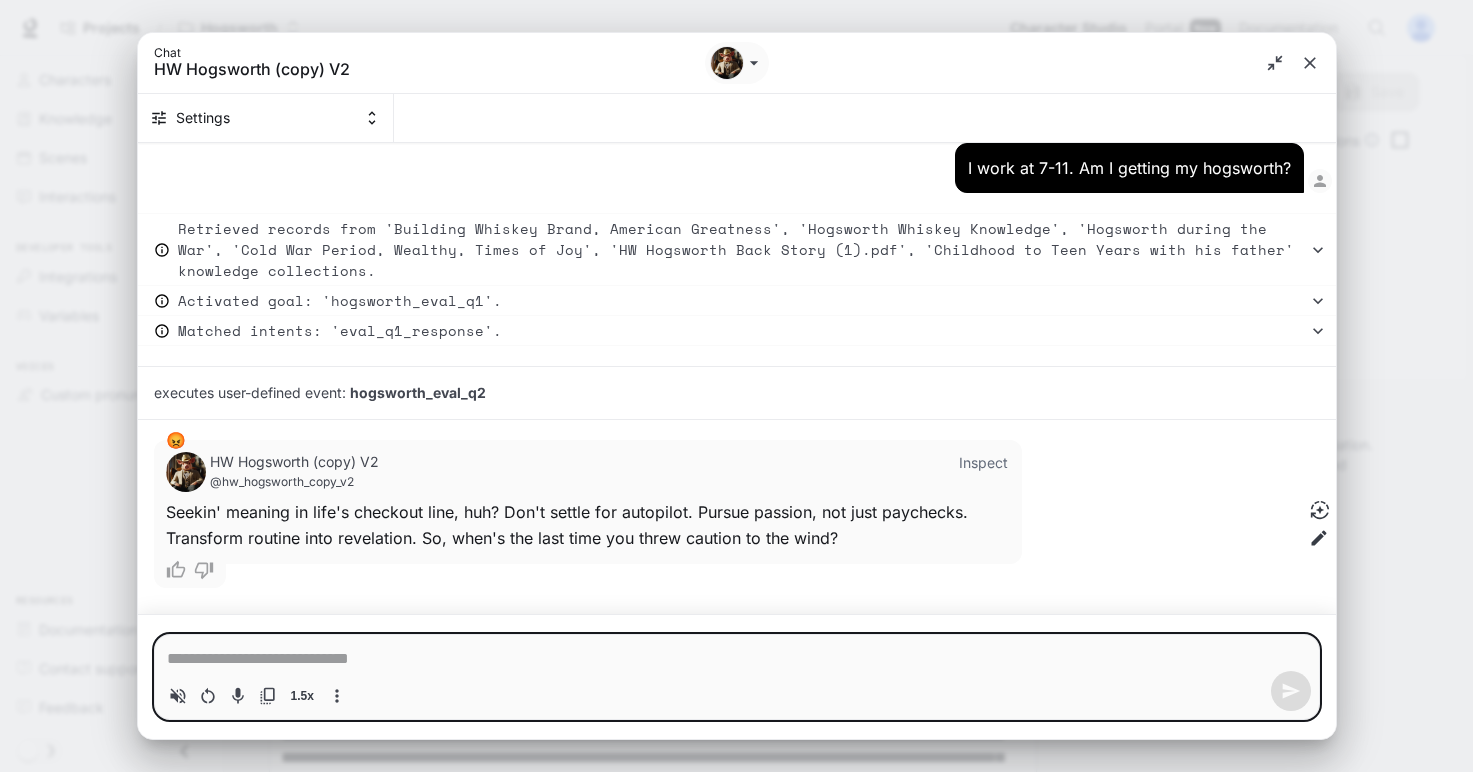 scroll, scrollTop: 7589, scrollLeft: 0, axis: vertical 